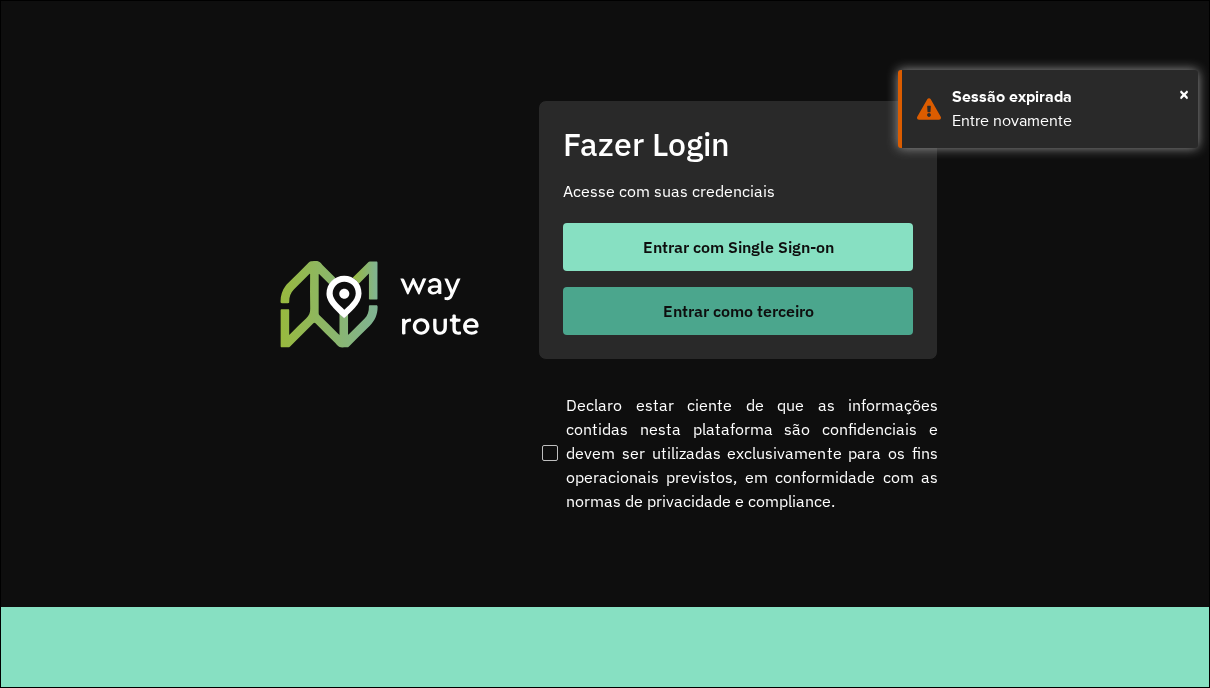 scroll, scrollTop: 0, scrollLeft: 0, axis: both 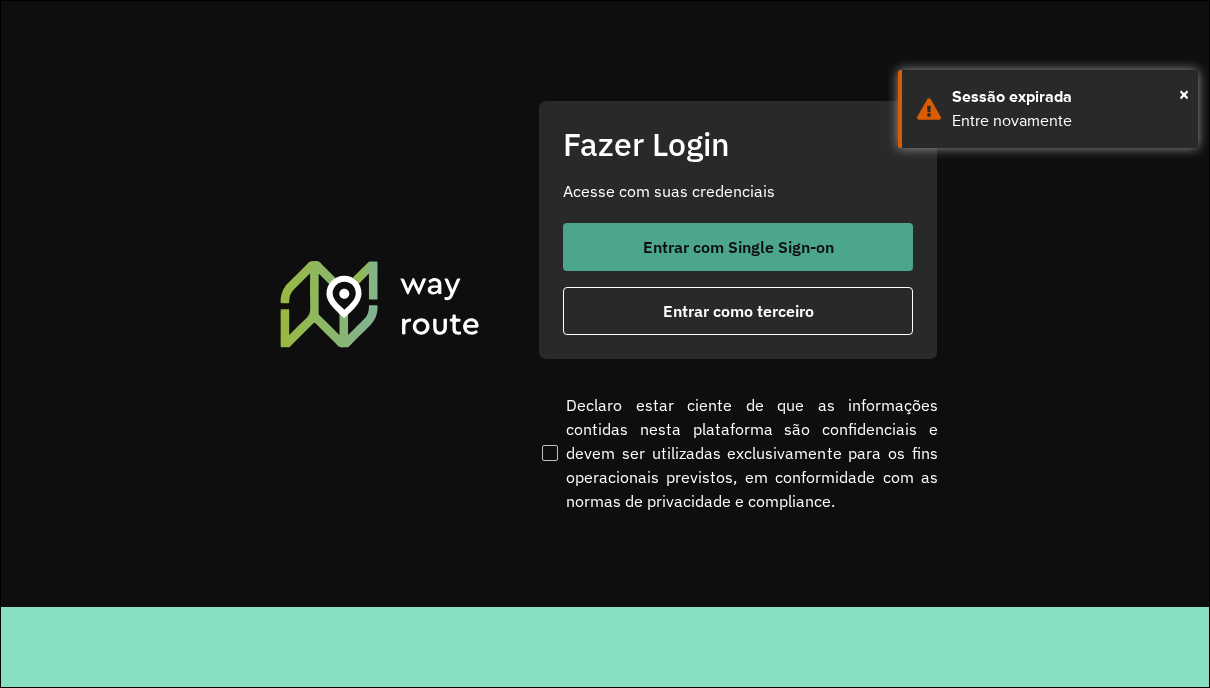 click on "Entrar com Single Sign-on" at bounding box center (738, 247) 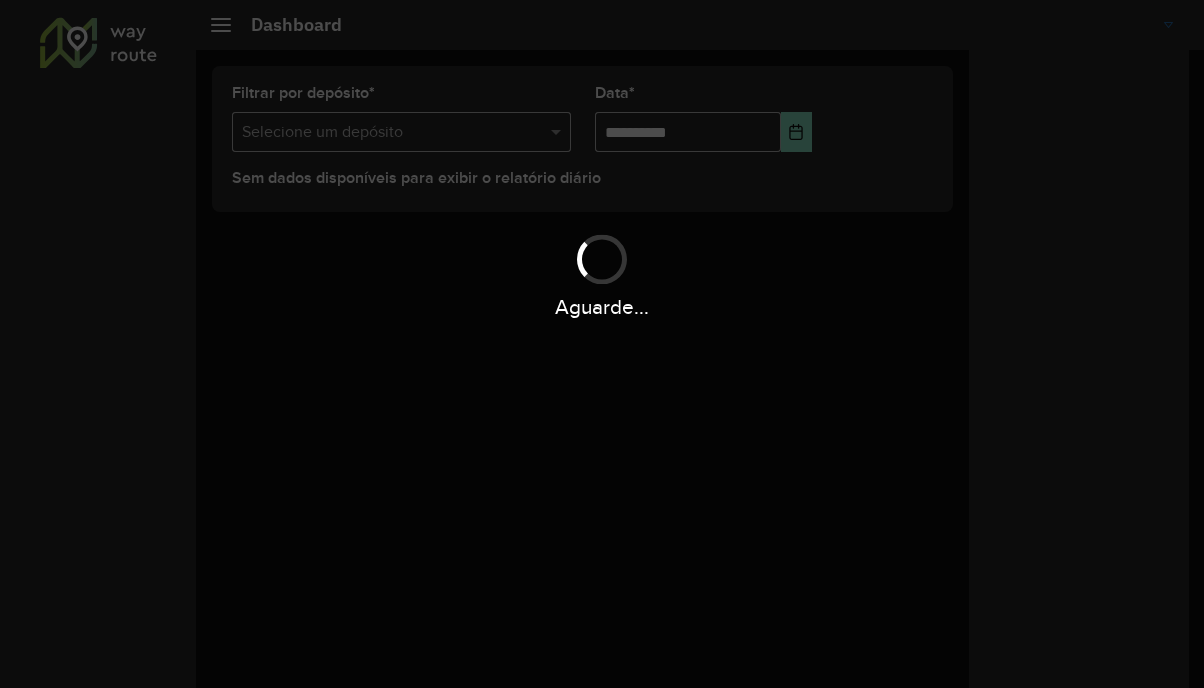 scroll, scrollTop: 0, scrollLeft: 0, axis: both 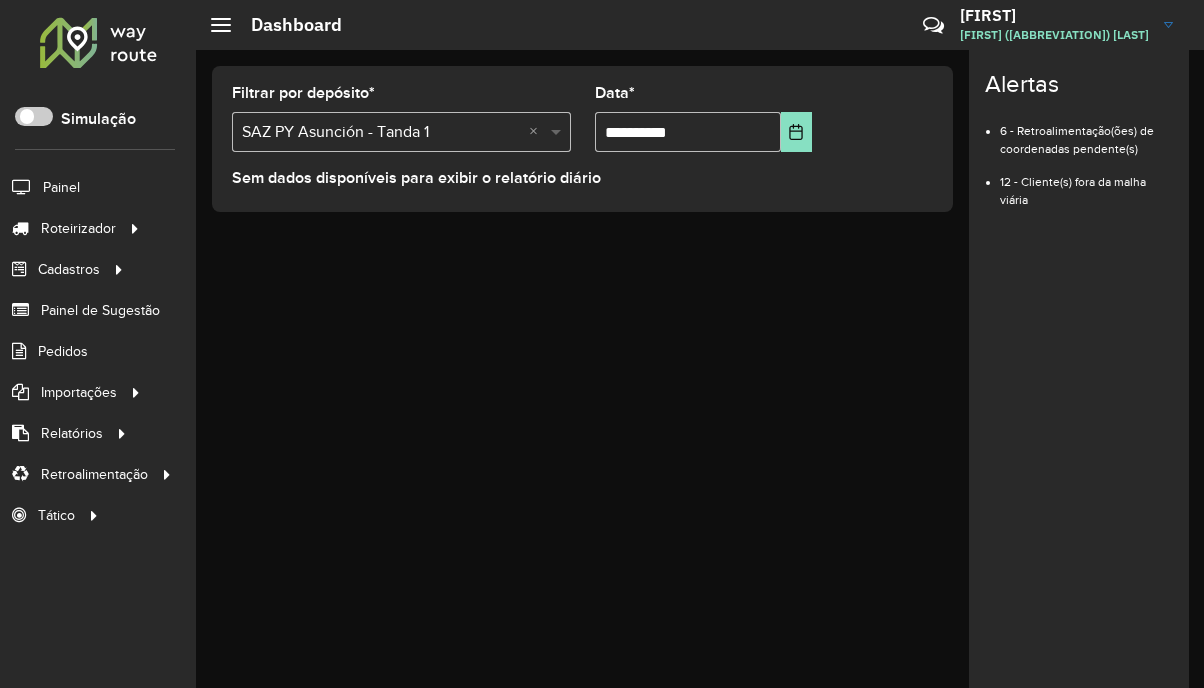 click at bounding box center [558, 132] 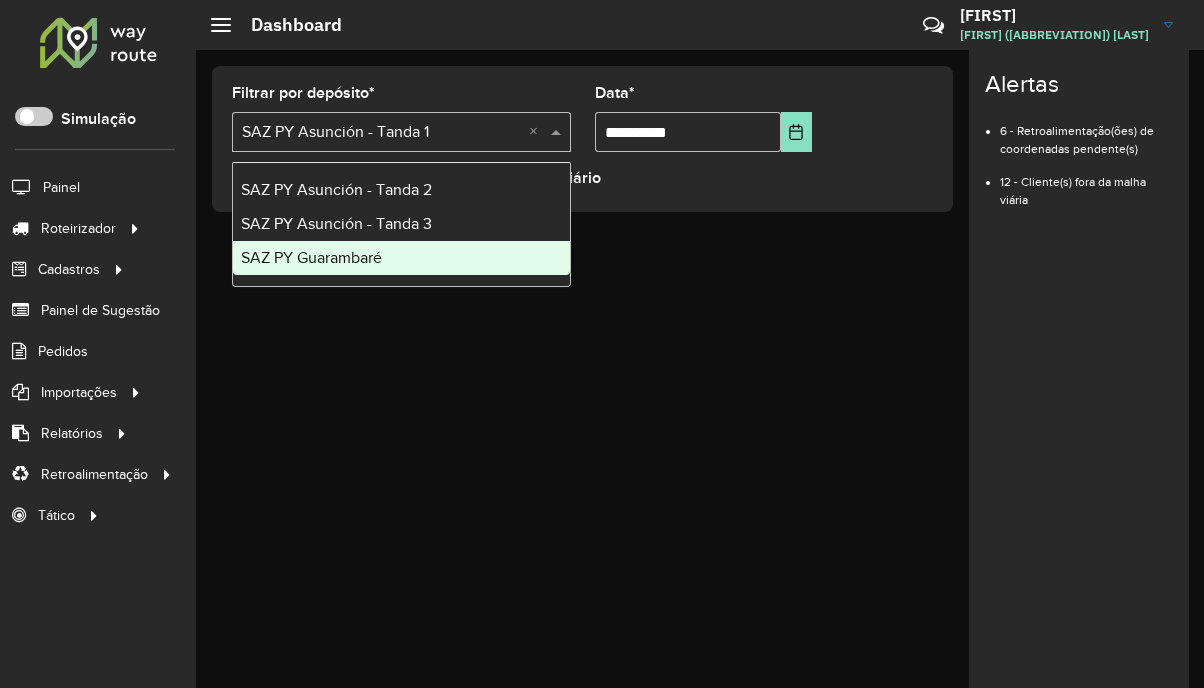 click on "SAZ PY Guarambaré" at bounding box center (401, 258) 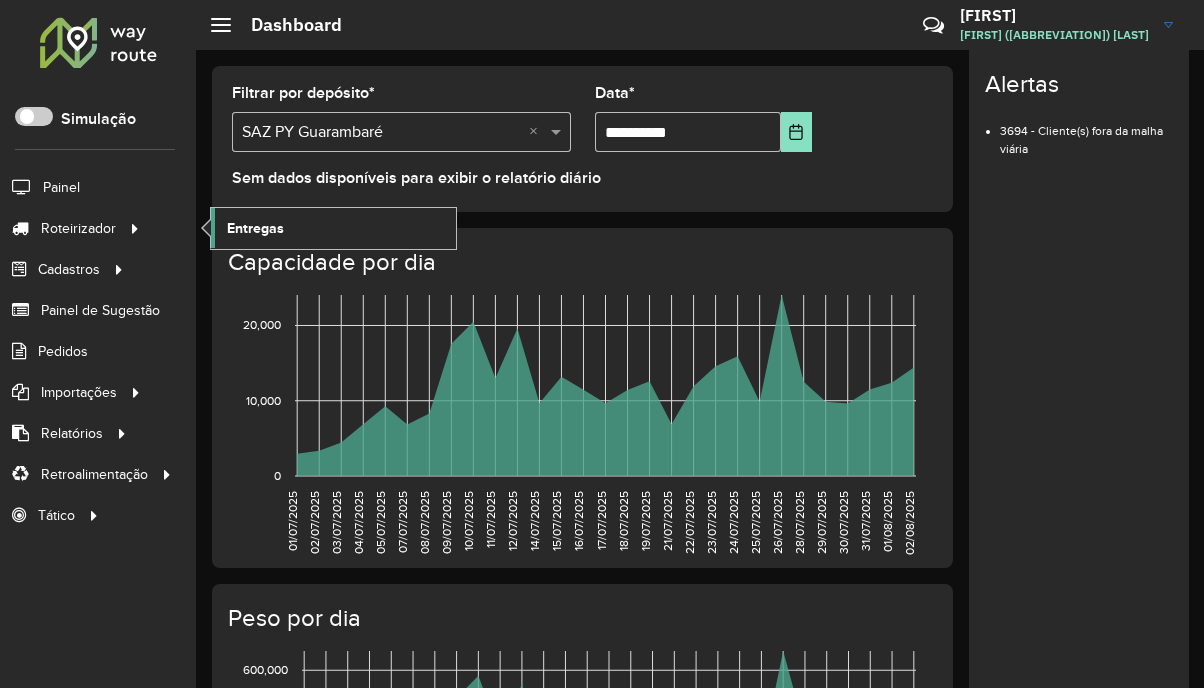 click on "Entregas" 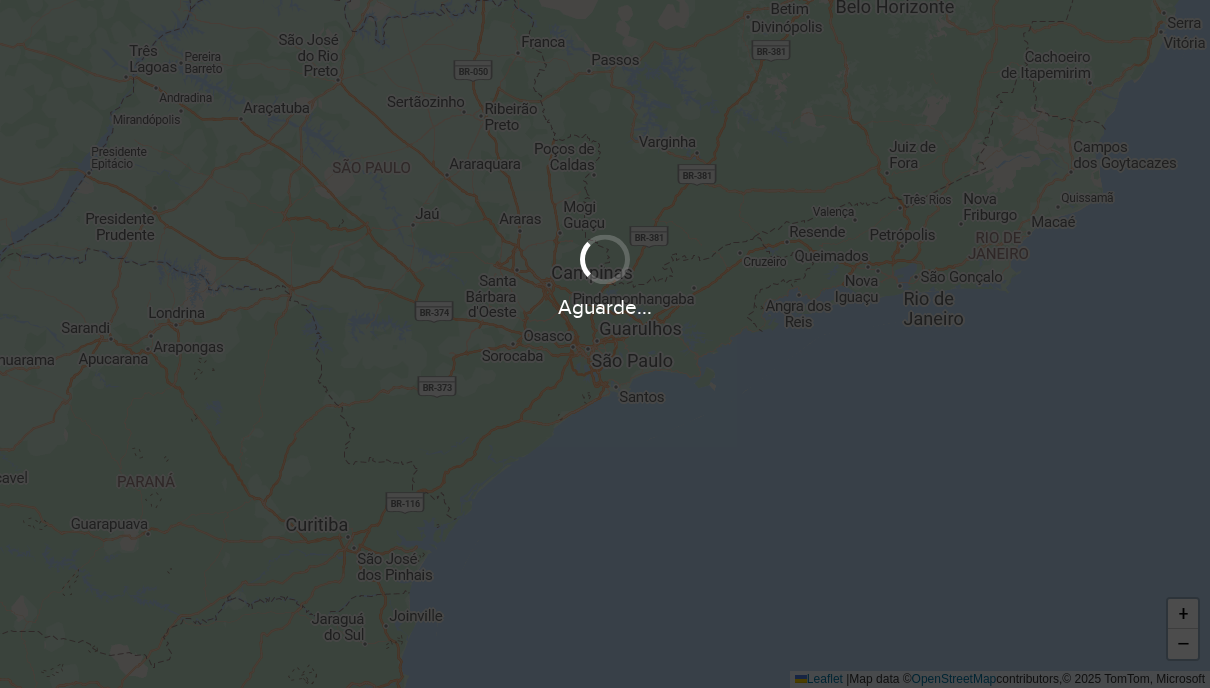 scroll, scrollTop: 0, scrollLeft: 0, axis: both 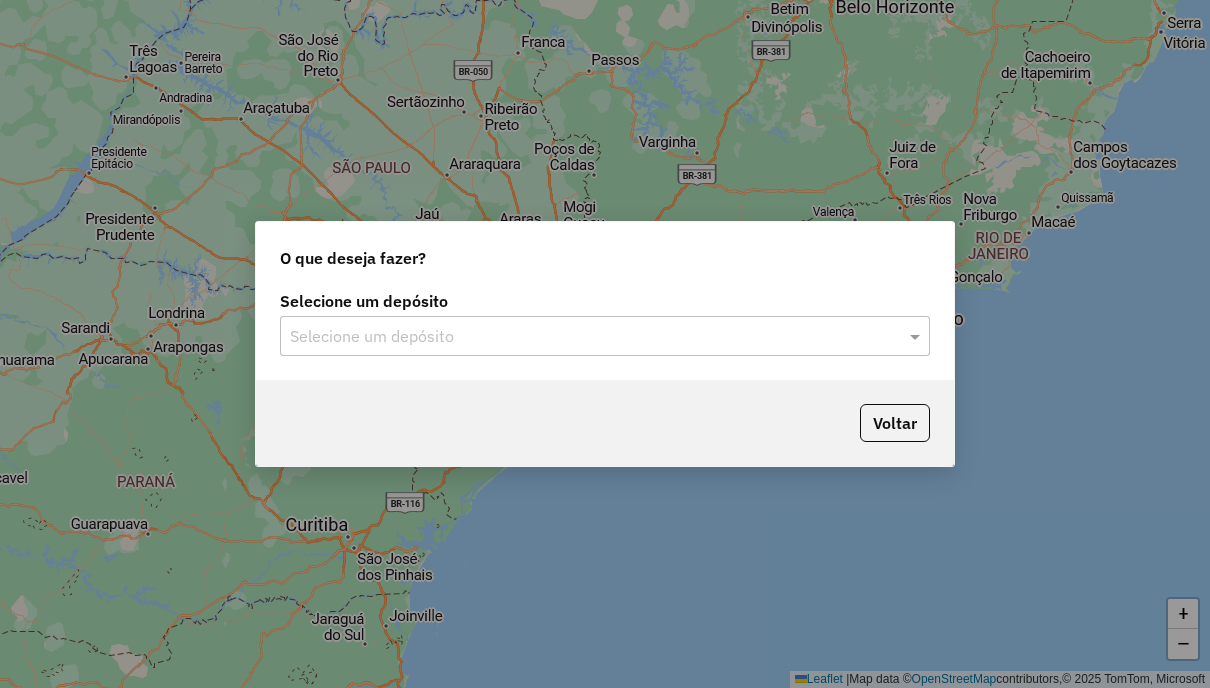 click 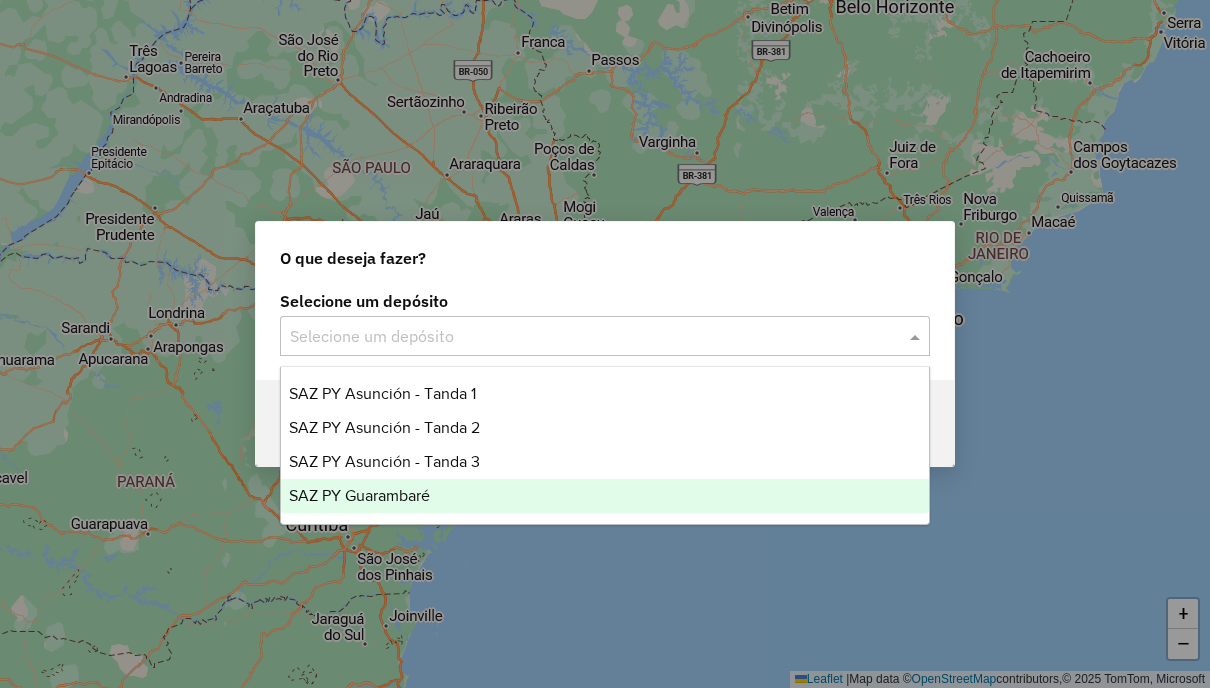 click on "SAZ PY Guarambaré" at bounding box center [604, 496] 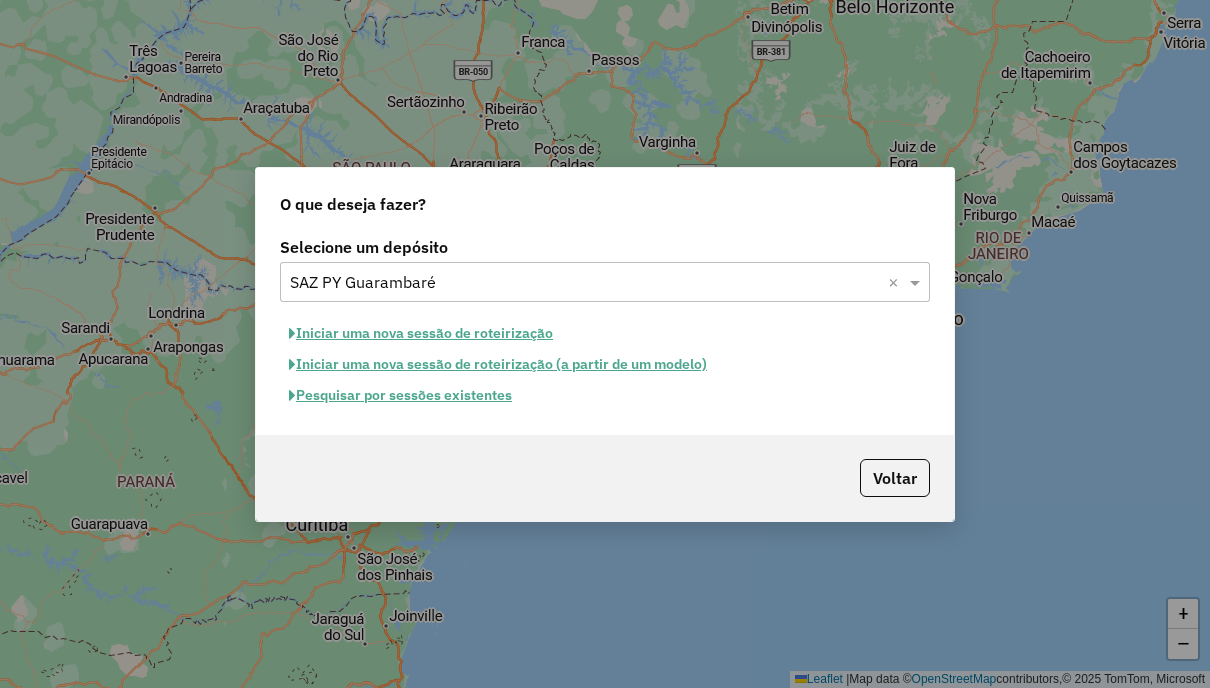 click on "Pesquisar por sessões existentes" 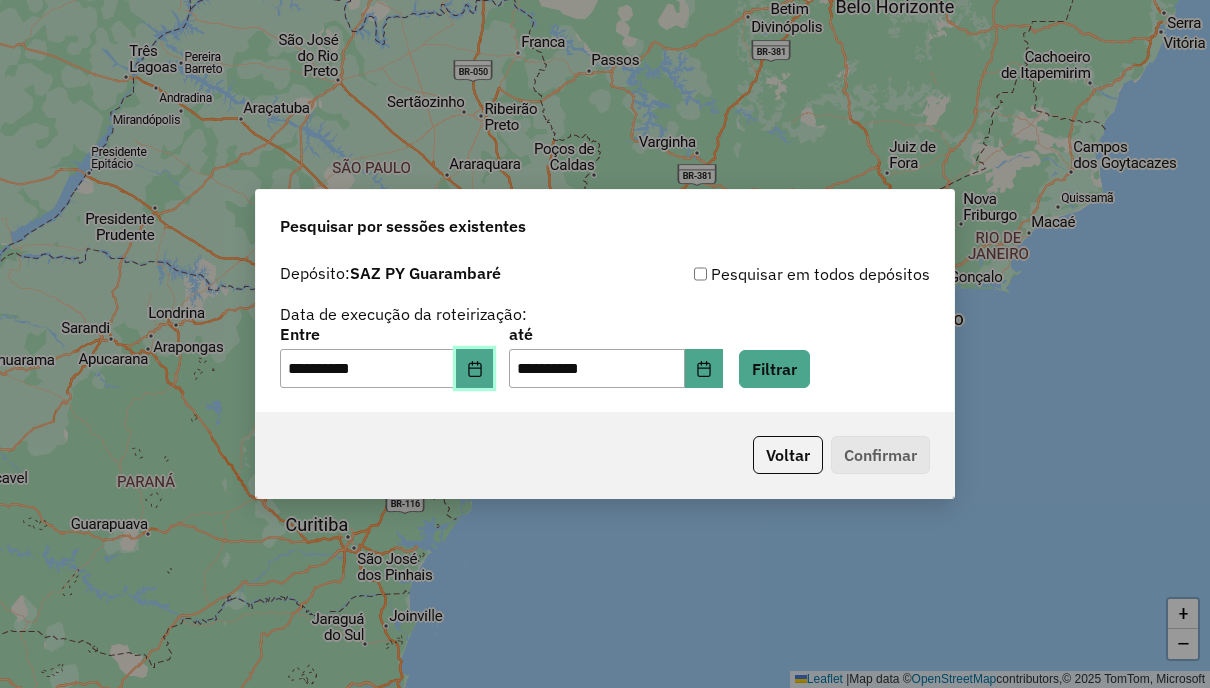 click at bounding box center [475, 369] 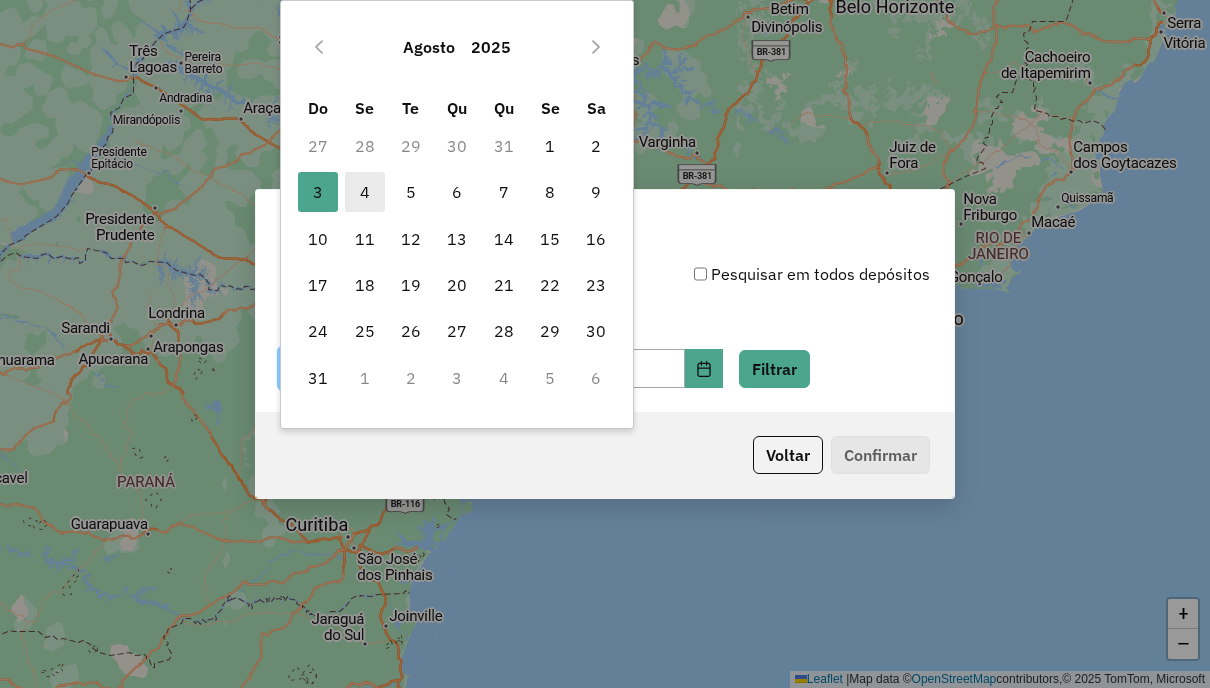 click on "4" at bounding box center [365, 192] 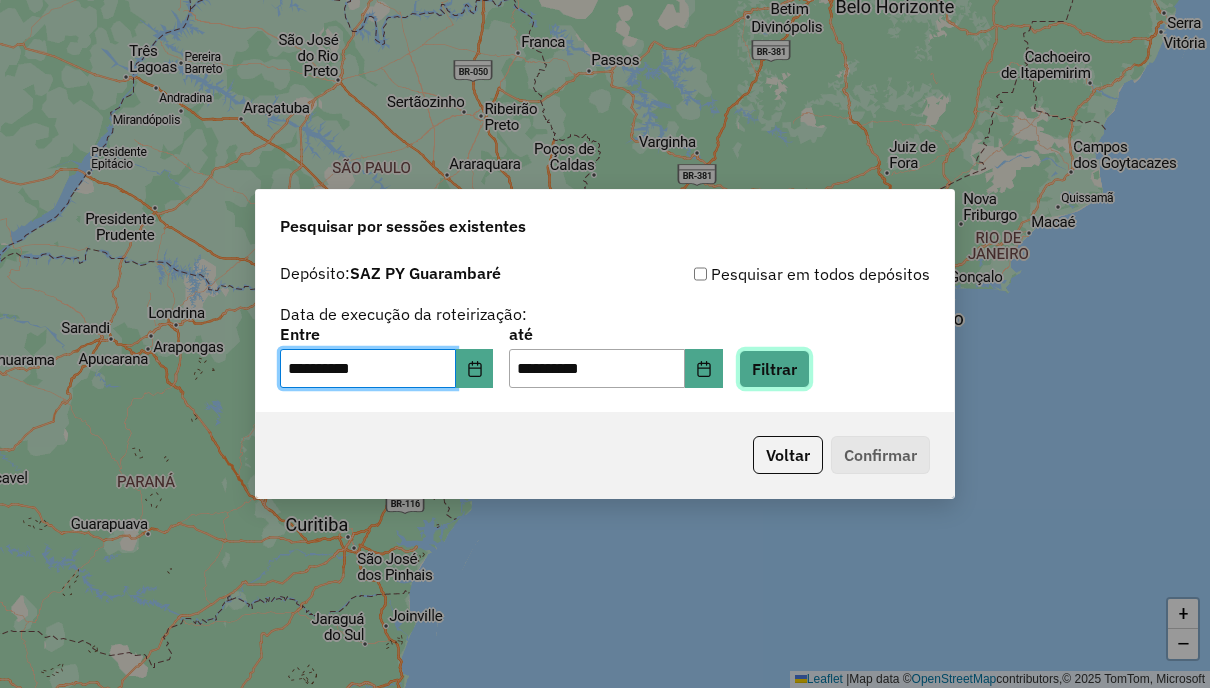 click on "Filtrar" 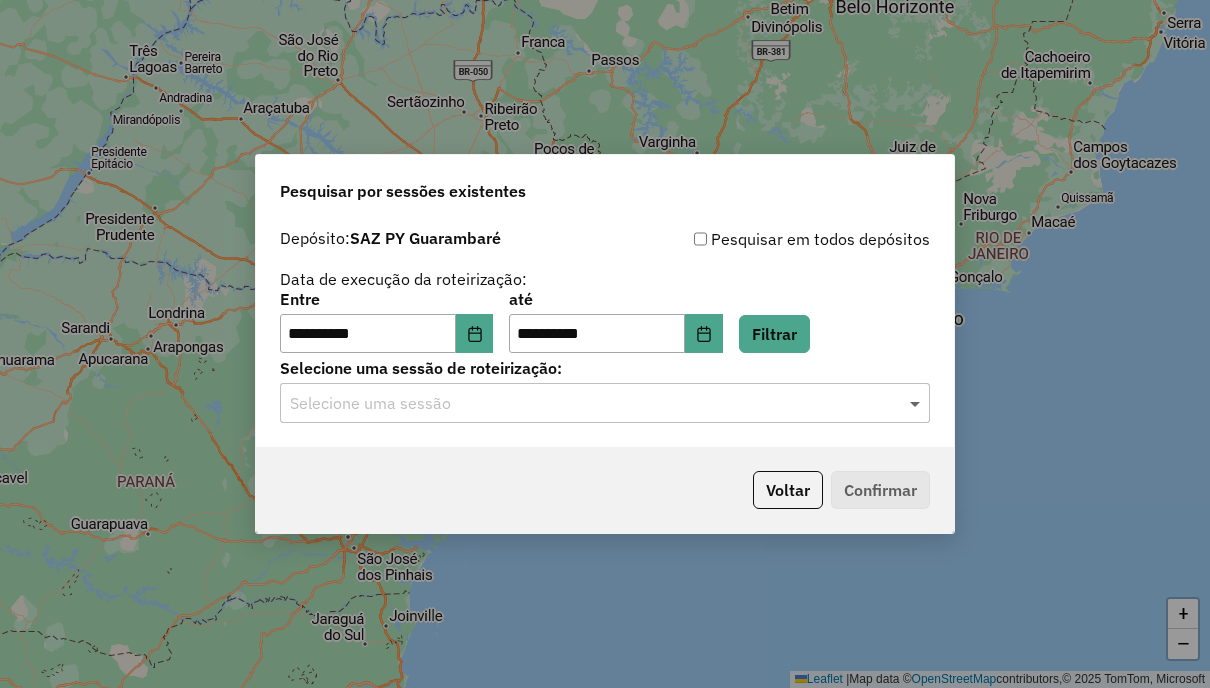 click 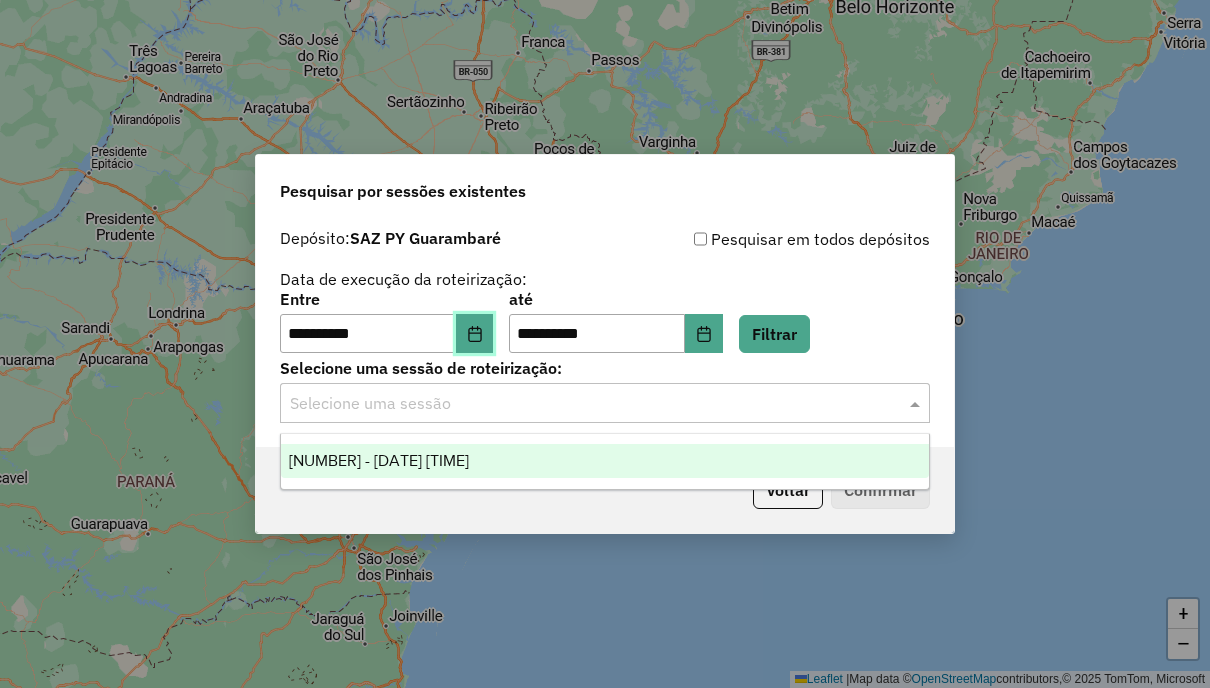 click 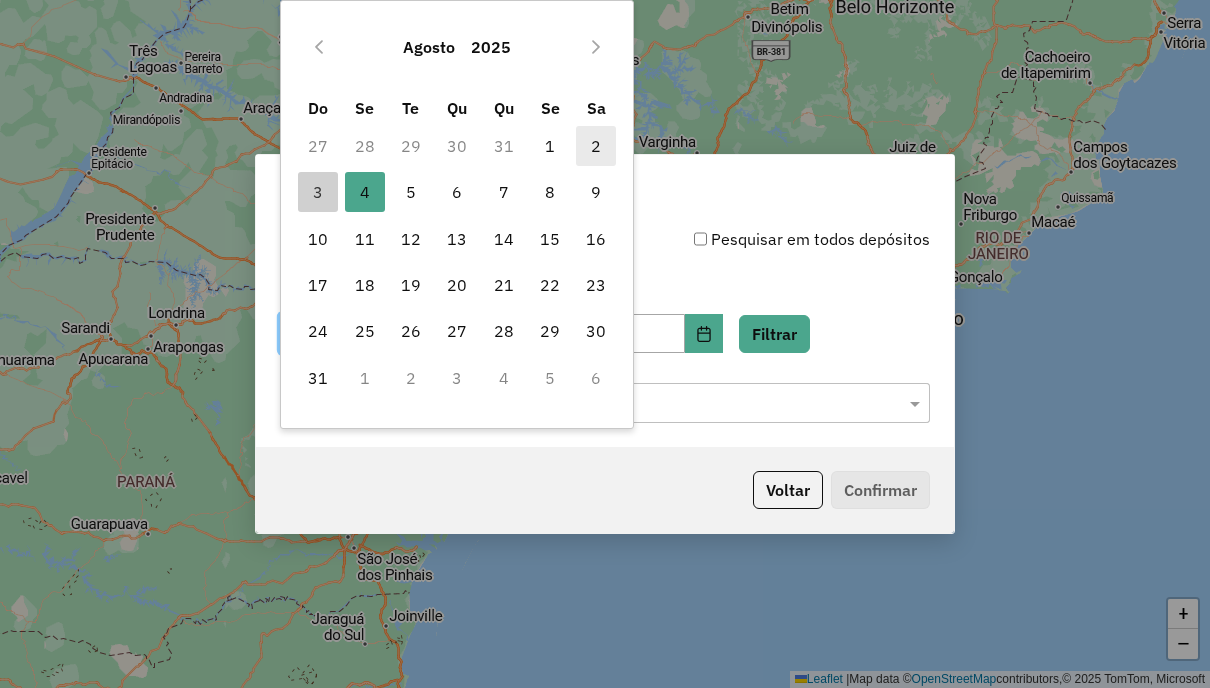 click on "2" at bounding box center (596, 146) 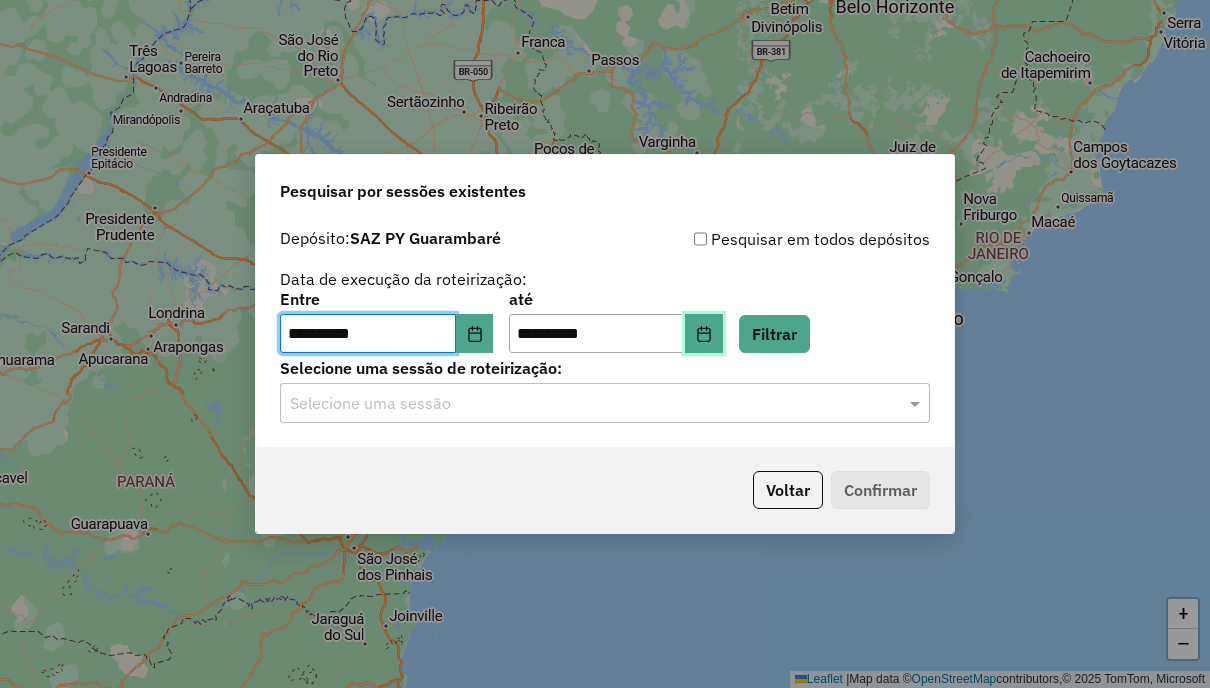click at bounding box center [704, 334] 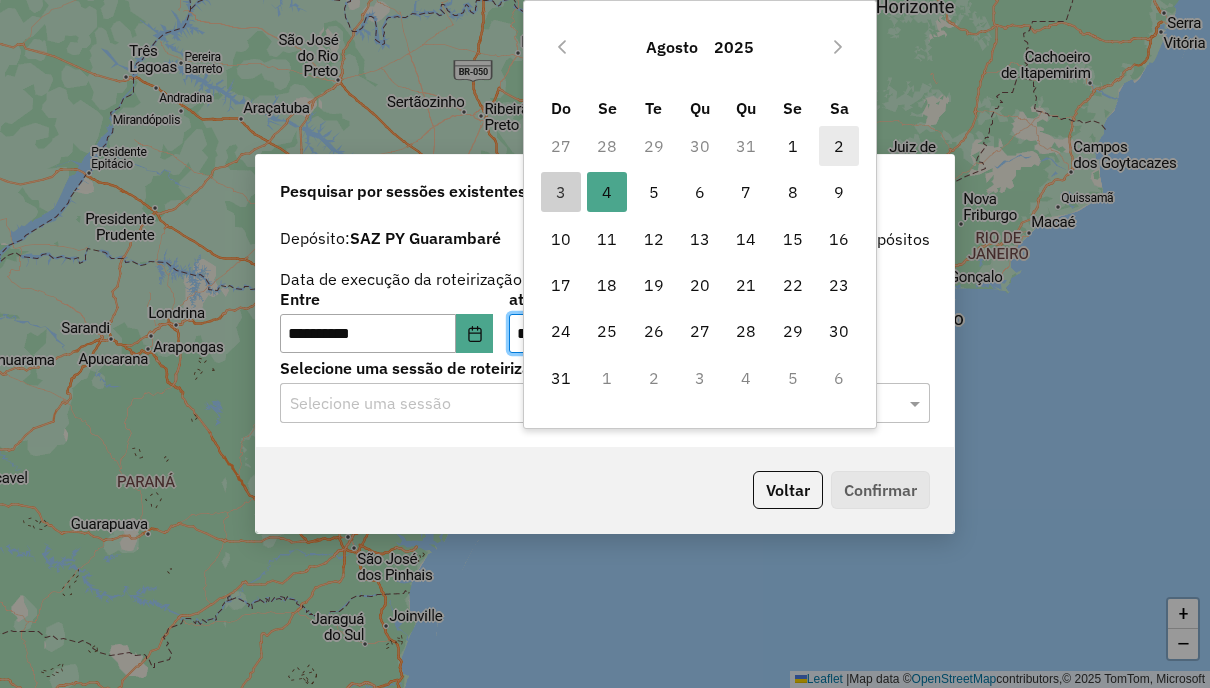 click on "2" at bounding box center [839, 146] 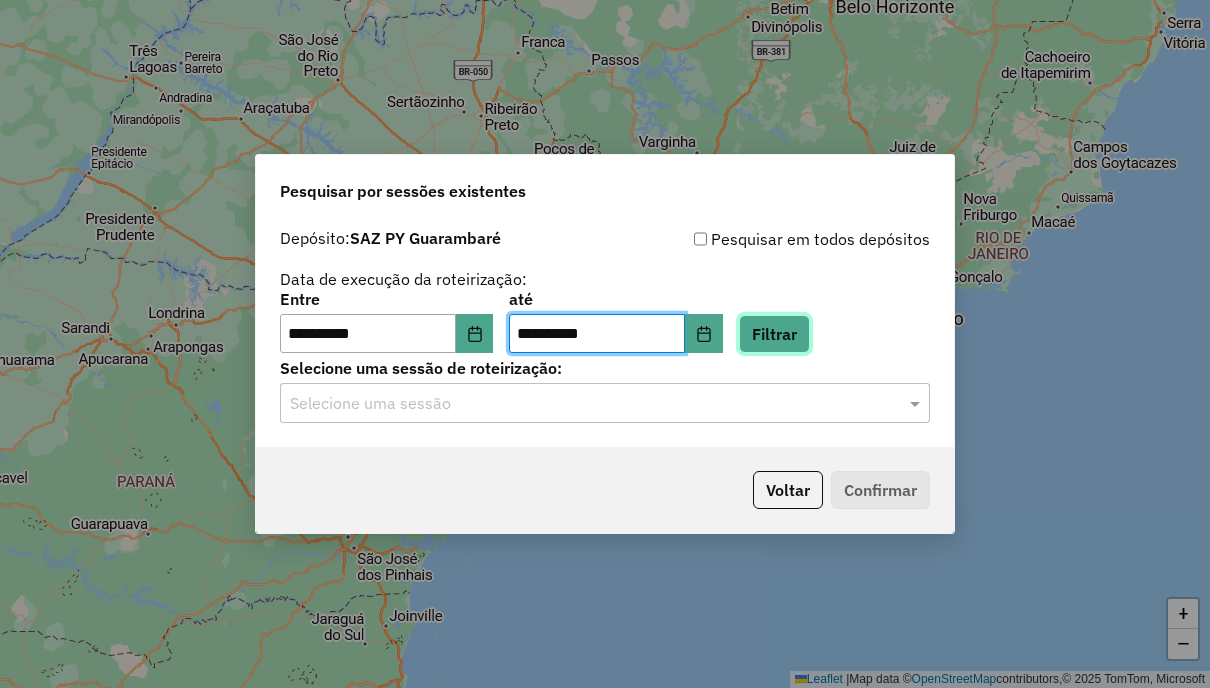 click on "Filtrar" 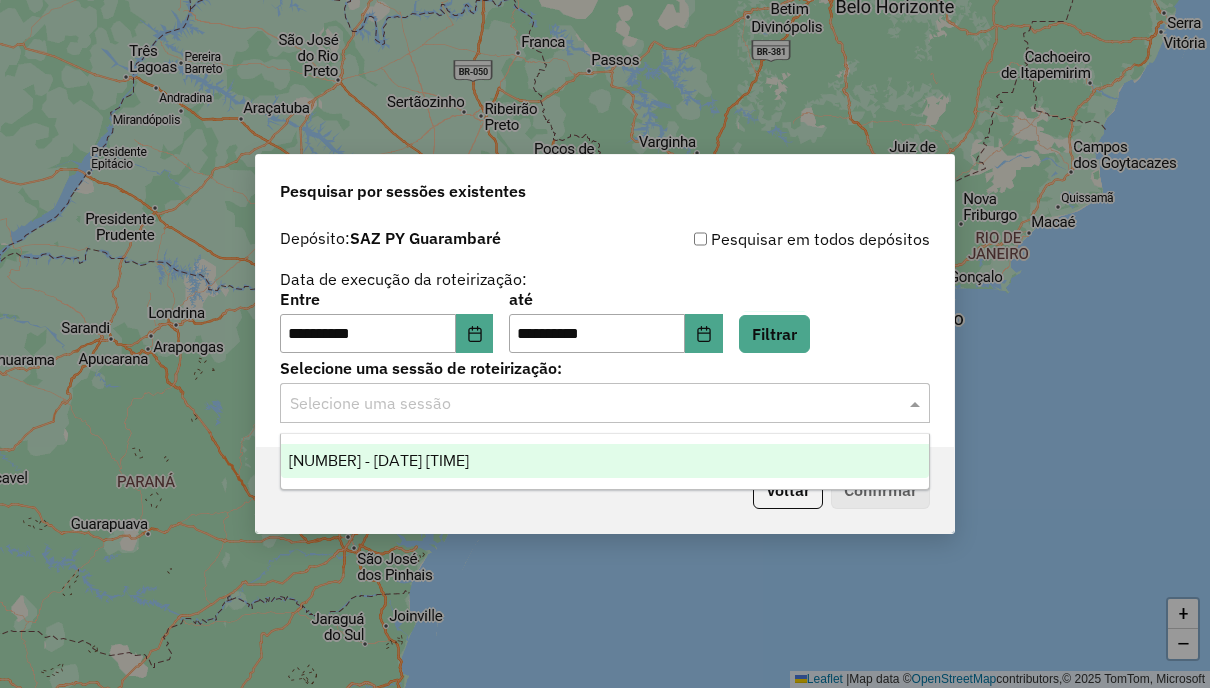 click 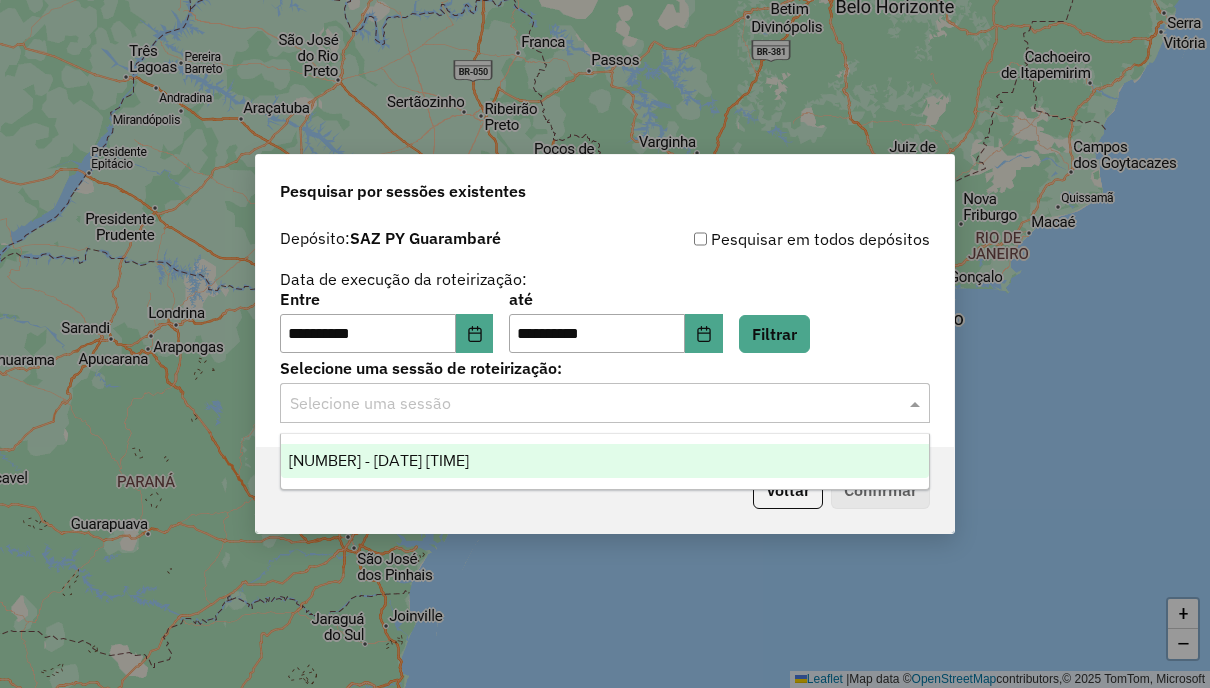 click on "1222534 - 02/08/2025 20:03" at bounding box center [604, 461] 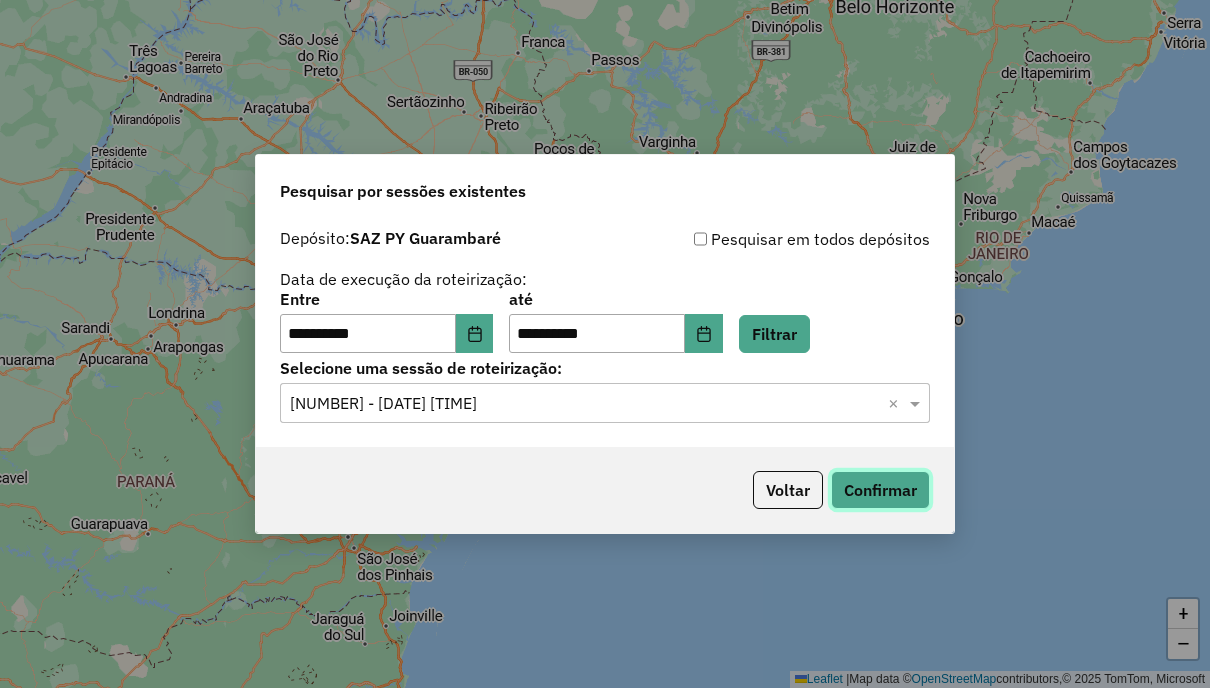 click on "Confirmar" 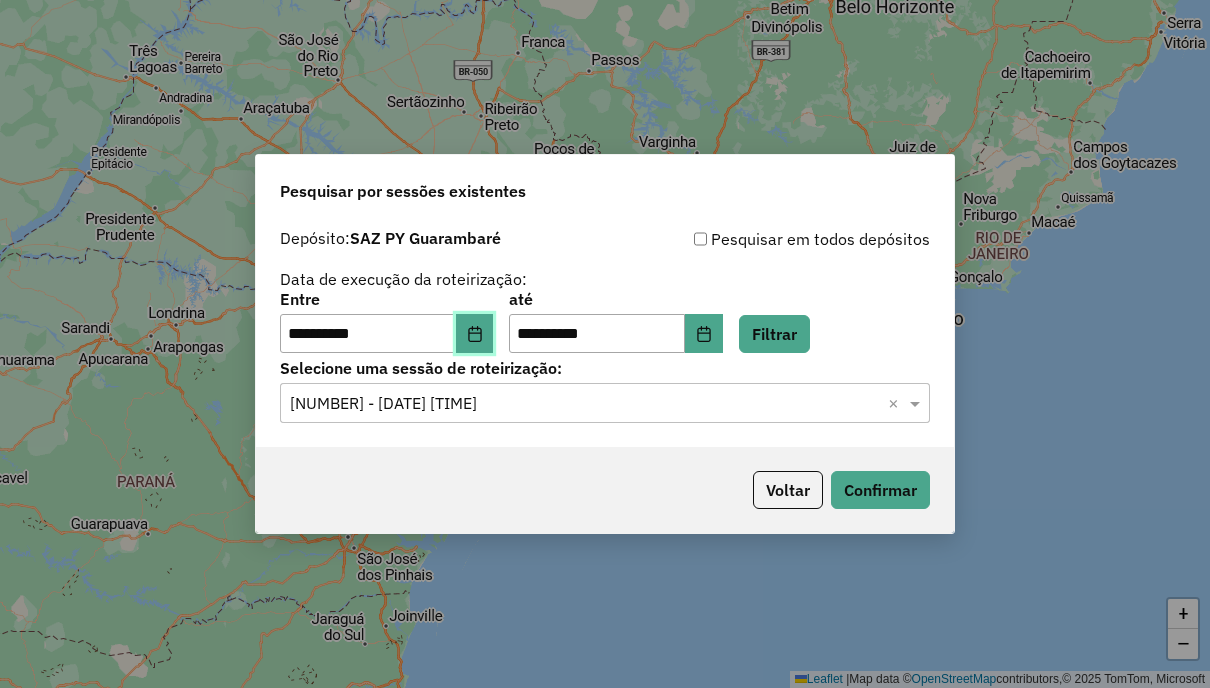 click 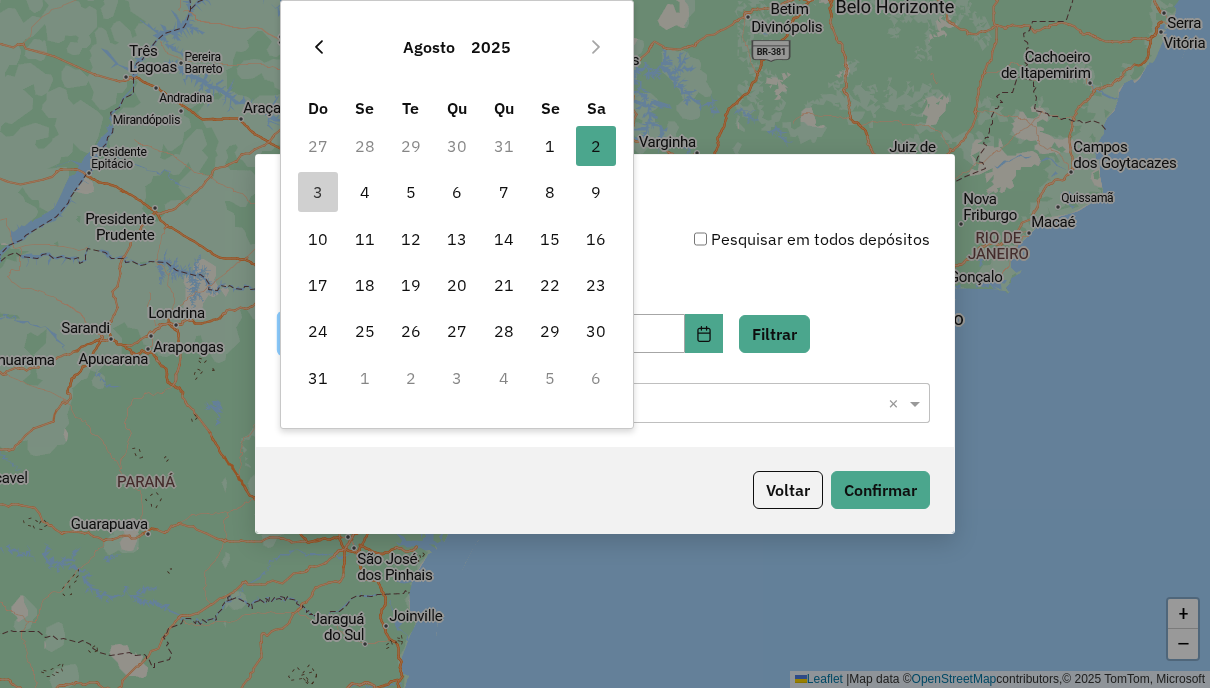 click 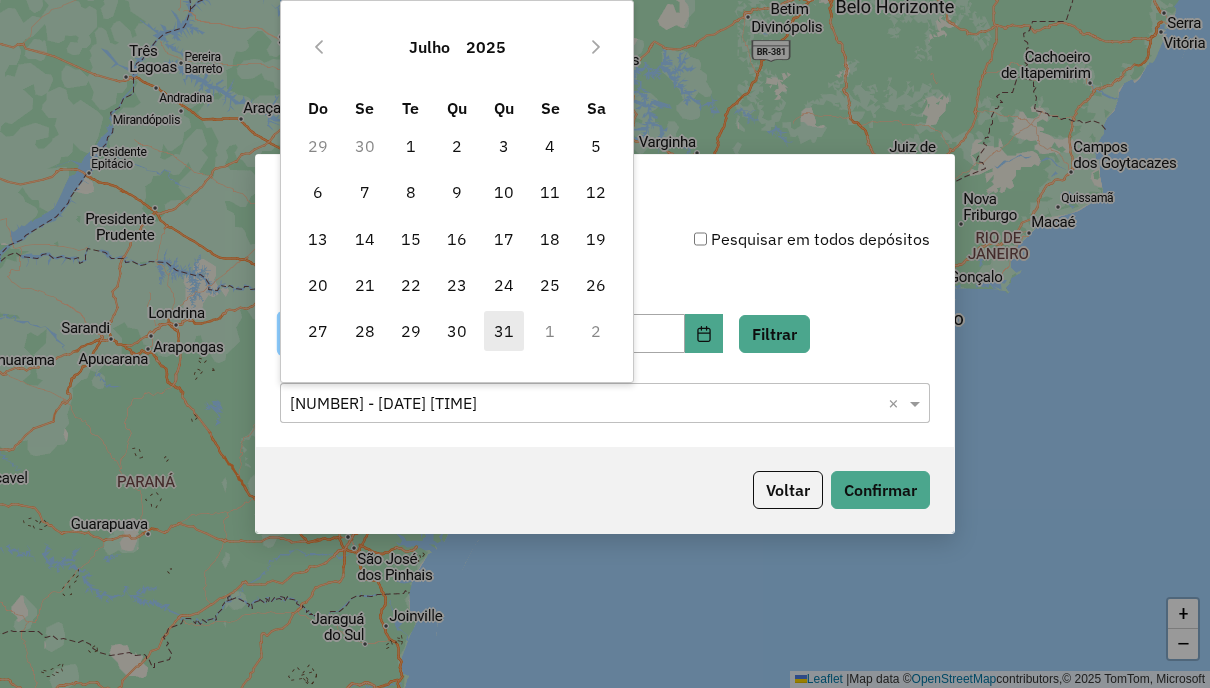 click on "31" at bounding box center [504, 331] 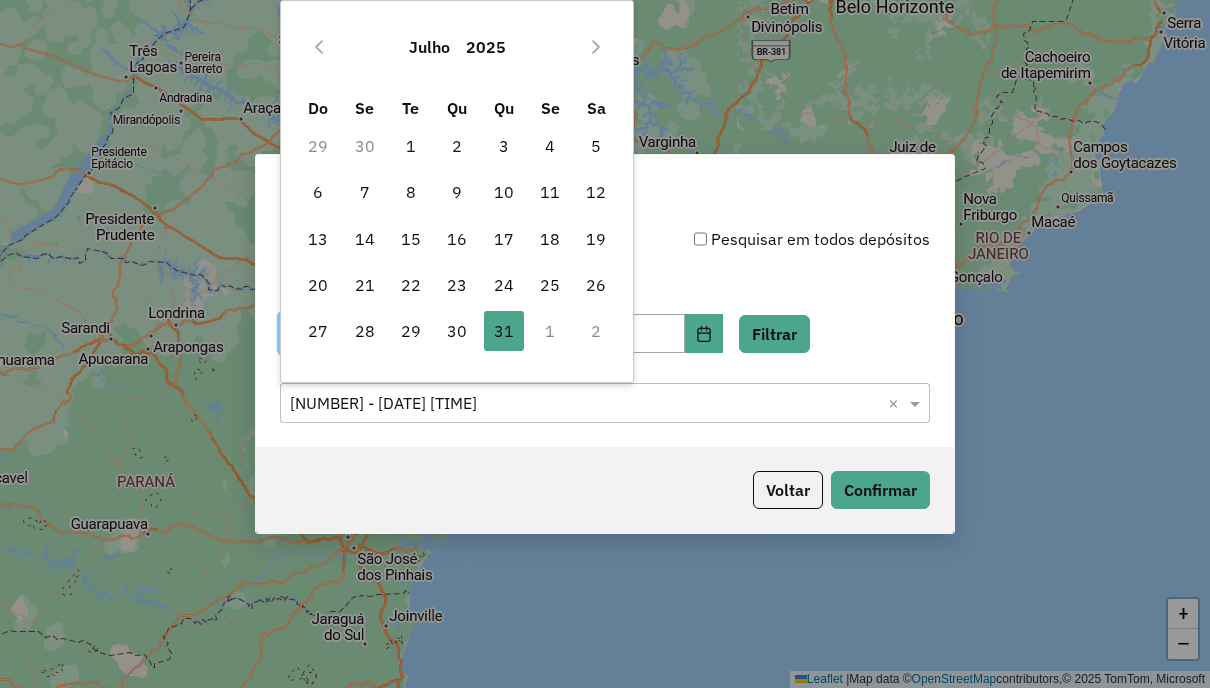 click on "31" at bounding box center (504, 331) 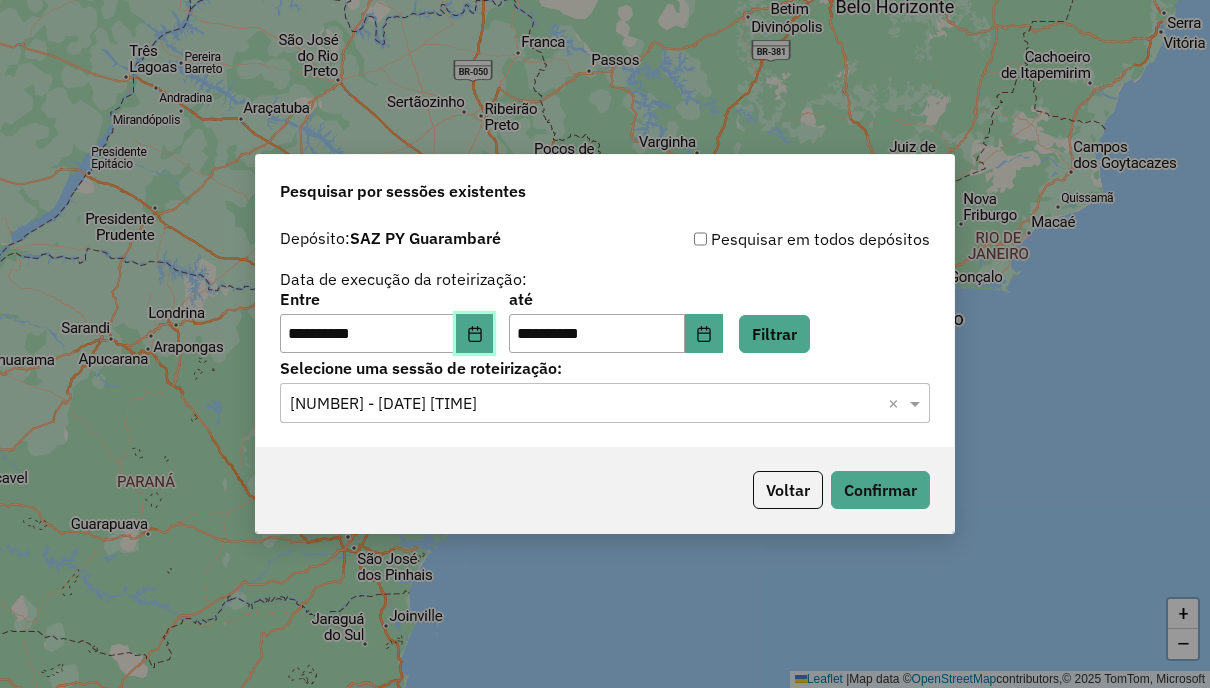 click at bounding box center (475, 334) 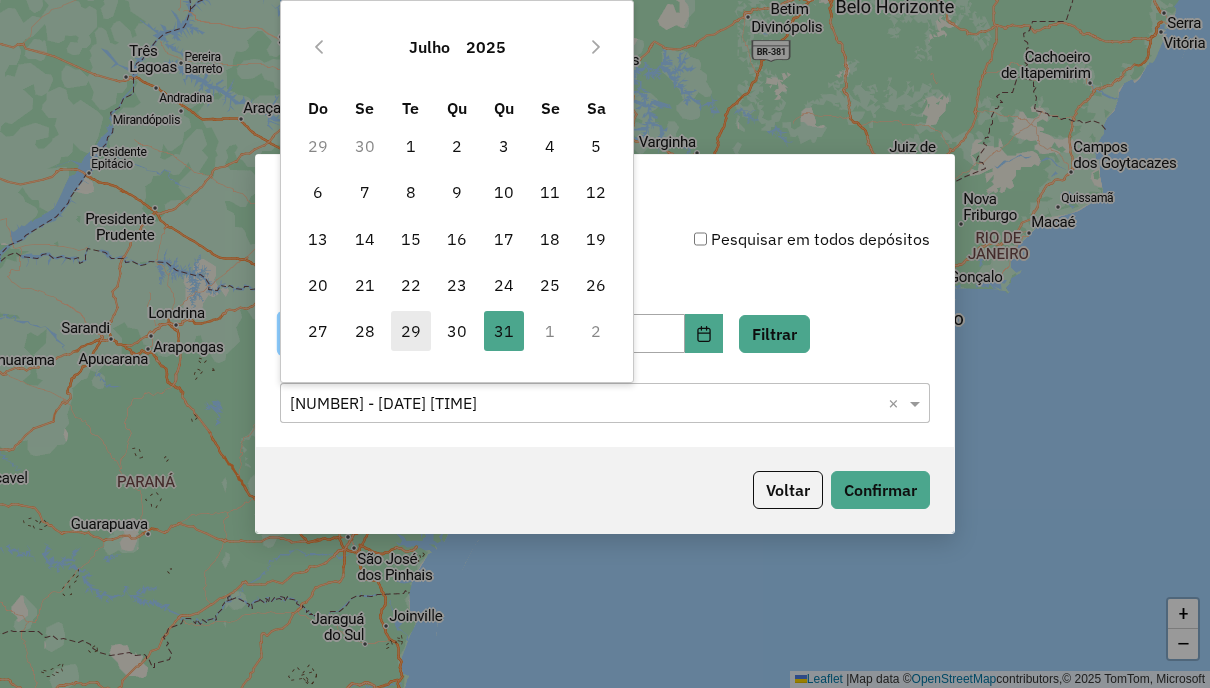 click on "29" at bounding box center [411, 331] 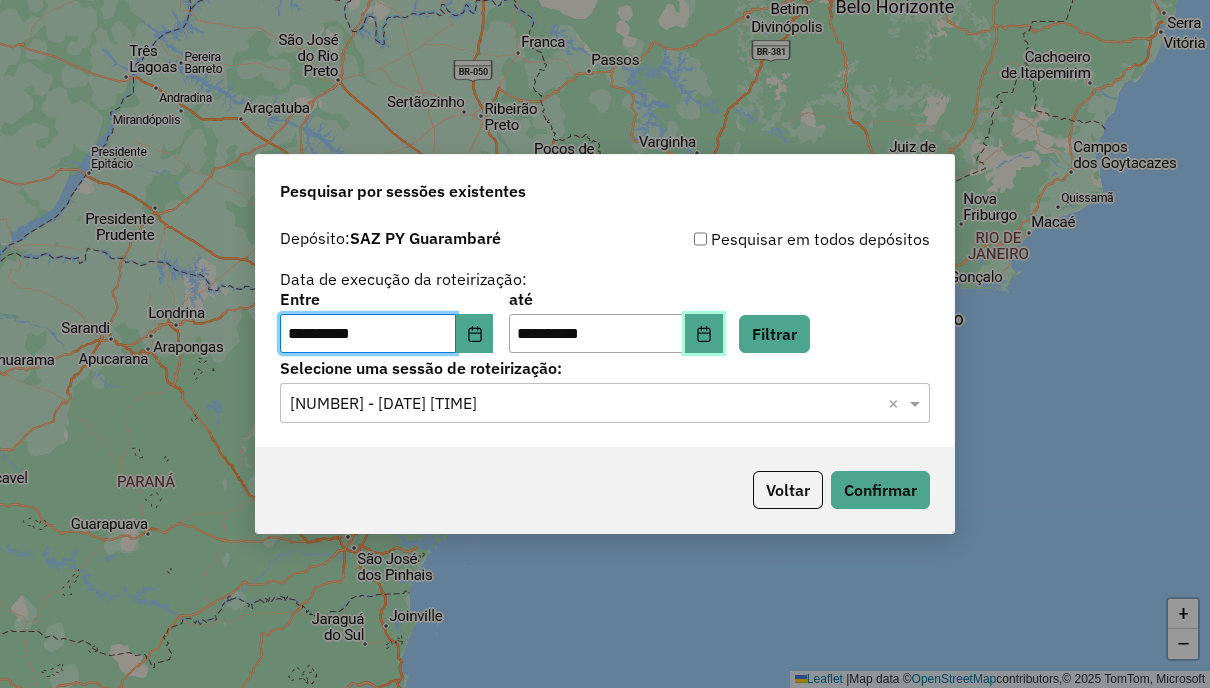 click 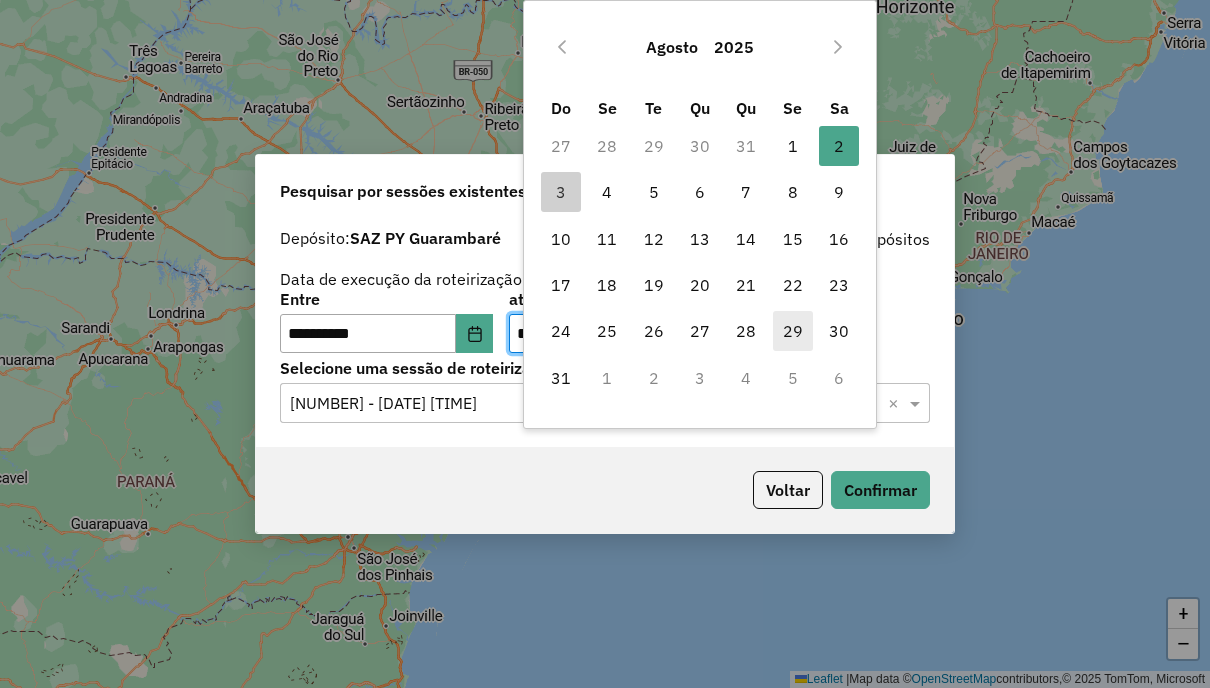 click on "29" at bounding box center [793, 331] 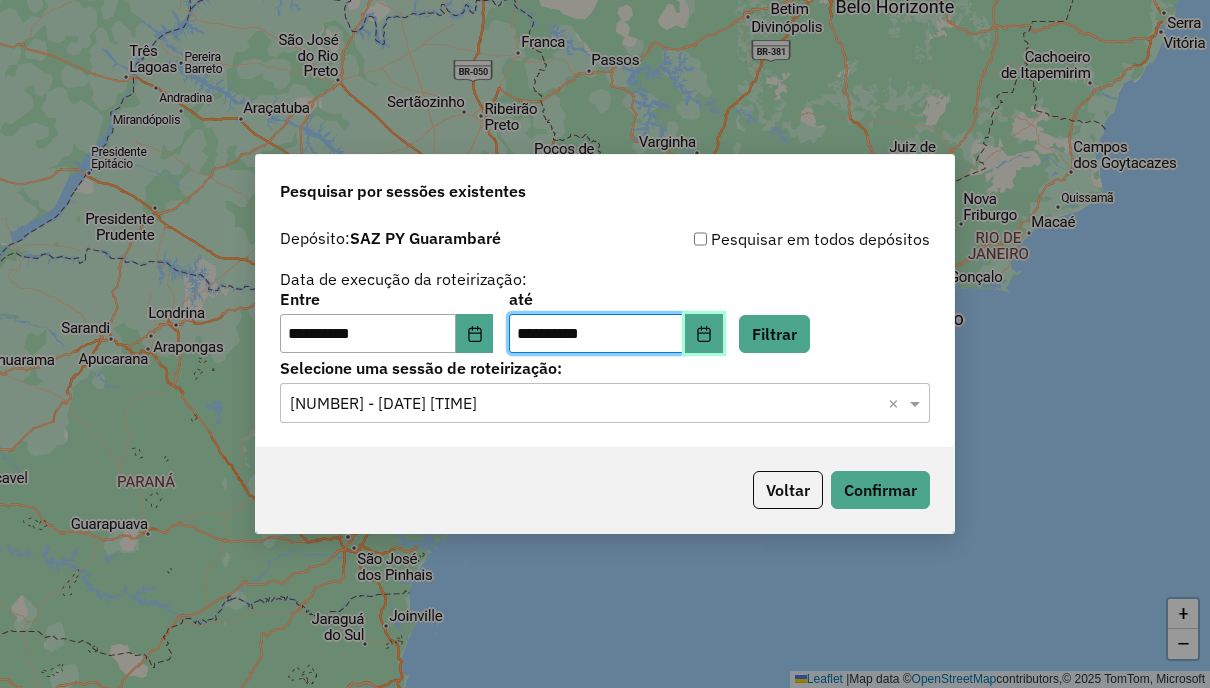 click 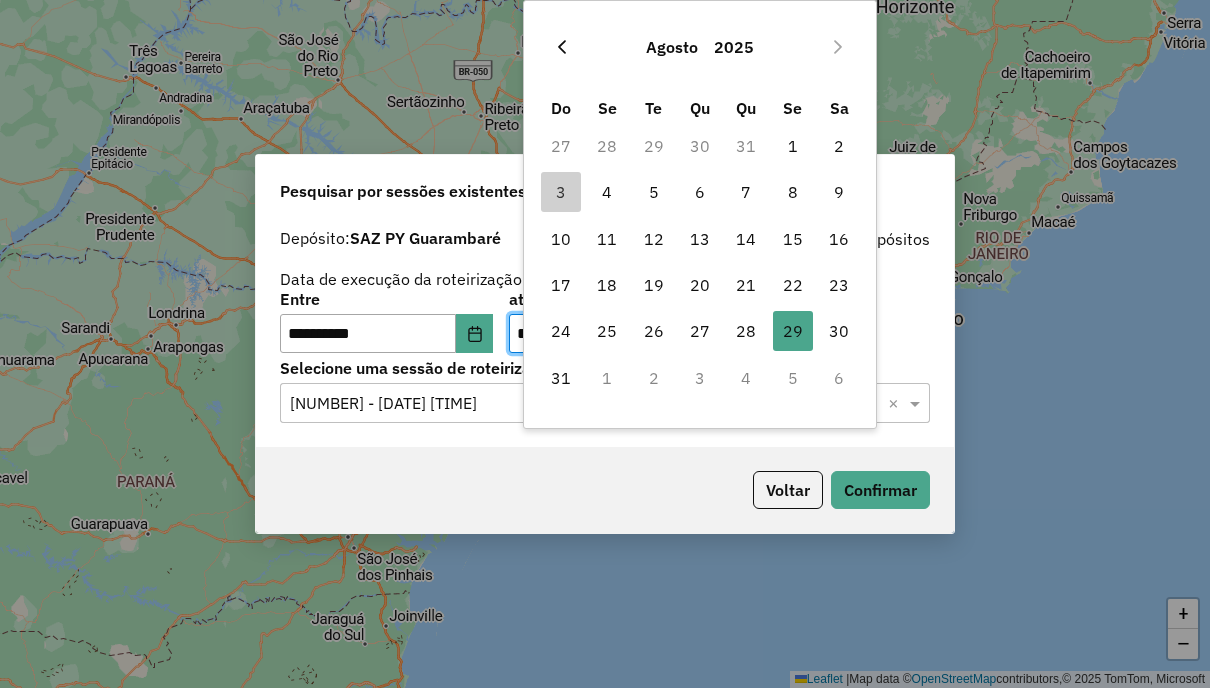 click 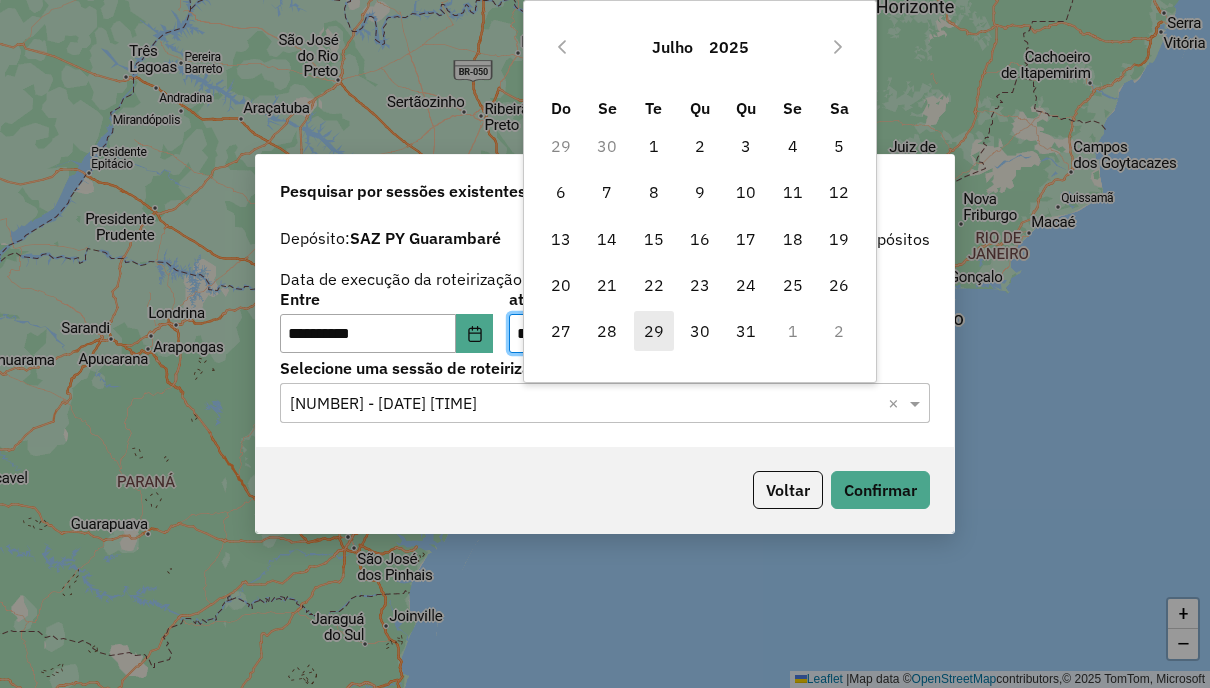 click on "29" at bounding box center [654, 331] 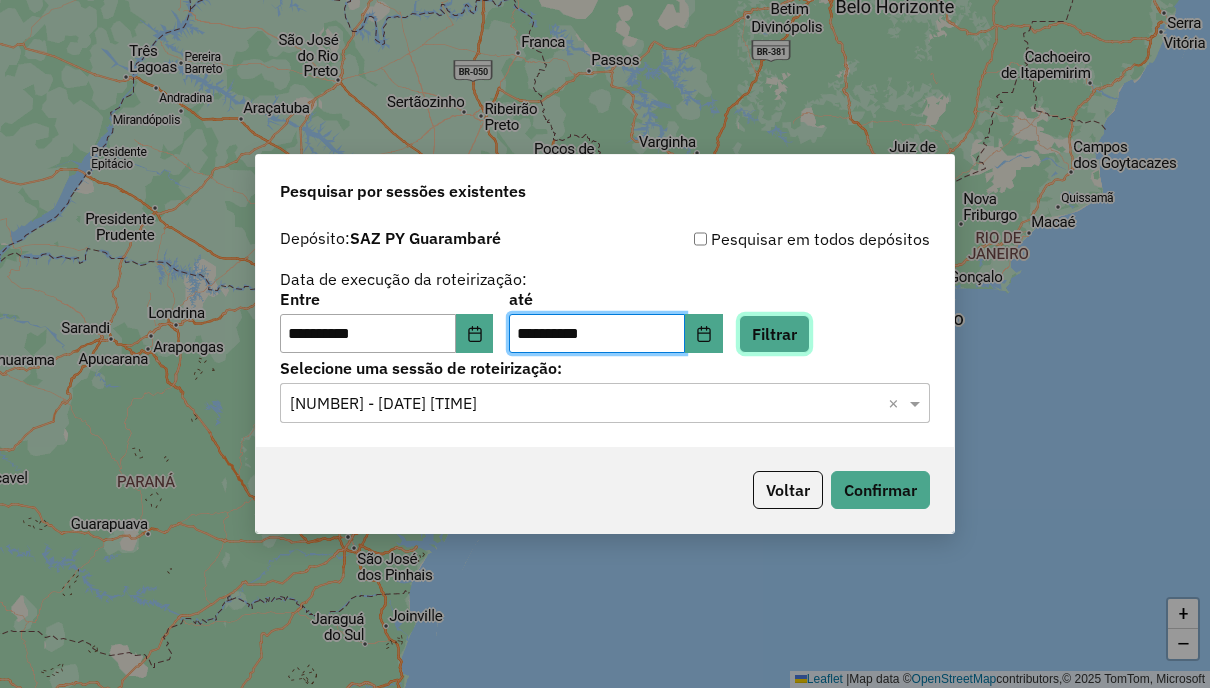 click on "Filtrar" 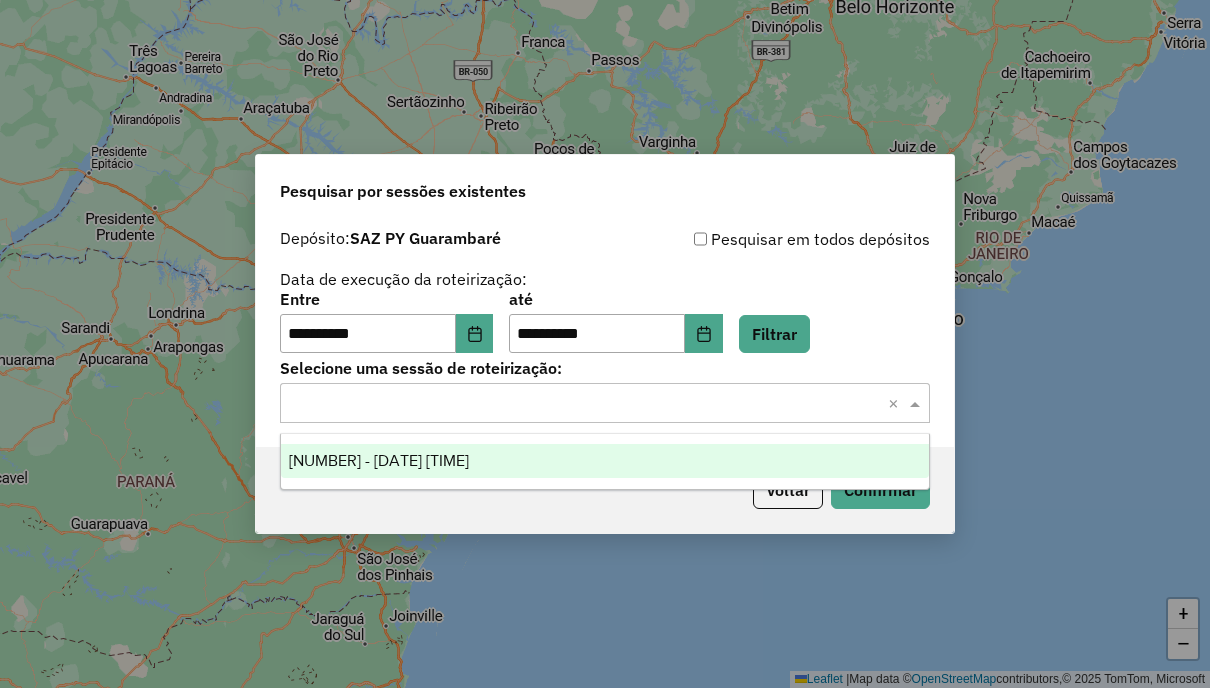 click 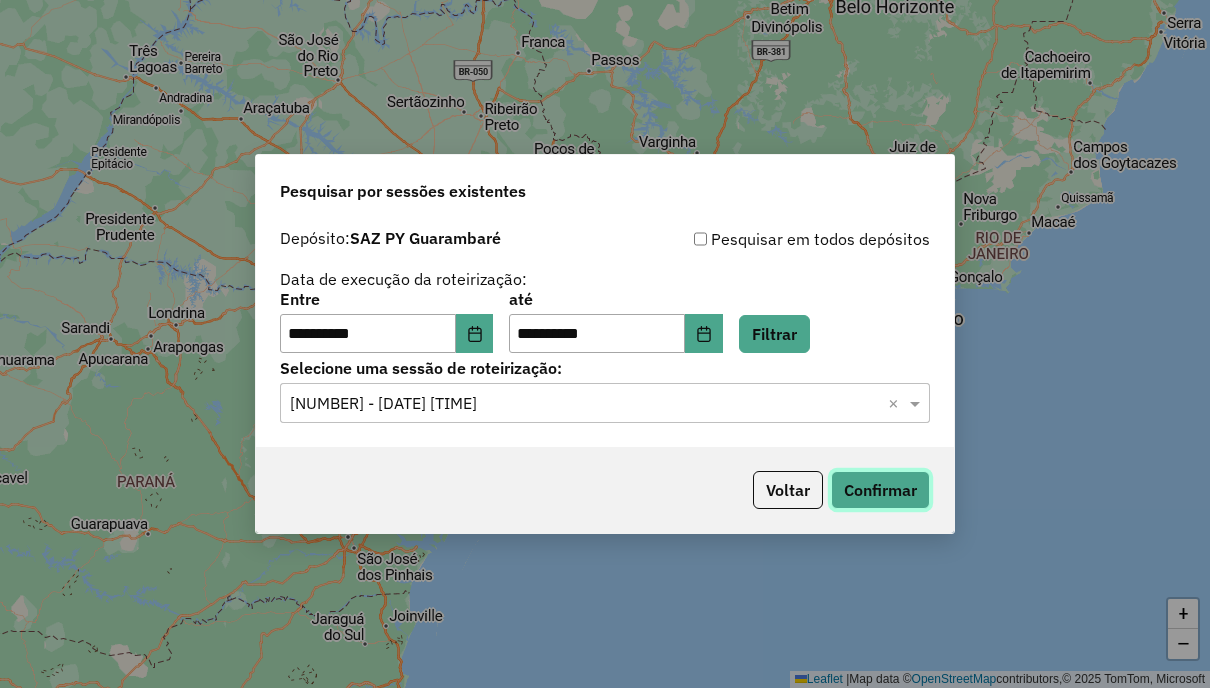 click on "Confirmar" 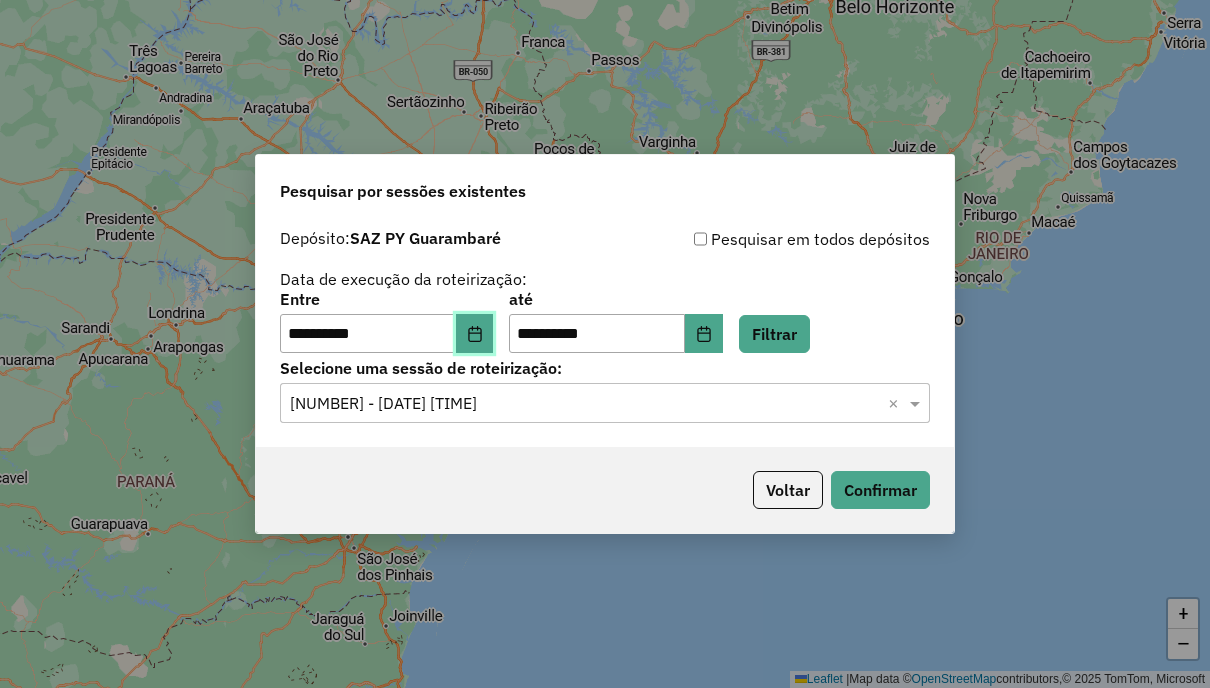 click at bounding box center (475, 334) 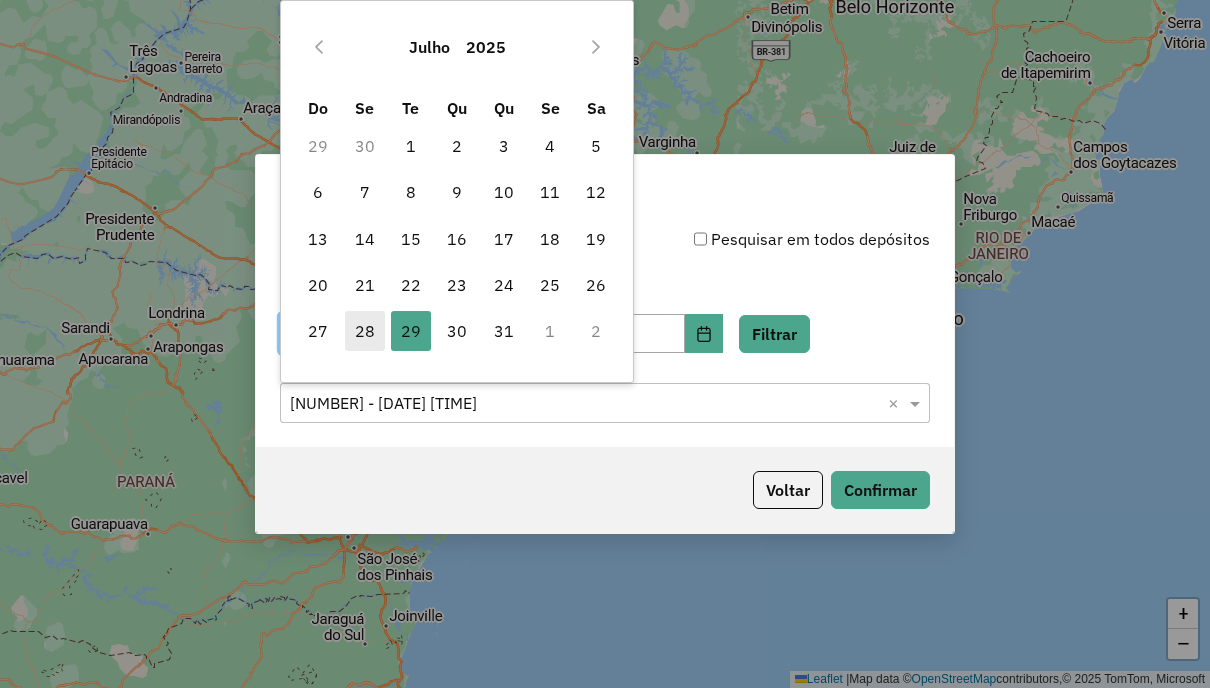click on "28" at bounding box center [365, 331] 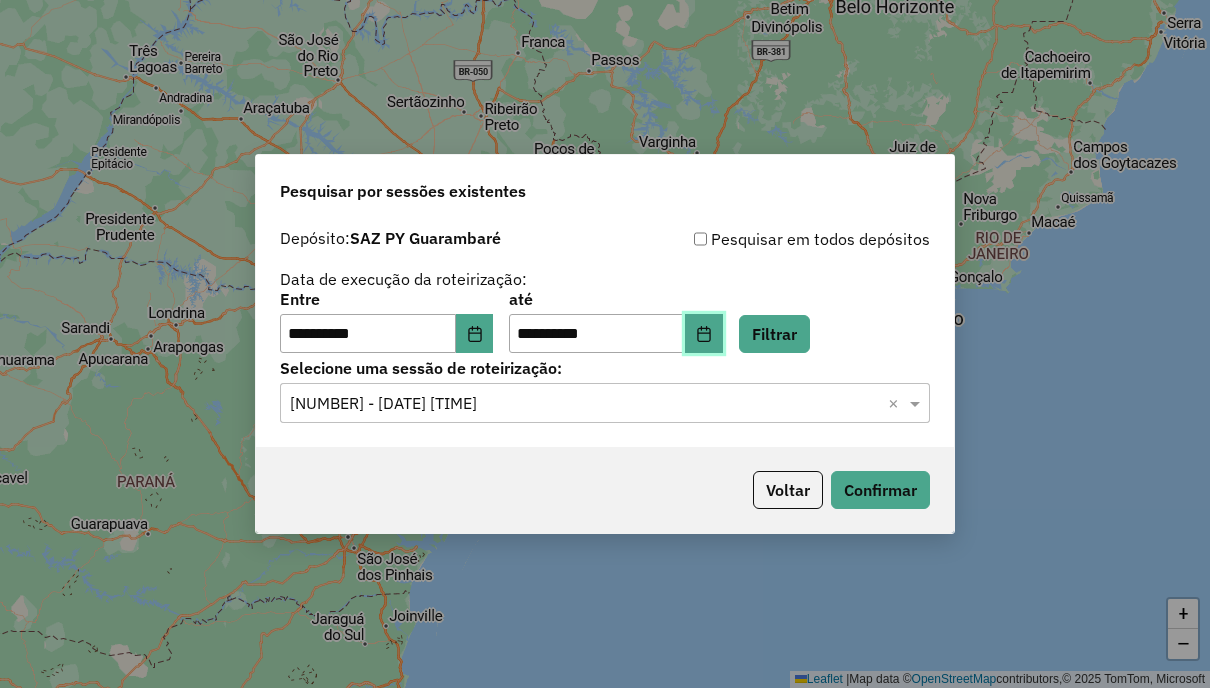 click 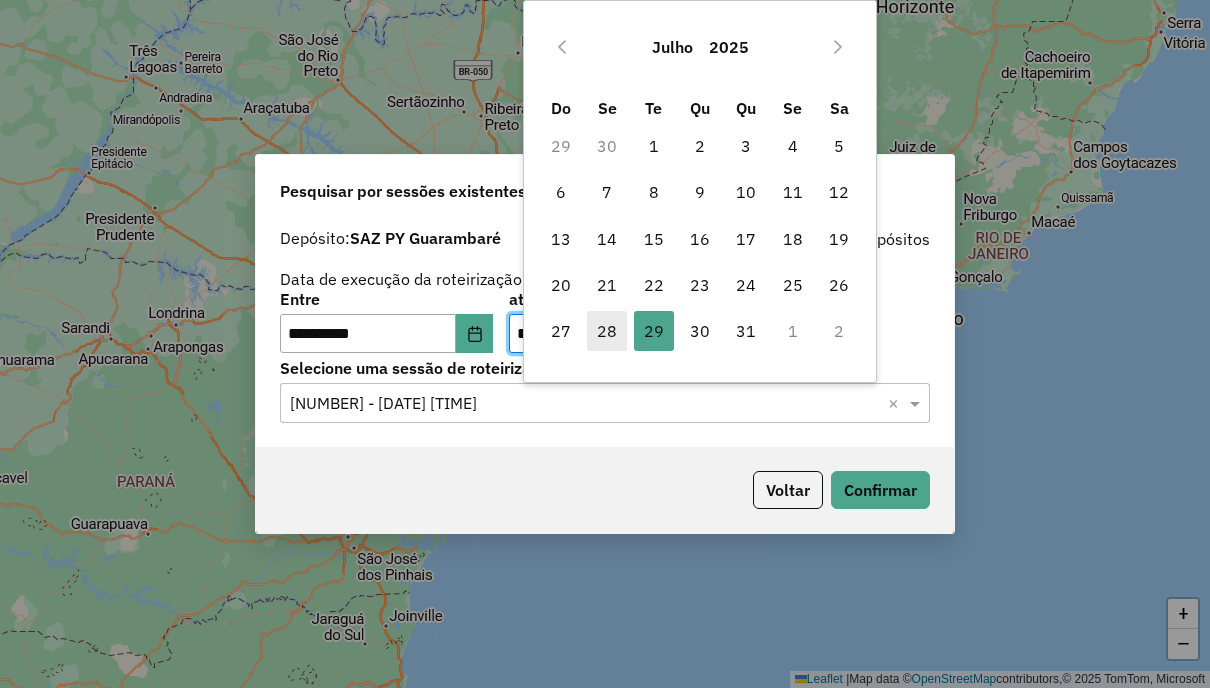 click on "28" at bounding box center (607, 331) 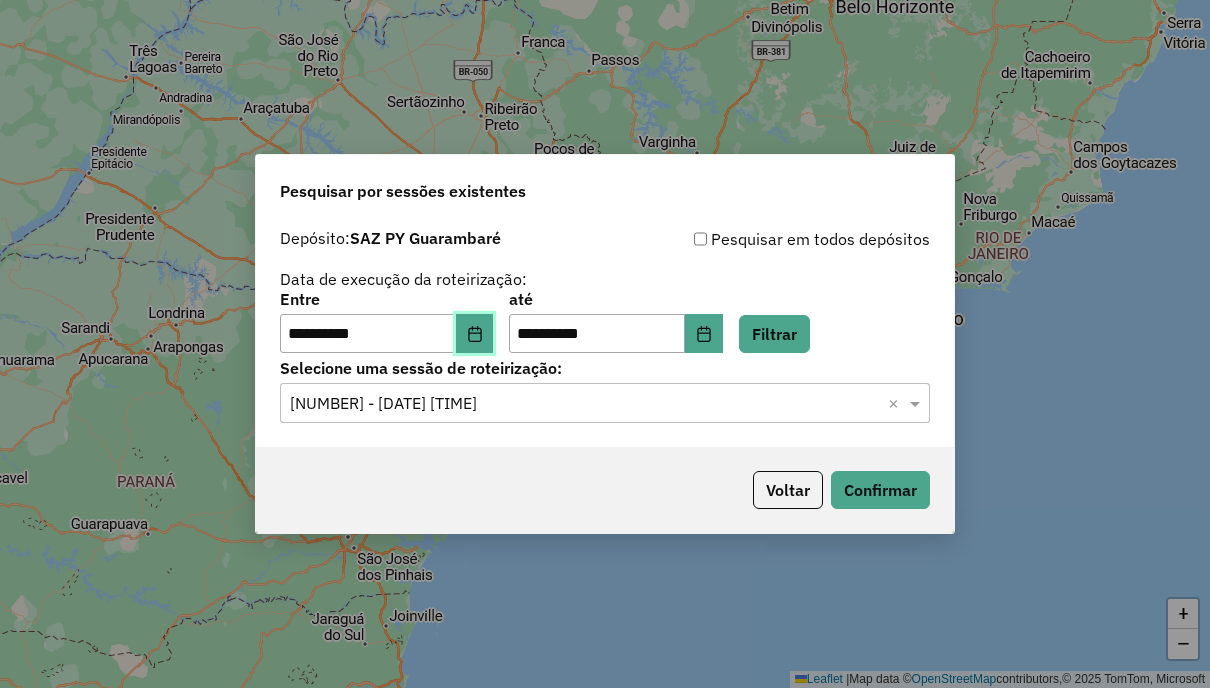 click 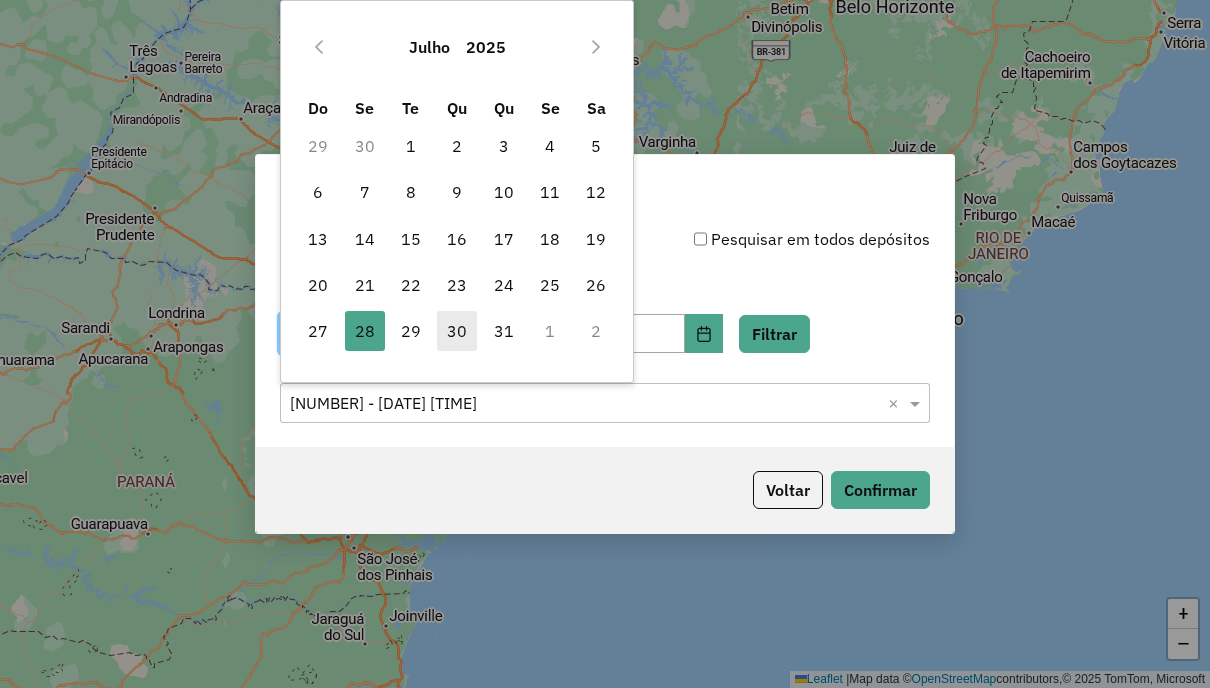 drag, startPoint x: 469, startPoint y: 341, endPoint x: 548, endPoint y: 338, distance: 79.05694 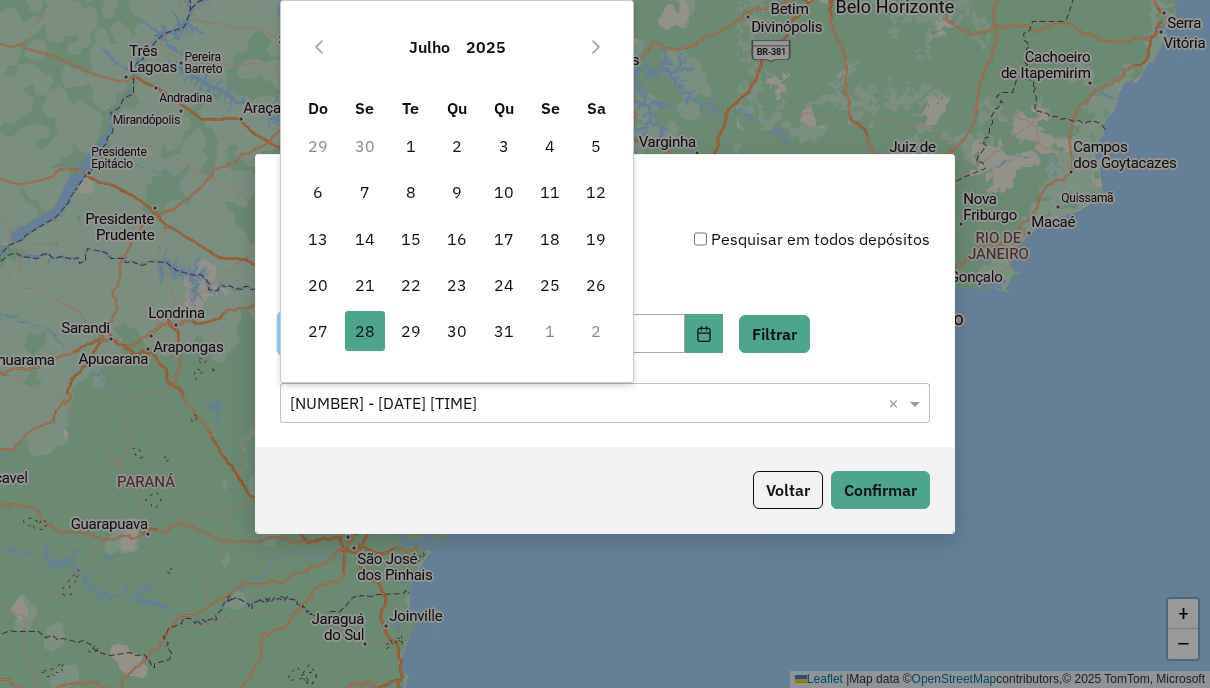 click on "30" at bounding box center (457, 331) 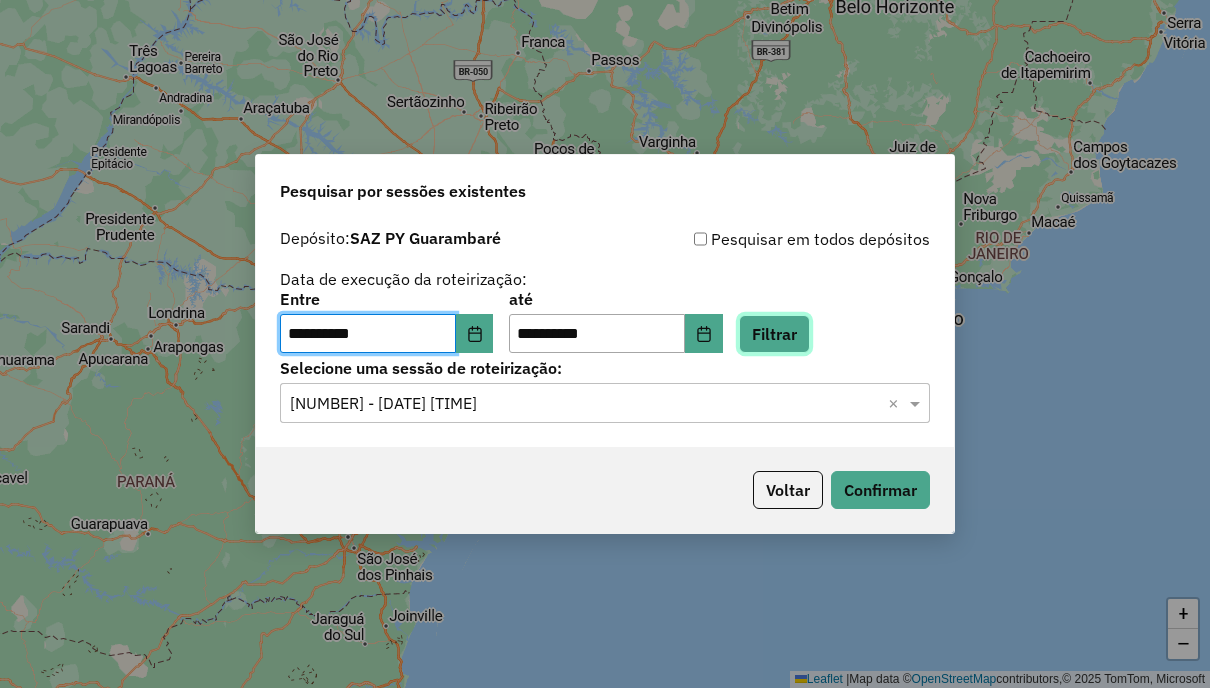 click on "Filtrar" 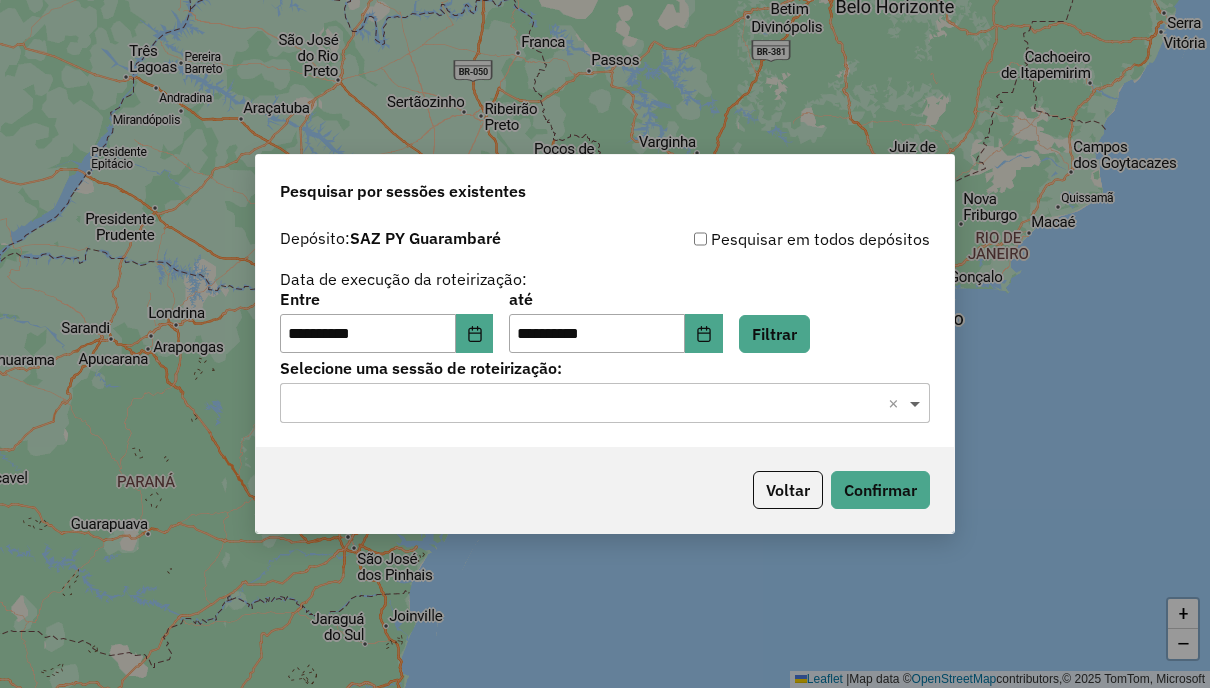 click 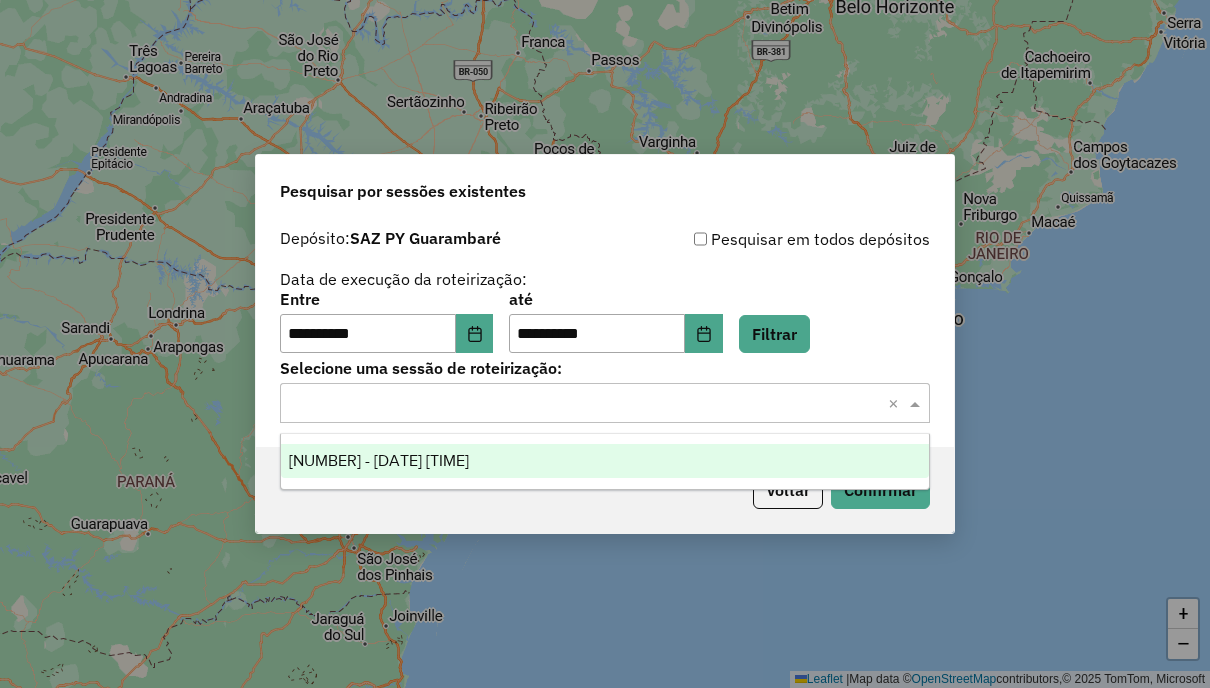 click on "1220163 - 30/07/2025 20:00" at bounding box center [604, 461] 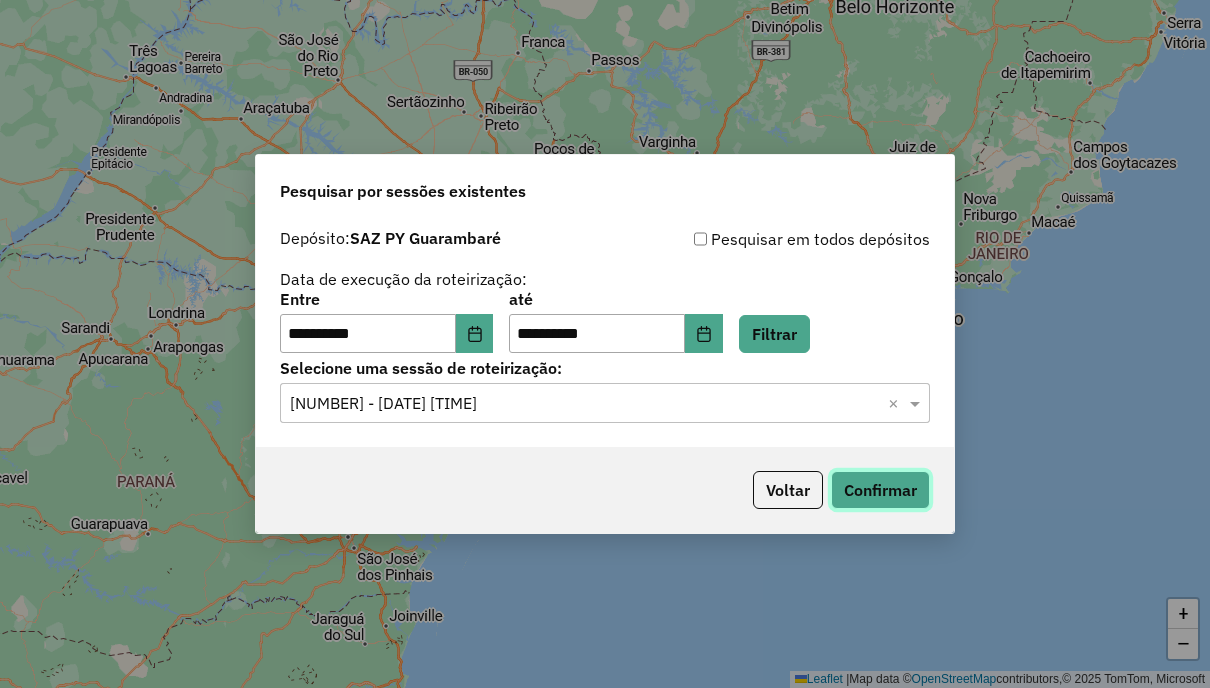 click on "Confirmar" 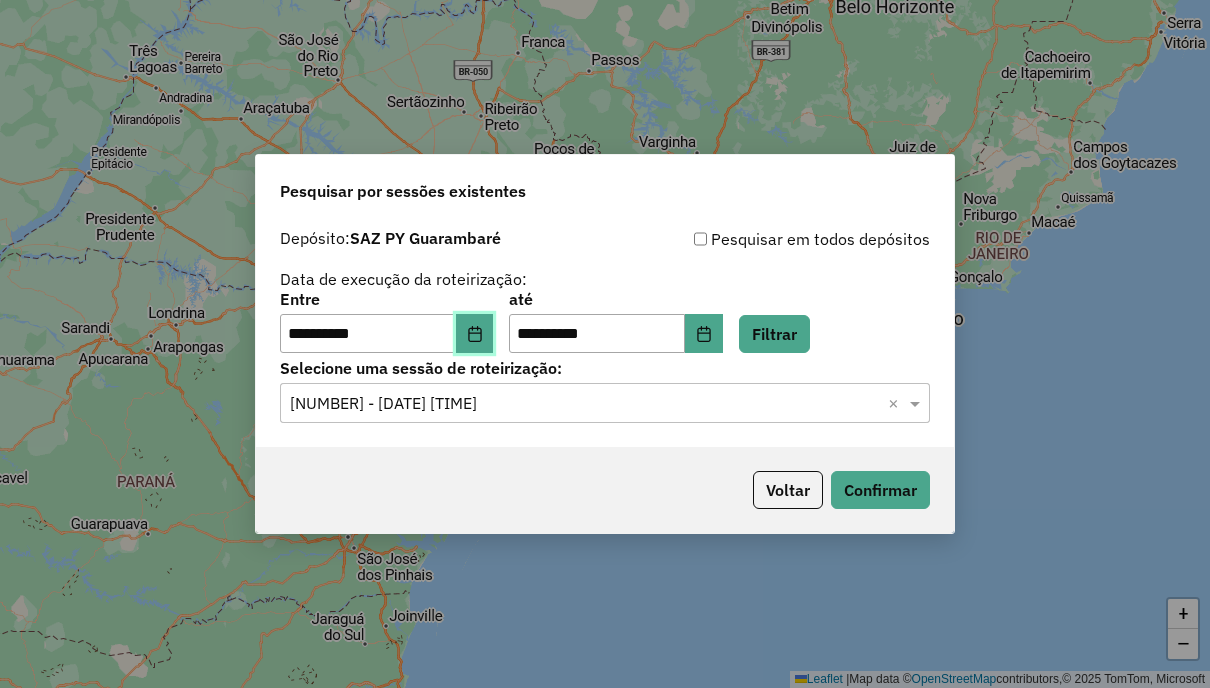 click 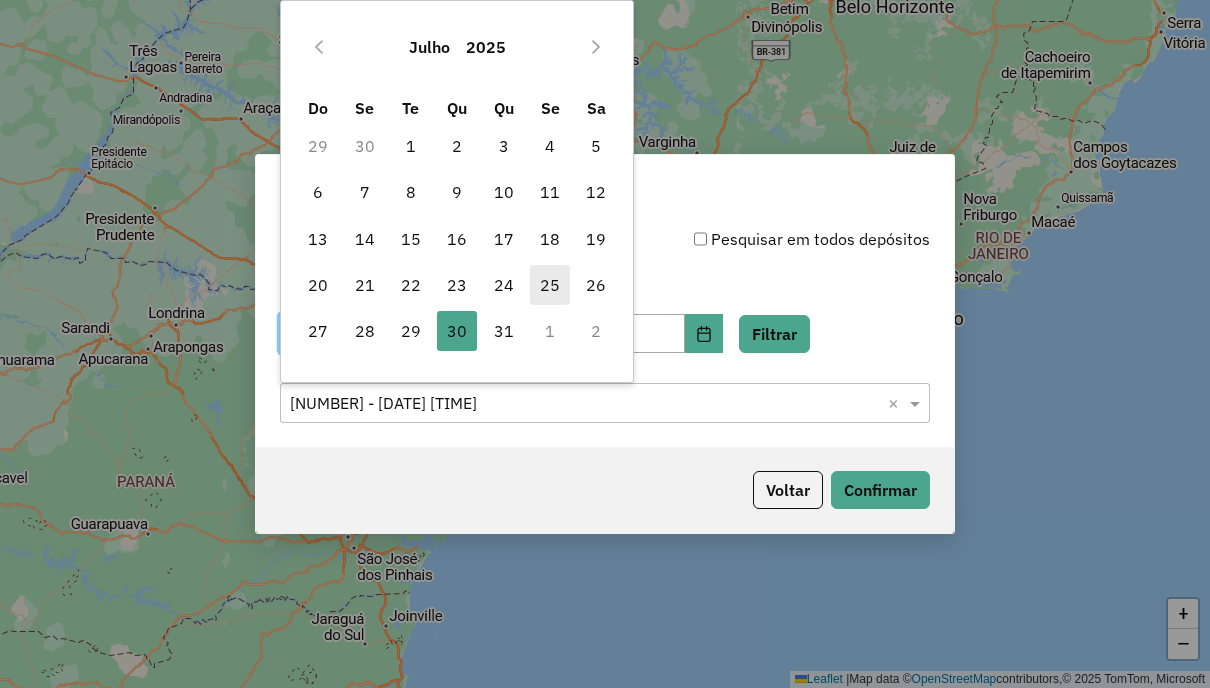 click on "25" at bounding box center [550, 285] 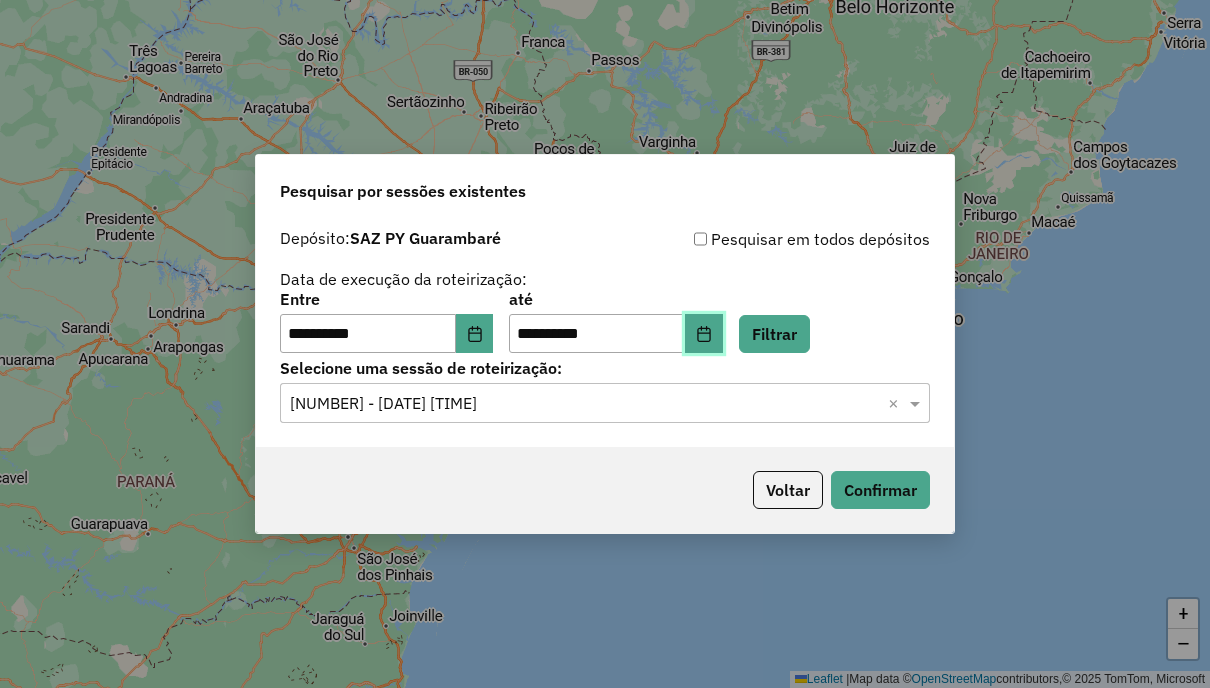 click at bounding box center [704, 334] 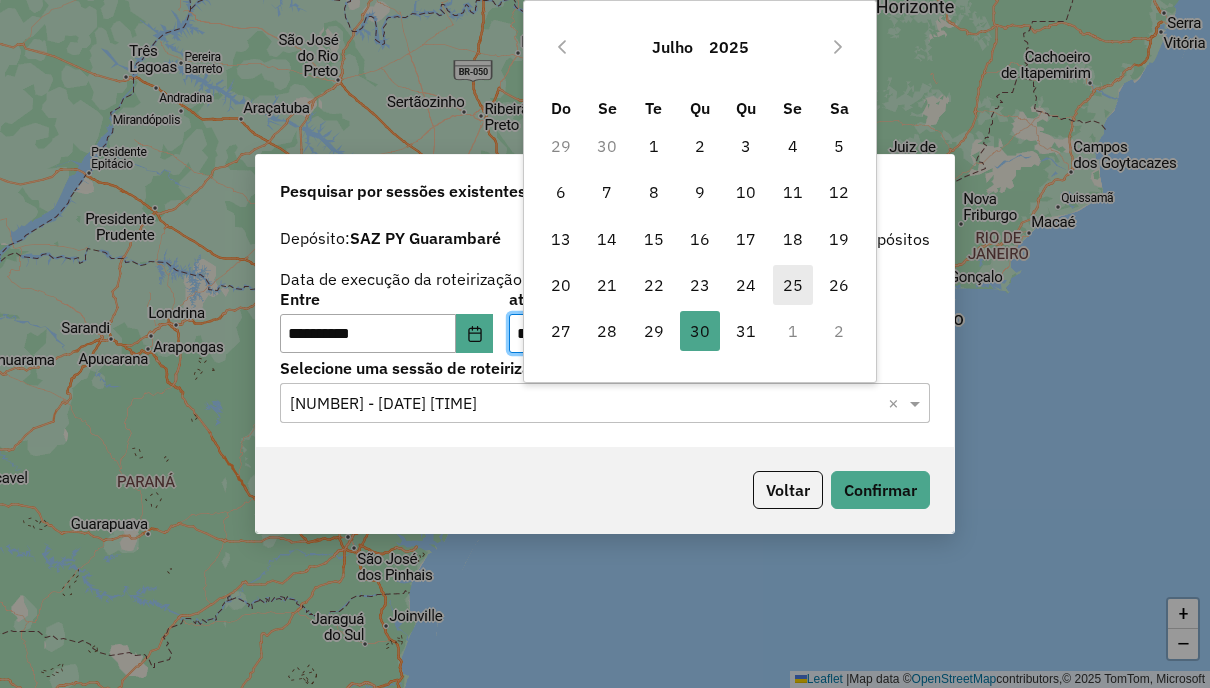 click on "25" at bounding box center (793, 285) 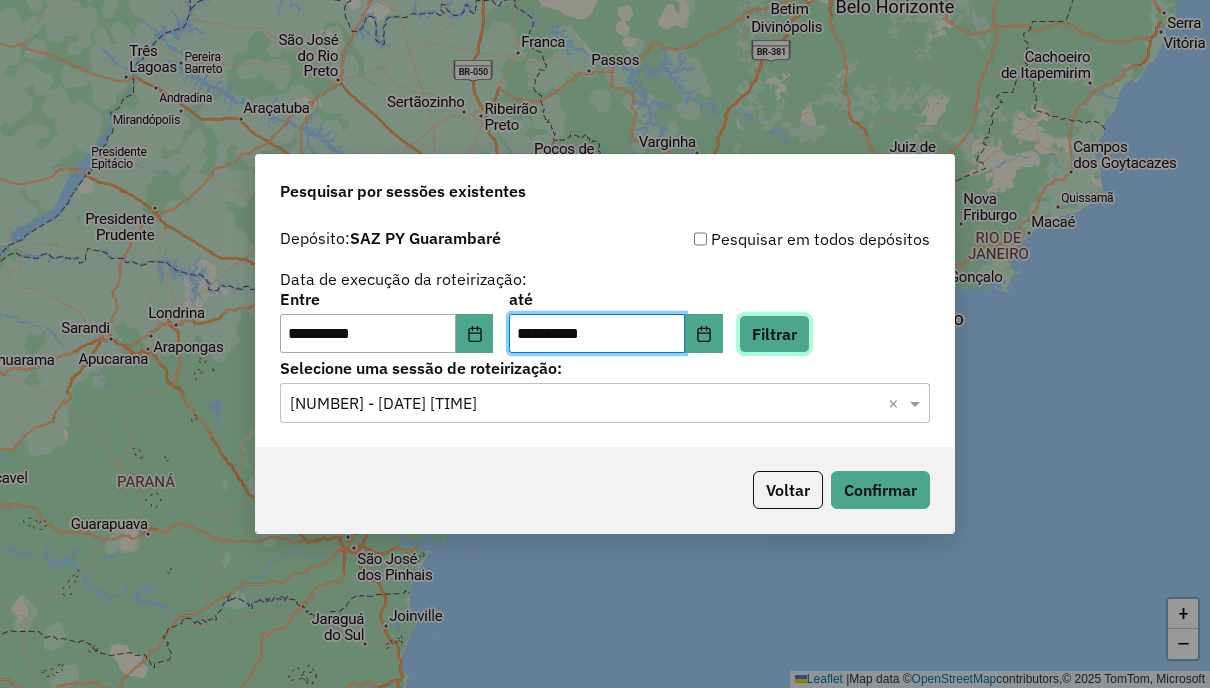 click on "Filtrar" 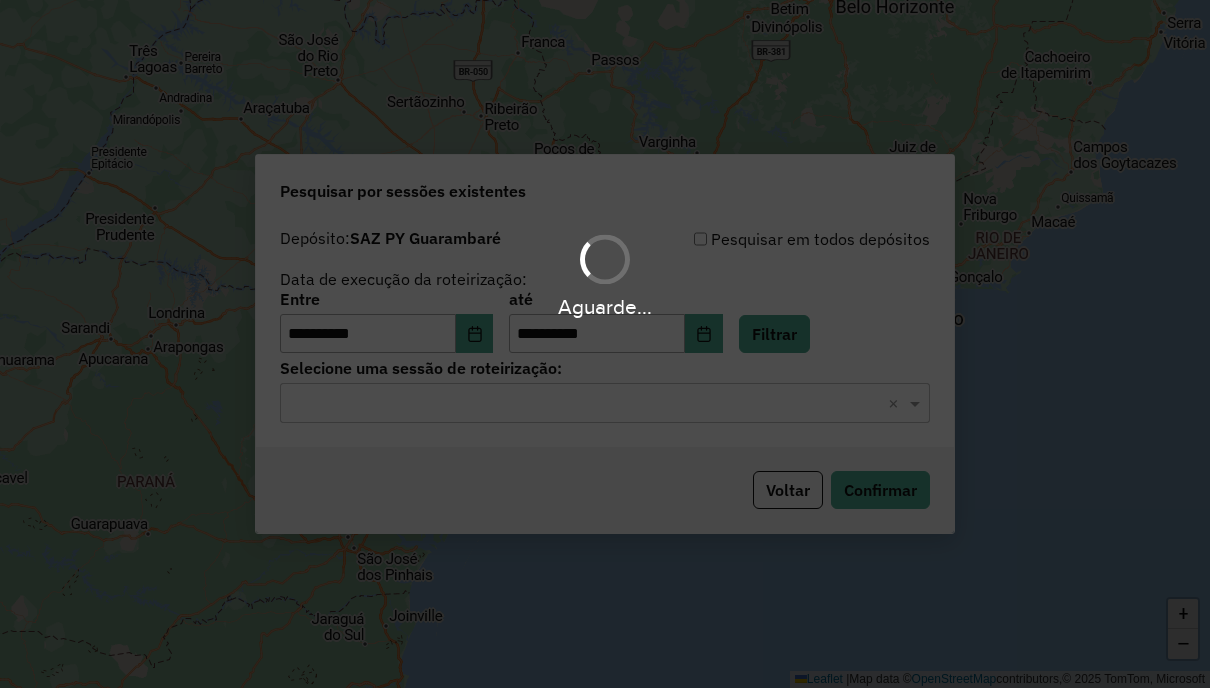 click 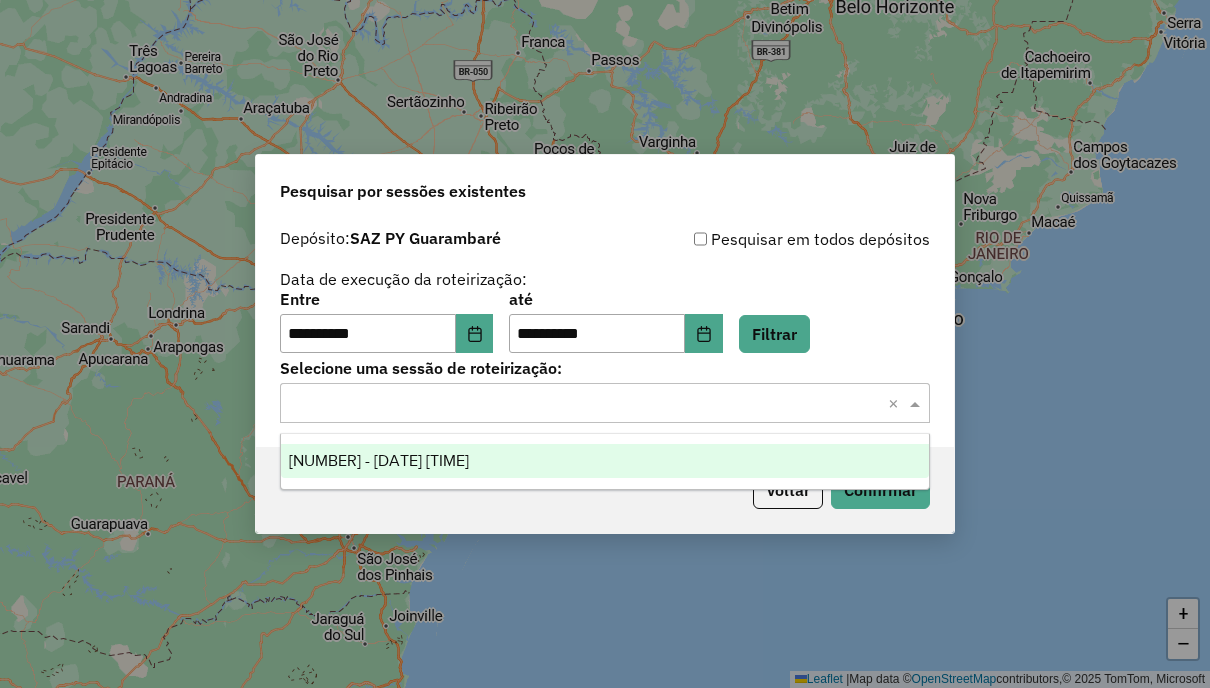 click on "1217288 - 25/07/2025 20:06" at bounding box center [604, 461] 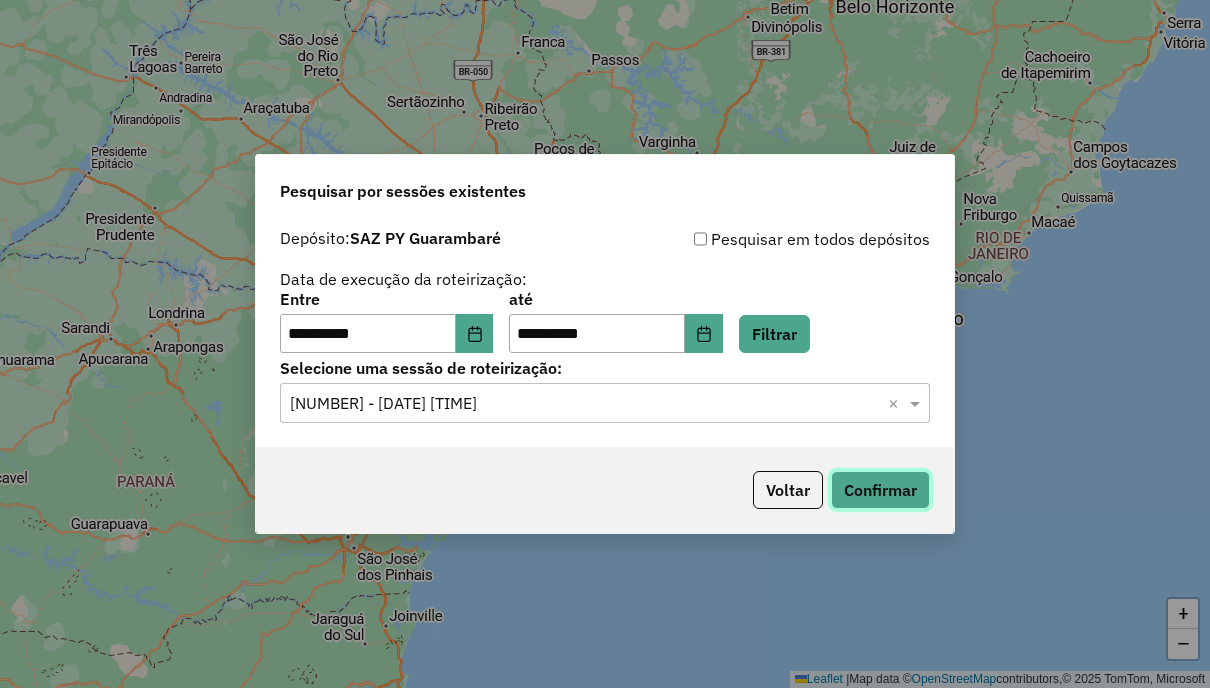 click on "Confirmar" 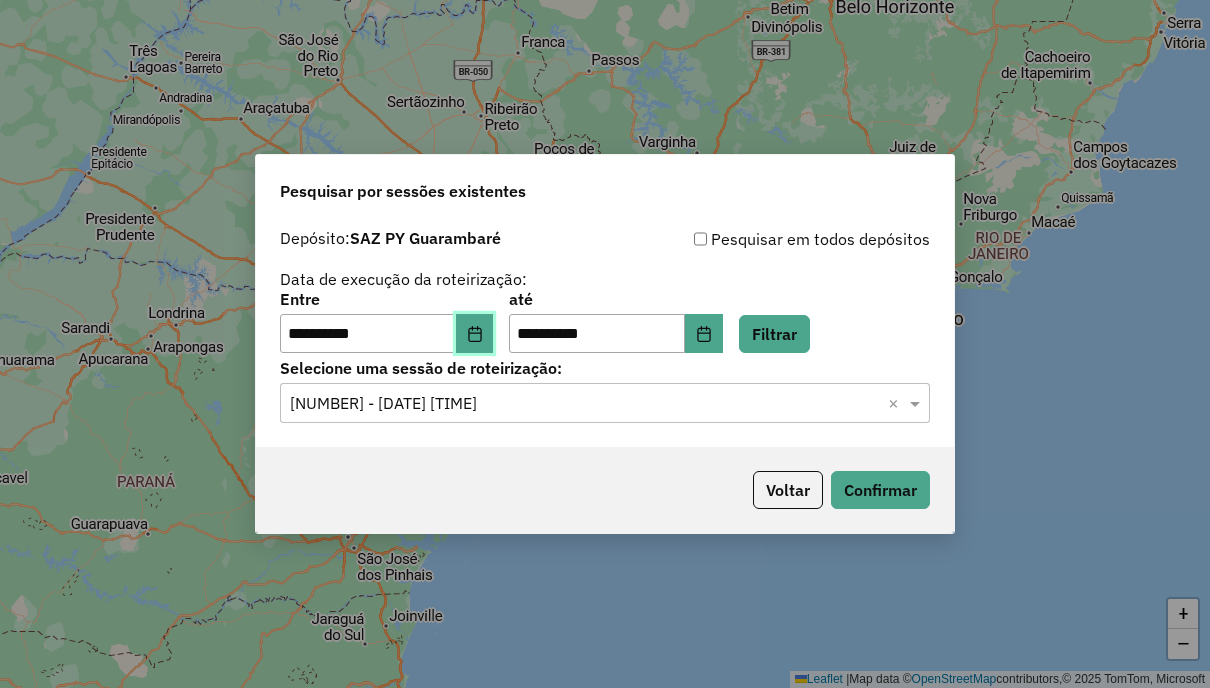 click at bounding box center (475, 334) 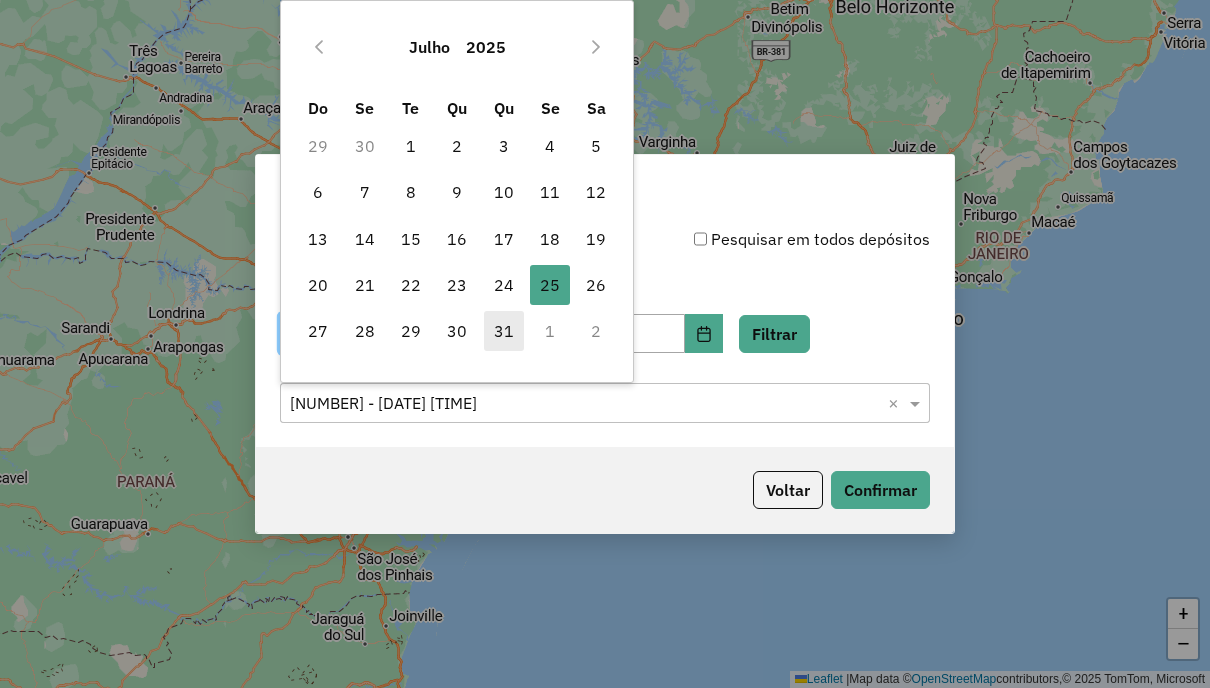 click on "31" at bounding box center (504, 331) 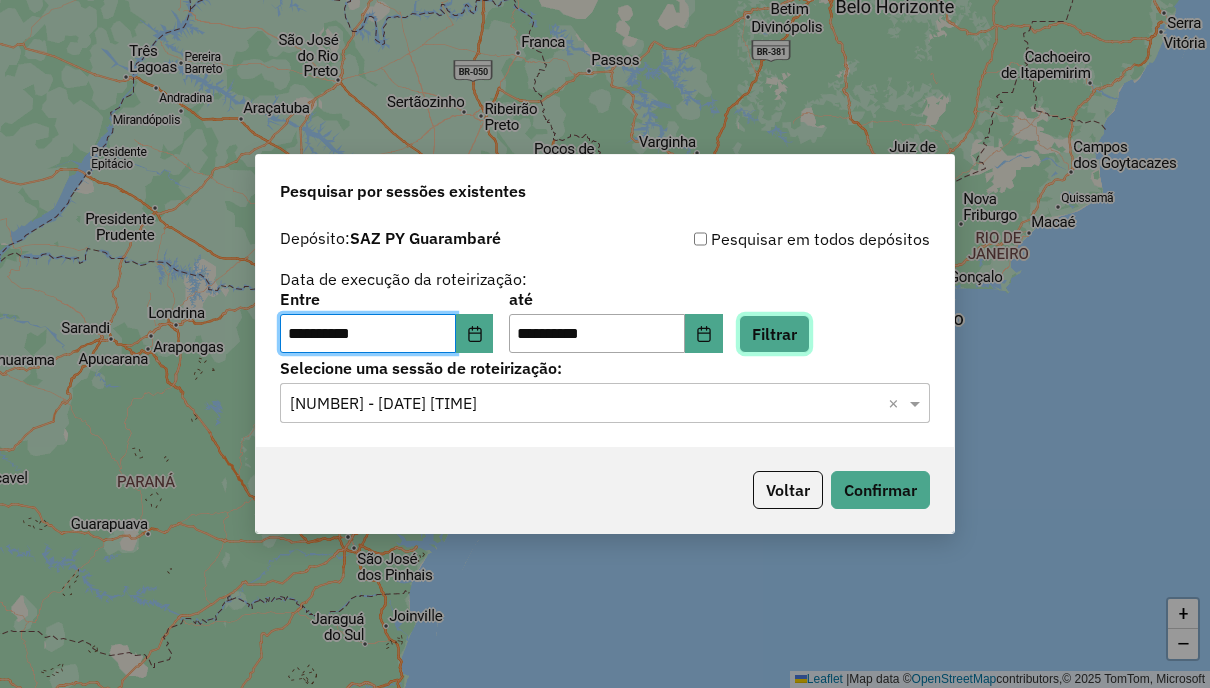 click on "Filtrar" 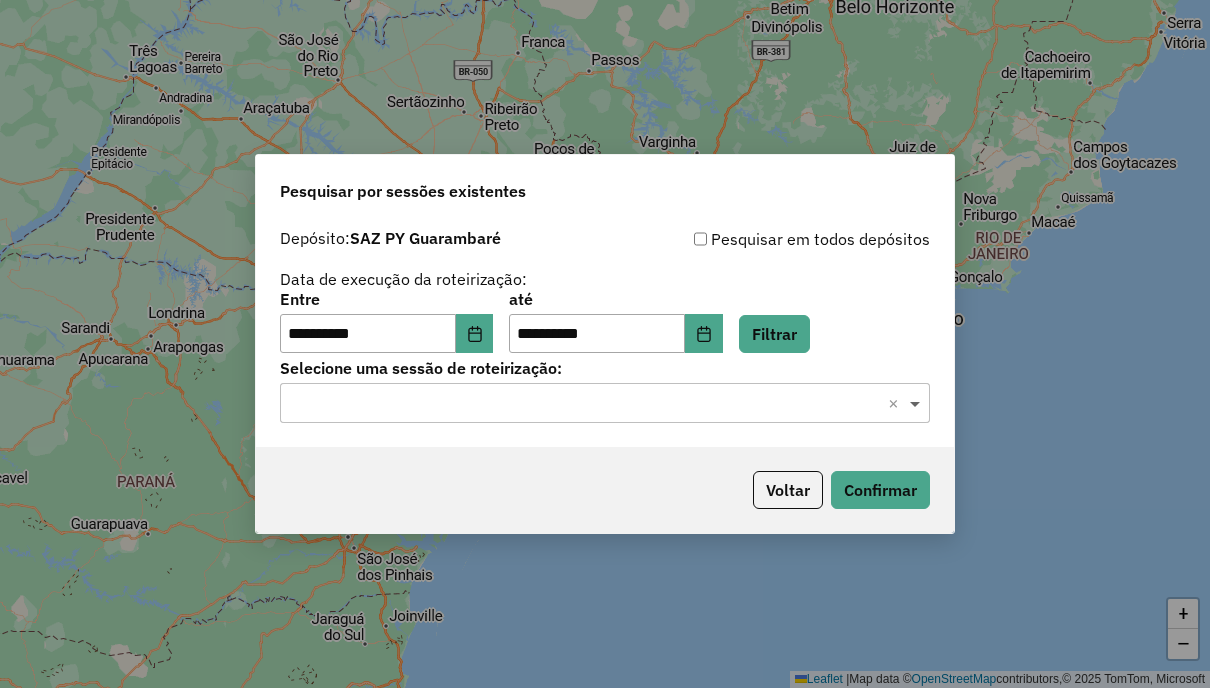 click 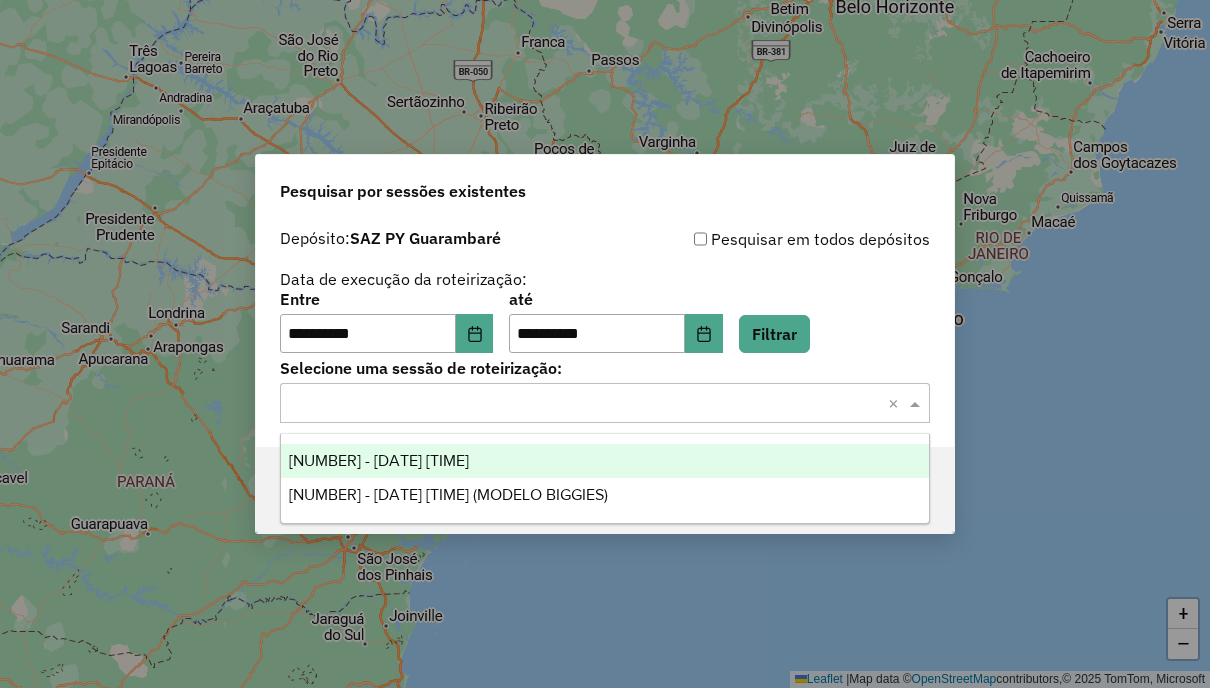 click on "1221038 - 31/07/2025 20:04" at bounding box center (604, 461) 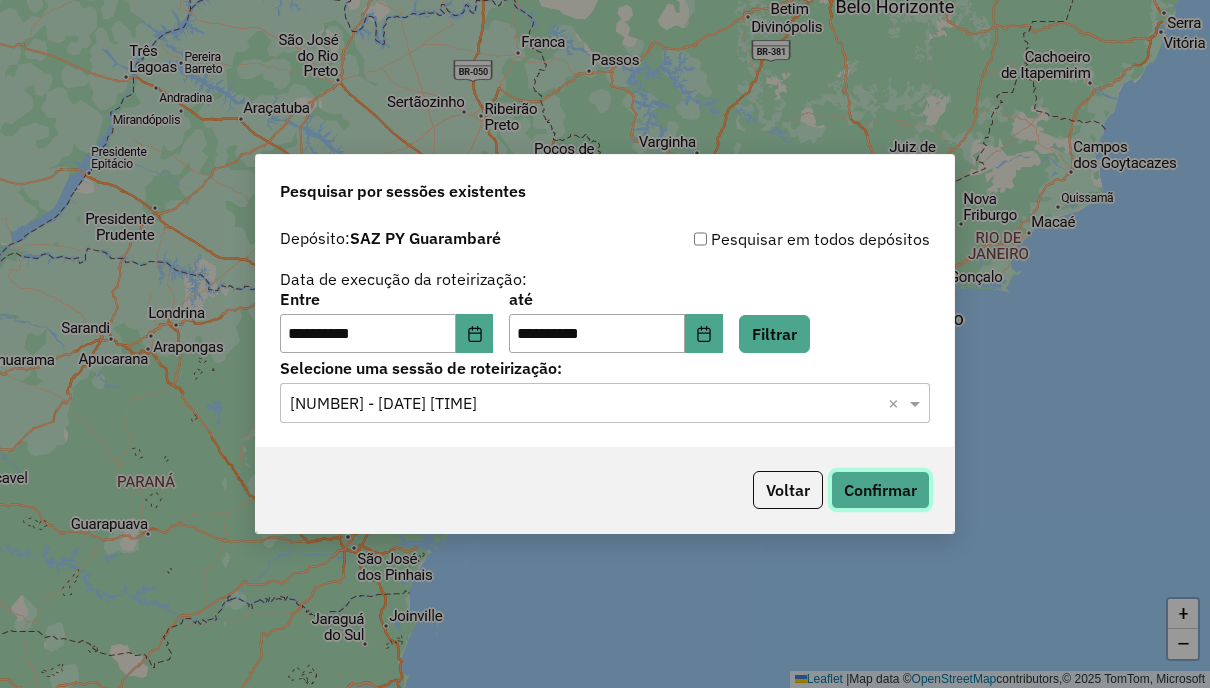 click on "Confirmar" 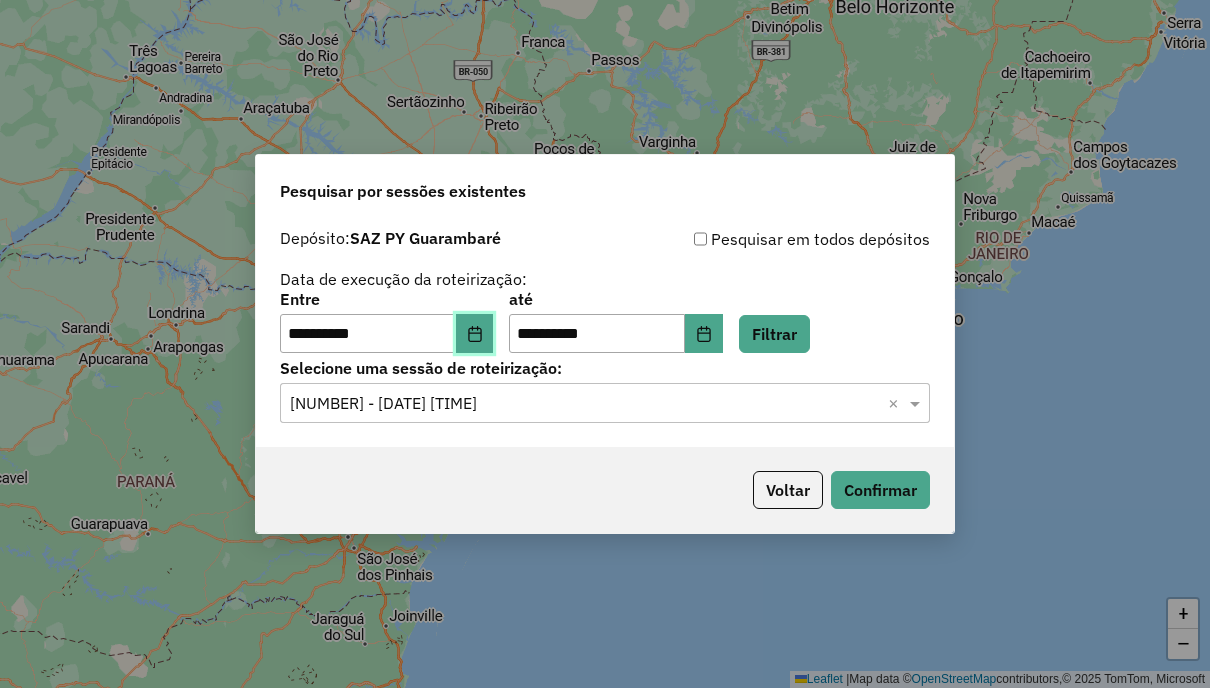 click 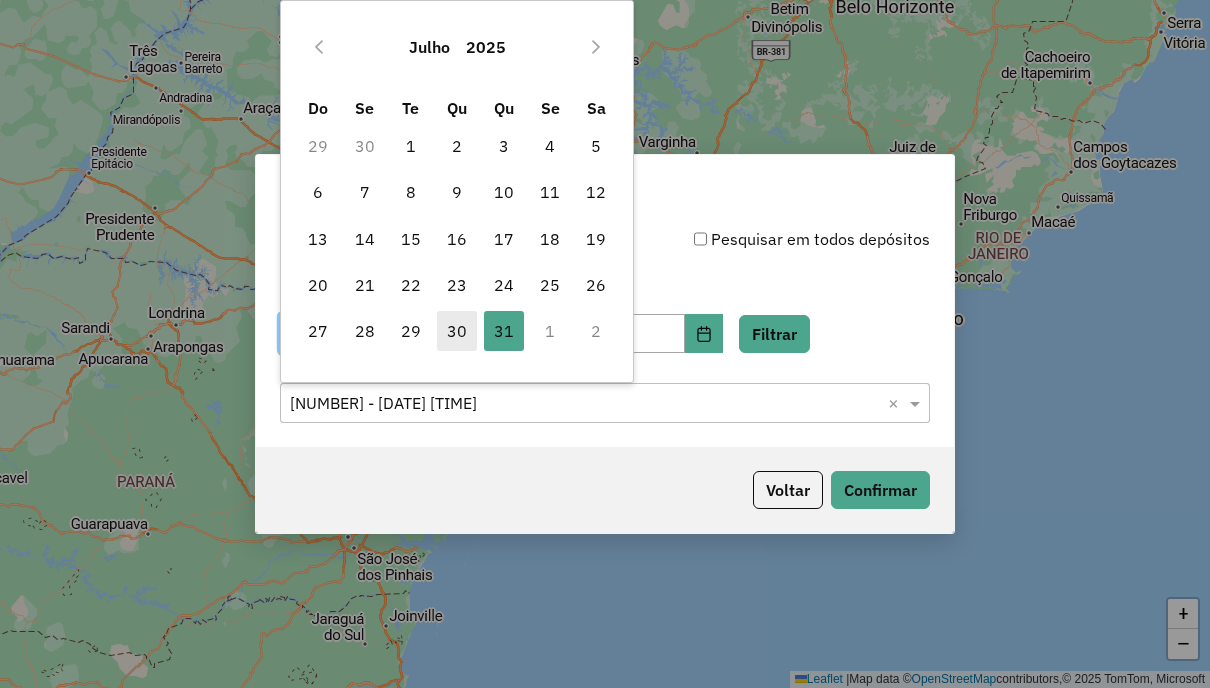 click on "30" at bounding box center (457, 331) 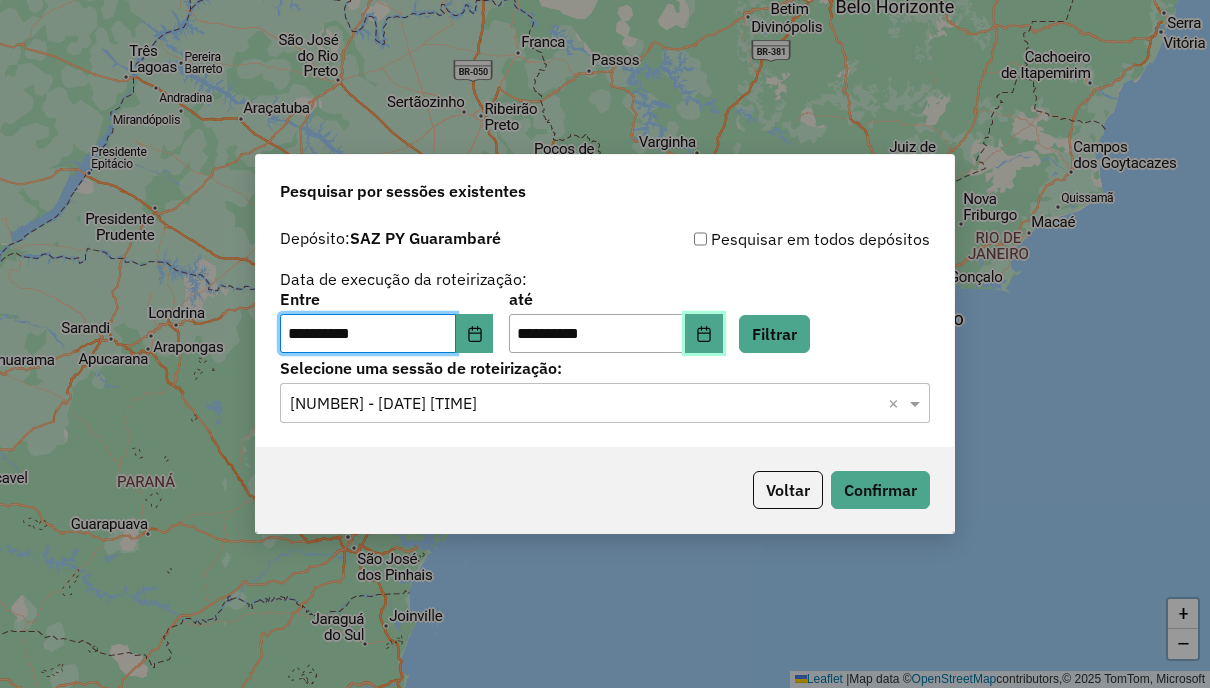 click at bounding box center [704, 334] 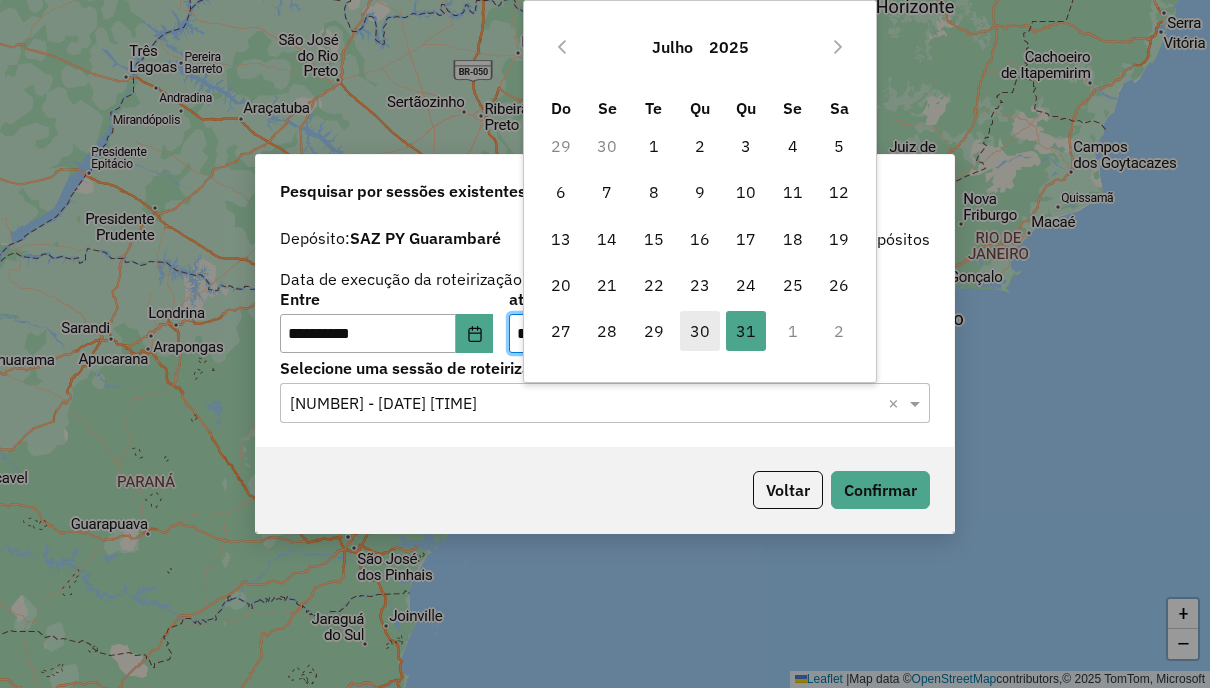 click on "30" at bounding box center (700, 331) 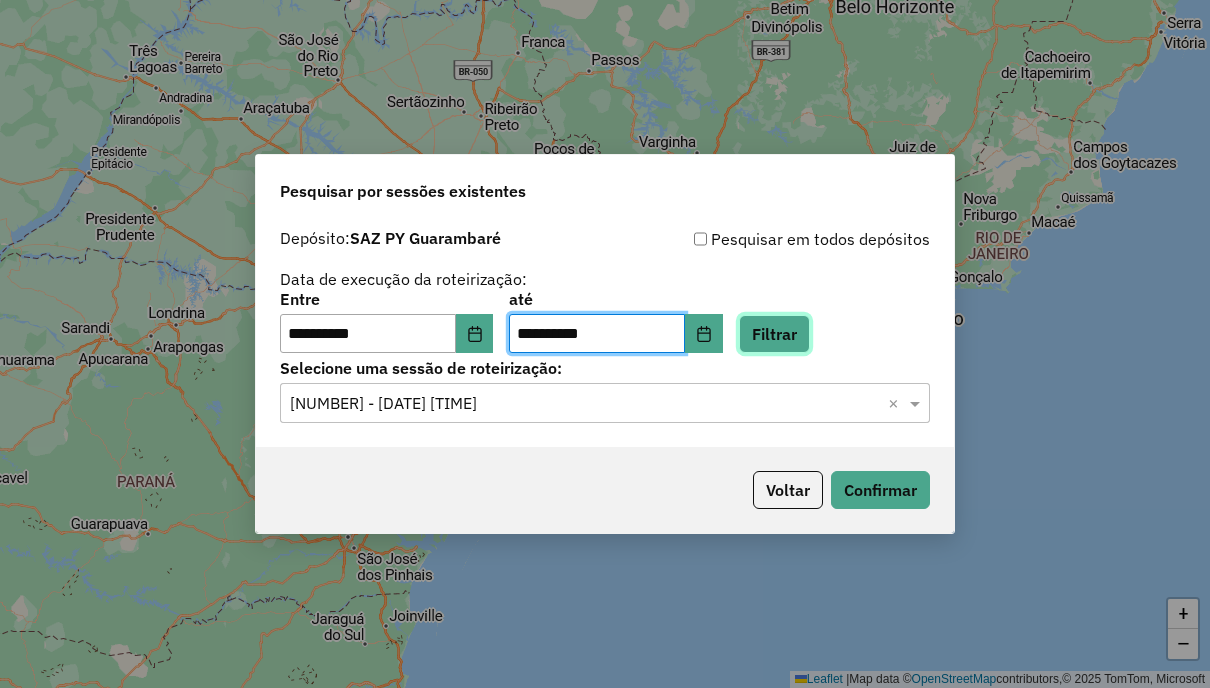 click on "Filtrar" 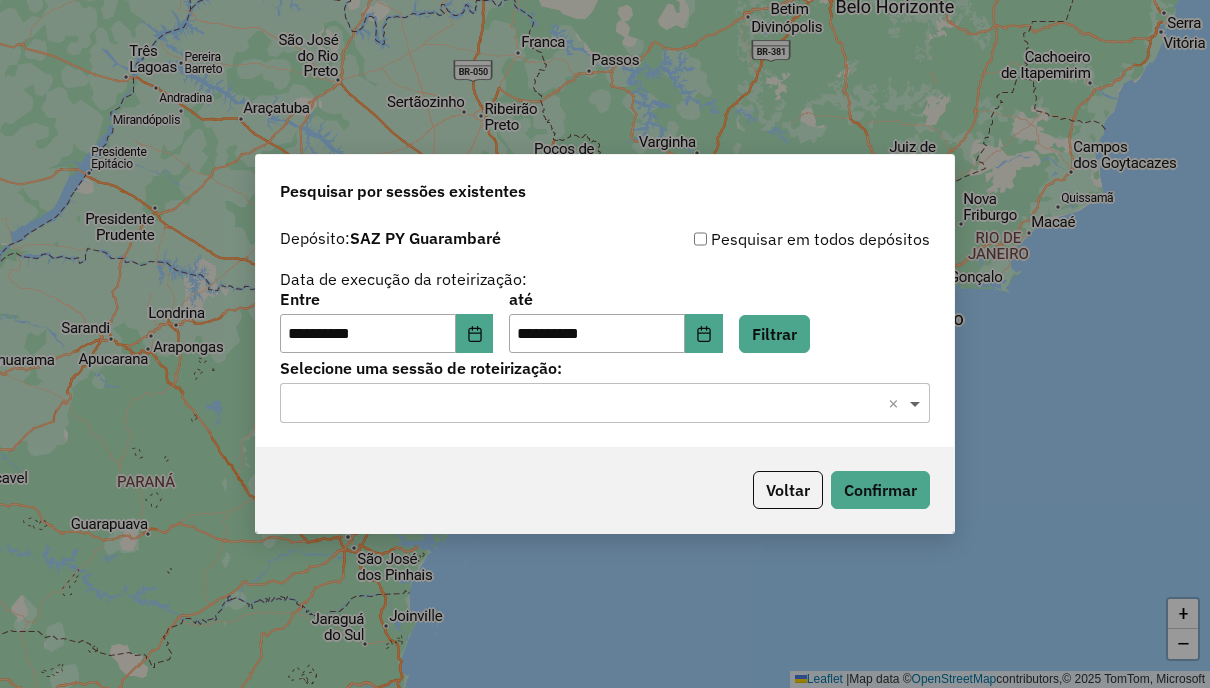 click on "**********" 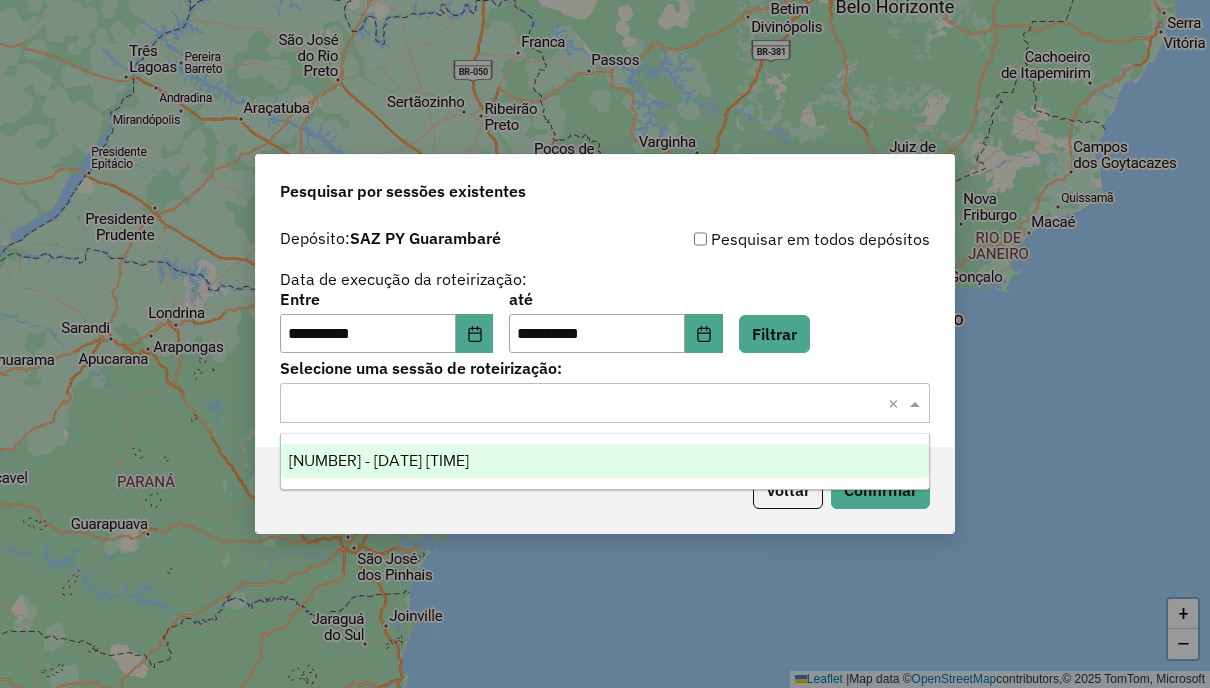 click on "1220163 - 30/07/2025 20:00" at bounding box center (604, 461) 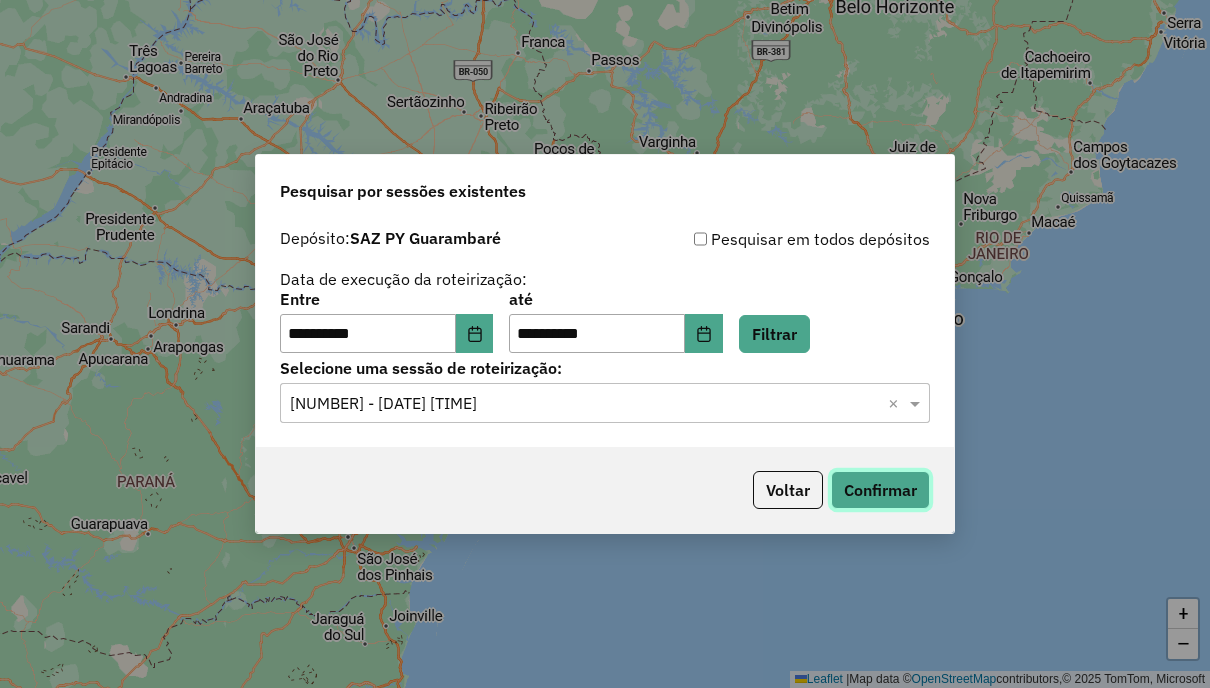 click on "Confirmar" 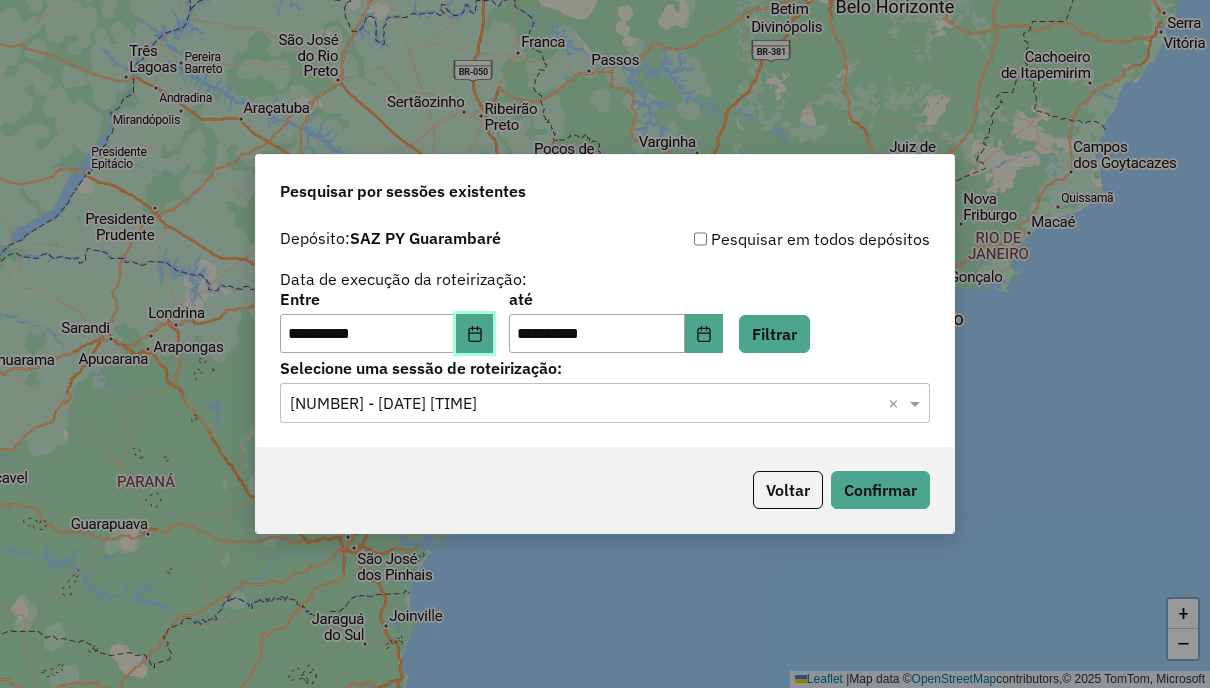 click at bounding box center [475, 334] 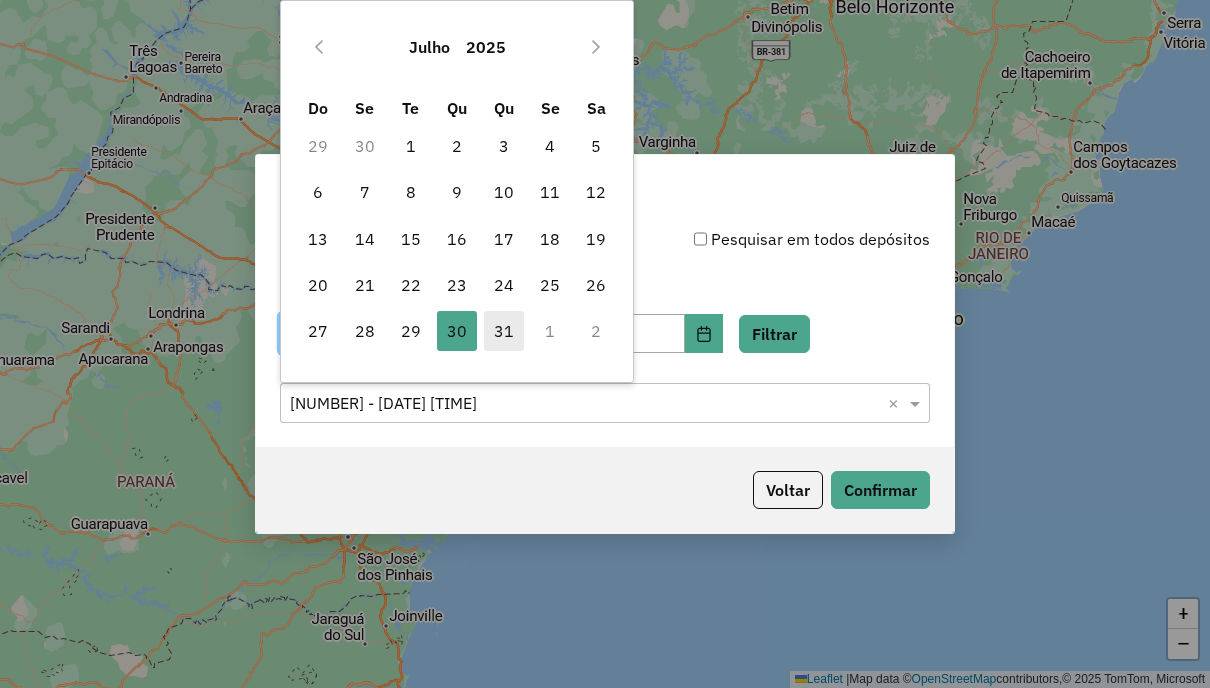 drag, startPoint x: 510, startPoint y: 328, endPoint x: 578, endPoint y: 340, distance: 69.050705 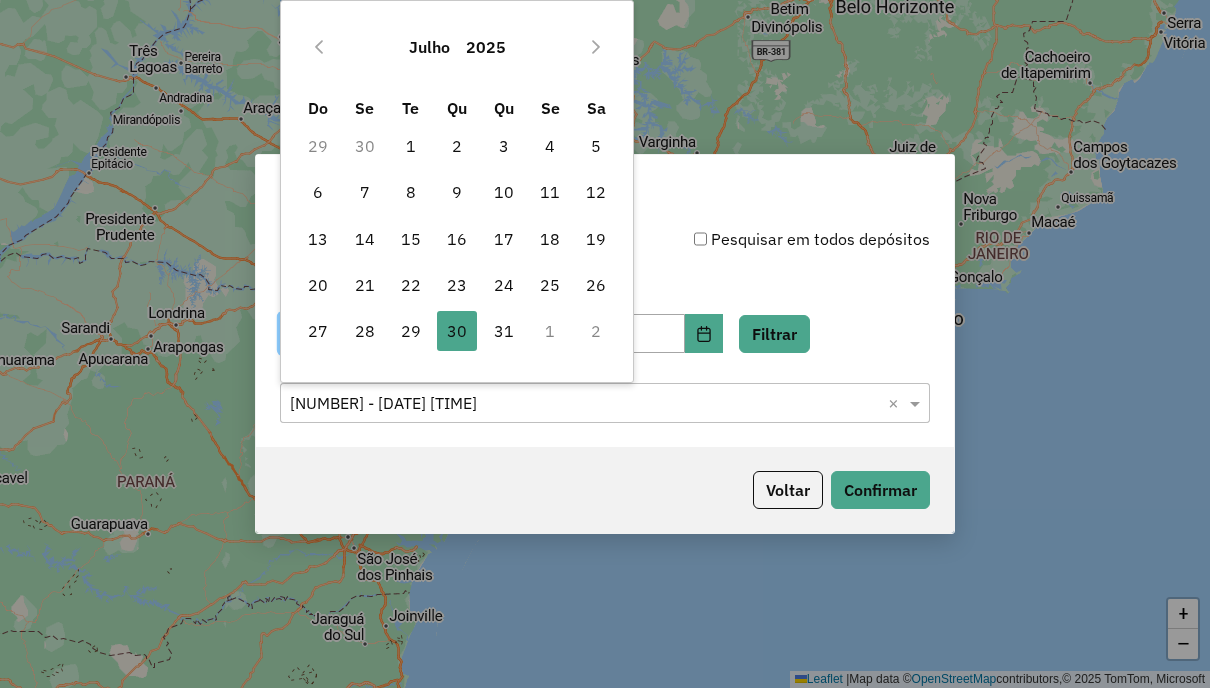 click on "31" at bounding box center (504, 331) 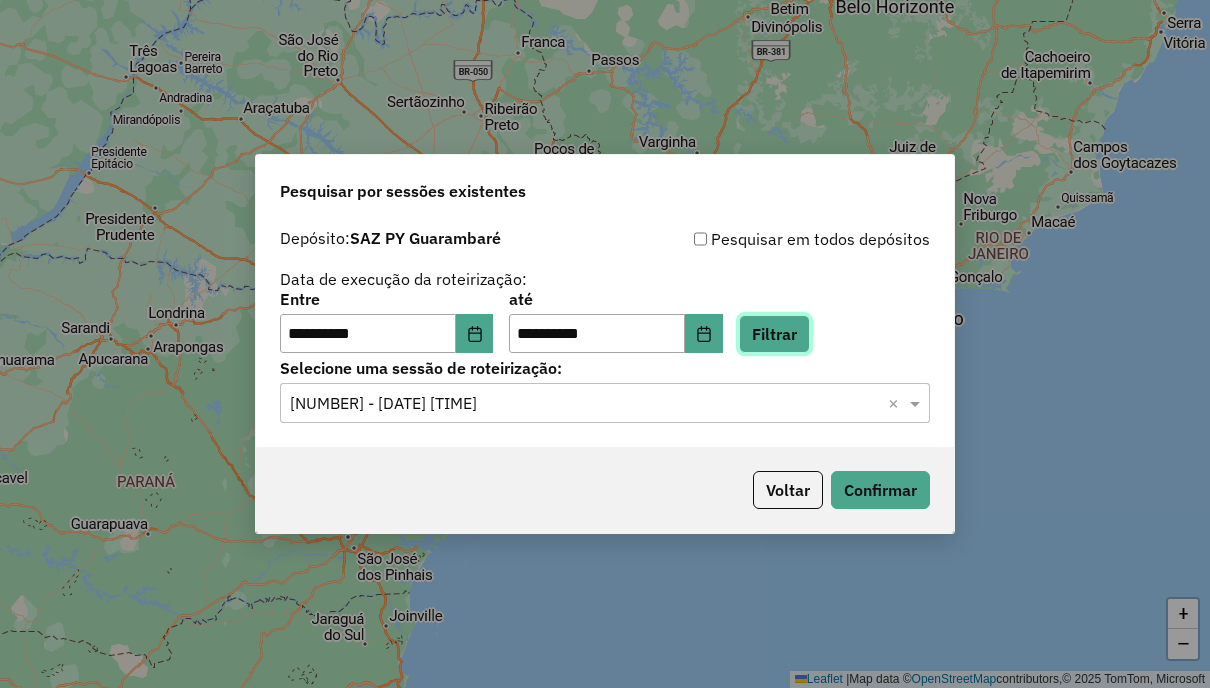 click on "Filtrar" 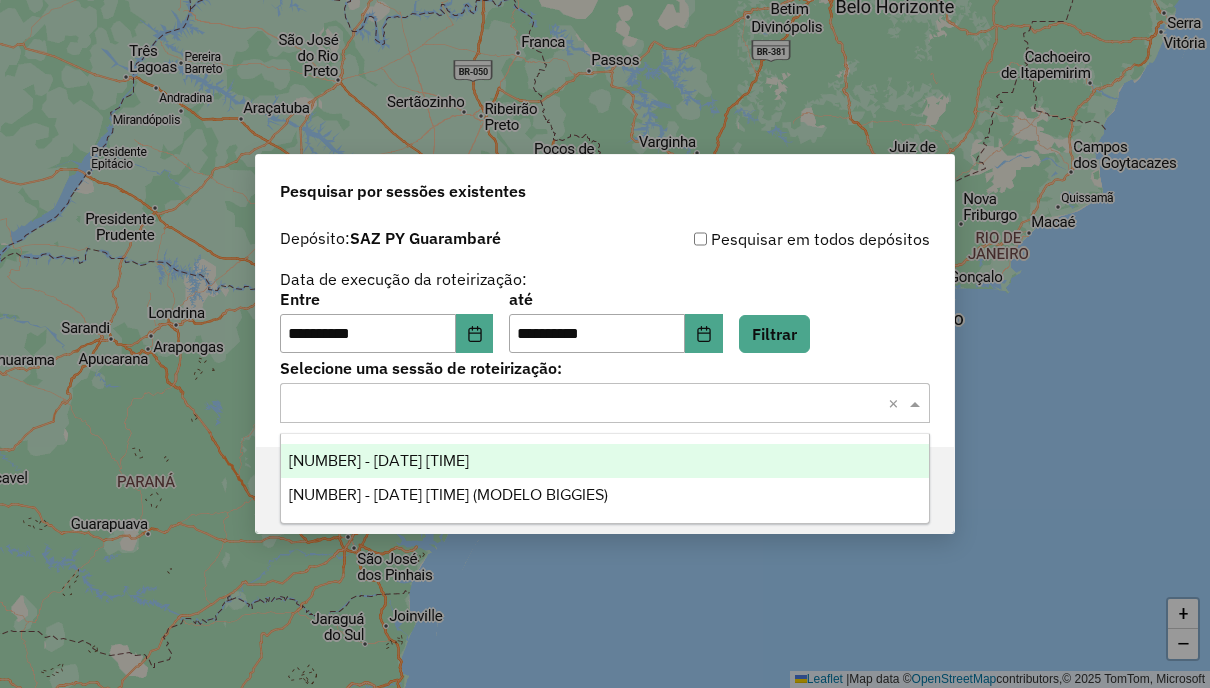 click 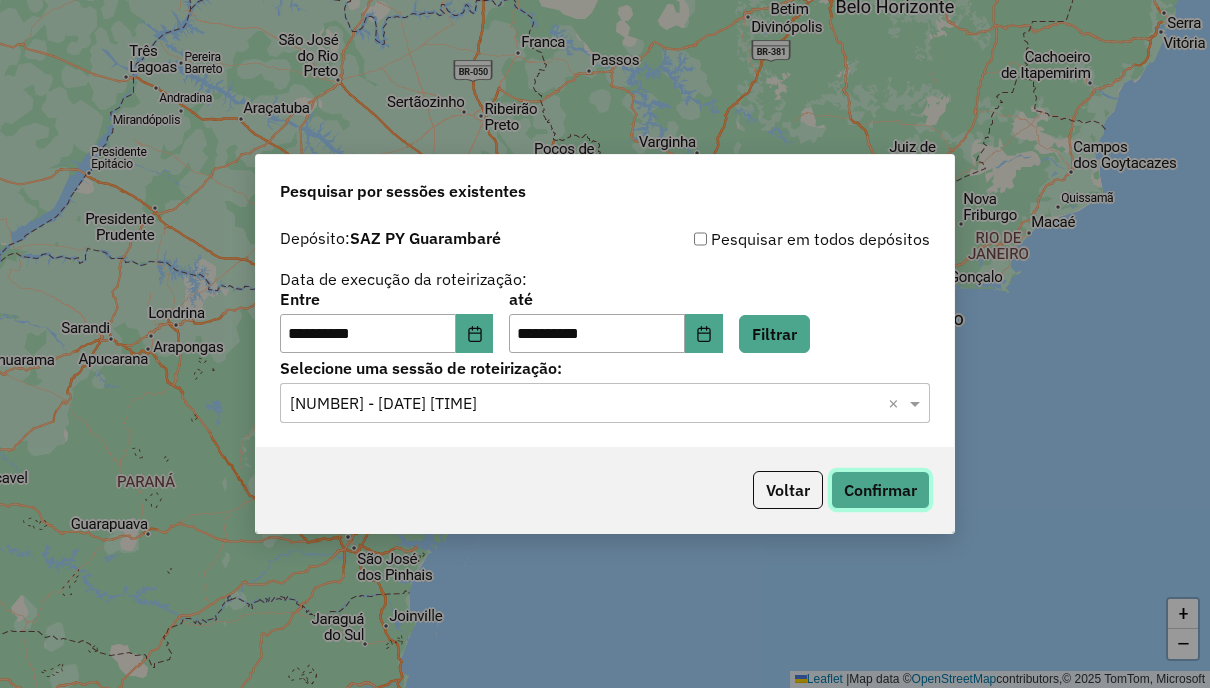 click on "Confirmar" 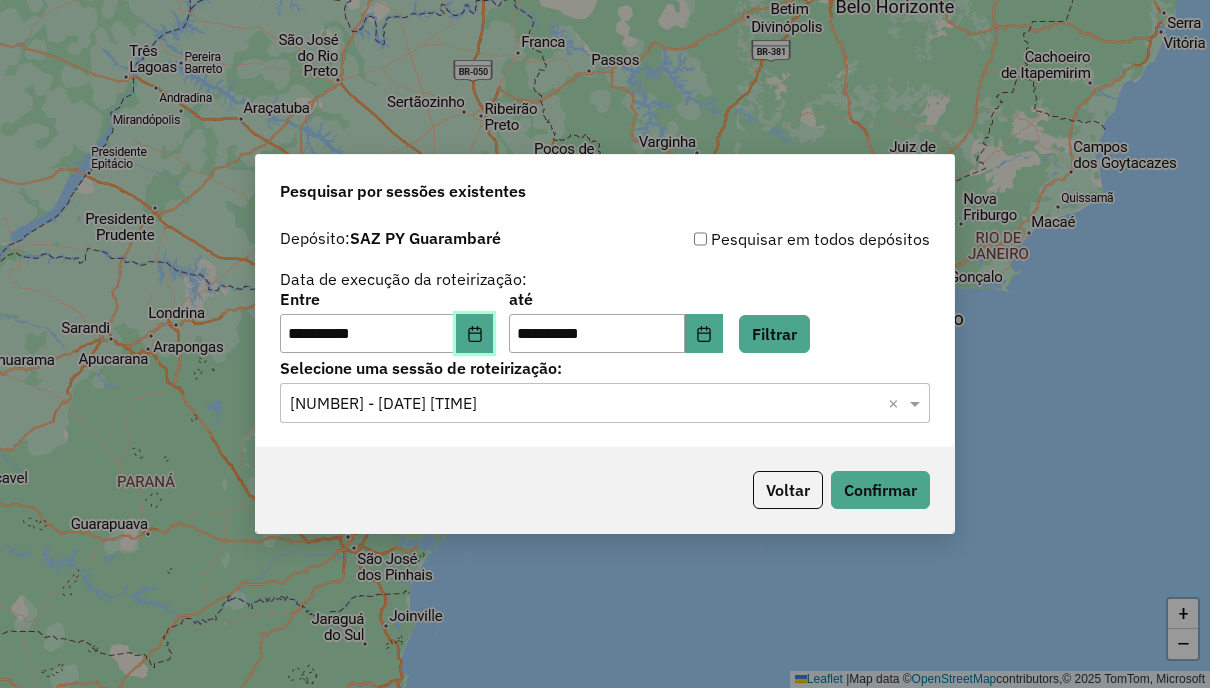 click at bounding box center [475, 334] 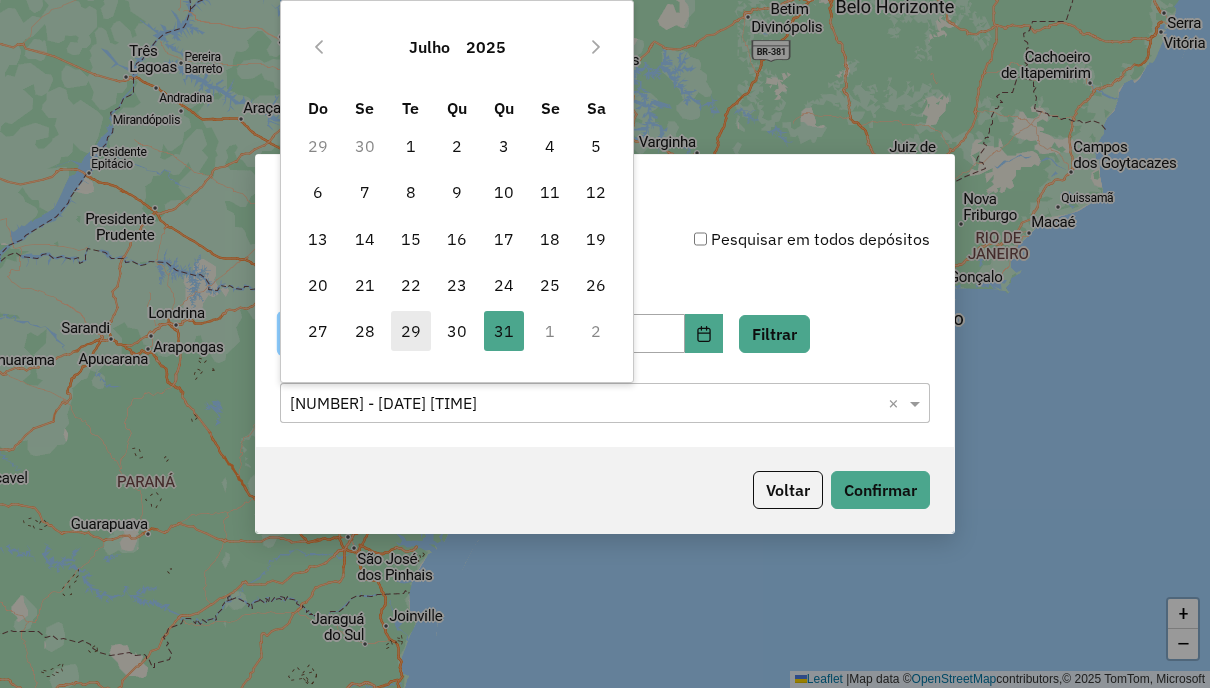 click on "29" at bounding box center [411, 331] 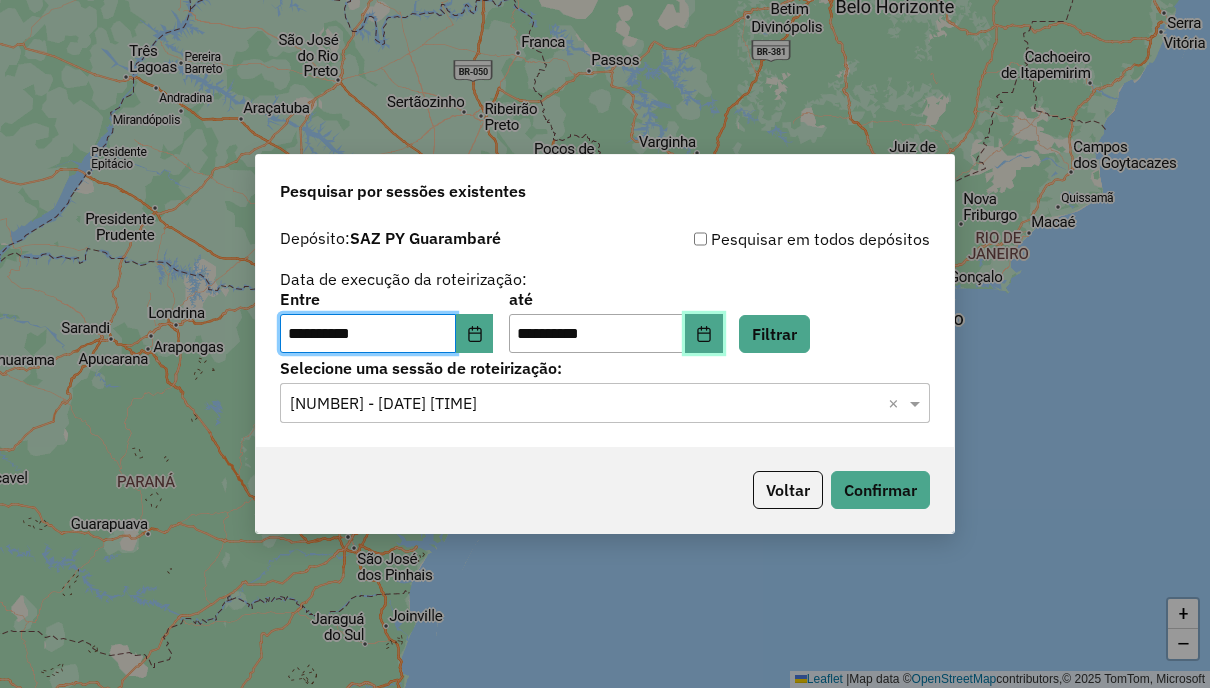 click 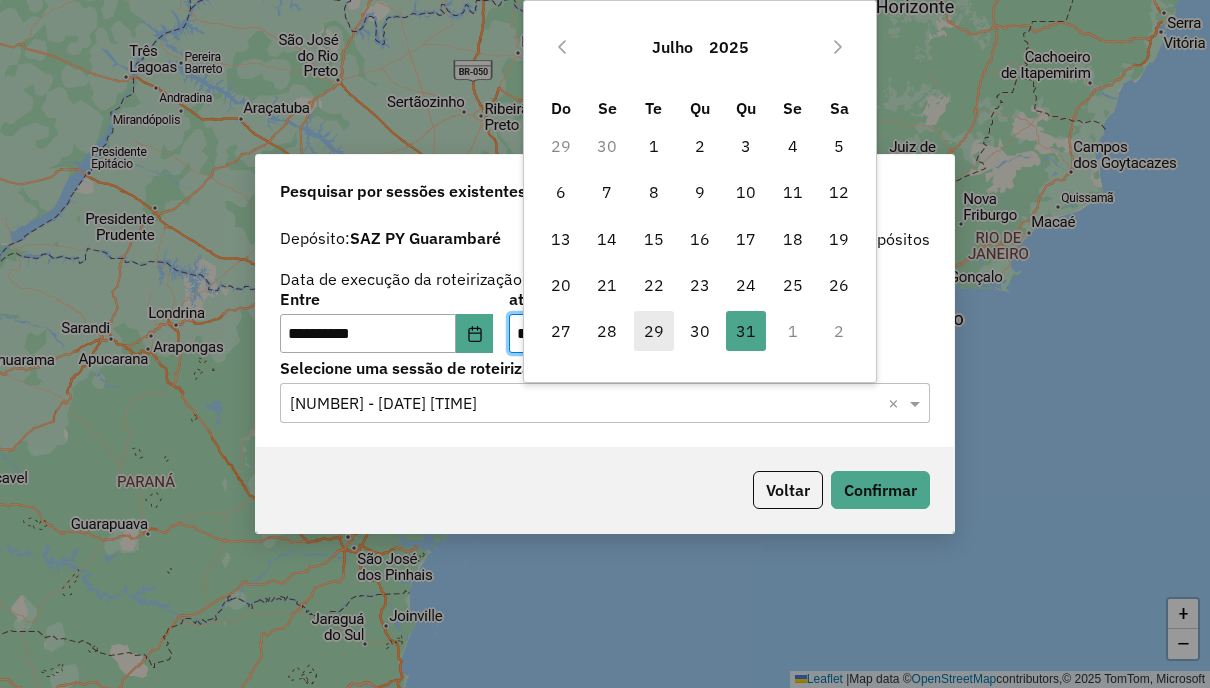 click on "29" at bounding box center [654, 331] 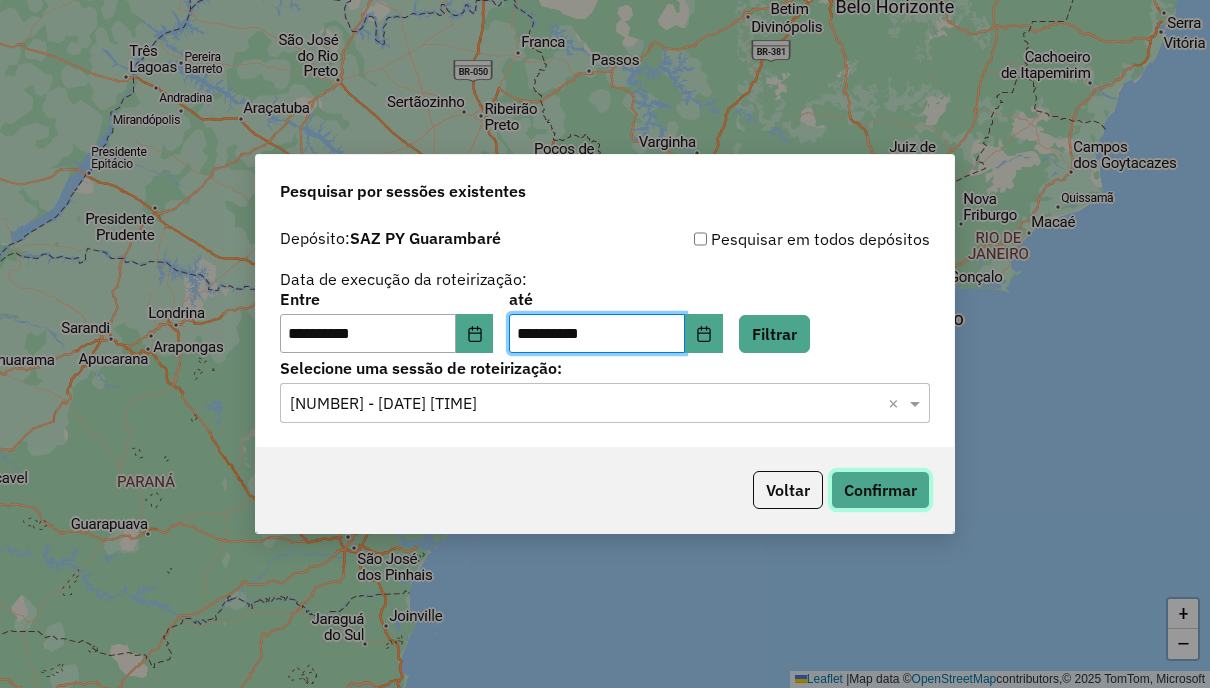 click on "Confirmar" 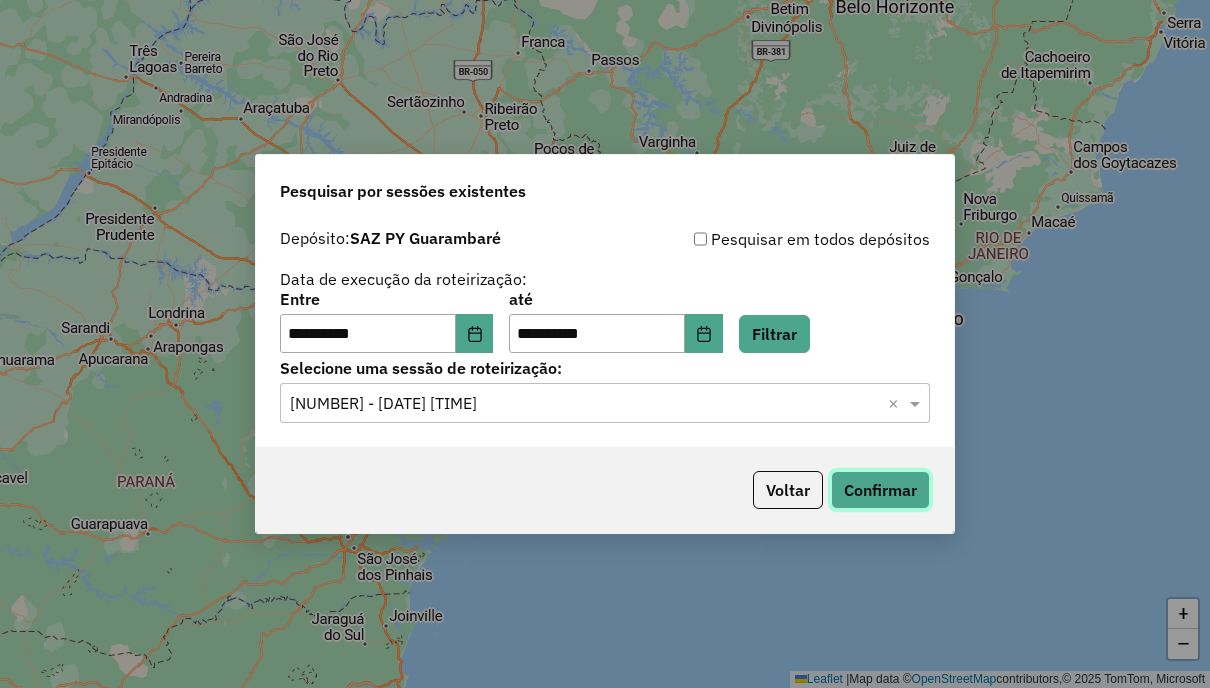 click on "Confirmar" 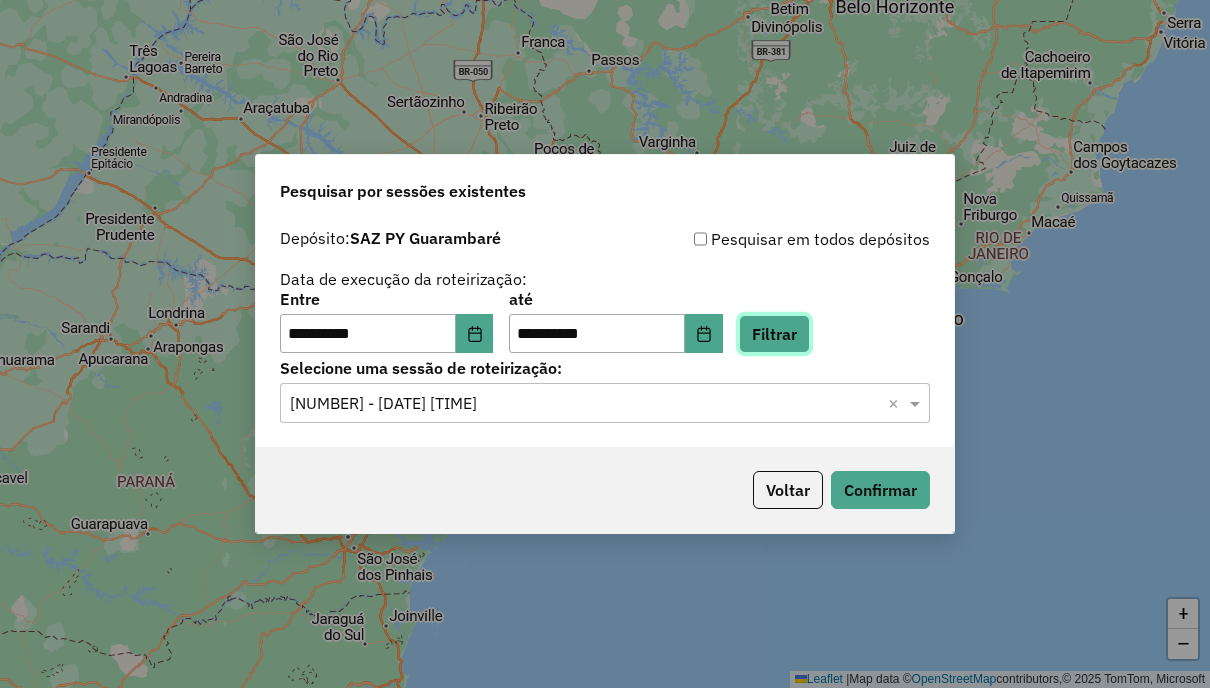 click on "Filtrar" 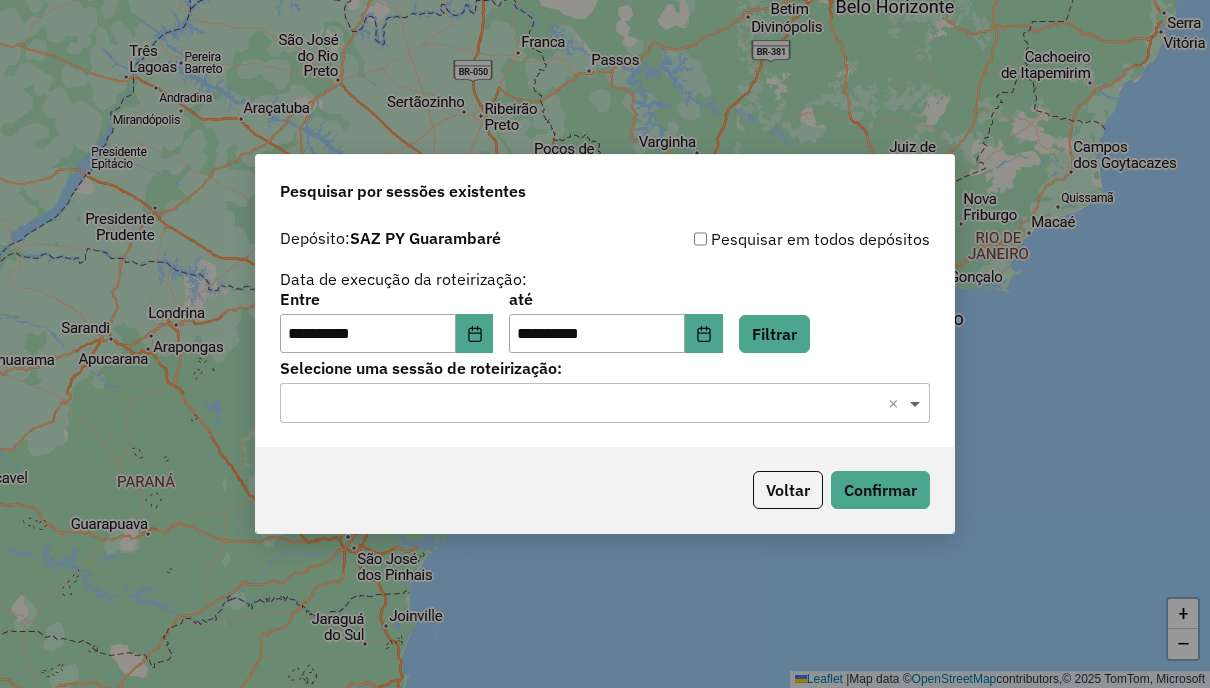 click 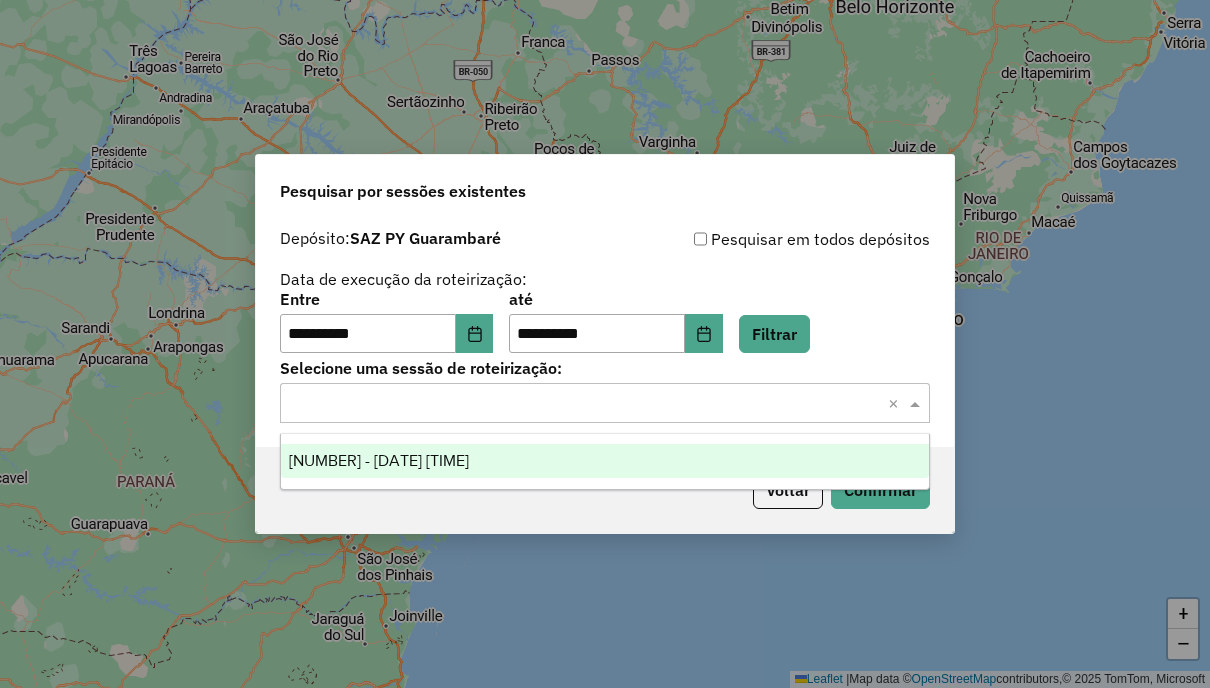click on "1219455 - 29/07/2025 20:17" at bounding box center (604, 461) 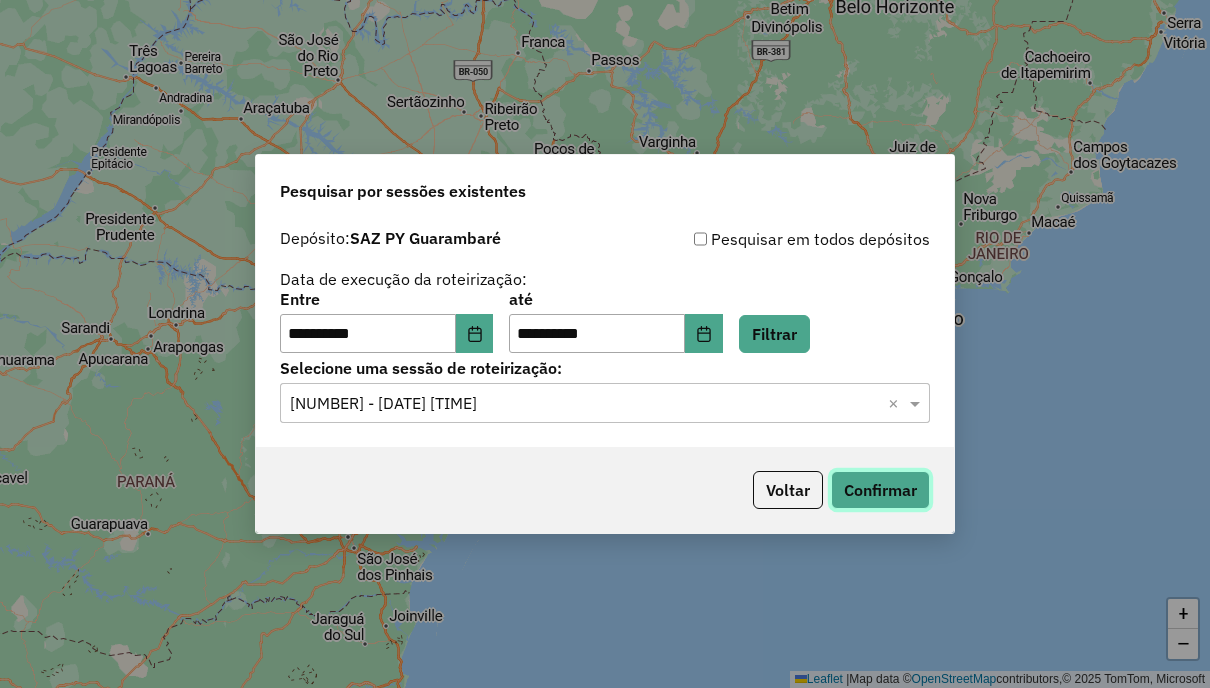 click on "Confirmar" 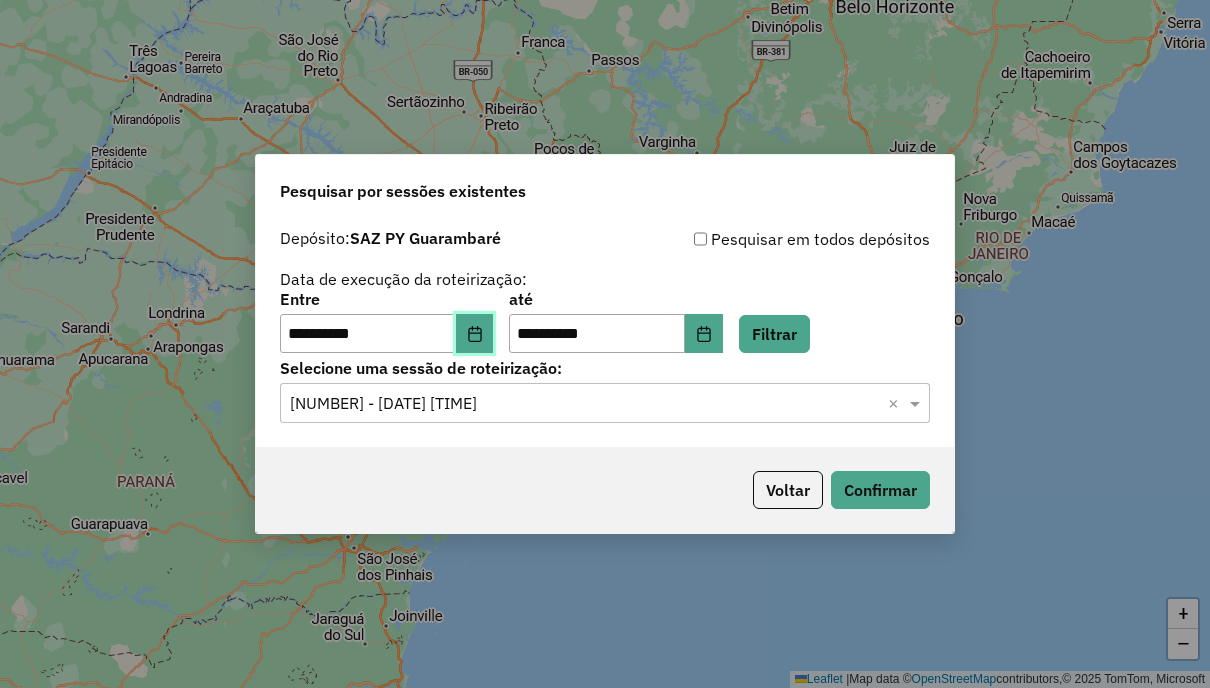 click at bounding box center [475, 334] 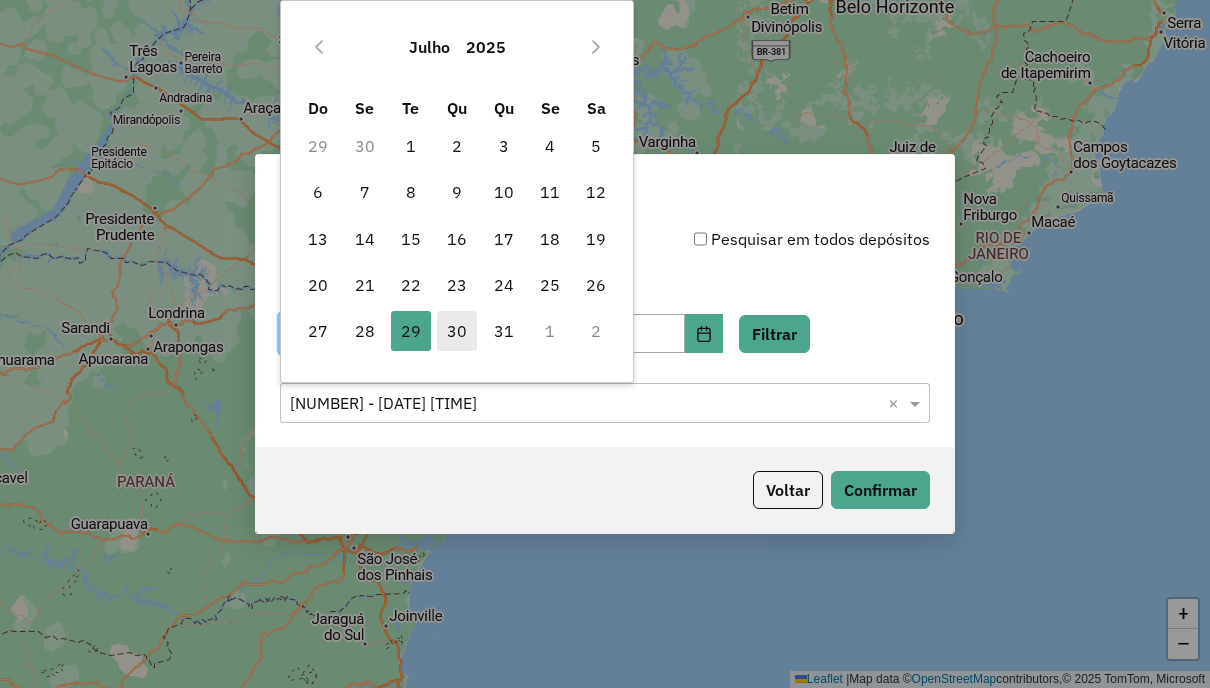 click on "30" at bounding box center (457, 331) 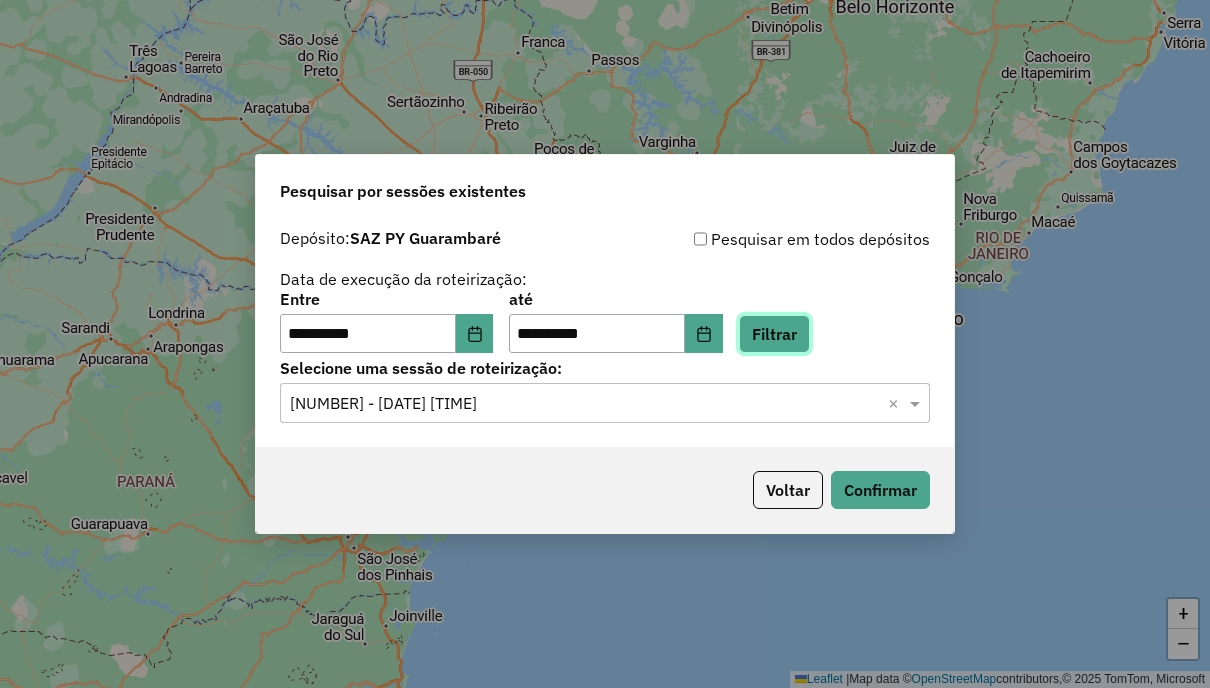 click on "Filtrar" 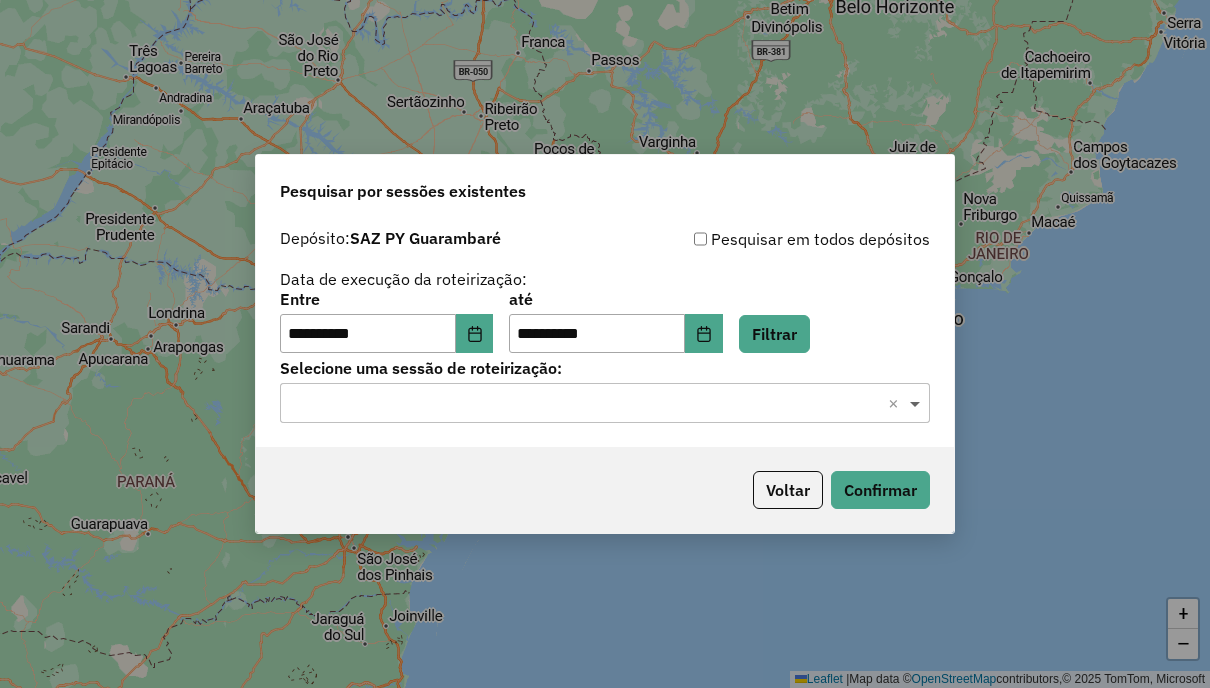 click 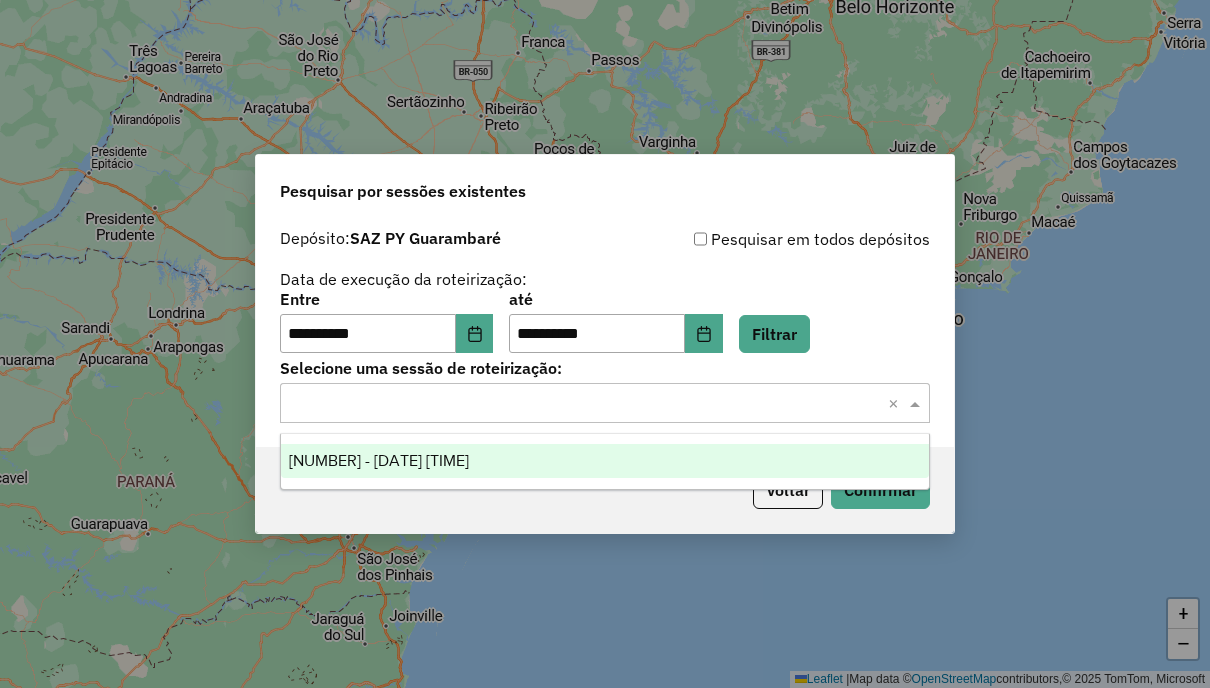 click on "1220163 - 30/07/2025 20:00" at bounding box center (604, 461) 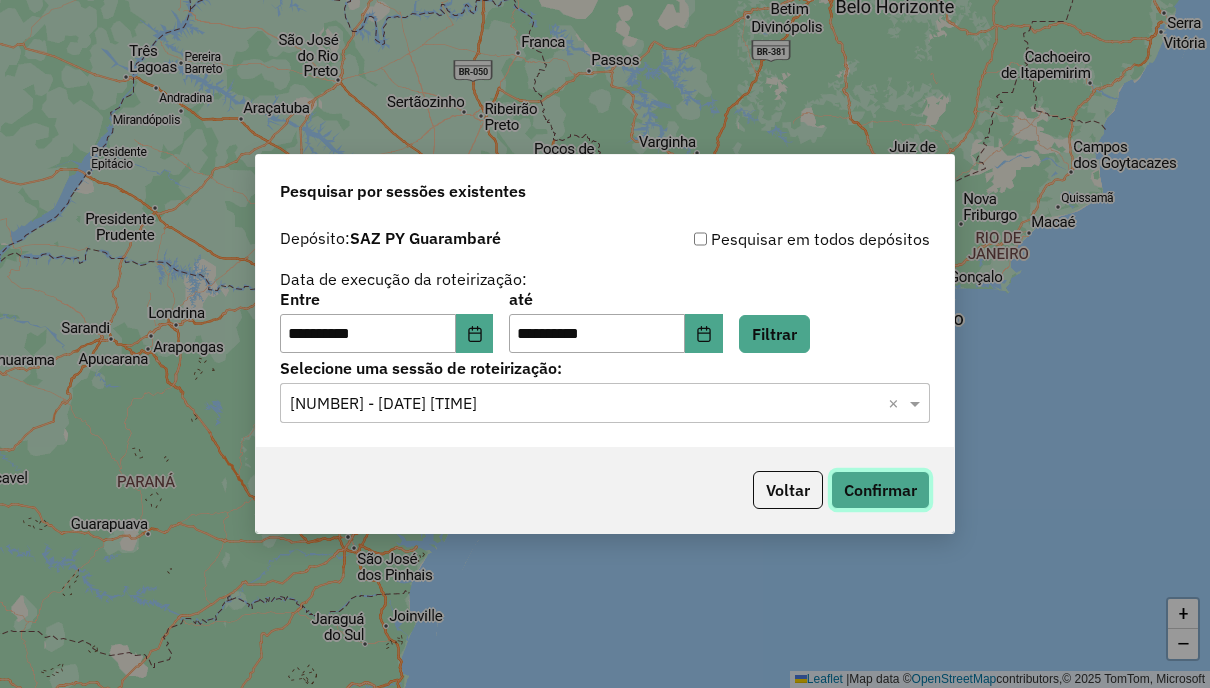 click on "Confirmar" 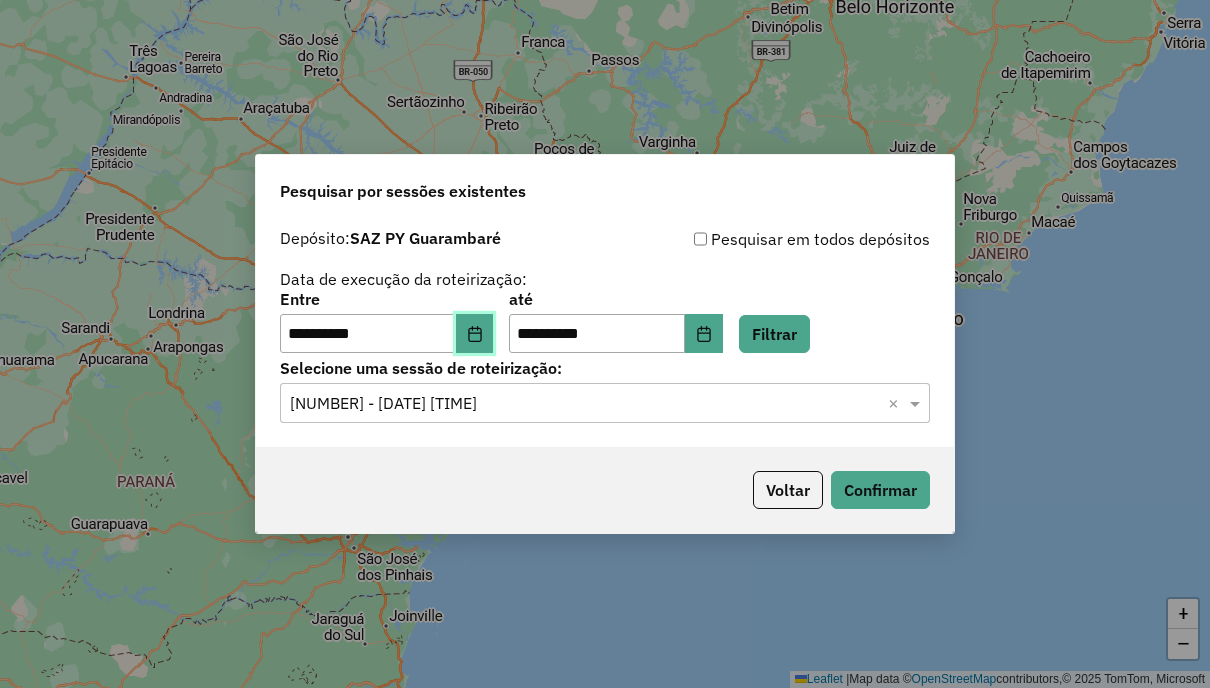 click 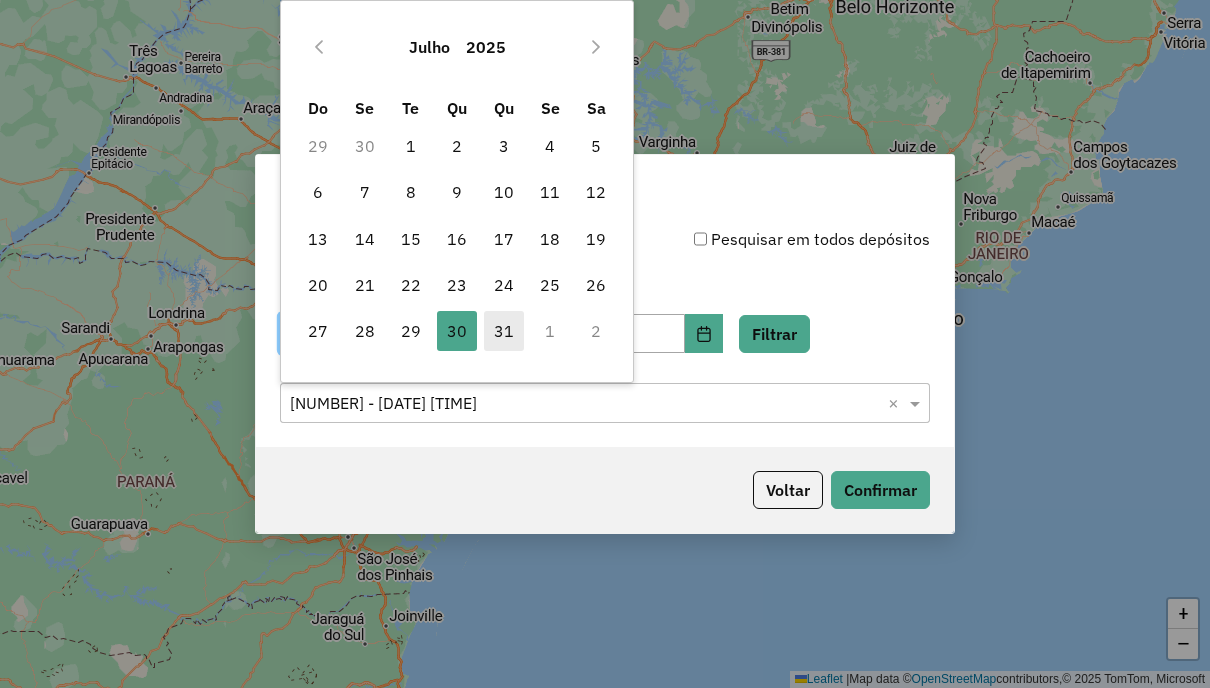 click on "31" at bounding box center [504, 331] 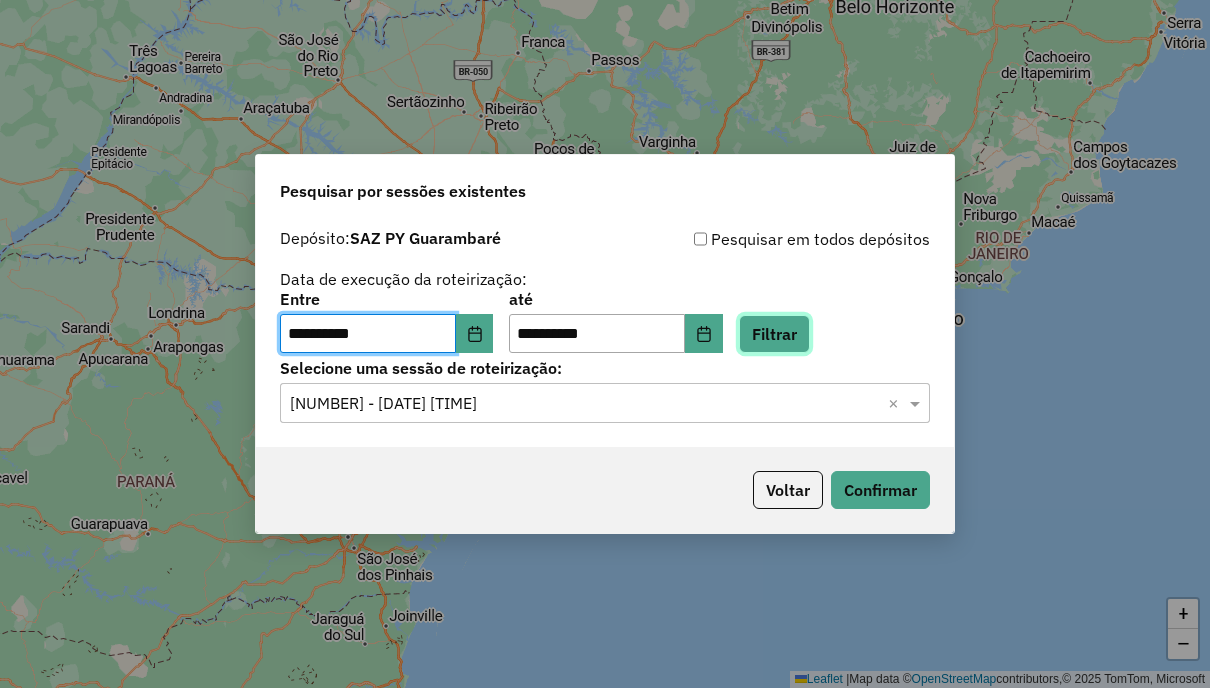 click on "Filtrar" 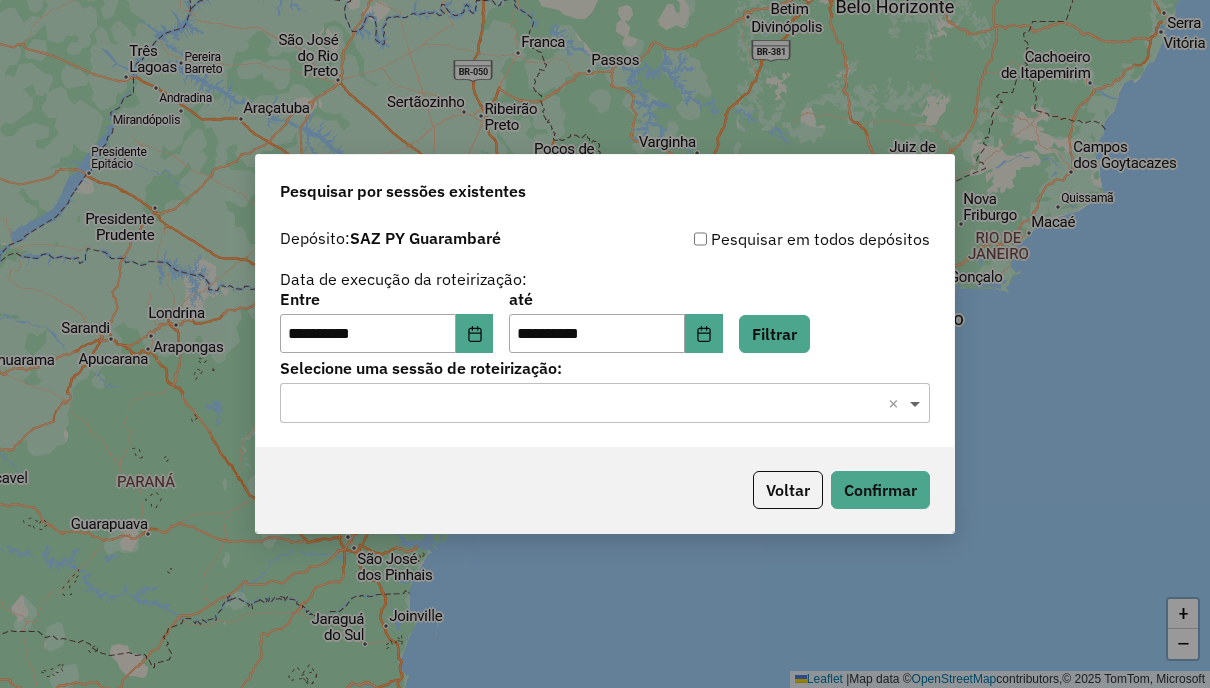 click 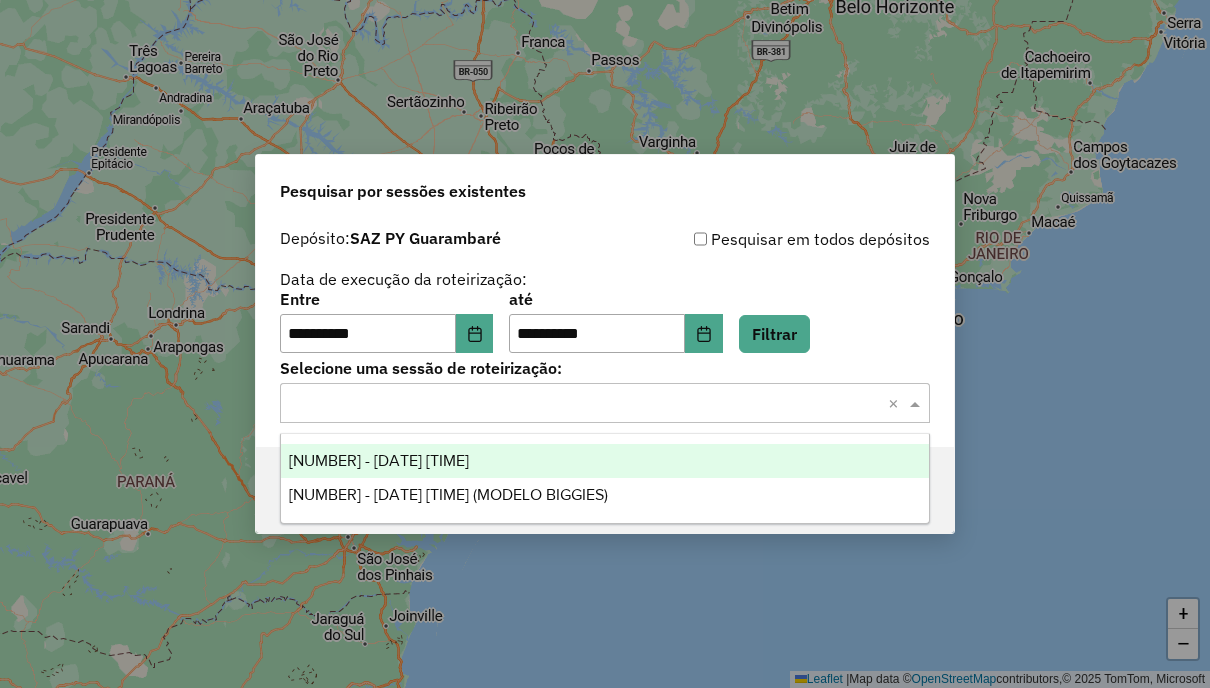 click on "1221038 - 31/07/2025 20:04" at bounding box center (604, 461) 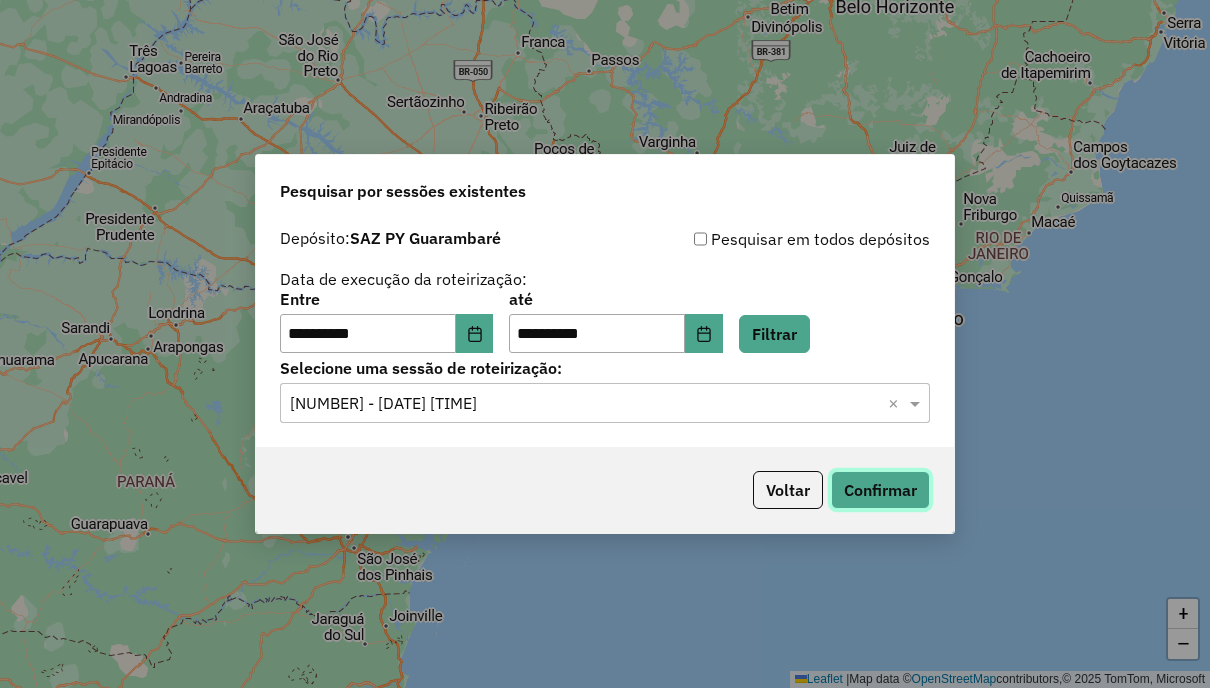 click on "Confirmar" 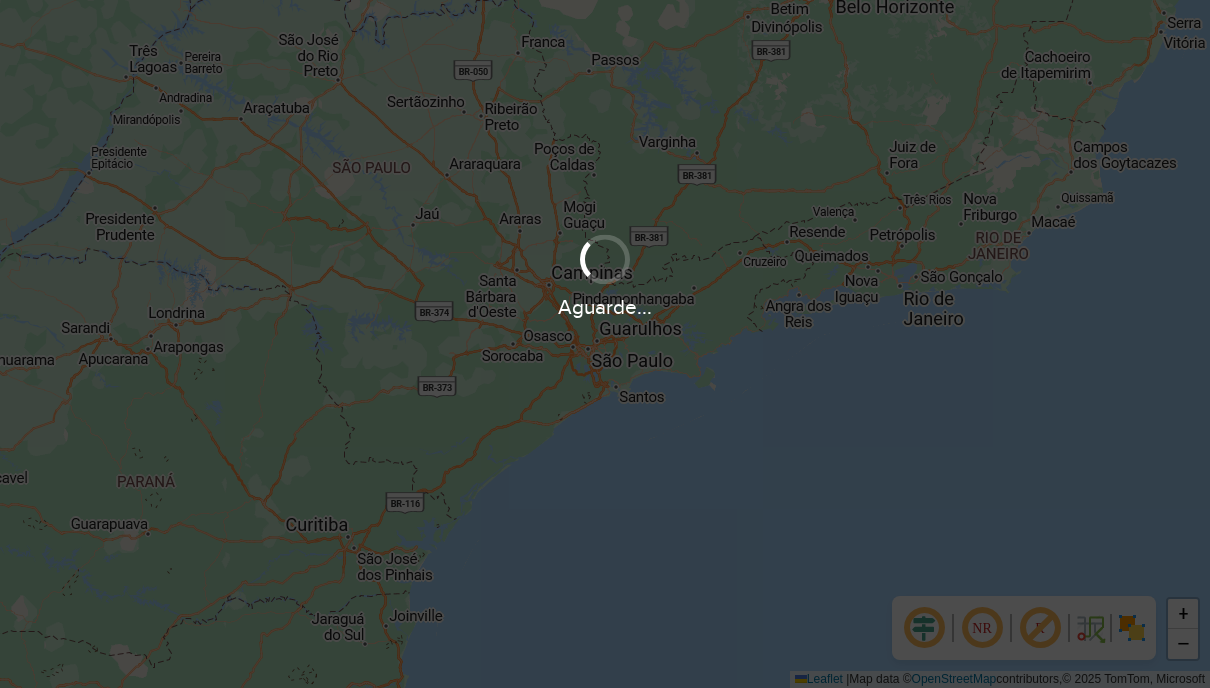 scroll, scrollTop: 0, scrollLeft: 0, axis: both 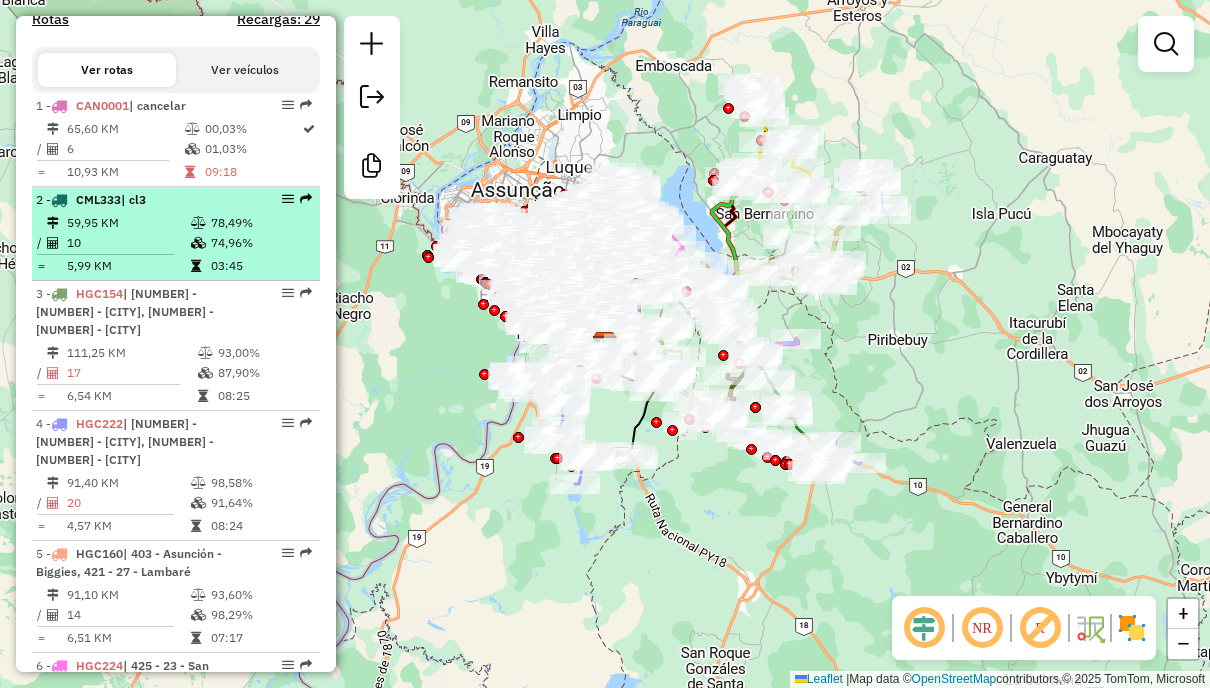 click on "59,95 KM" at bounding box center [128, 223] 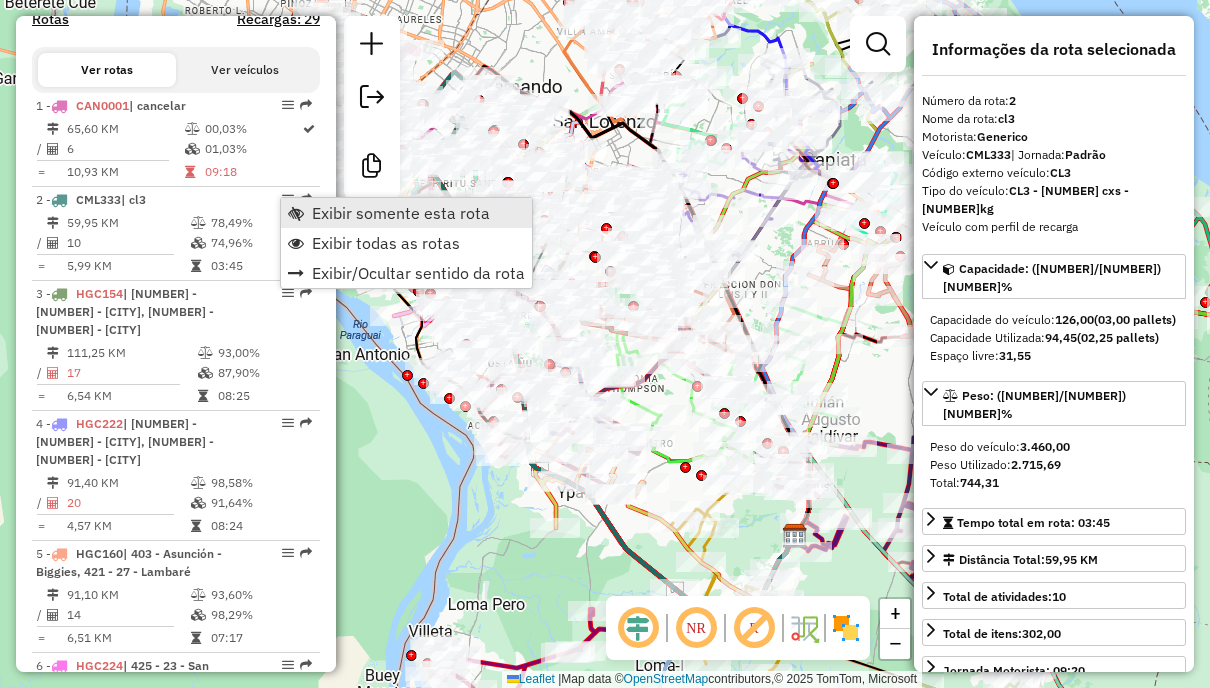 click on "Exibir somente esta rota" at bounding box center (401, 213) 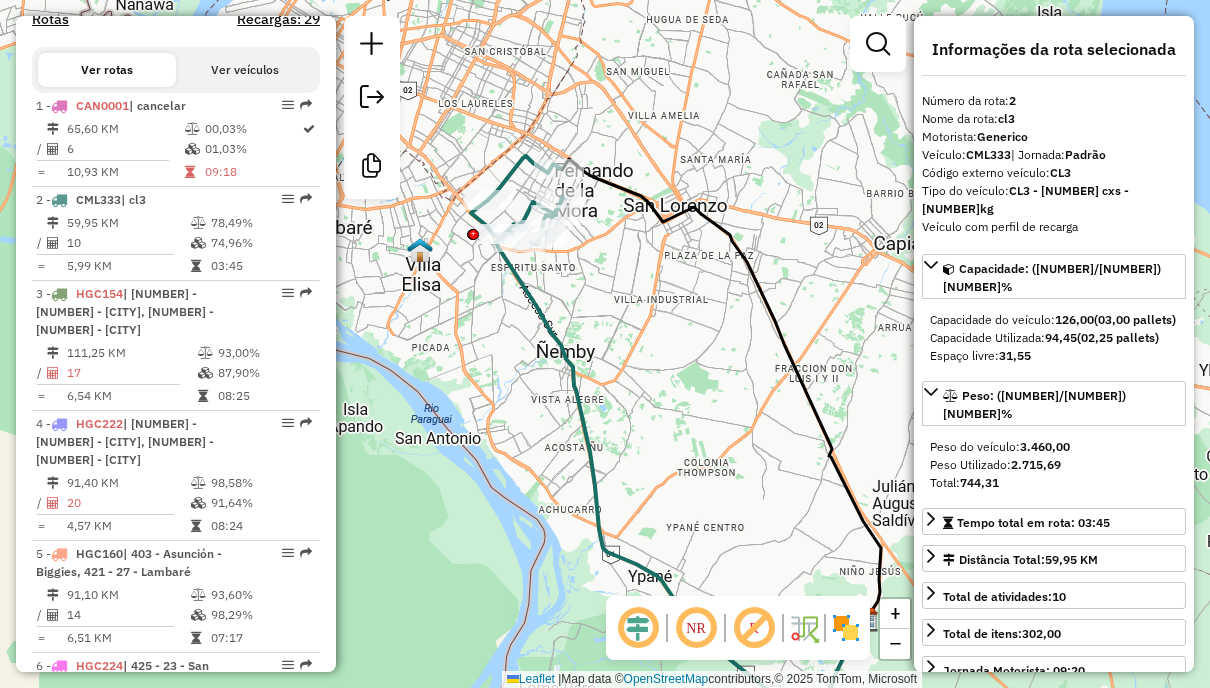 drag, startPoint x: 592, startPoint y: 229, endPoint x: 674, endPoint y: 318, distance: 121.016525 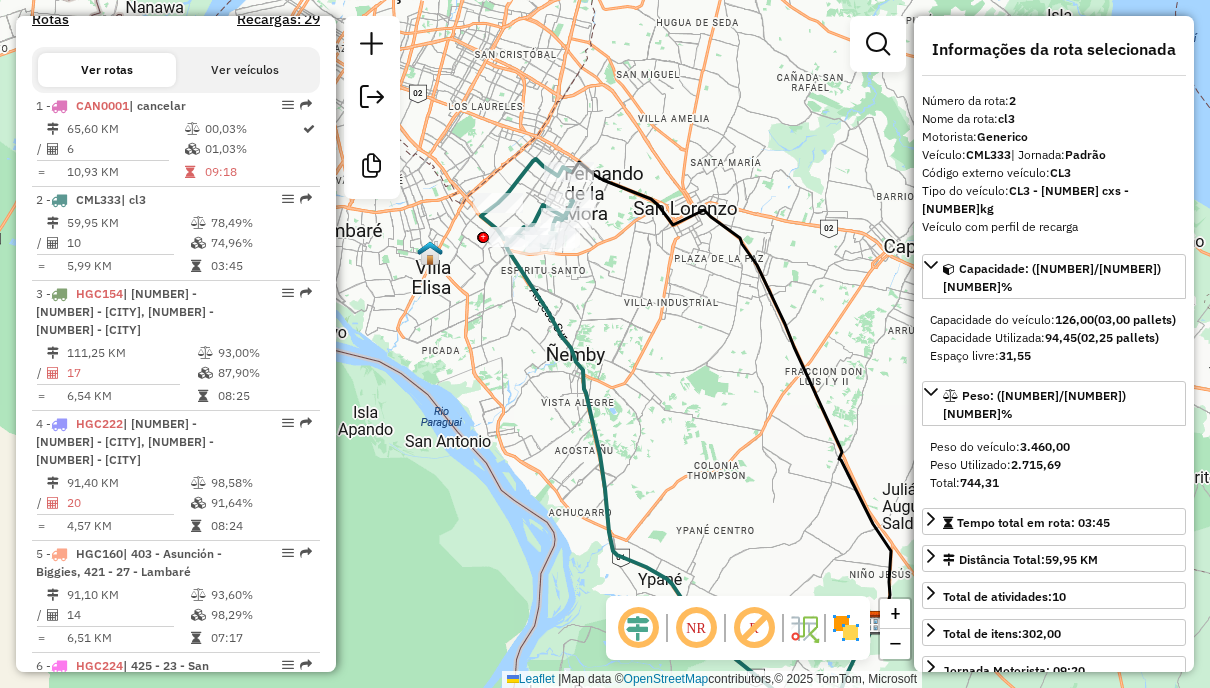 click 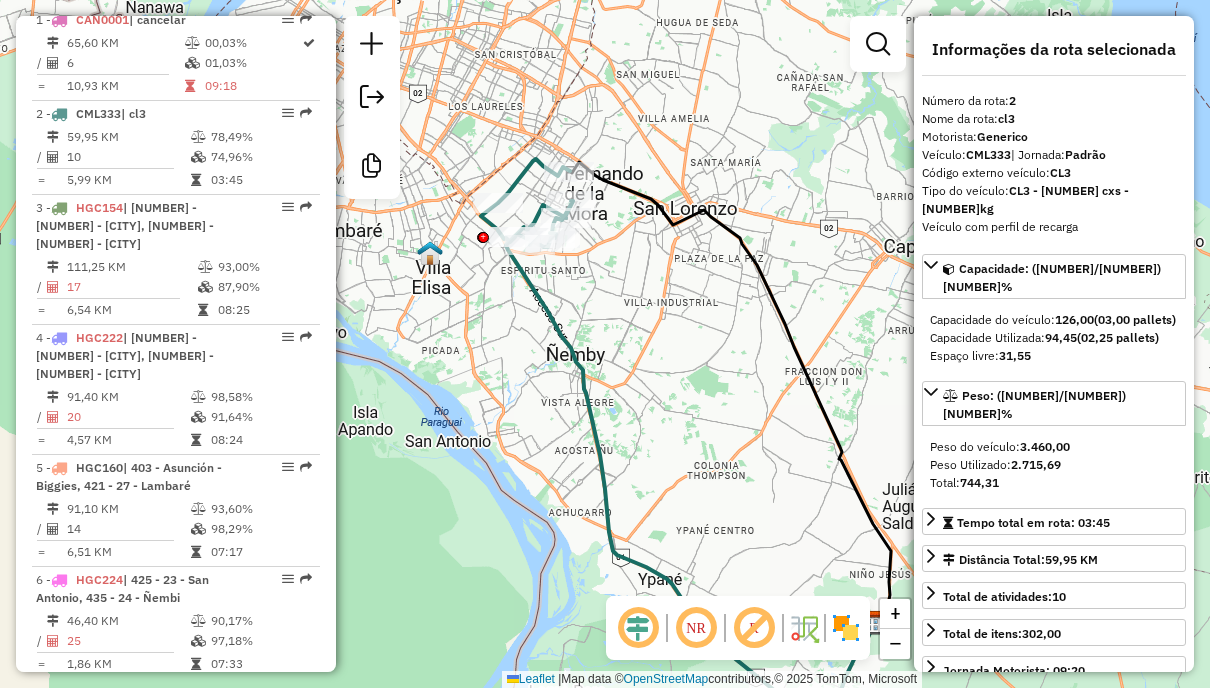 scroll, scrollTop: 869, scrollLeft: 0, axis: vertical 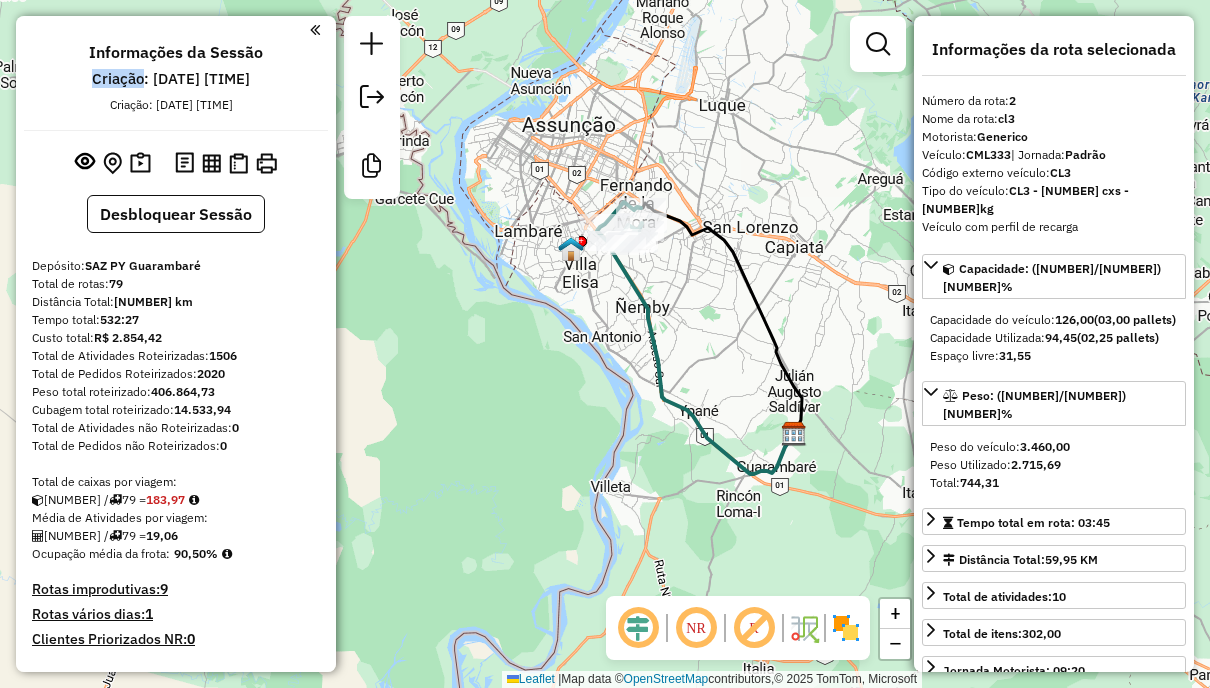 drag, startPoint x: 85, startPoint y: 78, endPoint x: 151, endPoint y: 76, distance: 66.0303 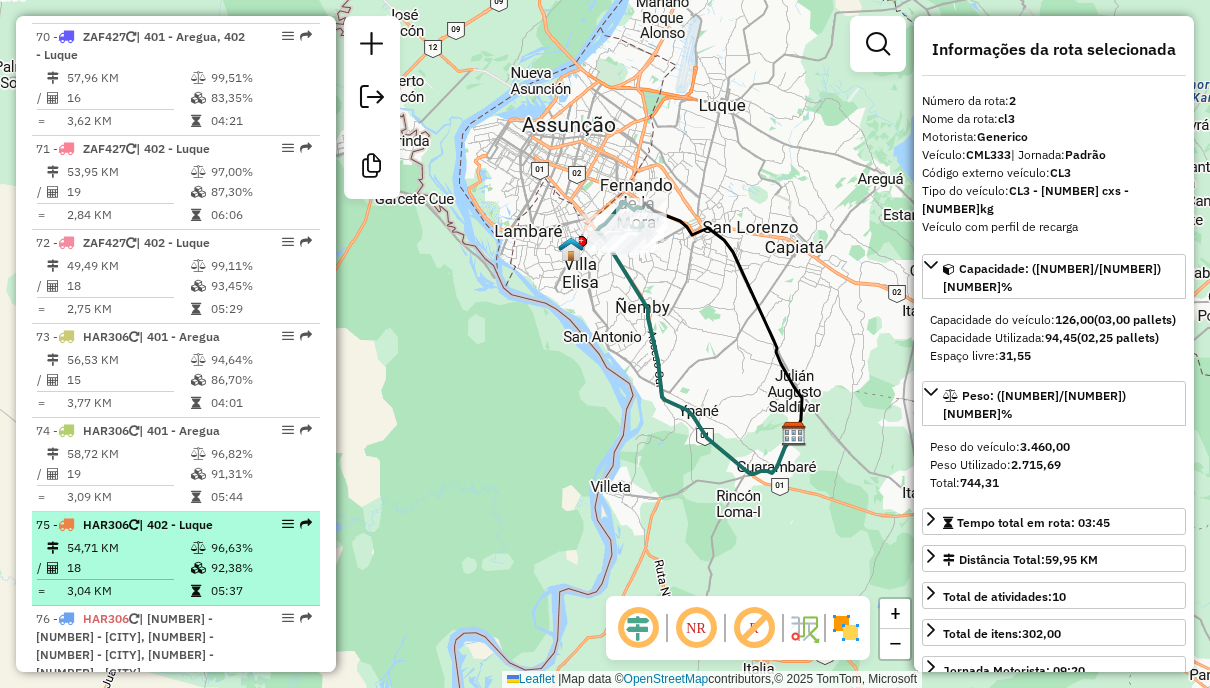 scroll, scrollTop: 8962, scrollLeft: 0, axis: vertical 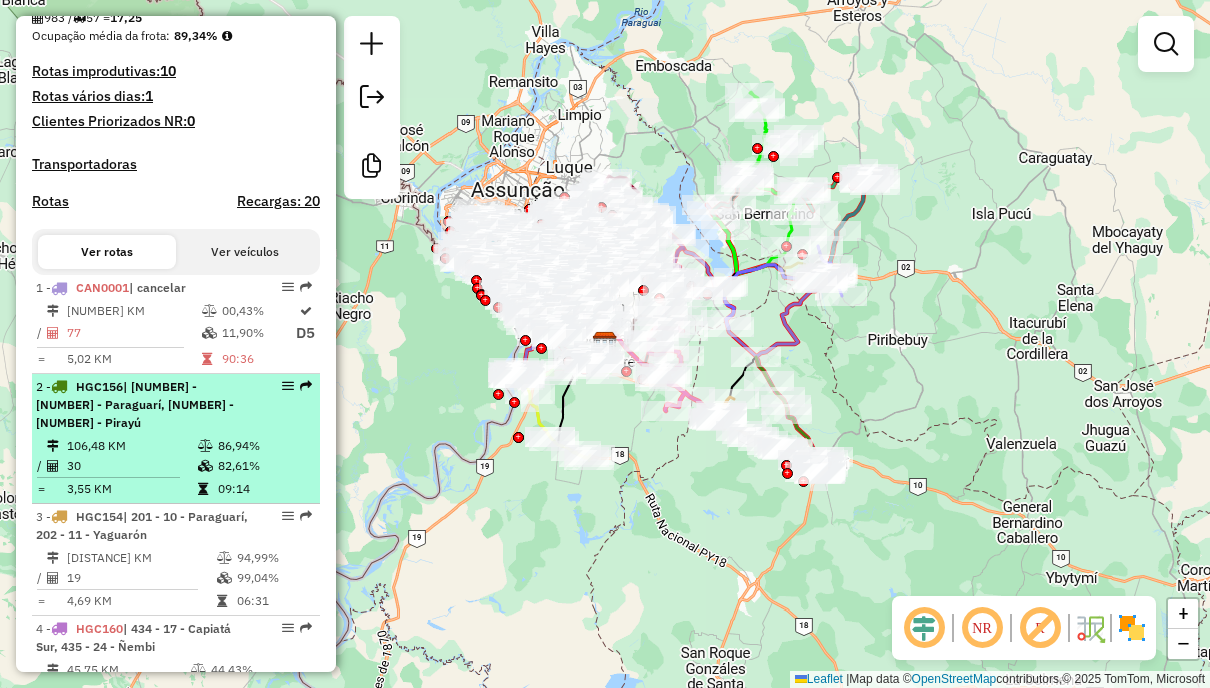 select on "**********" 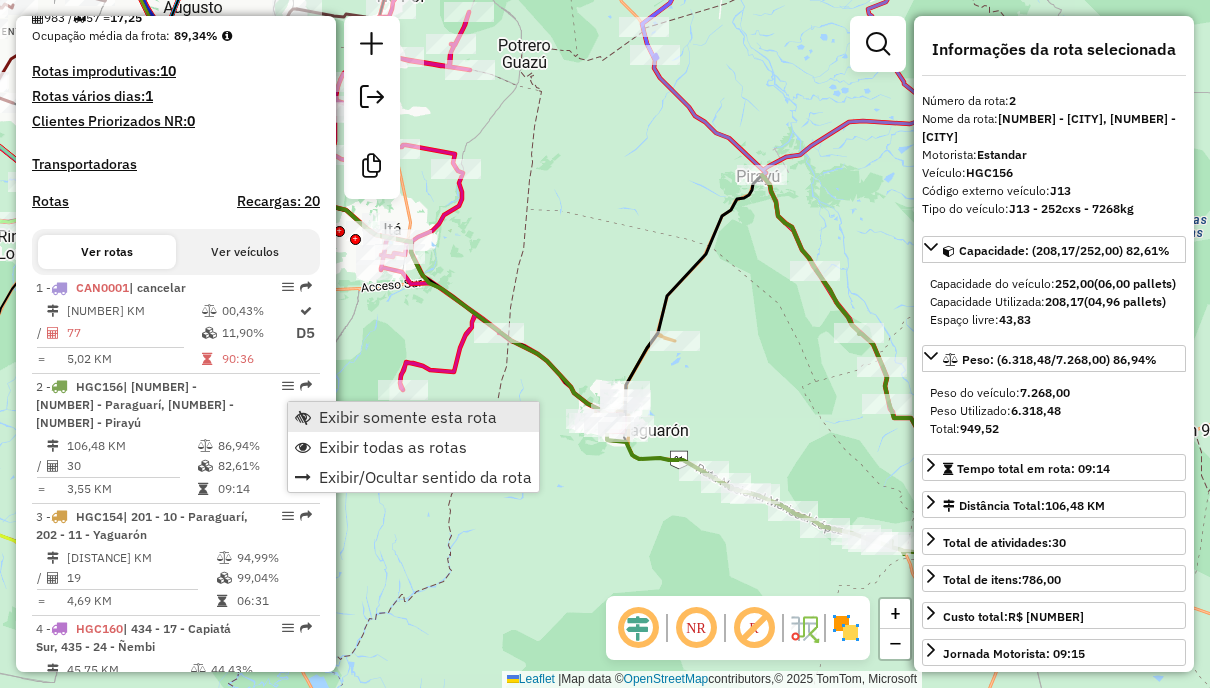 click on "Exibir somente esta rota" at bounding box center (408, 417) 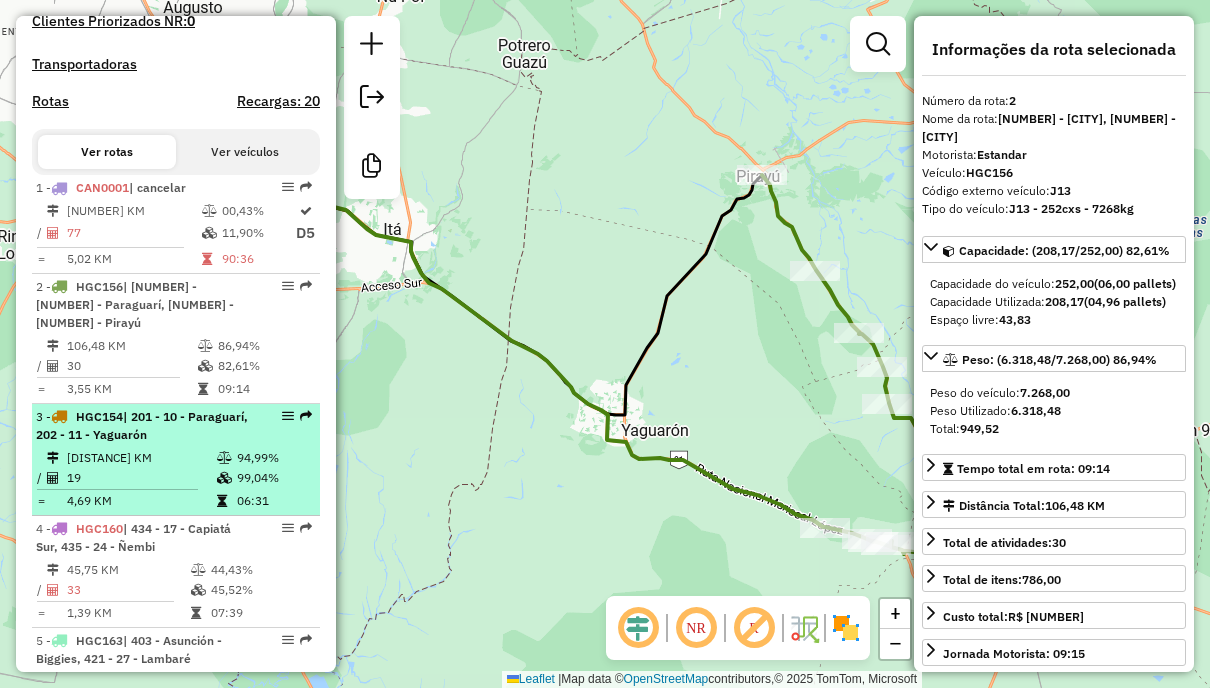 scroll, scrollTop: 800, scrollLeft: 0, axis: vertical 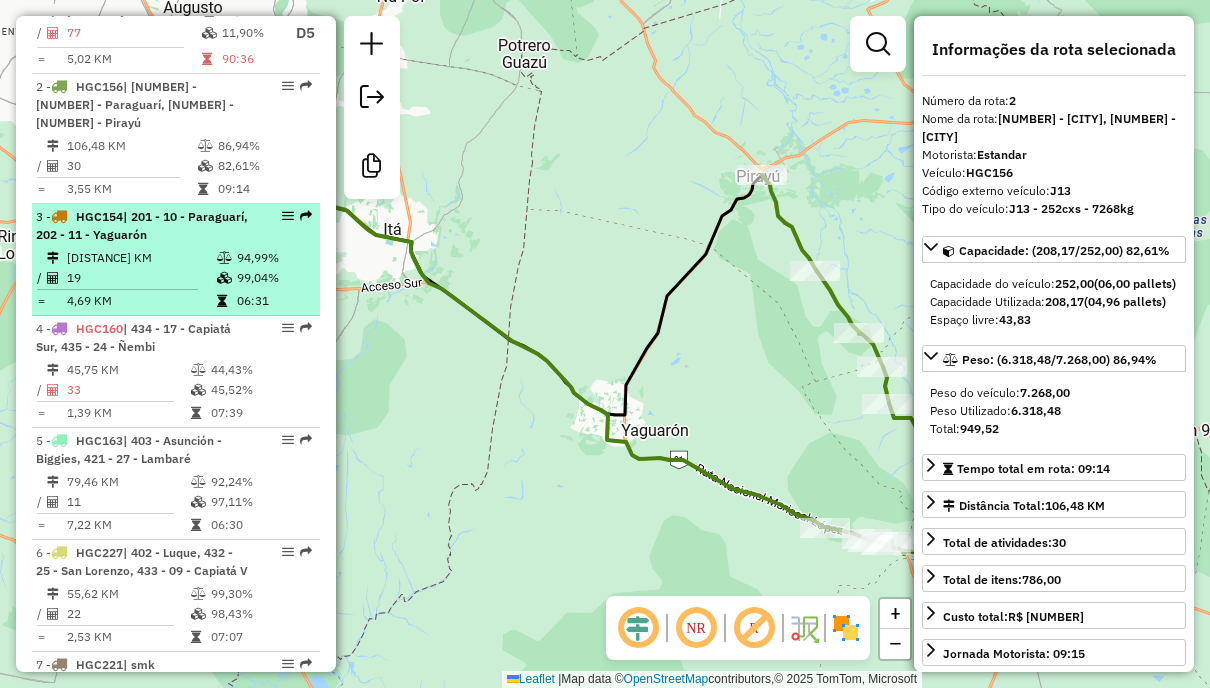 click on "94,99%" at bounding box center (274, 258) 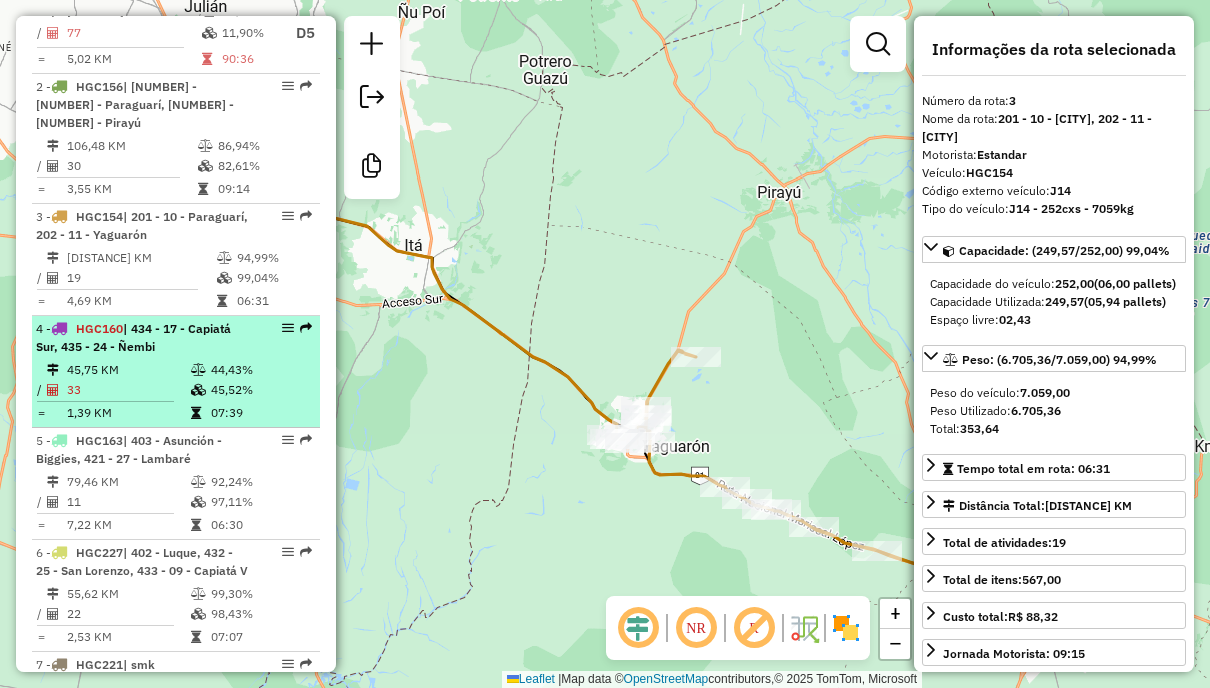 click on "4 -       HGC160   | 434 - 17 - Capiatá Sur, 435 - 24 - Ñembi" at bounding box center (142, 338) 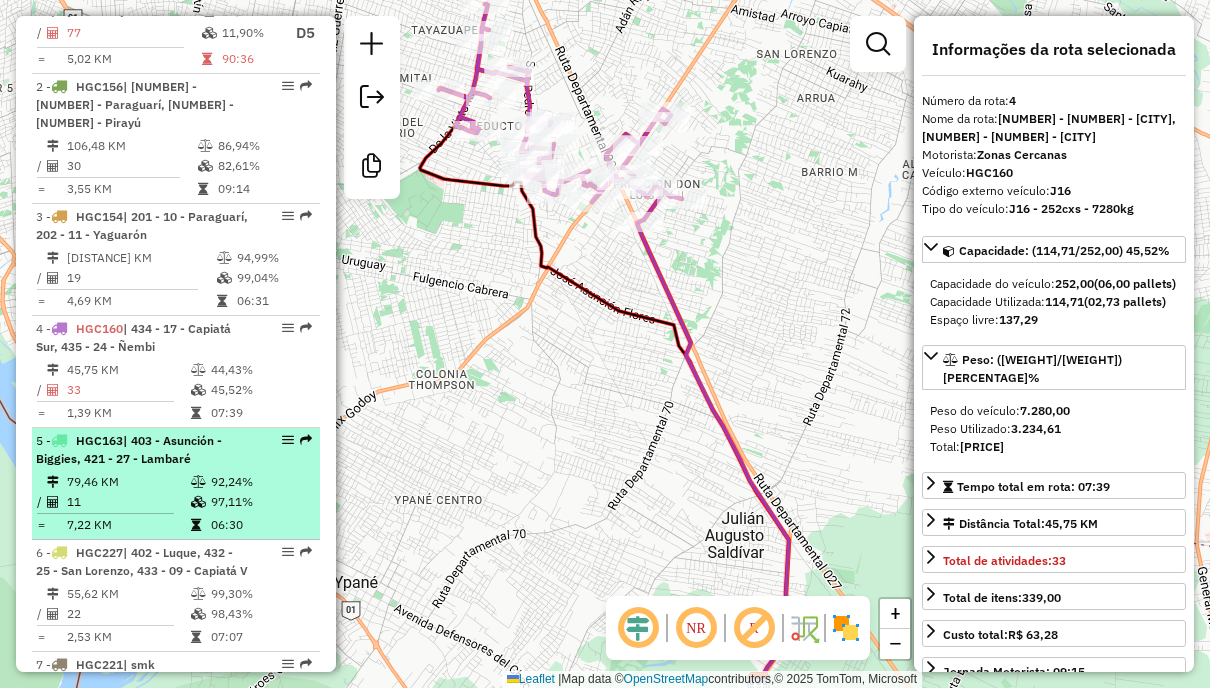 scroll, scrollTop: 900, scrollLeft: 0, axis: vertical 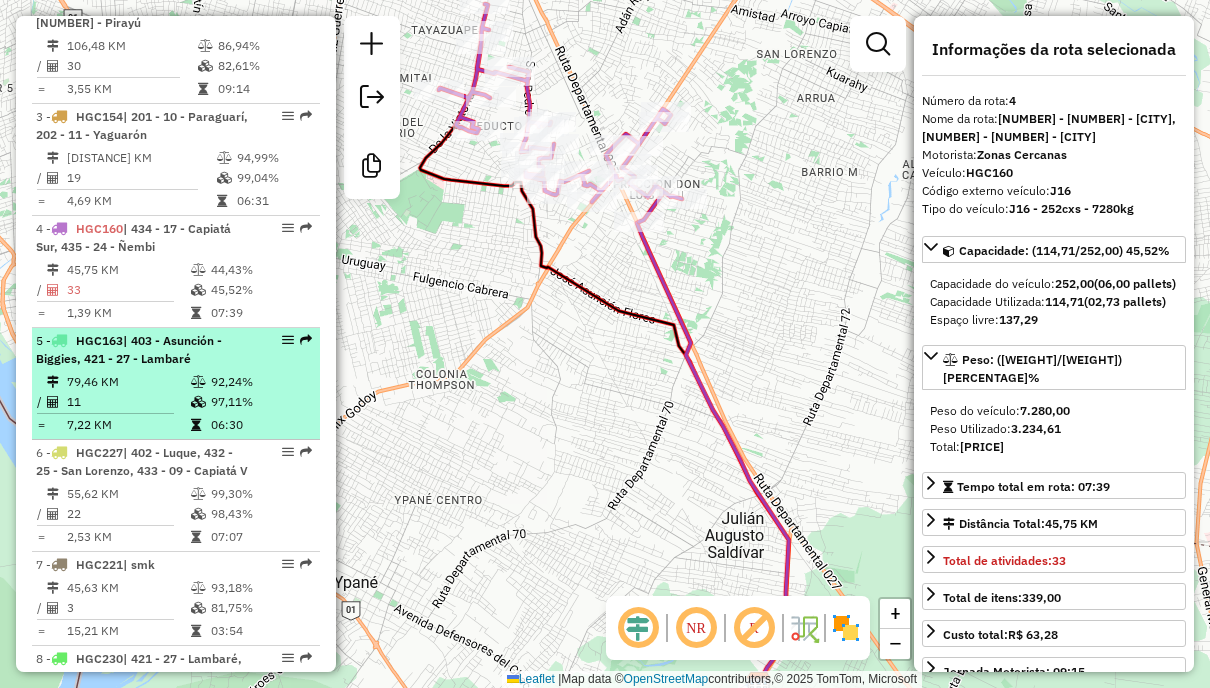 click on "97,11%" at bounding box center [260, 402] 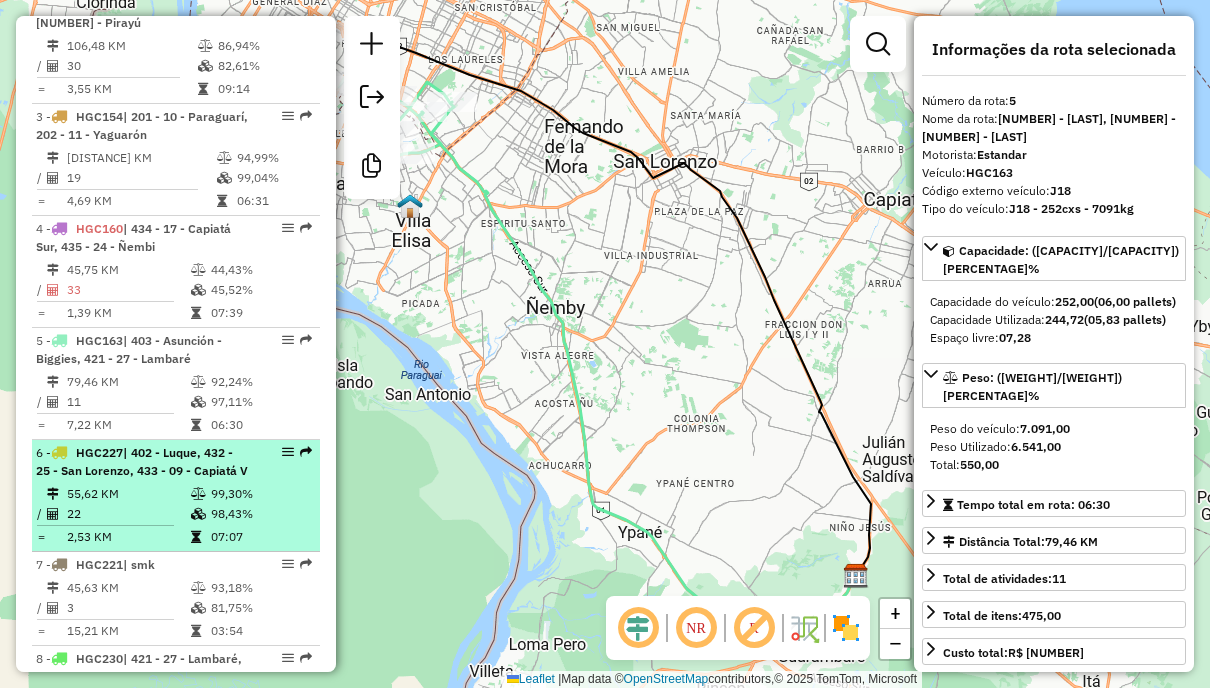 click on "| 402 - Luque, 432 - 25 - San Lorenzo, 433 - 09 - Capiatá V" at bounding box center (142, 461) 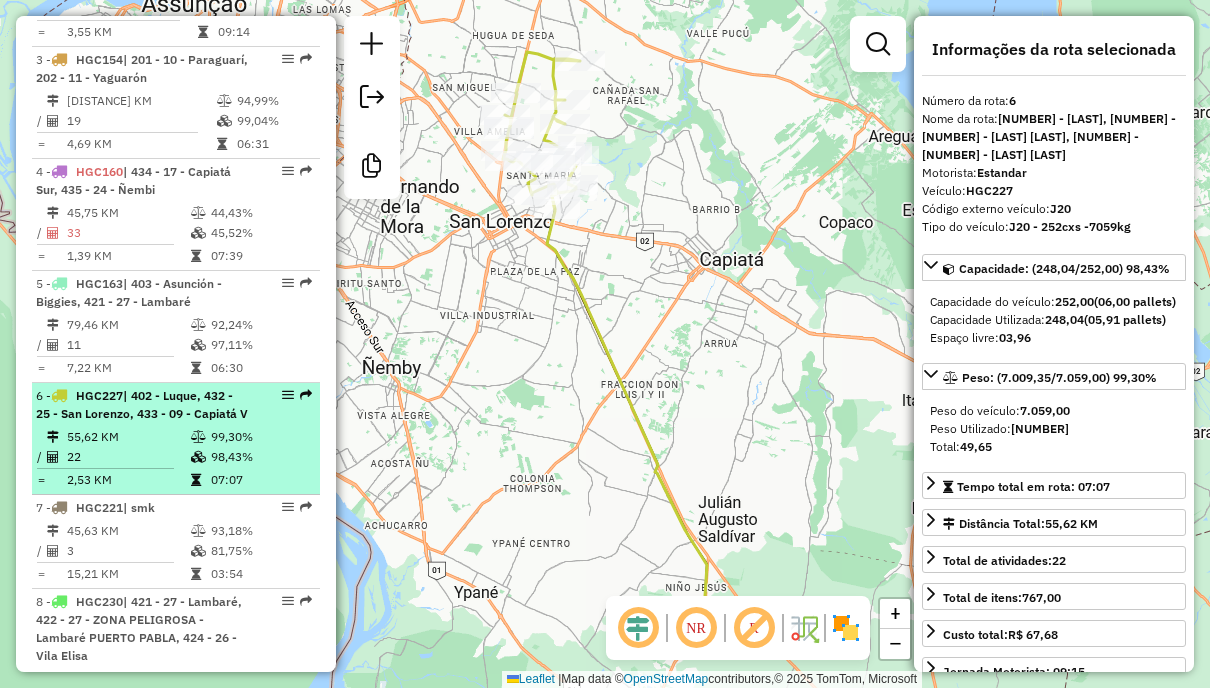 scroll, scrollTop: 1000, scrollLeft: 0, axis: vertical 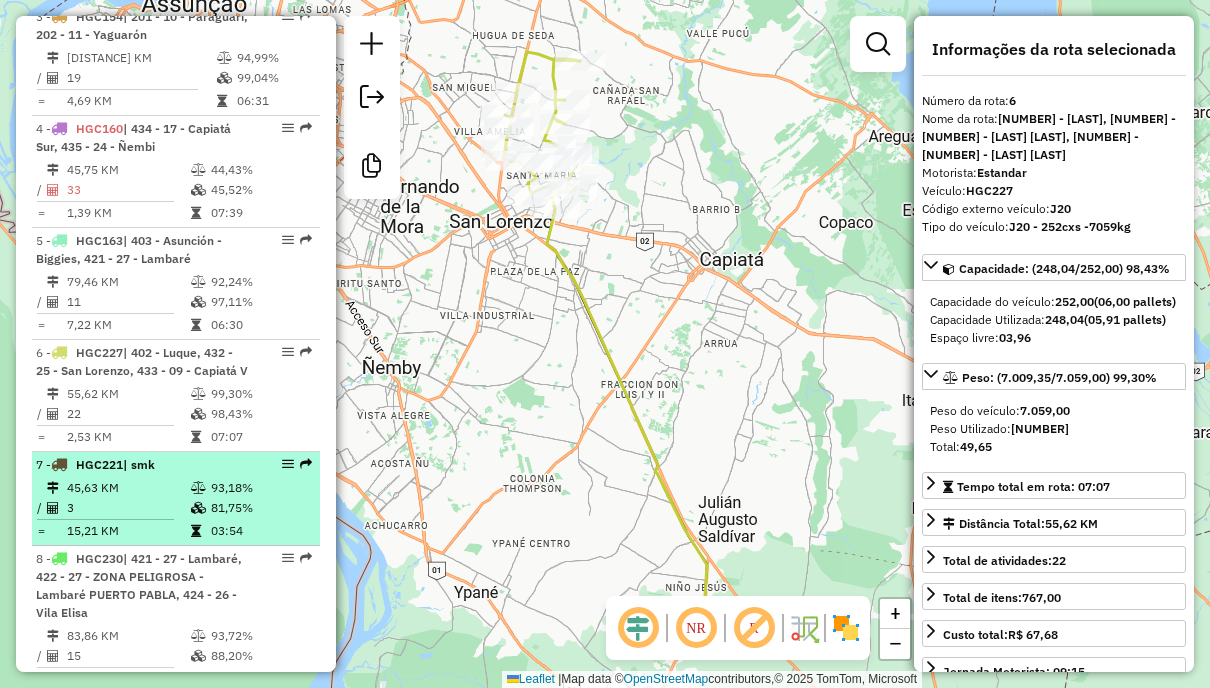 click on "93,18%" at bounding box center (260, 488) 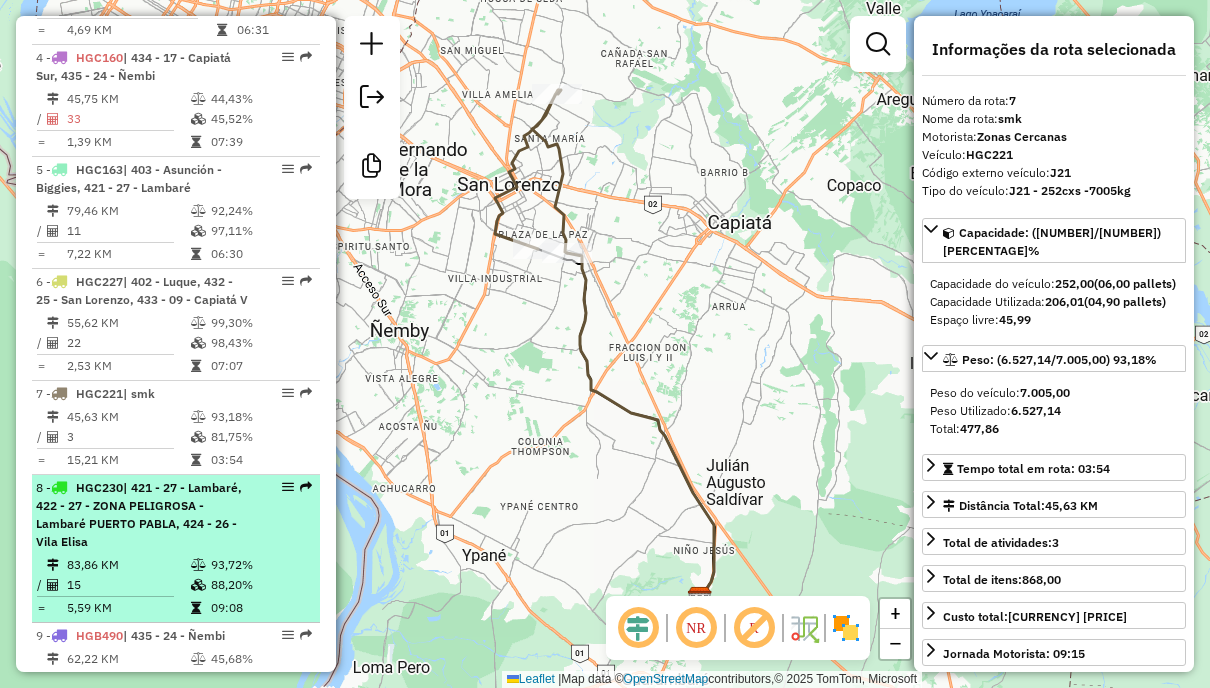 scroll, scrollTop: 1100, scrollLeft: 0, axis: vertical 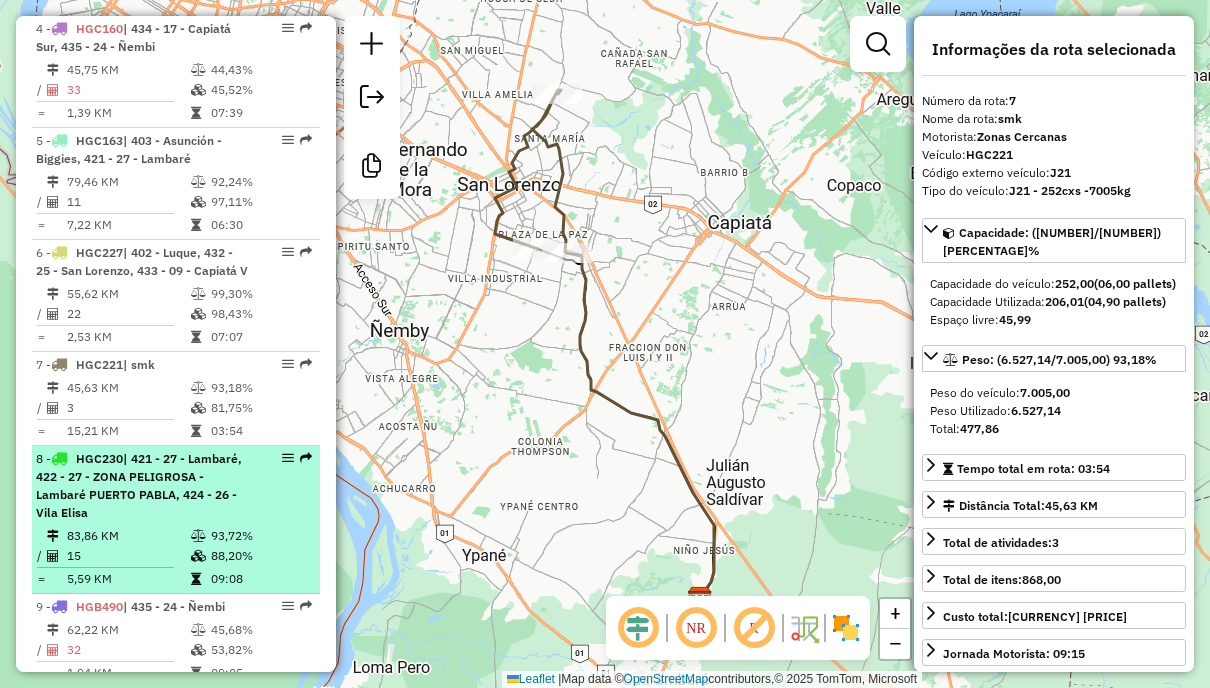 click on "8 -       HGC230   | 421 - 27 - Lambaré, 422 - 27 - ZONA PELIGROSA - Lambaré PUERTO PABLA, 424 - 26 - Vila Elisa" at bounding box center (142, 486) 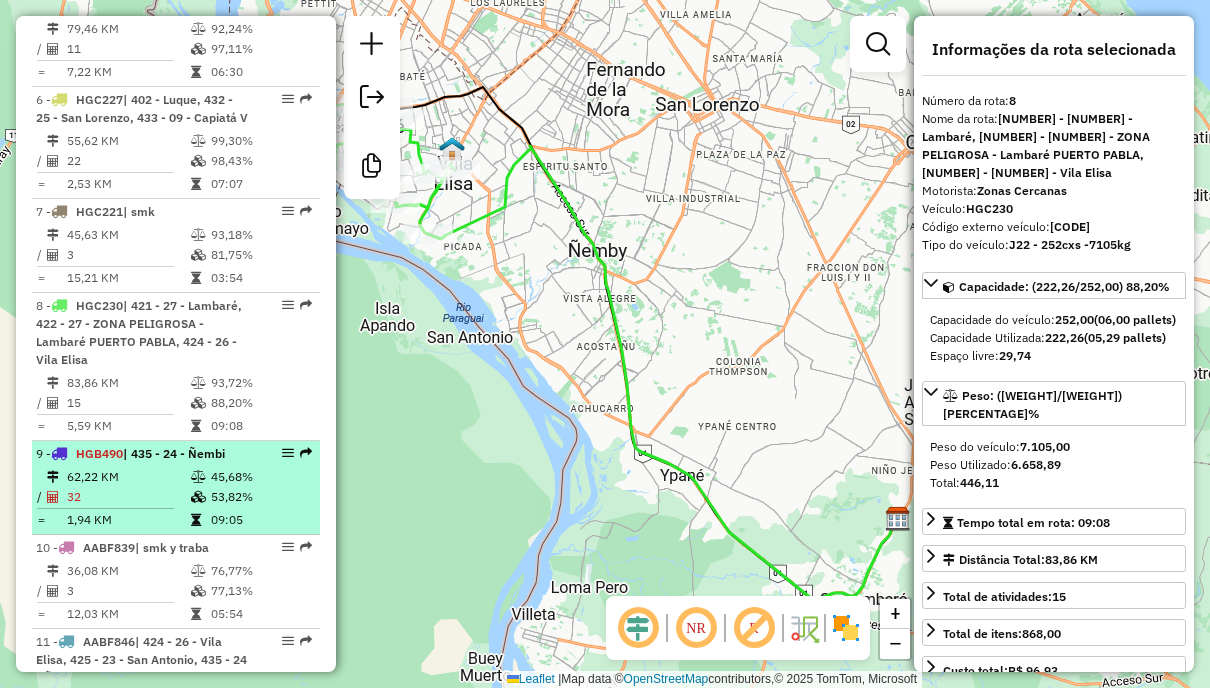 scroll, scrollTop: 1300, scrollLeft: 0, axis: vertical 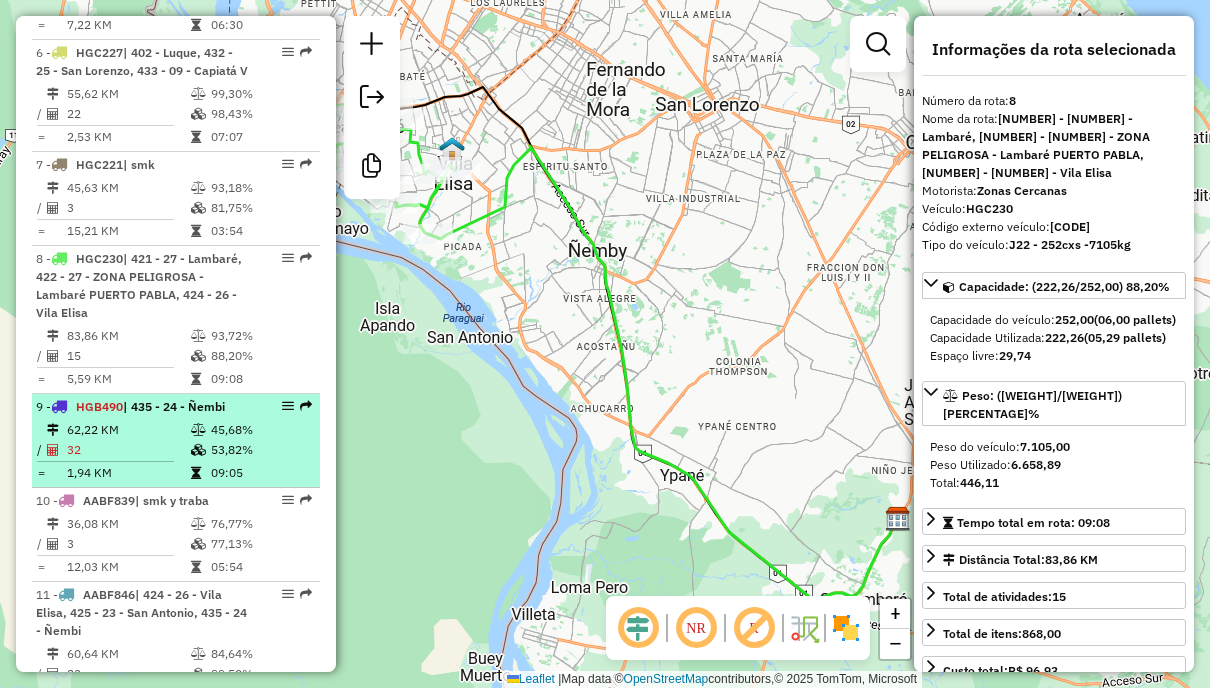 click on "53,82%" at bounding box center [260, 450] 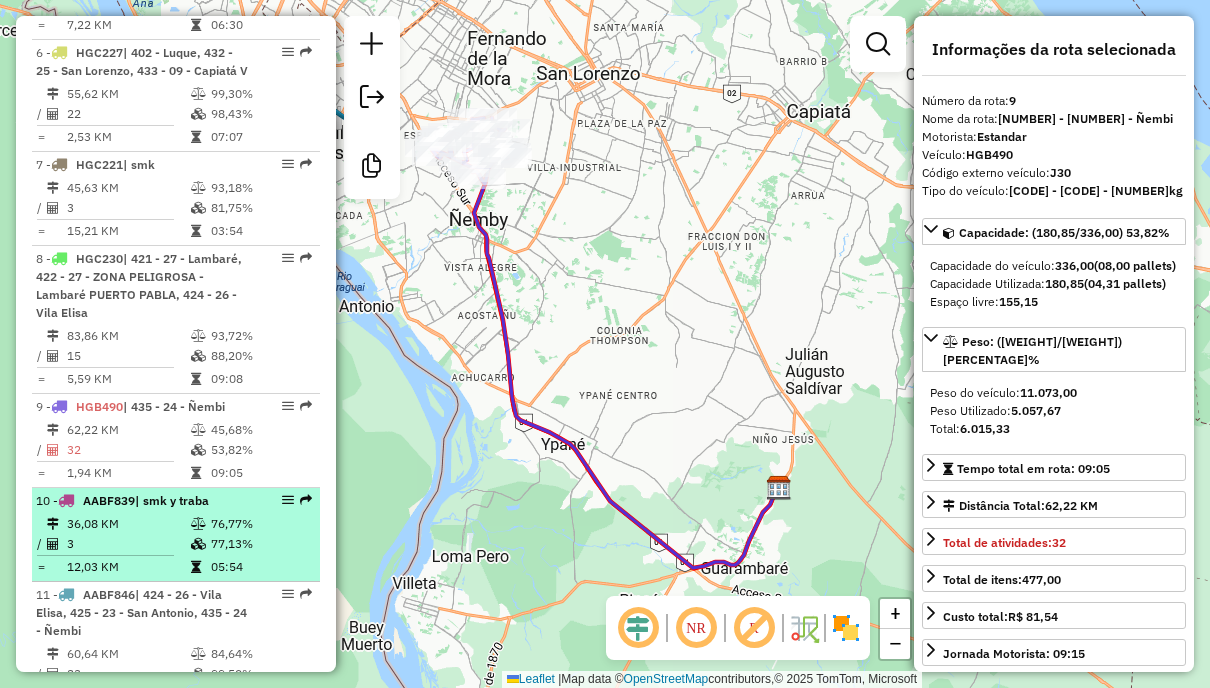 click on "10 -       AABF839   | smk y traba" at bounding box center (142, 501) 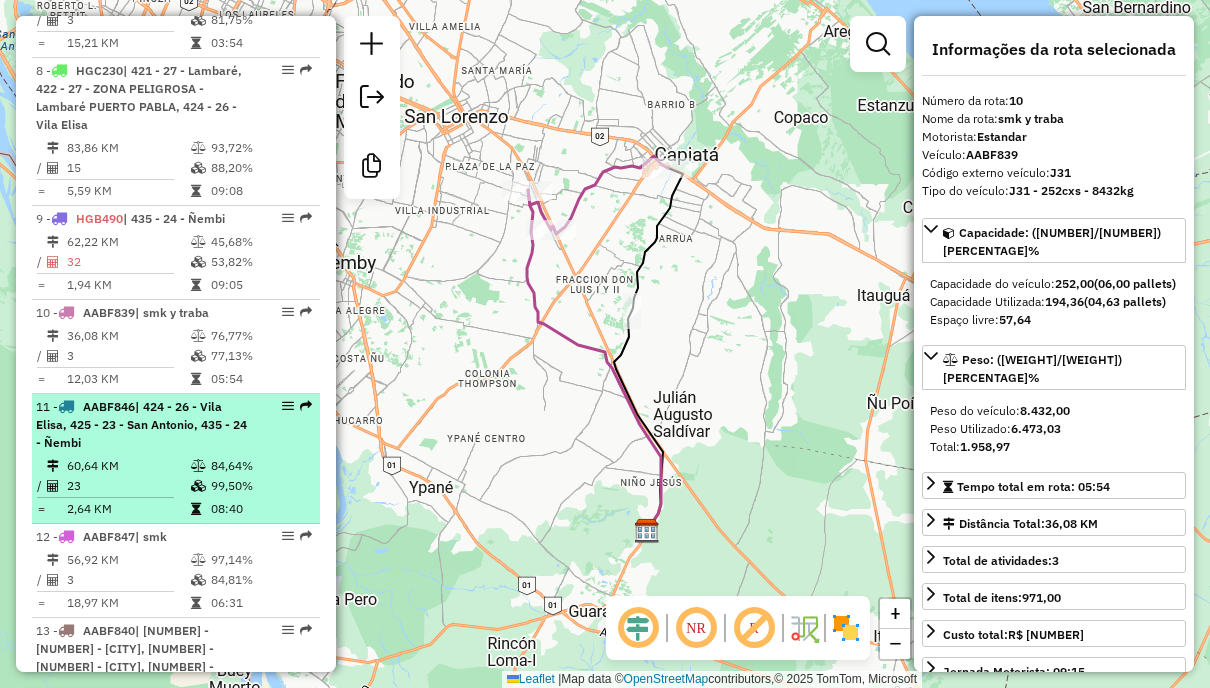 scroll, scrollTop: 1500, scrollLeft: 0, axis: vertical 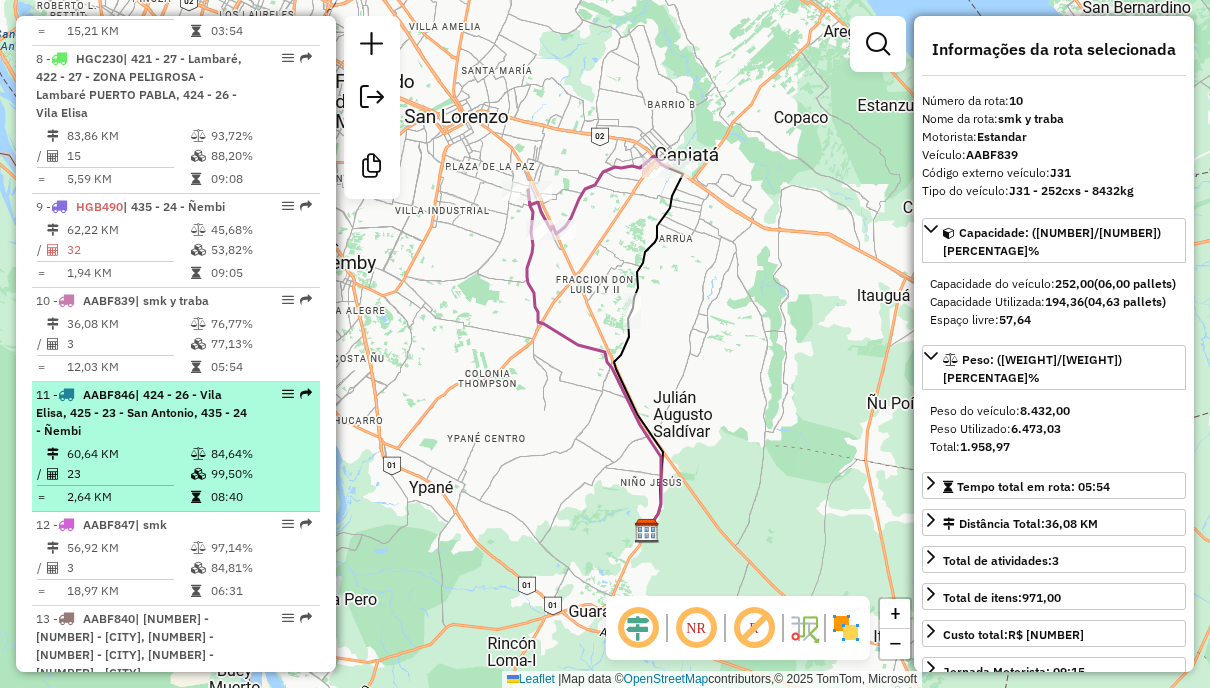 click on "84,64%" at bounding box center [260, 454] 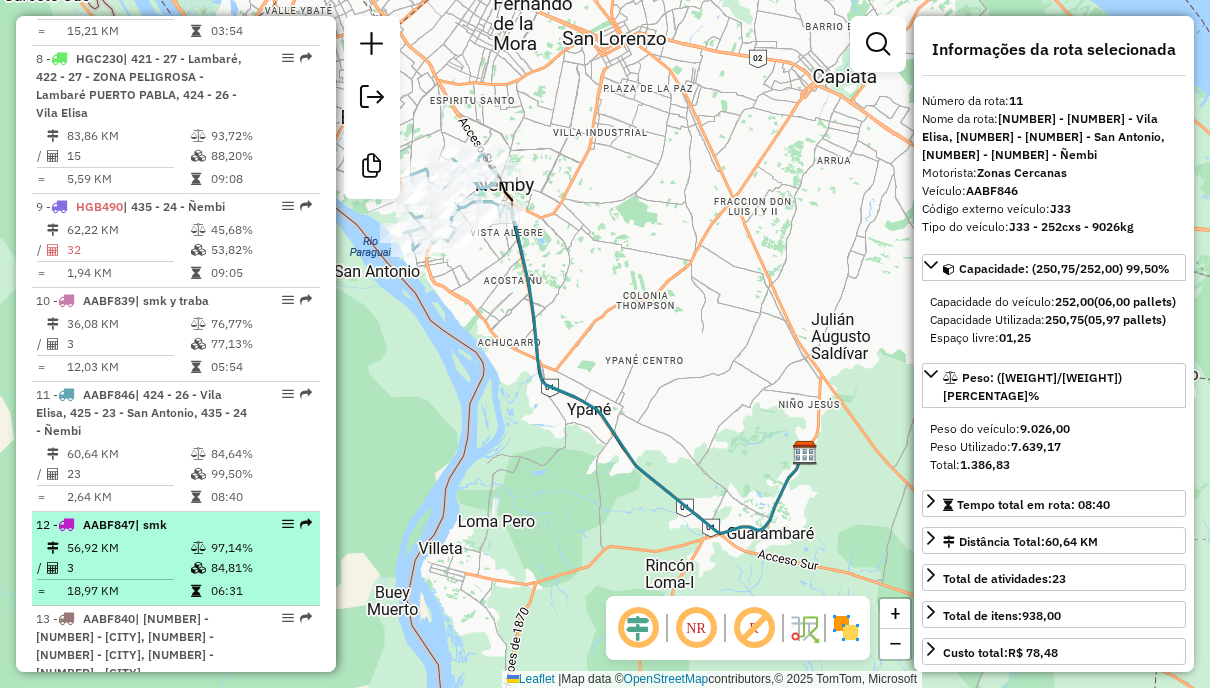 click on "12 -       AABF847   | smk" at bounding box center (142, 525) 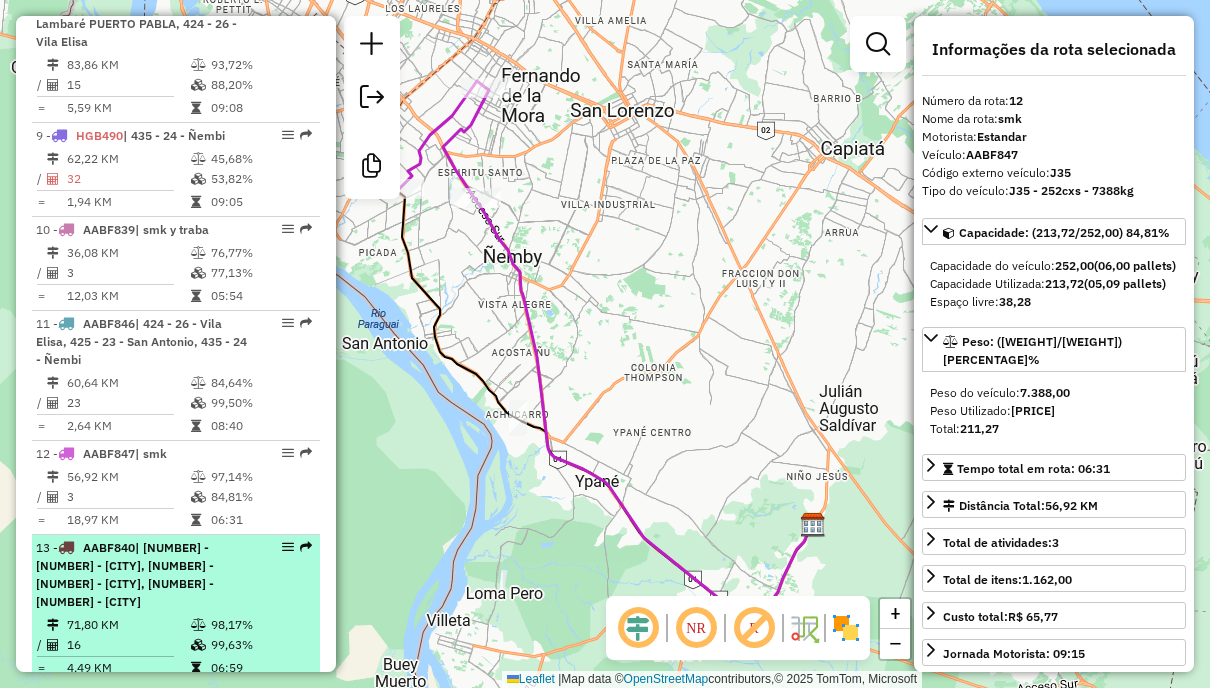 scroll, scrollTop: 1600, scrollLeft: 0, axis: vertical 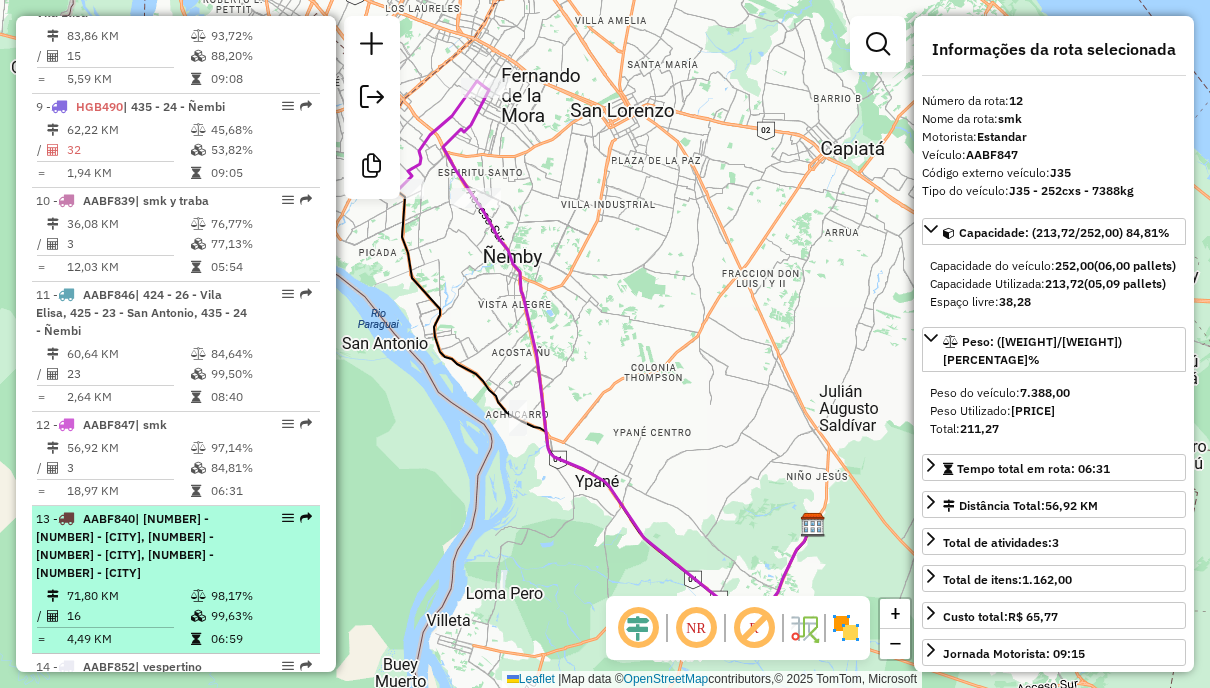 click on "| 226 - 16 - Julian Saldivar, 231 - 15 - Itauguá Sul, 232 - 15 - ZONA PELIGROSA - Itauguá Sul" at bounding box center (125, 545) 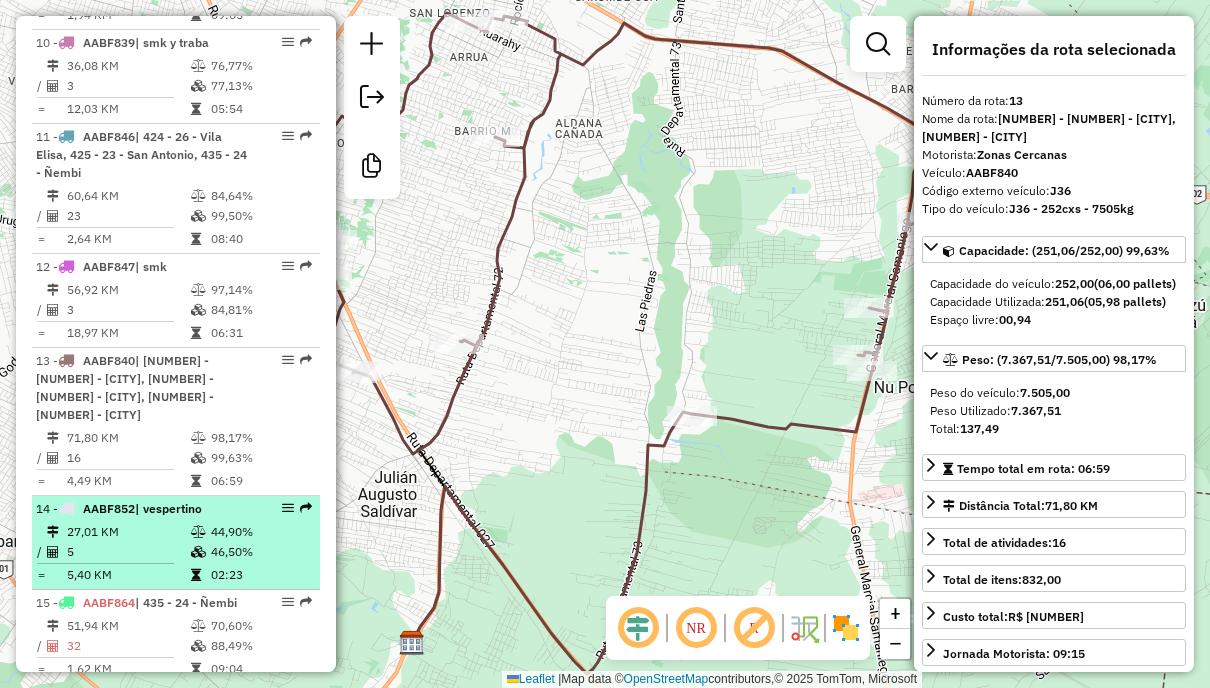 scroll, scrollTop: 1800, scrollLeft: 0, axis: vertical 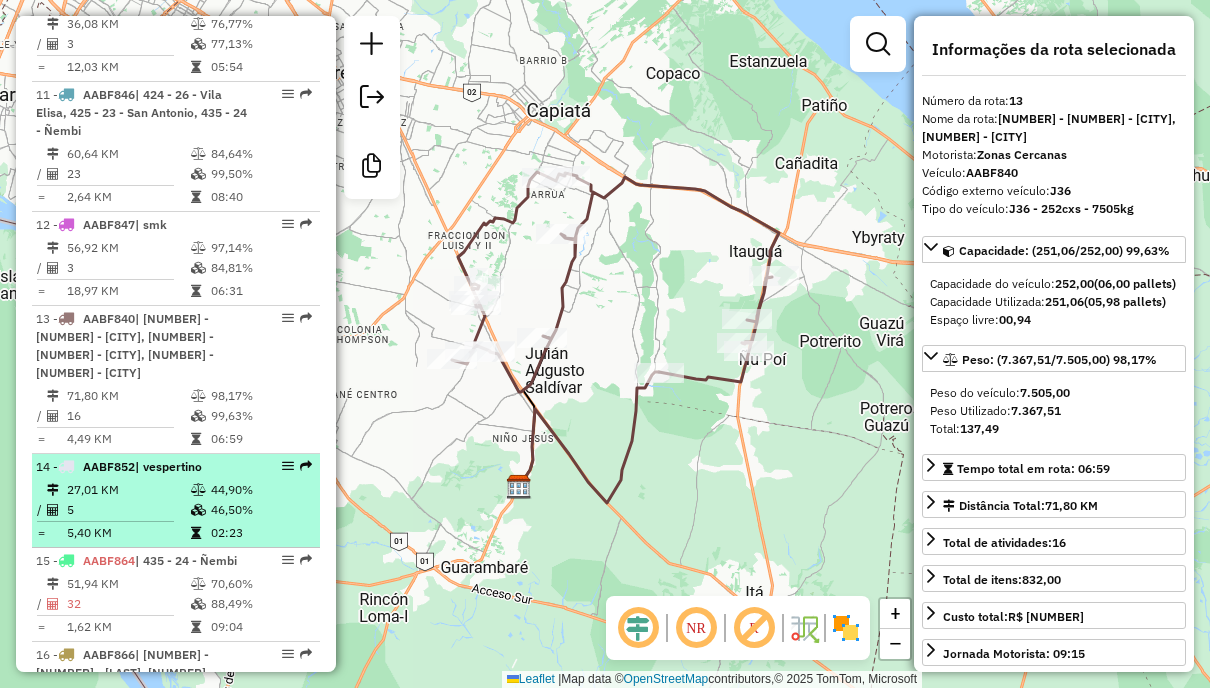 click on "44,90%" at bounding box center [260, 490] 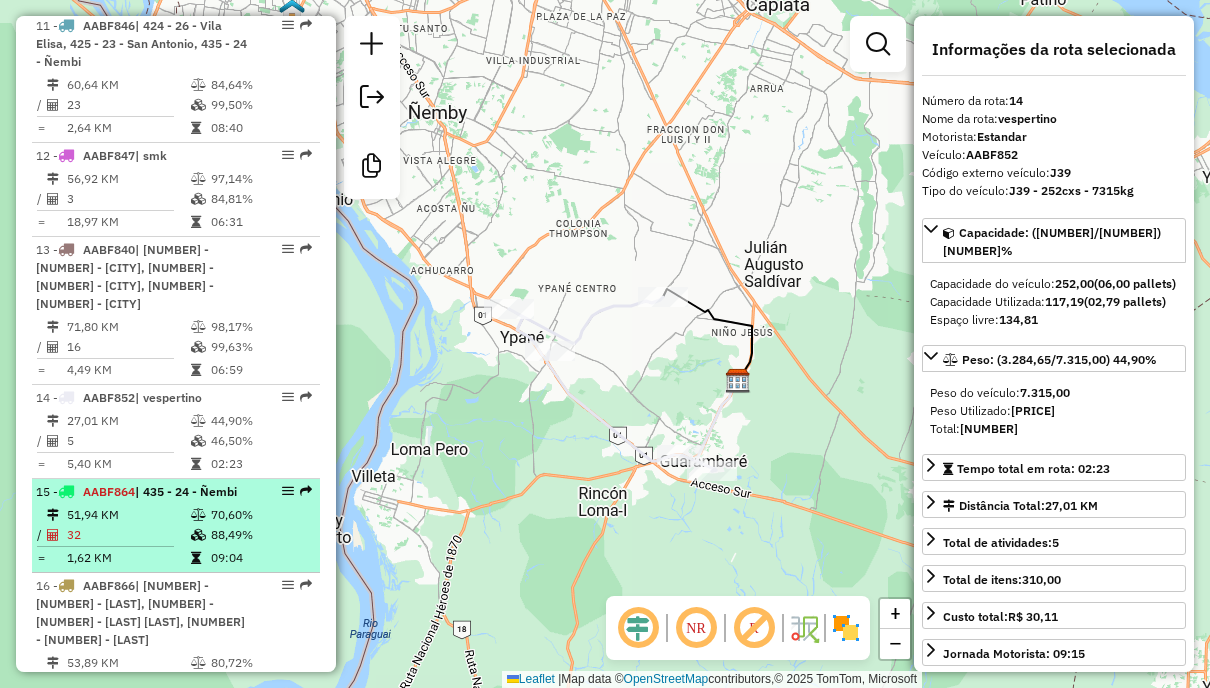 scroll, scrollTop: 1900, scrollLeft: 0, axis: vertical 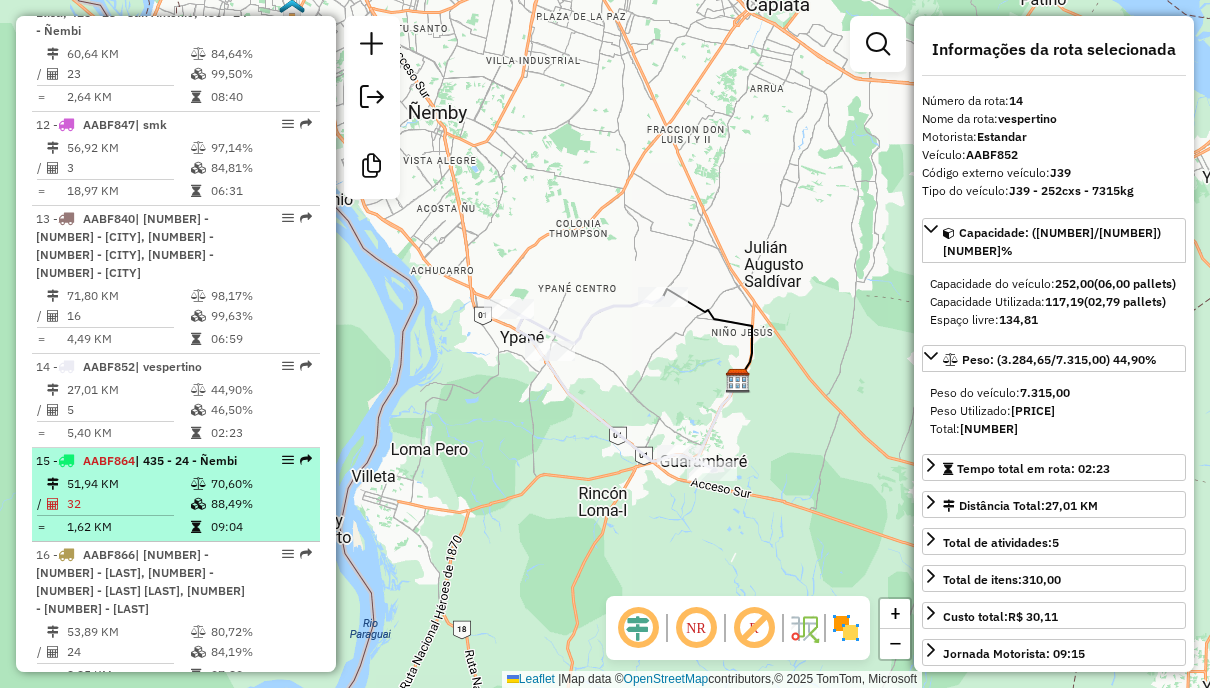 click on "15 -       AABF864   | 435 - 24 - Ñembi  51,94 KM   70,60%  /  32   88,49%     =  1,62 KM   09:04" at bounding box center [176, 495] 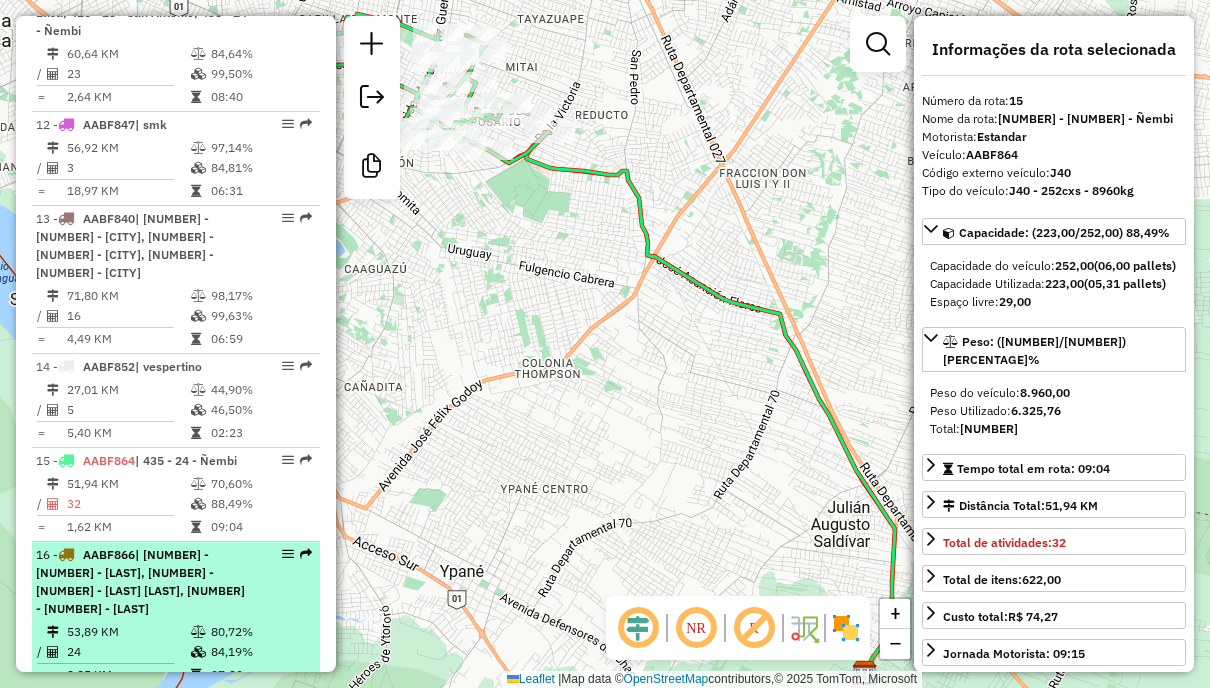 click on "| [NUMBER] - [NUMBER] - [CITY], [NUMBER] - [NUMBER] - [CITY]" at bounding box center (140, 581) 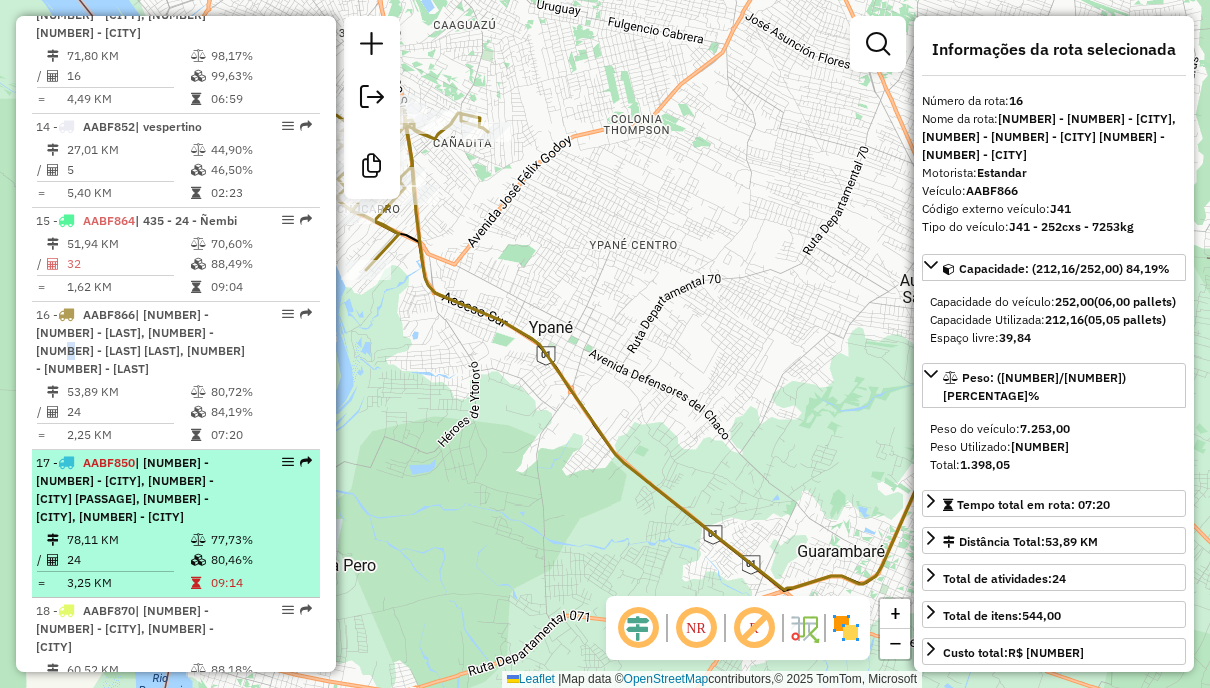 scroll, scrollTop: 2200, scrollLeft: 0, axis: vertical 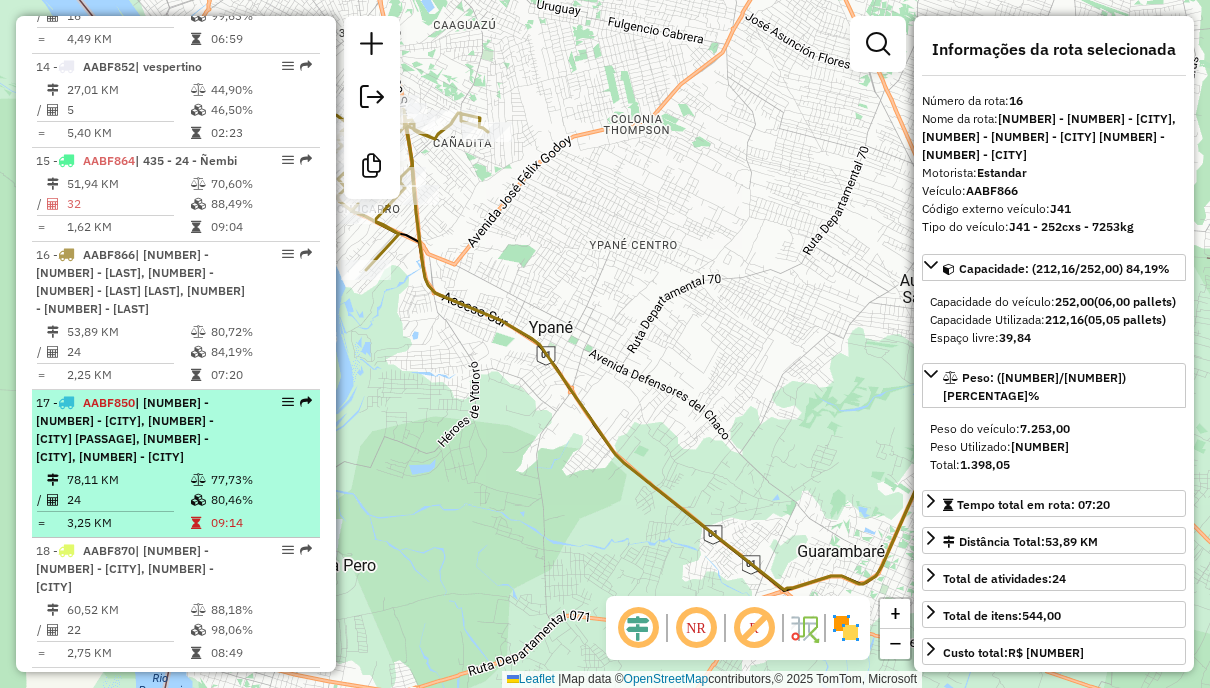 click on "17 -       AABF850   | 421 - 27 - Lambaré, 423 - 26 - Villa Elisa  Pasillo, 431 - Tres bocas, 432 - 25 - San Lorenzo" at bounding box center (176, 430) 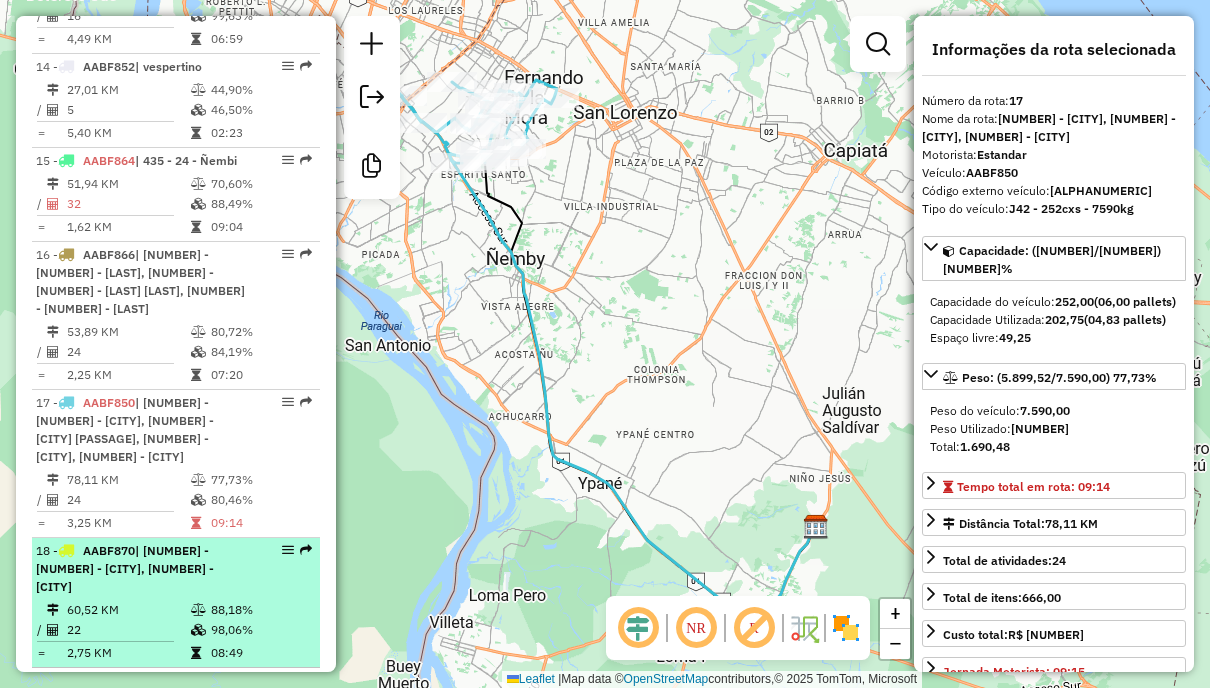 click on "88,18%" at bounding box center [260, 610] 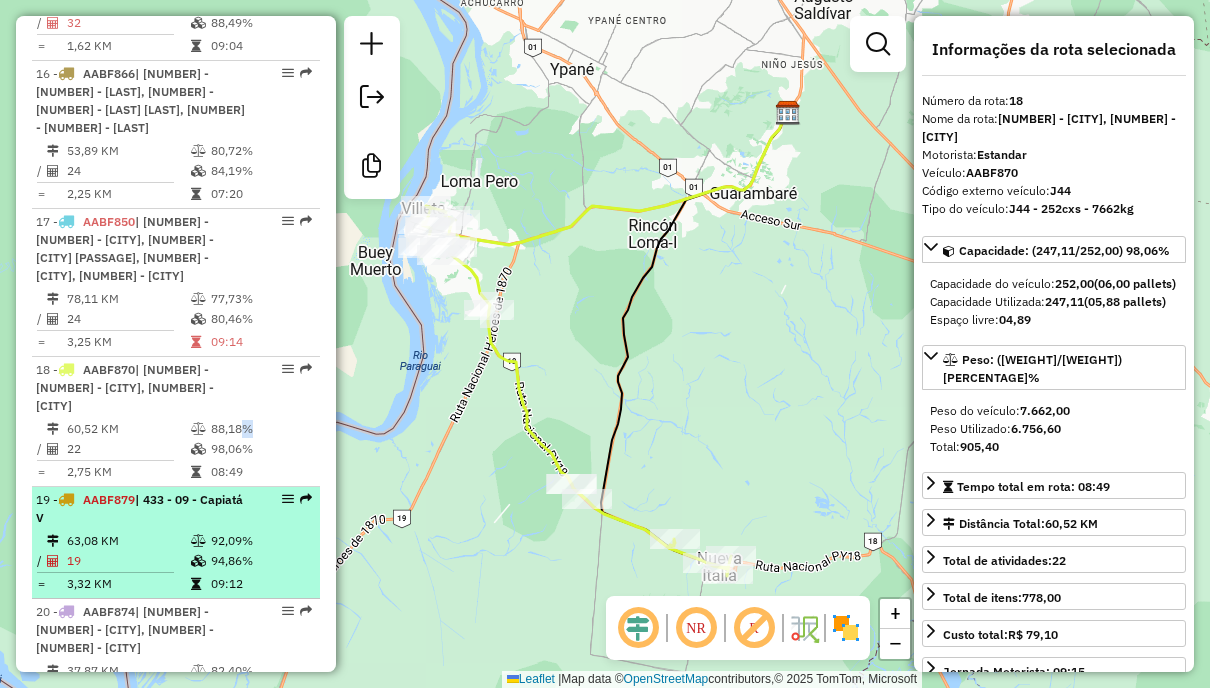 scroll, scrollTop: 2400, scrollLeft: 0, axis: vertical 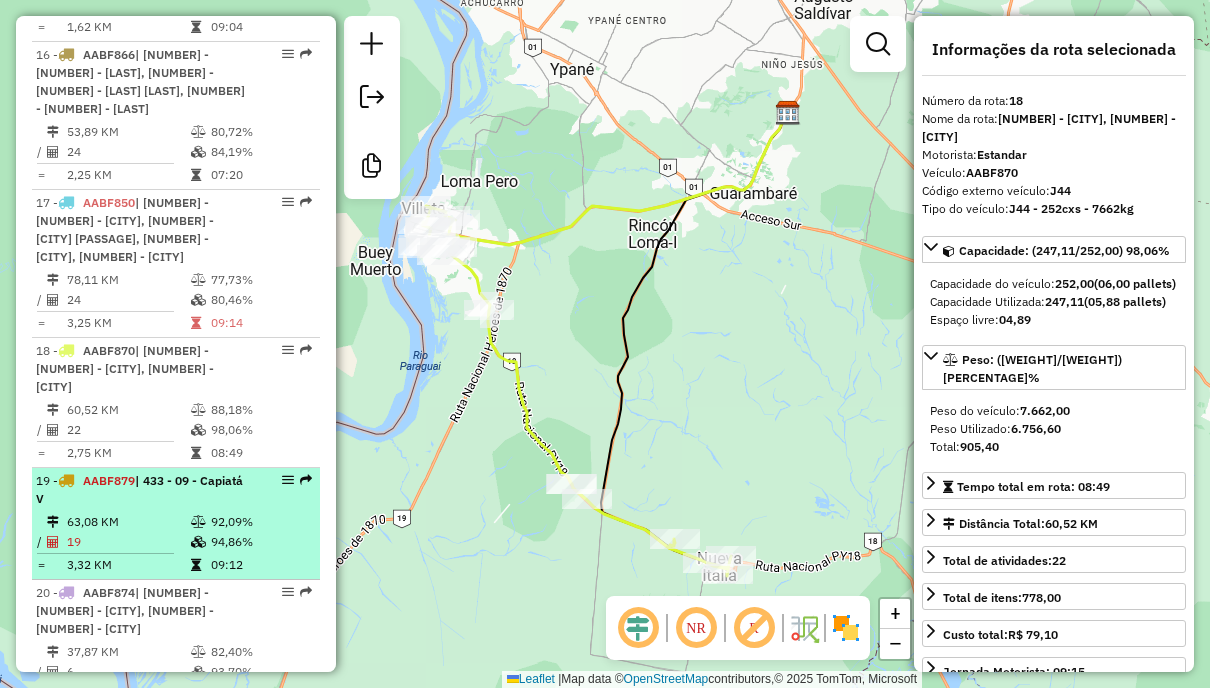 click on "92,09%" at bounding box center (260, 522) 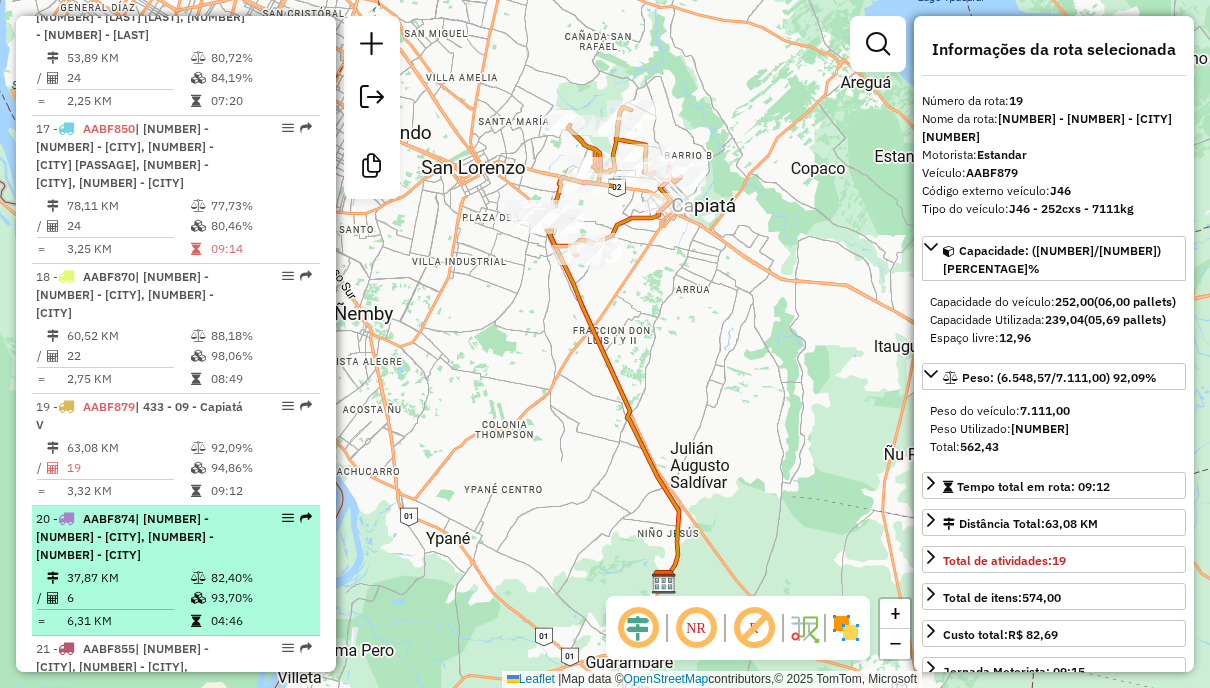 scroll, scrollTop: 2500, scrollLeft: 0, axis: vertical 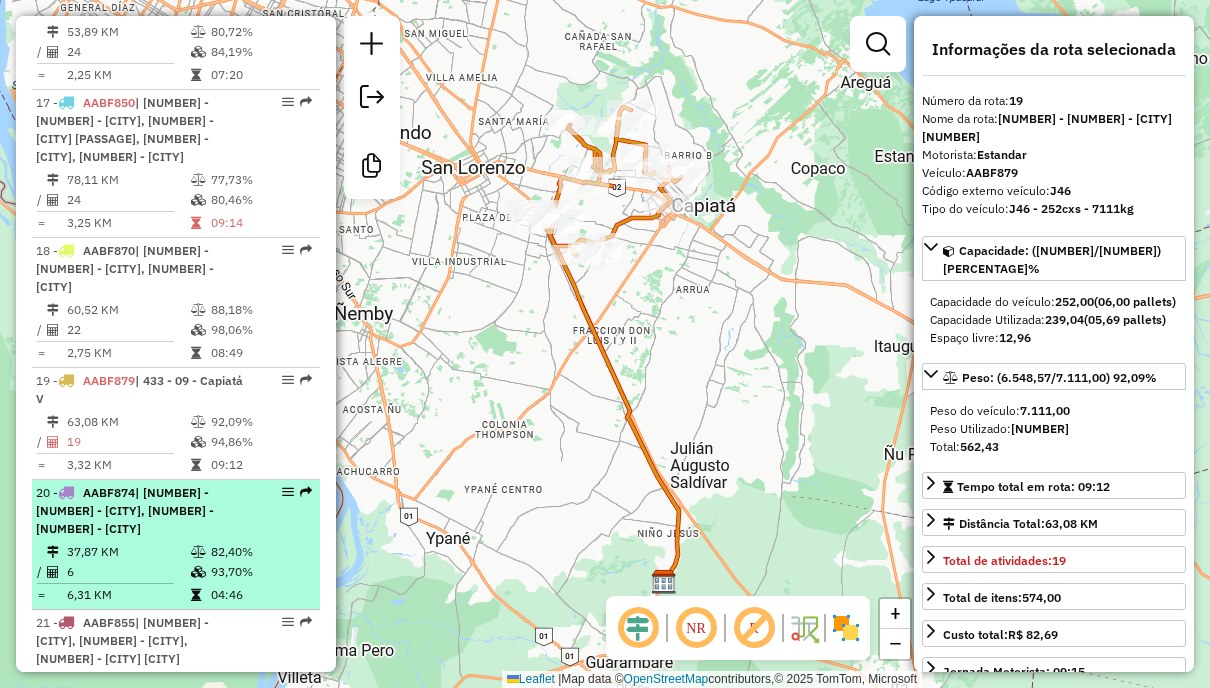 click on "20 -       AABF874   | 304 - 21 - Ypane, 435 - 24 - Ñembi" at bounding box center [176, 511] 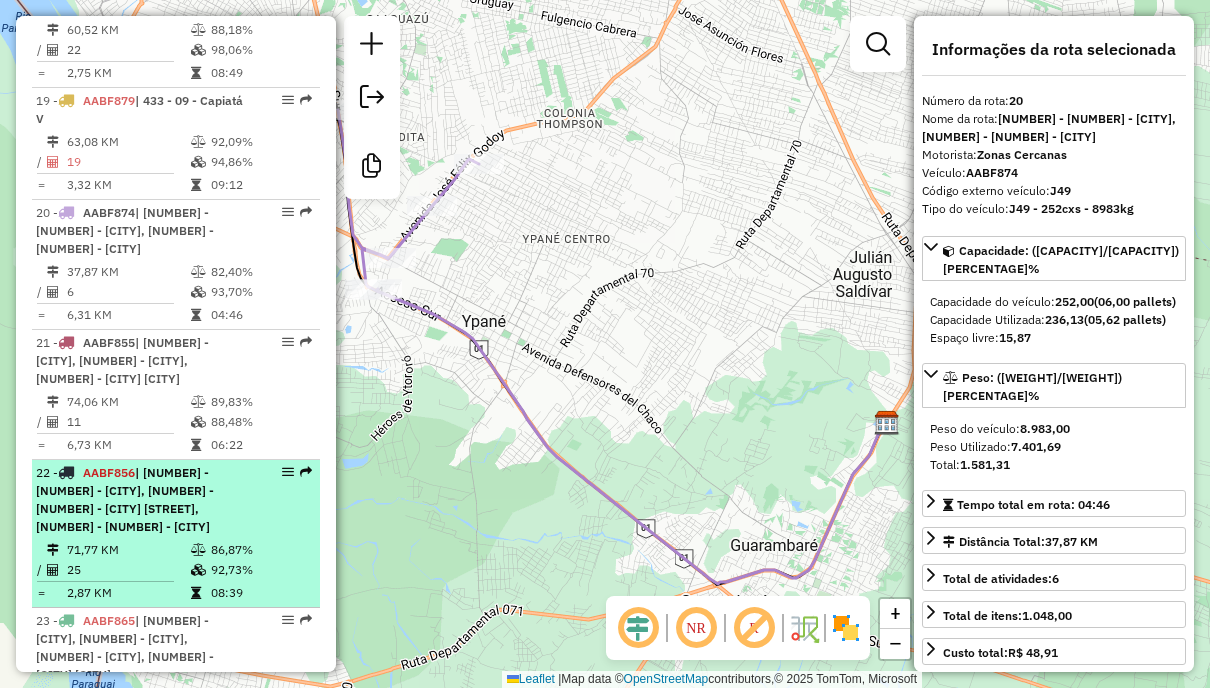 scroll, scrollTop: 2800, scrollLeft: 0, axis: vertical 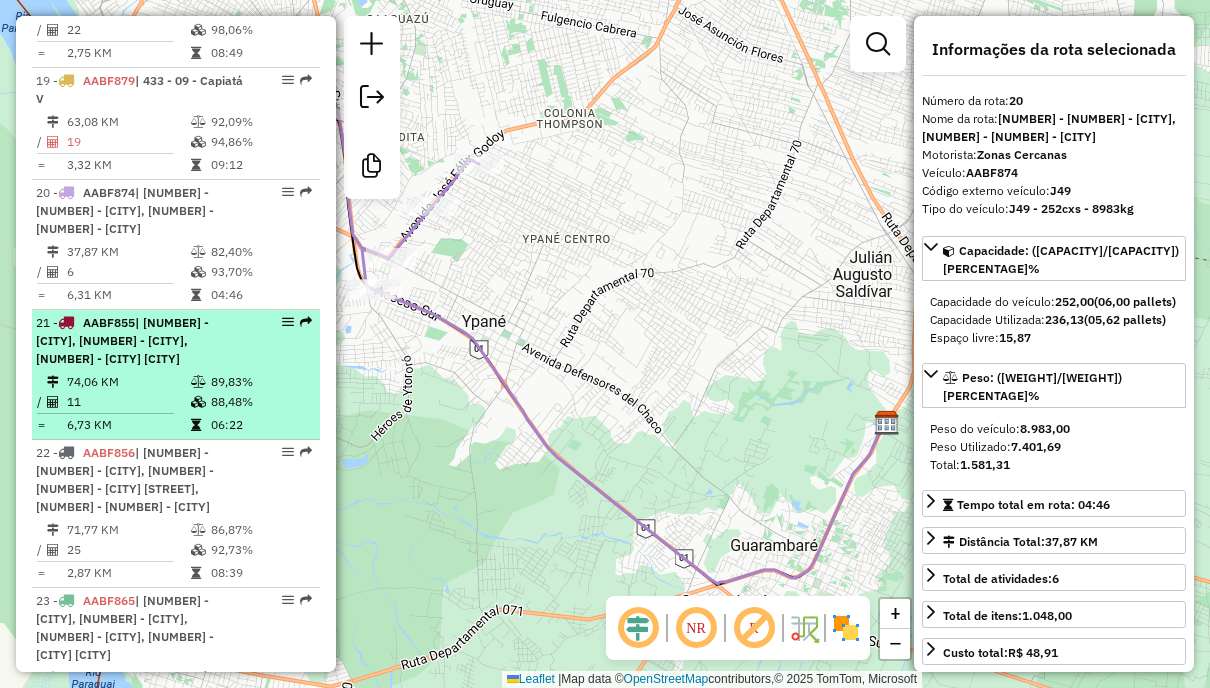 click on "89,83%" at bounding box center (260, 382) 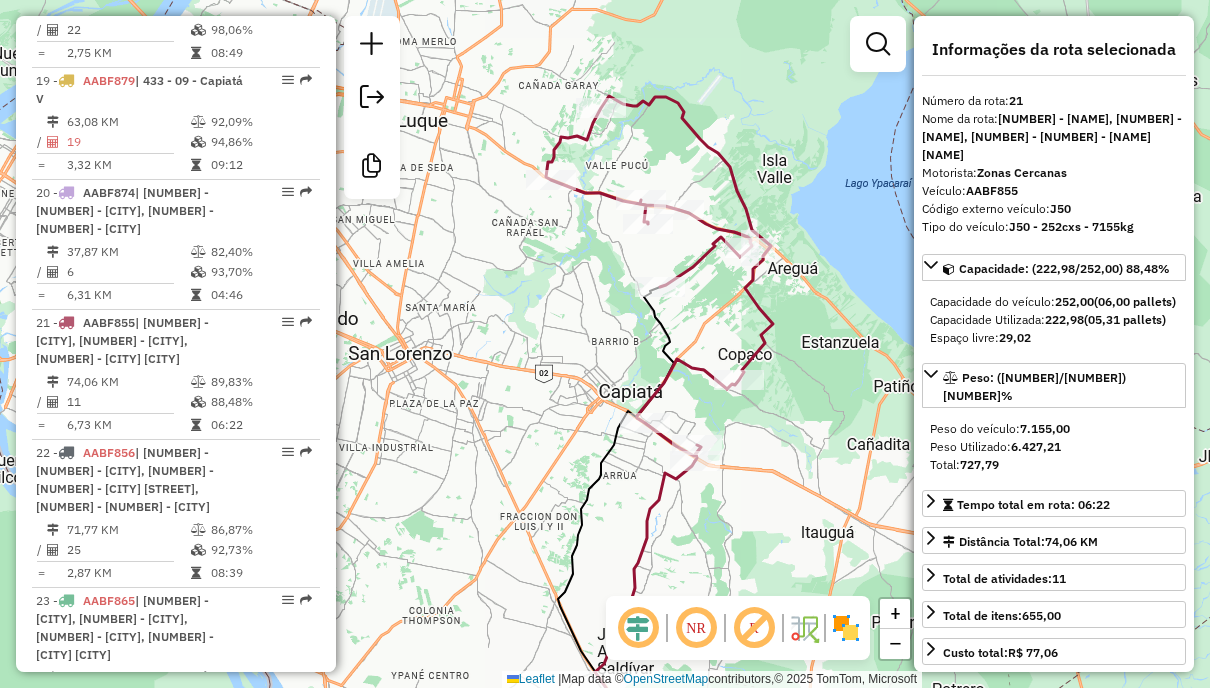drag, startPoint x: 538, startPoint y: 242, endPoint x: 564, endPoint y: 301, distance: 64.4748 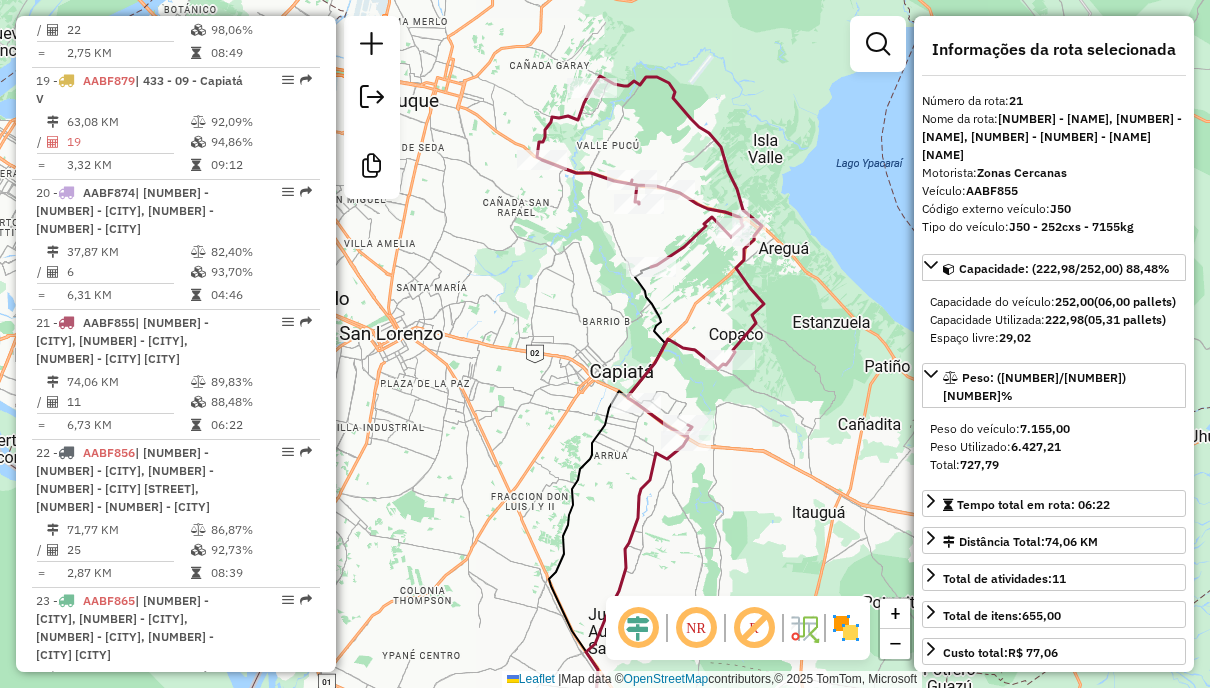 drag, startPoint x: 663, startPoint y: 144, endPoint x: 660, endPoint y: 116, distance: 28.160255 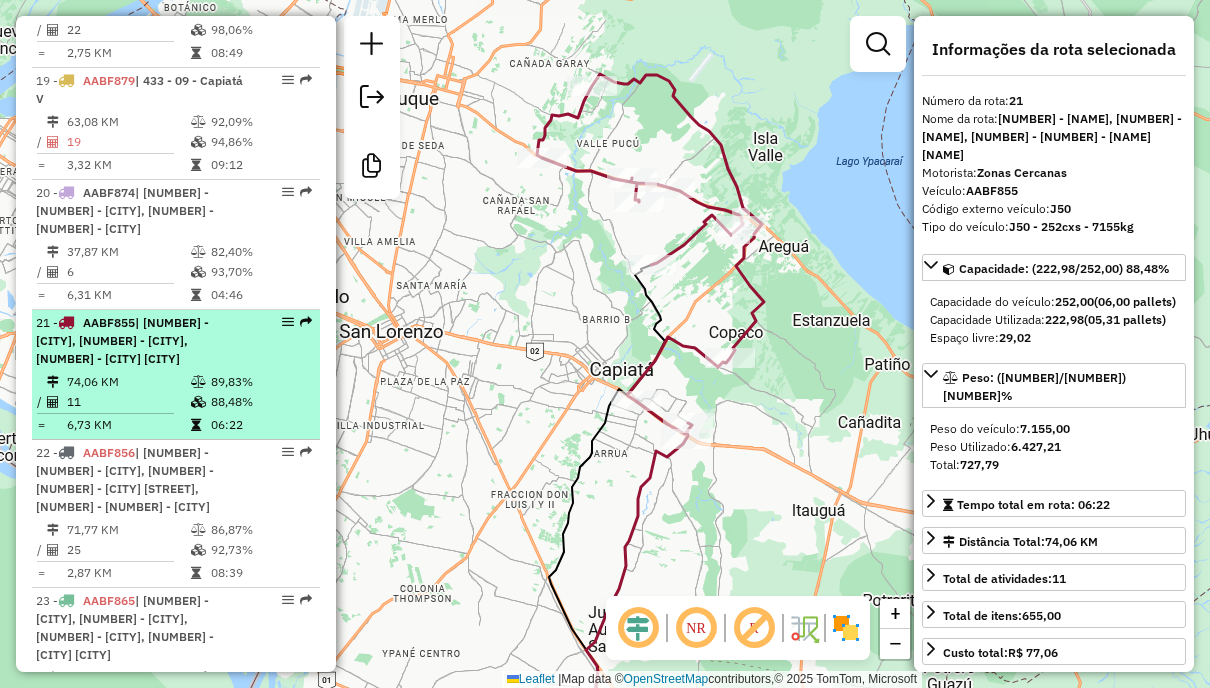 click on "89,83%" at bounding box center [260, 382] 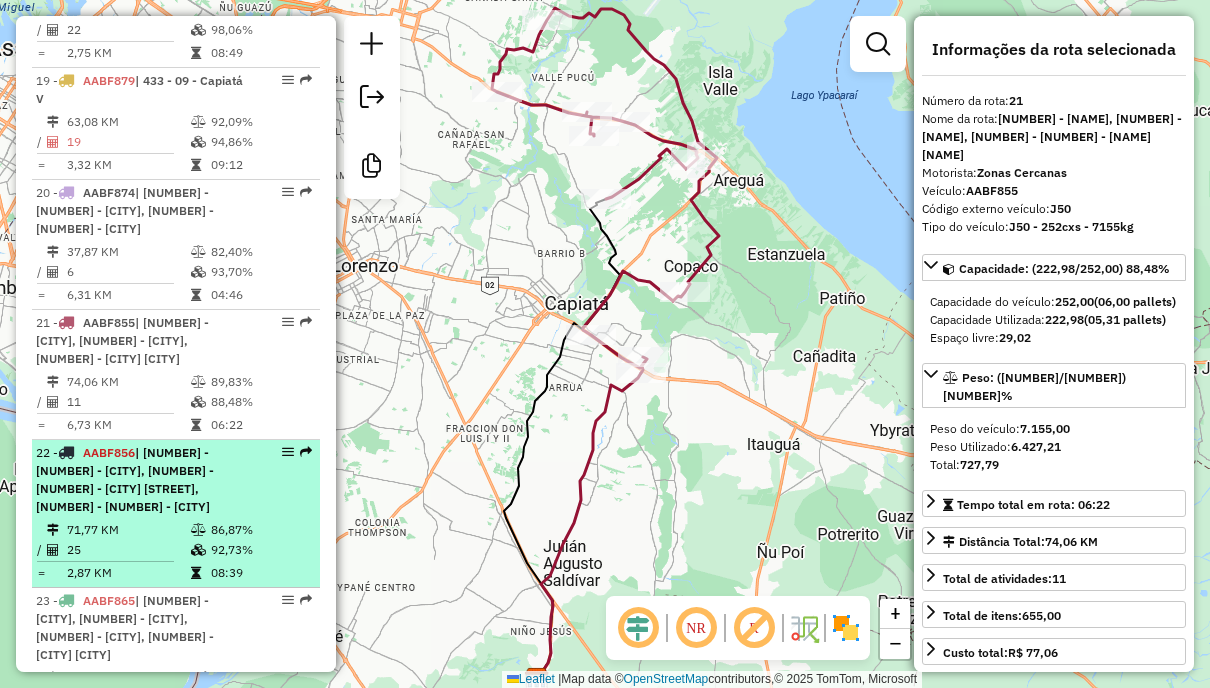 click on "22 -       AABF856   | 421 - 27 - Lambaré, 423 - 26 - Villa Elisa  Pasillo, 424 - 26 - Vila Elisa  71,77 KM   86,87%  /  25   92,73%     =  2,87 KM   08:39" at bounding box center [176, 514] 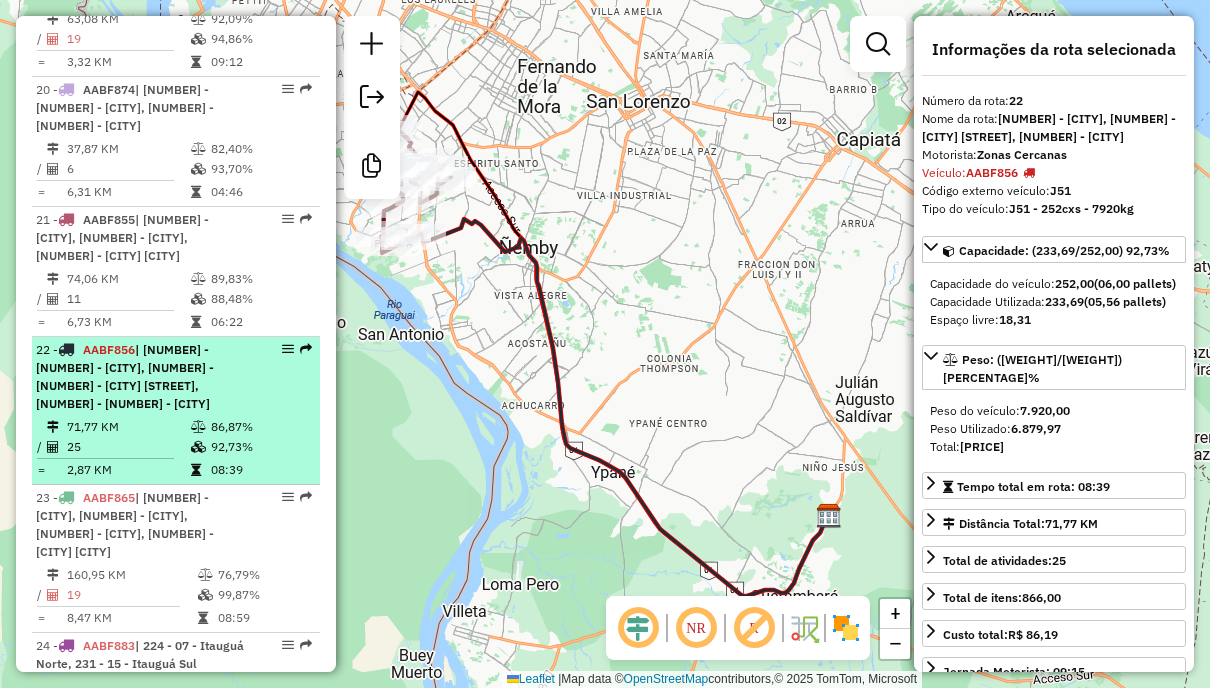 scroll, scrollTop: 3000, scrollLeft: 0, axis: vertical 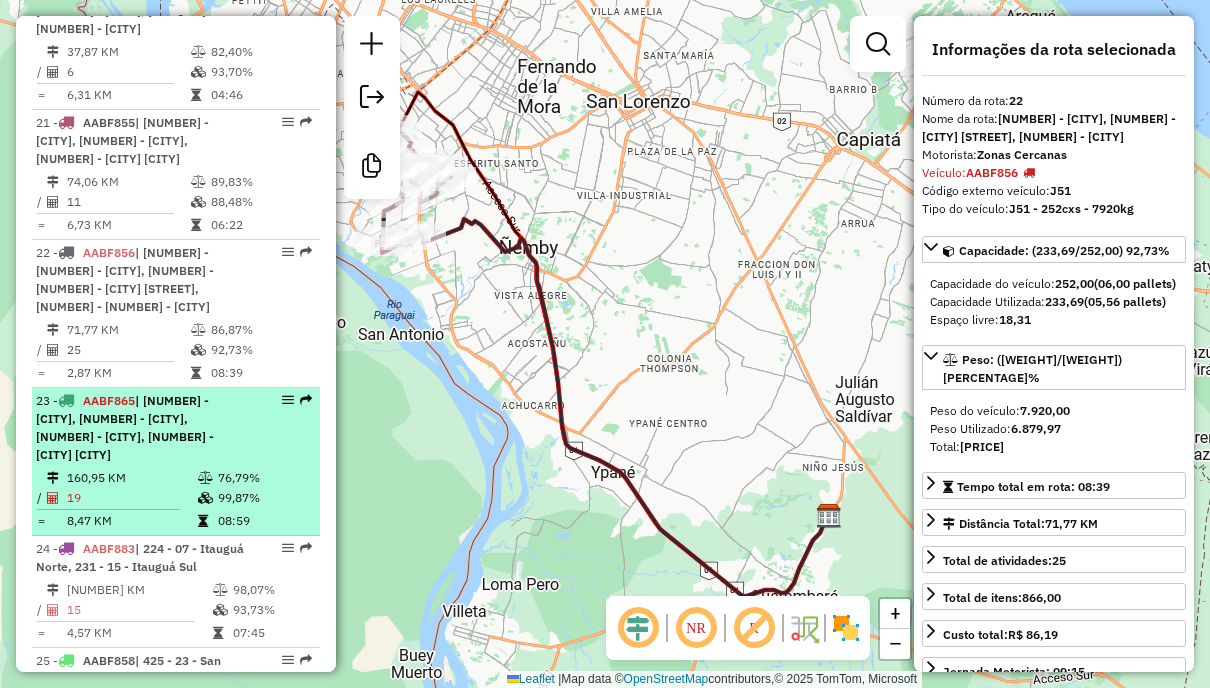 click on "23 -       AABF865   | 101  - Altos, 102 - 01 - Atyrá, 111 - 01 - Tobatí, 112 - 02 - Caacupé Norte" at bounding box center (142, 428) 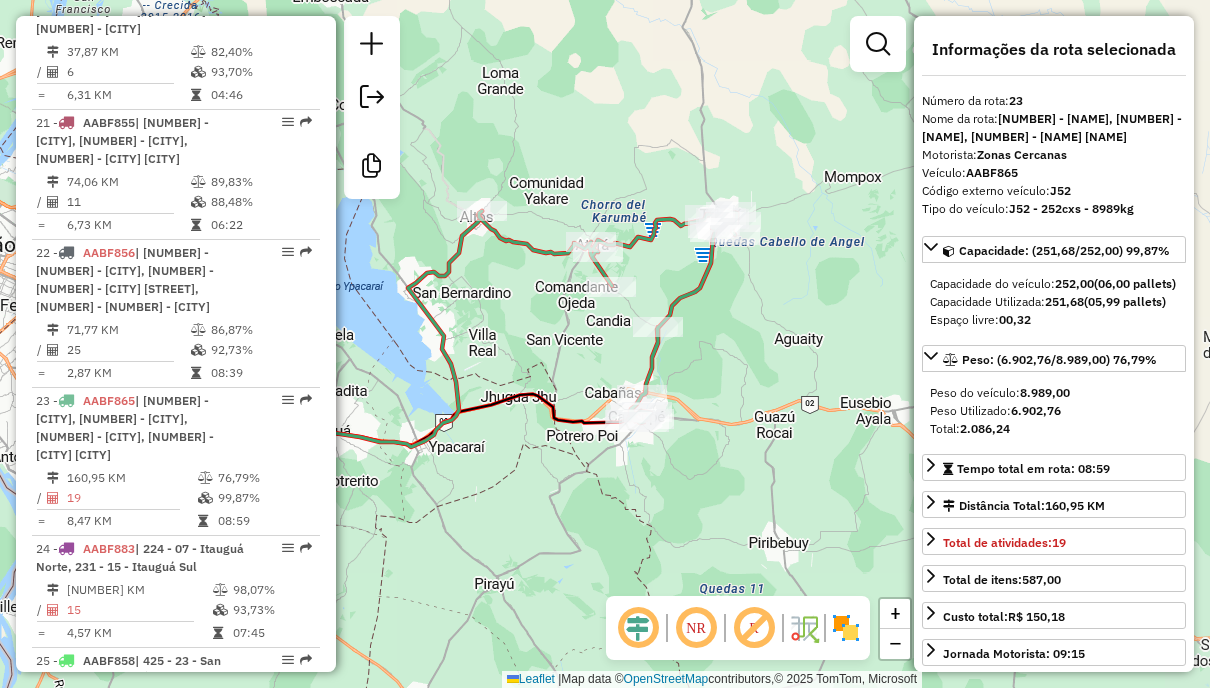 drag, startPoint x: 739, startPoint y: 333, endPoint x: 516, endPoint y: 370, distance: 226.04866 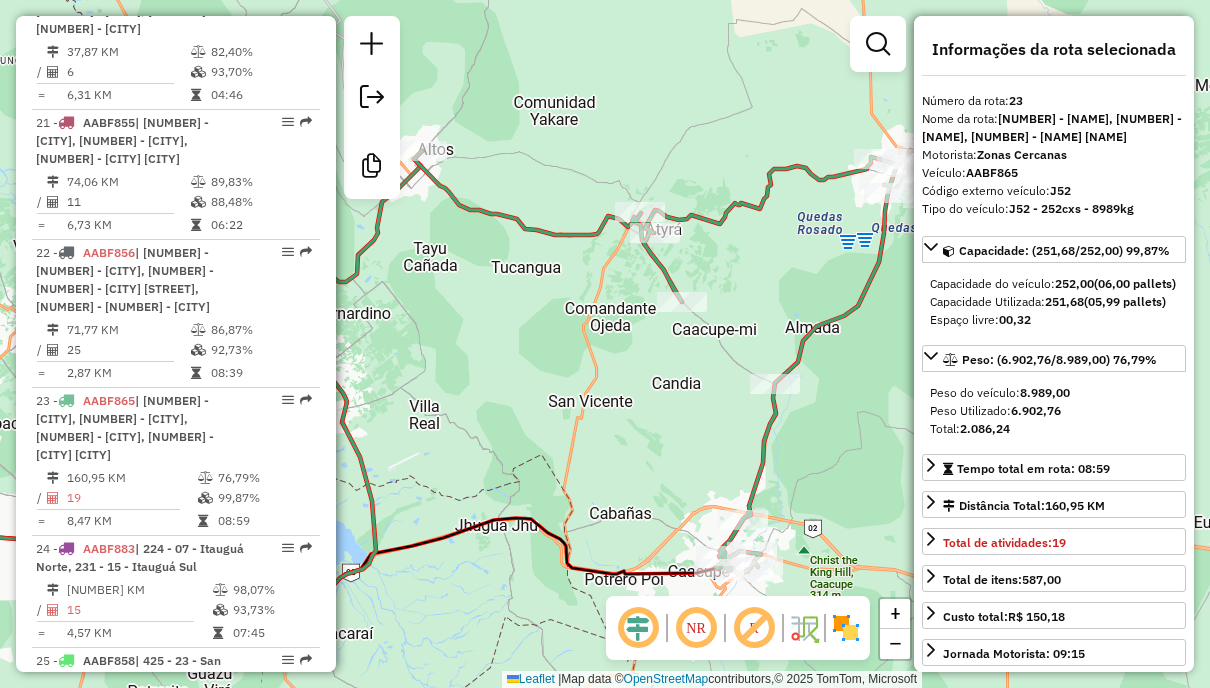 drag, startPoint x: 529, startPoint y: 312, endPoint x: 516, endPoint y: 345, distance: 35.468296 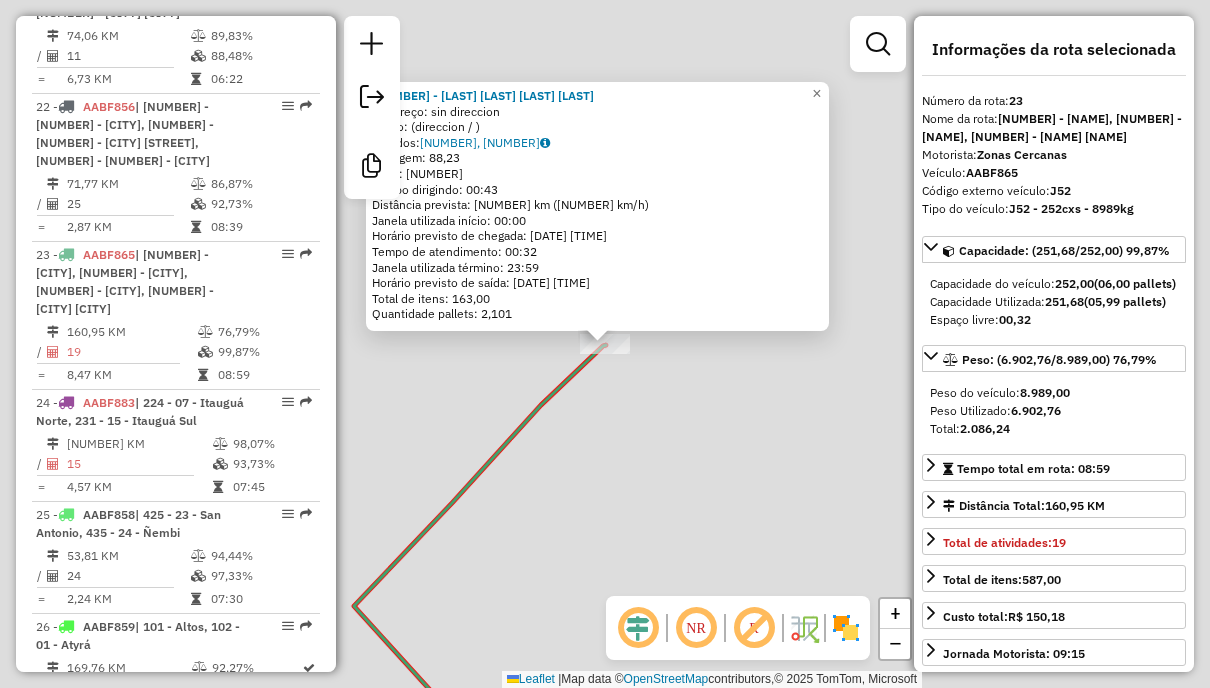 scroll, scrollTop: 3291, scrollLeft: 0, axis: vertical 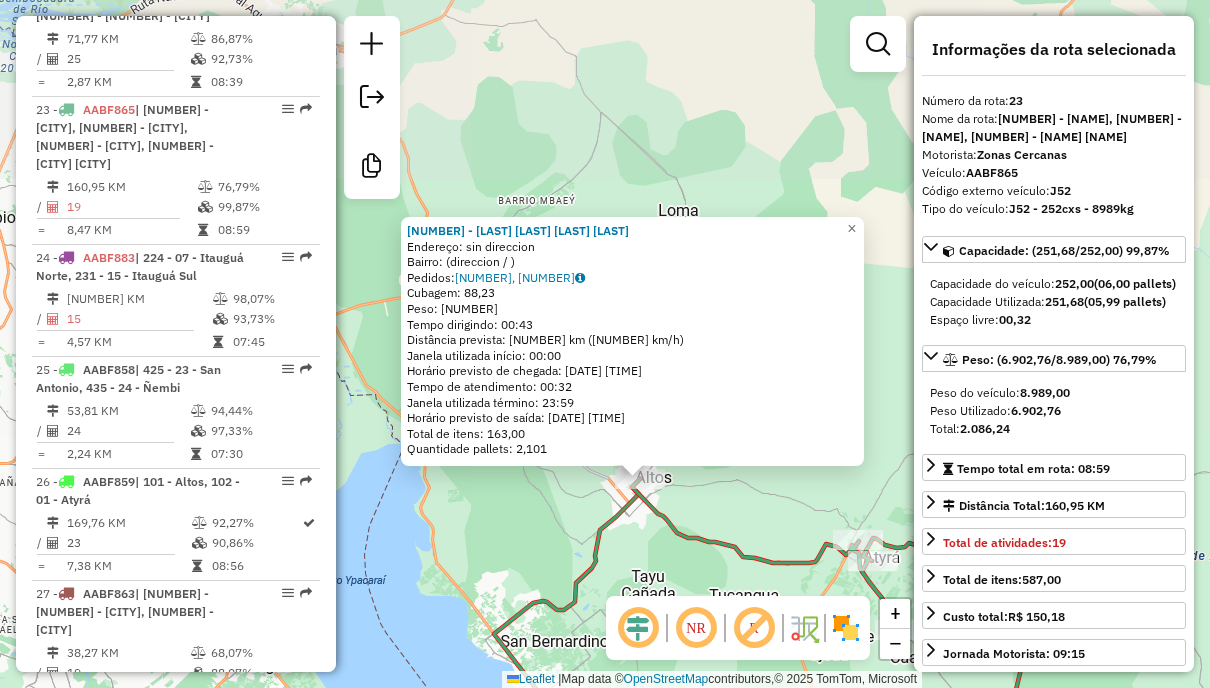 click on "0000146565 - Arenas Mora Juan Carlos  Endereço: sin direccion   Bairro:  (direccion / )   Pedidos:  033442368, 033442369   Cubagem: 88,23  Peso: 2.378,68  Tempo dirigindo: 00:43   Distância prevista: 46,91 km (65,46 km/h)   Janela utilizada início: 00:00   Horário previsto de chegada: 29/07/2025 08:43   Tempo de atendimento: 00:32   Janela utilizada término: 23:59   Horário previsto de saída: 29/07/2025 09:15   Total de itens: 163,00   Quantidade pallets: 2,101  × Janela de atendimento Grade de atendimento Capacidade Transportadoras Veículos Cliente Pedidos  Rotas Selecione os dias de semana para filtrar as janelas de atendimento  Seg   Ter   Qua   Qui   Sex   Sáb   Dom  Informe o período da janela de atendimento: De: Até:  Filtrar exatamente a janela do cliente  Considerar janela de atendimento padrão  Selecione os dias de semana para filtrar as grades de atendimento  Seg   Ter   Qua   Qui   Sex   Sáb   Dom   Considerar clientes sem dia de atendimento cadastrado  Peso mínimo:   Peso máximo:" 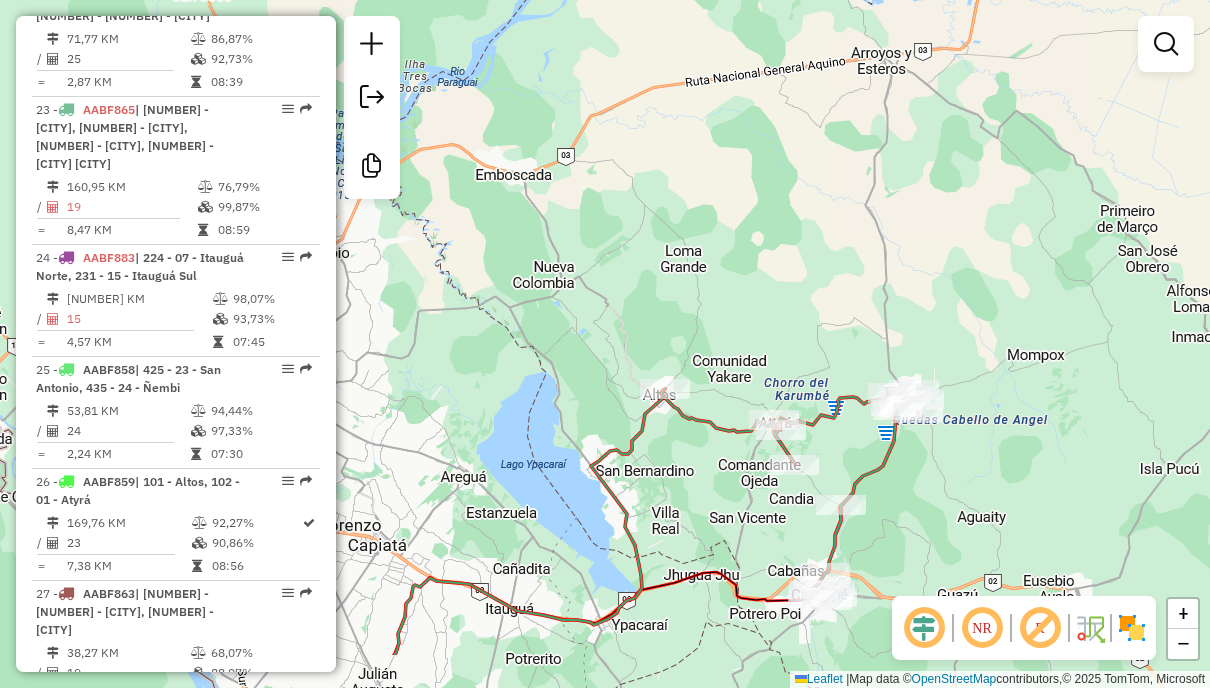 drag, startPoint x: 810, startPoint y: 460, endPoint x: 692, endPoint y: 186, distance: 298.32867 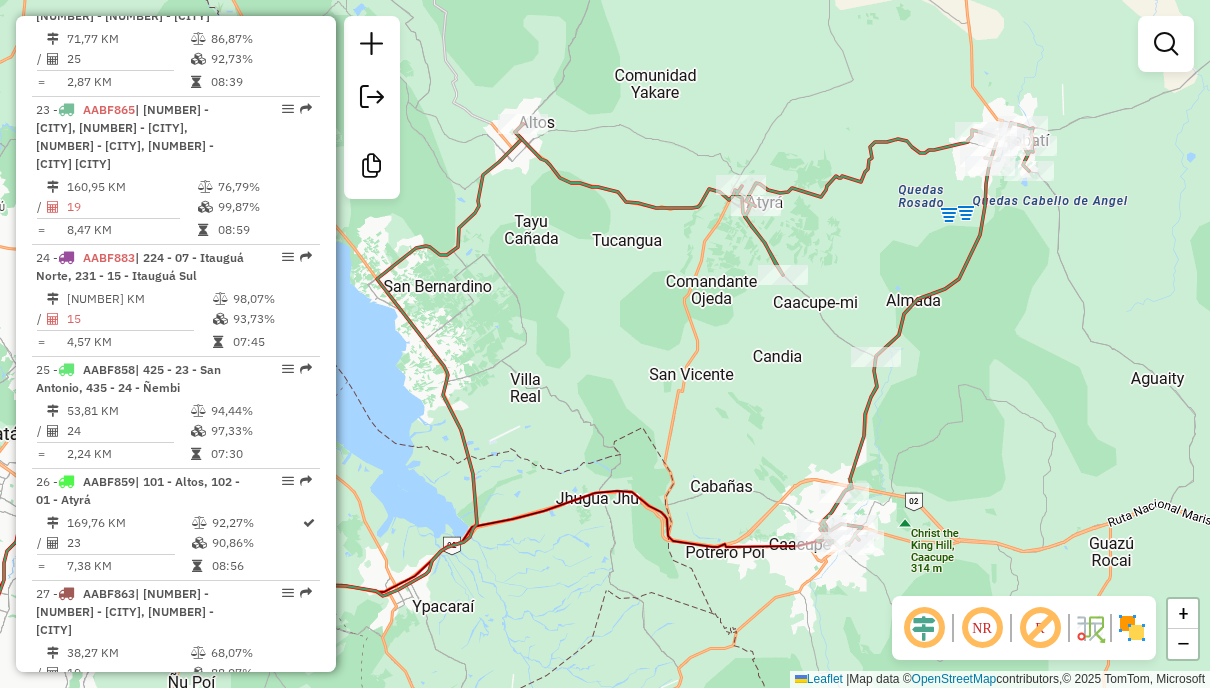 click 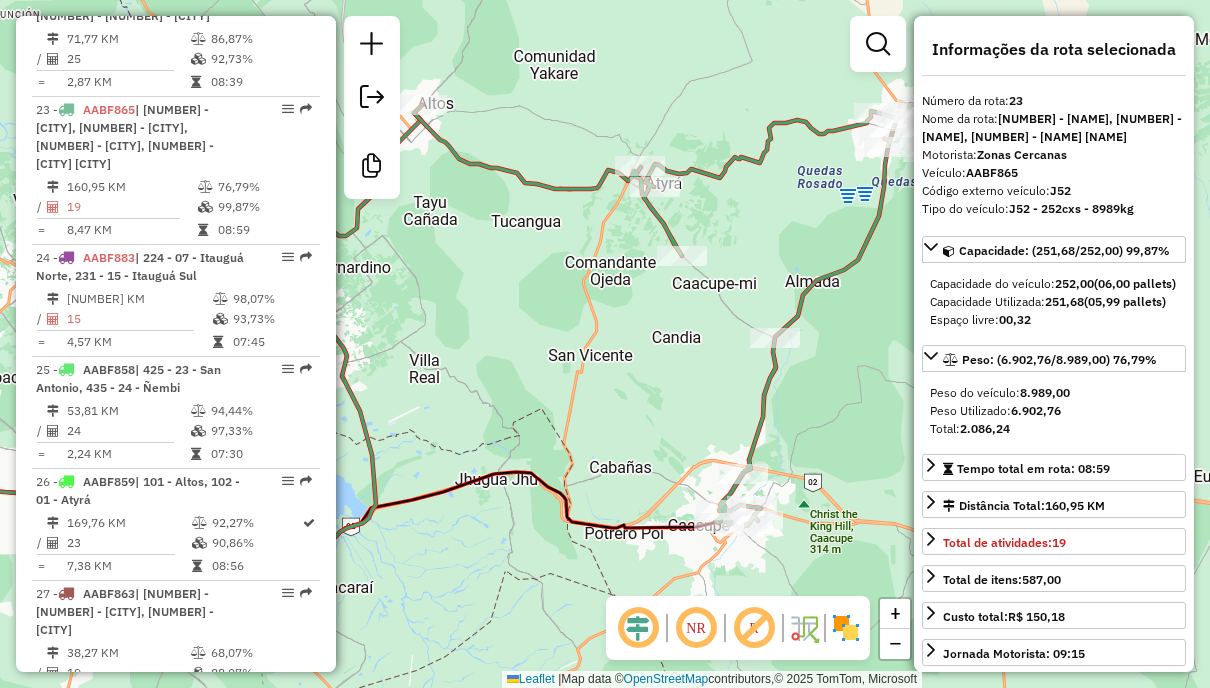 drag, startPoint x: 677, startPoint y: 330, endPoint x: 576, endPoint y: 311, distance: 102.77159 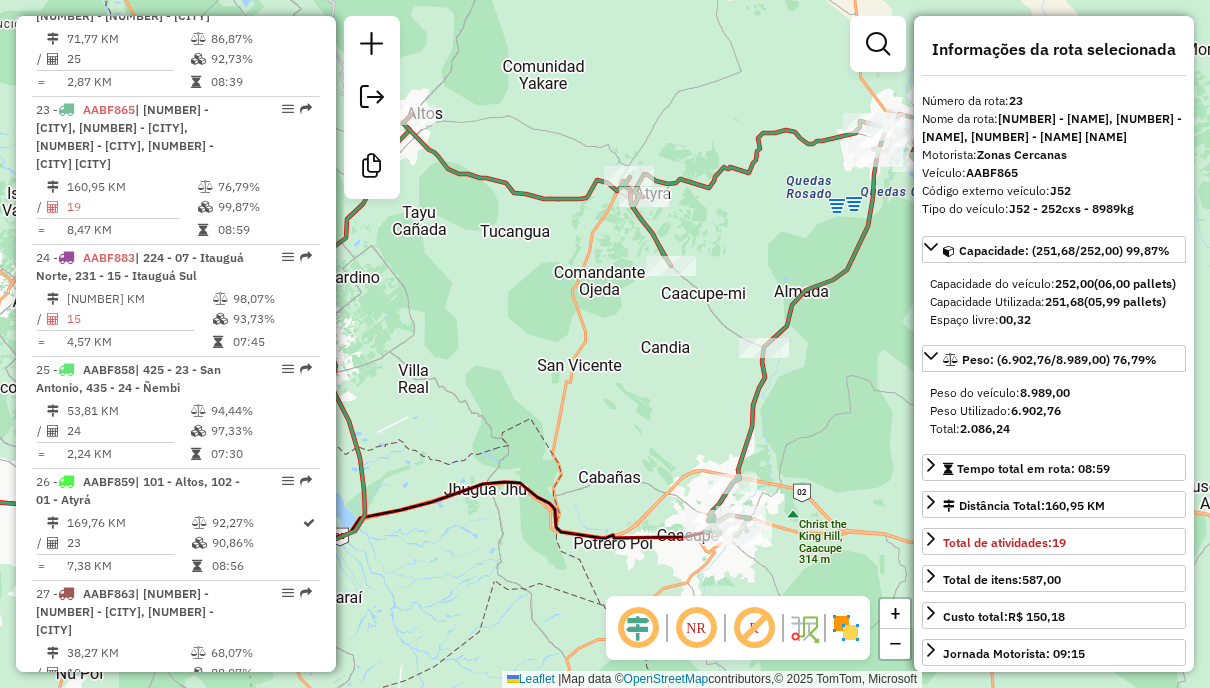 drag, startPoint x: 678, startPoint y: 370, endPoint x: 667, endPoint y: 380, distance: 14.866069 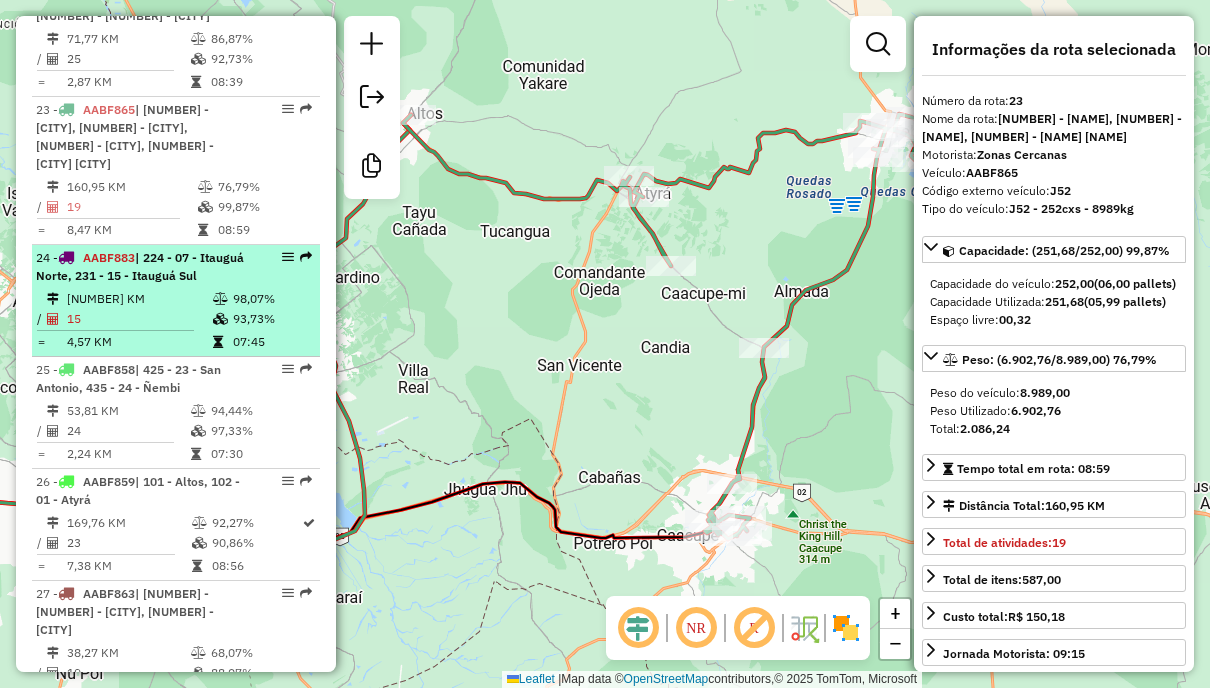 click on "93,73%" at bounding box center [272, 319] 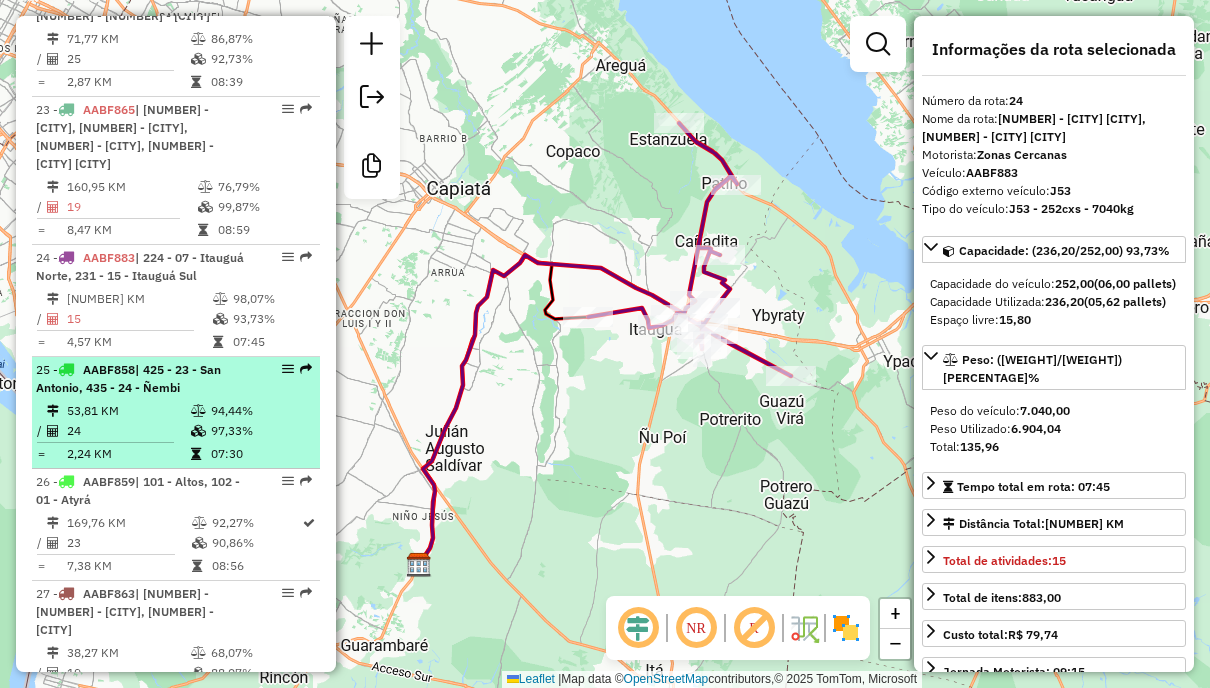 click on "25 -       AABF858   | 425 - 23 - San Antonio, 435 - 24 - Ñembi" at bounding box center (142, 379) 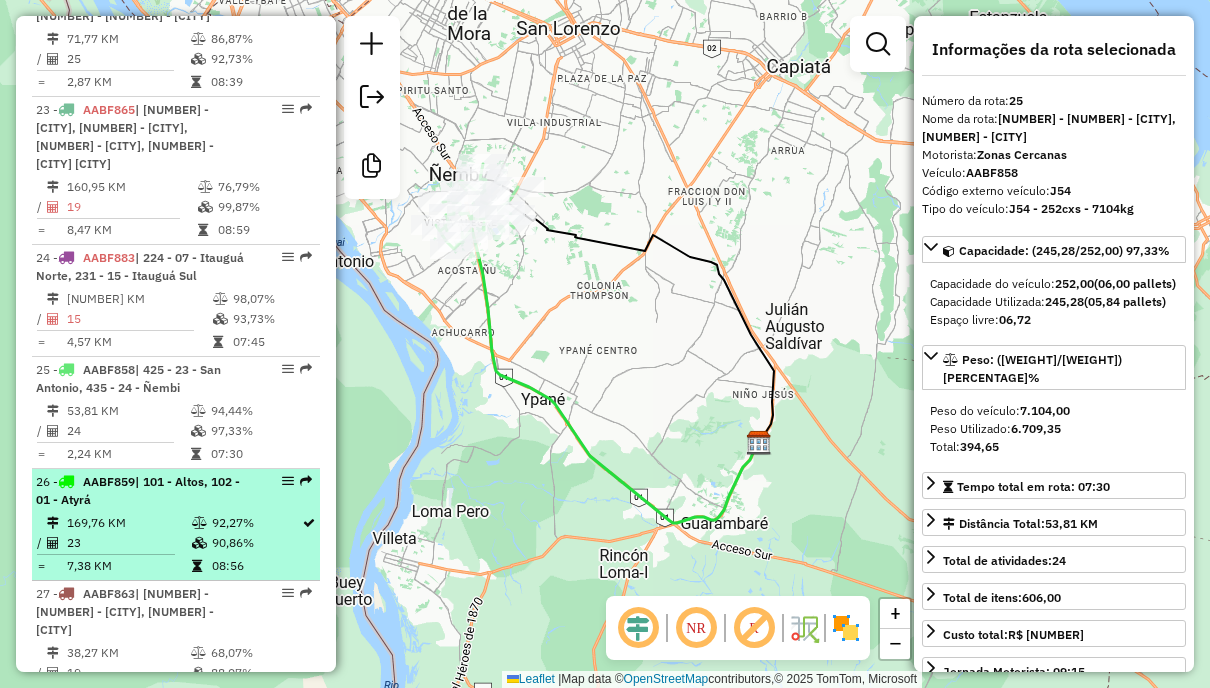 click on "92,27%" at bounding box center (256, 523) 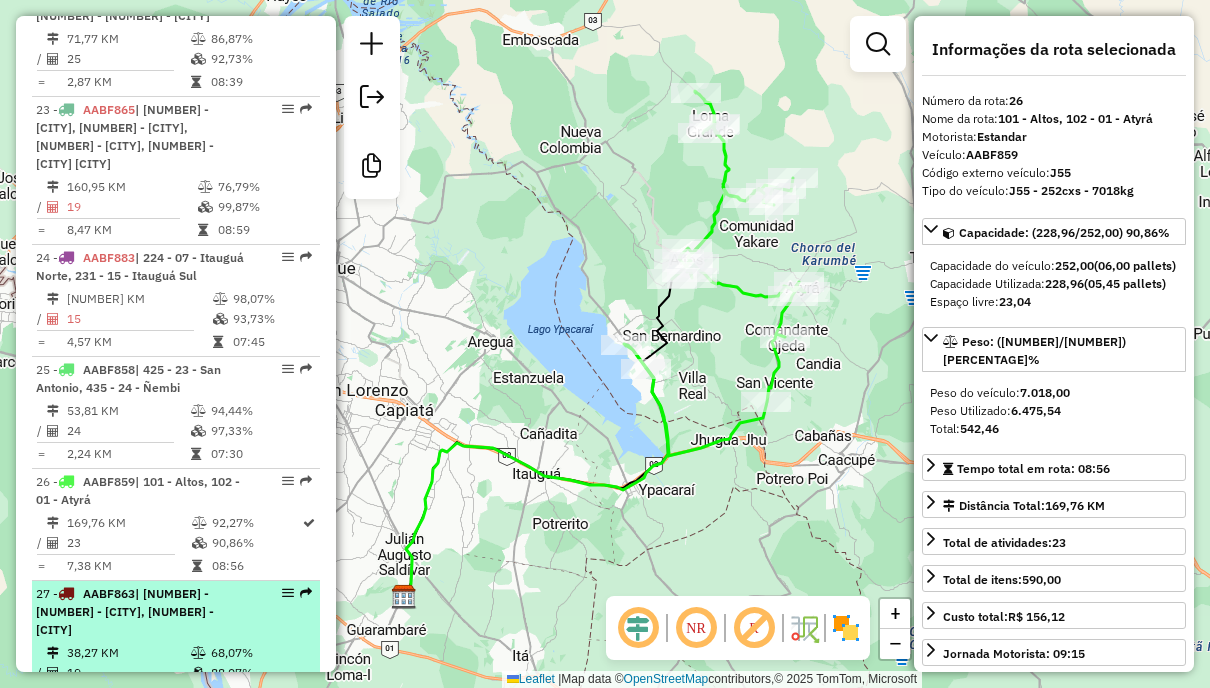 click on "68,07%" at bounding box center (260, 653) 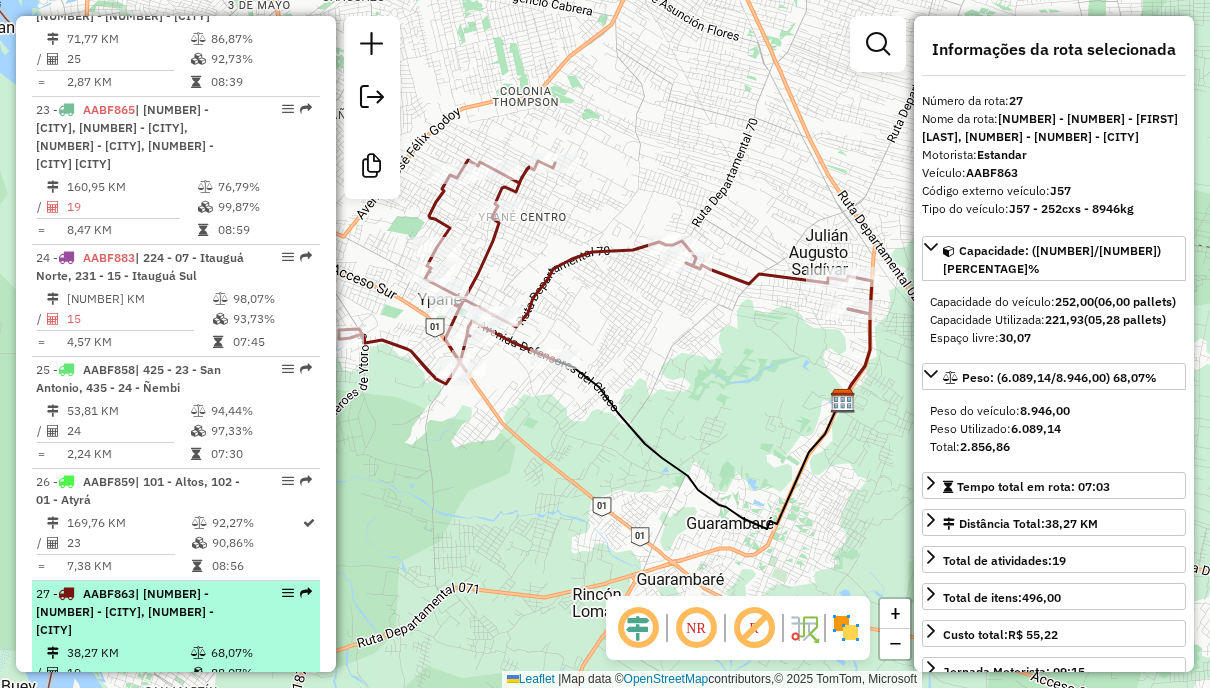 scroll, scrollTop: 3391, scrollLeft: 0, axis: vertical 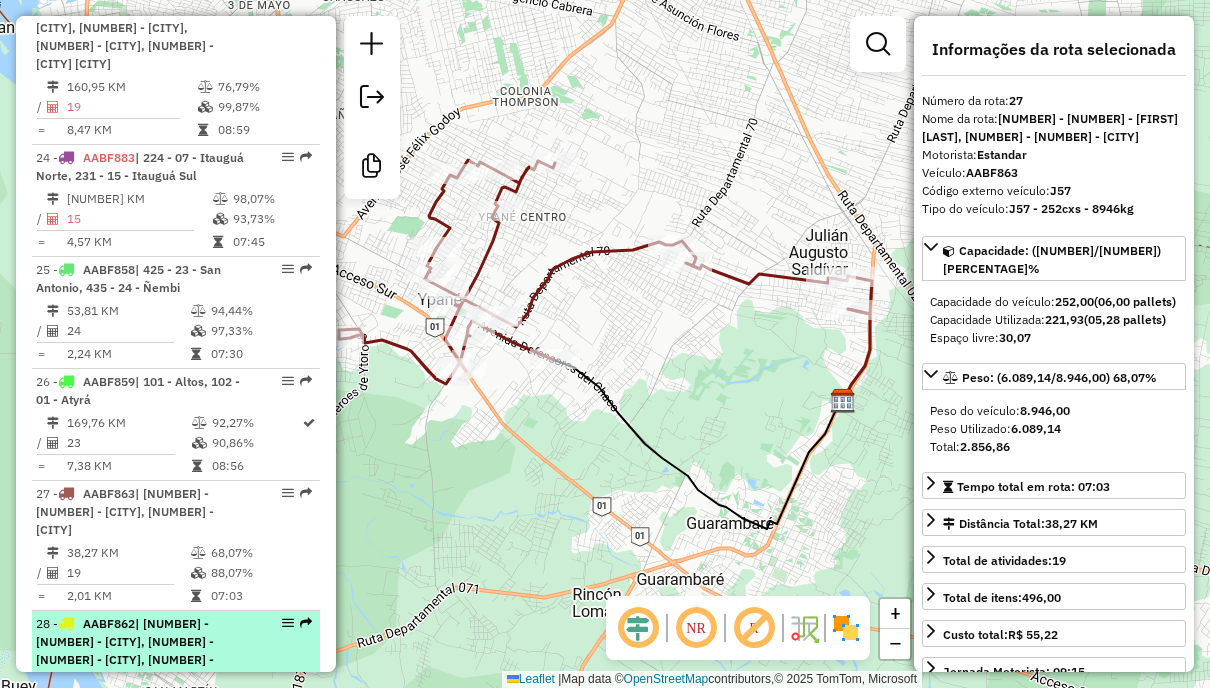 click on "| 226 - 16 - Julian Saldivar, 434 - 17 - Capiatá Sur, 435 - 24 - Ñembi" at bounding box center [125, 650] 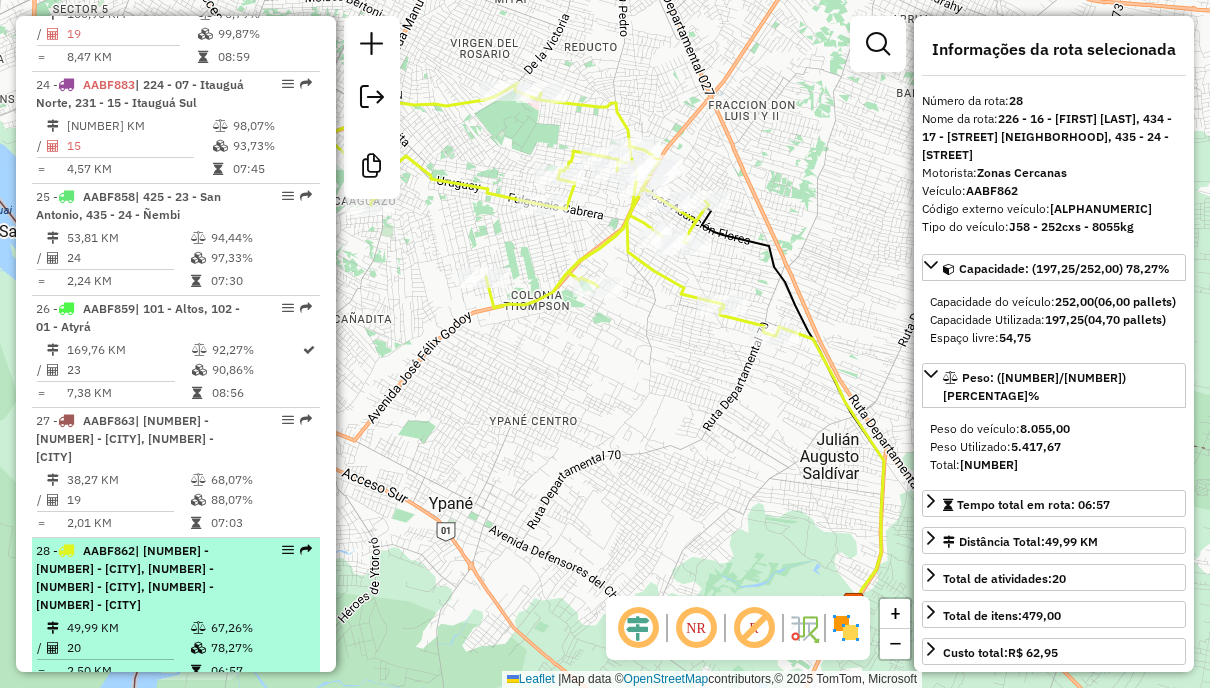 scroll, scrollTop: 3591, scrollLeft: 0, axis: vertical 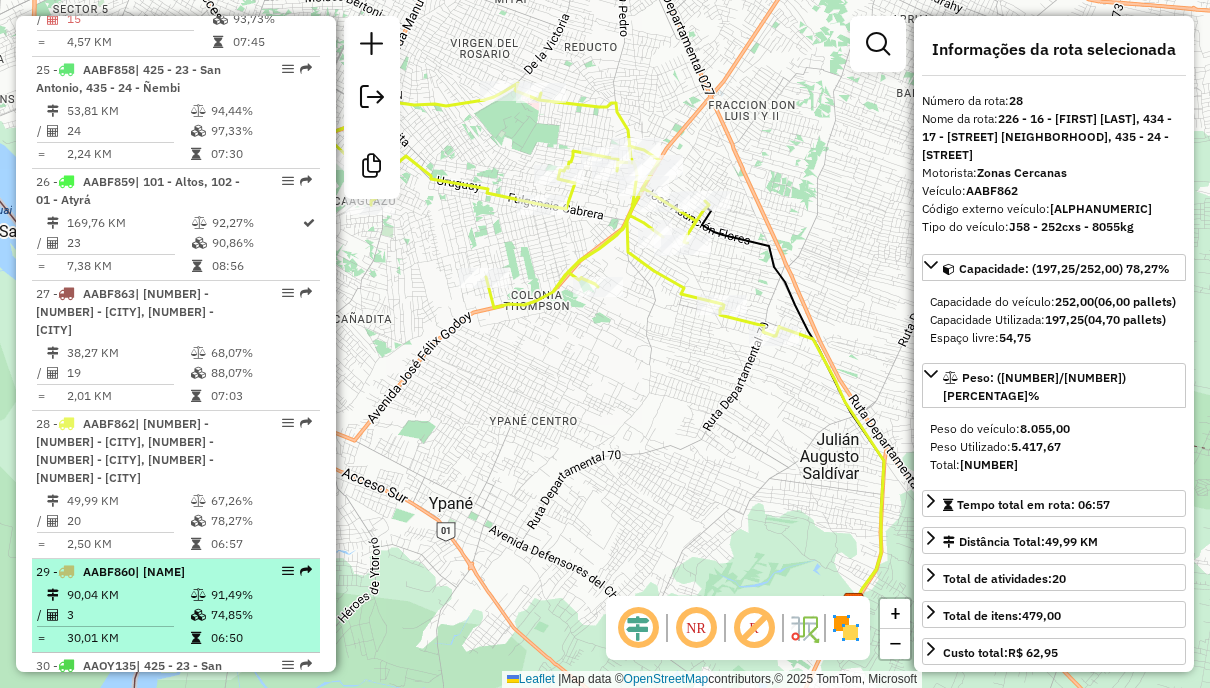 click on "74,85%" at bounding box center [260, 615] 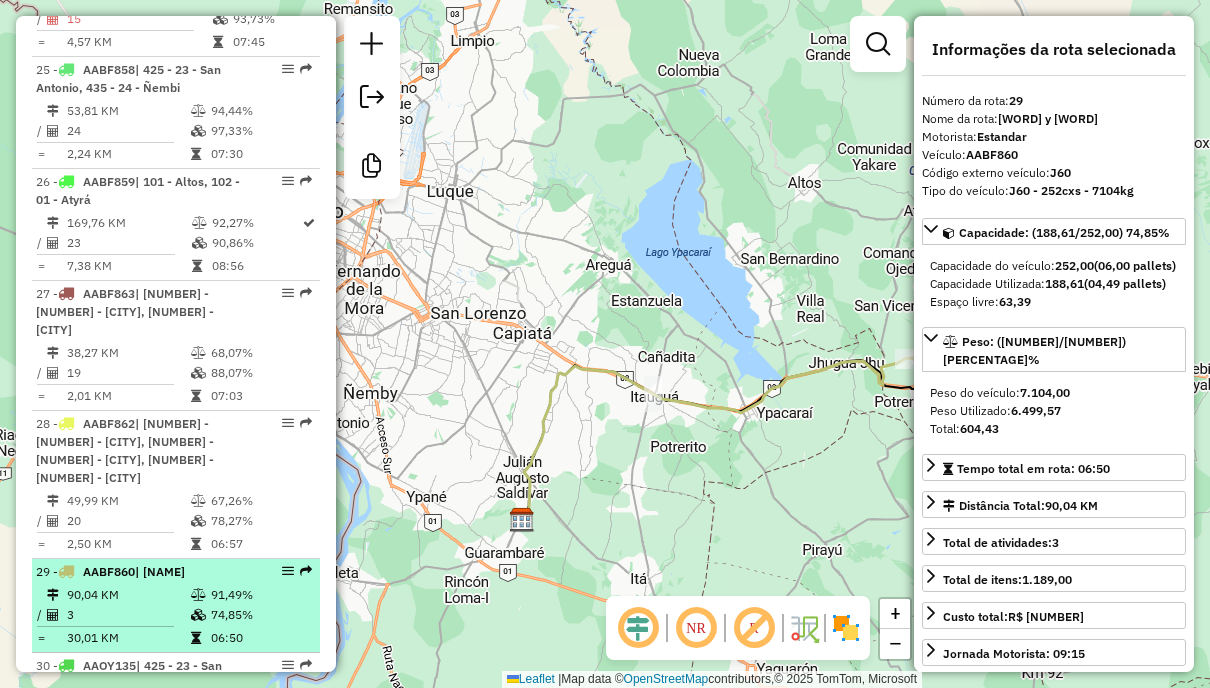 click on "90,04 KM   91,49%  /  3   74,85%     =  30,01 KM   06:50" at bounding box center [176, 616] 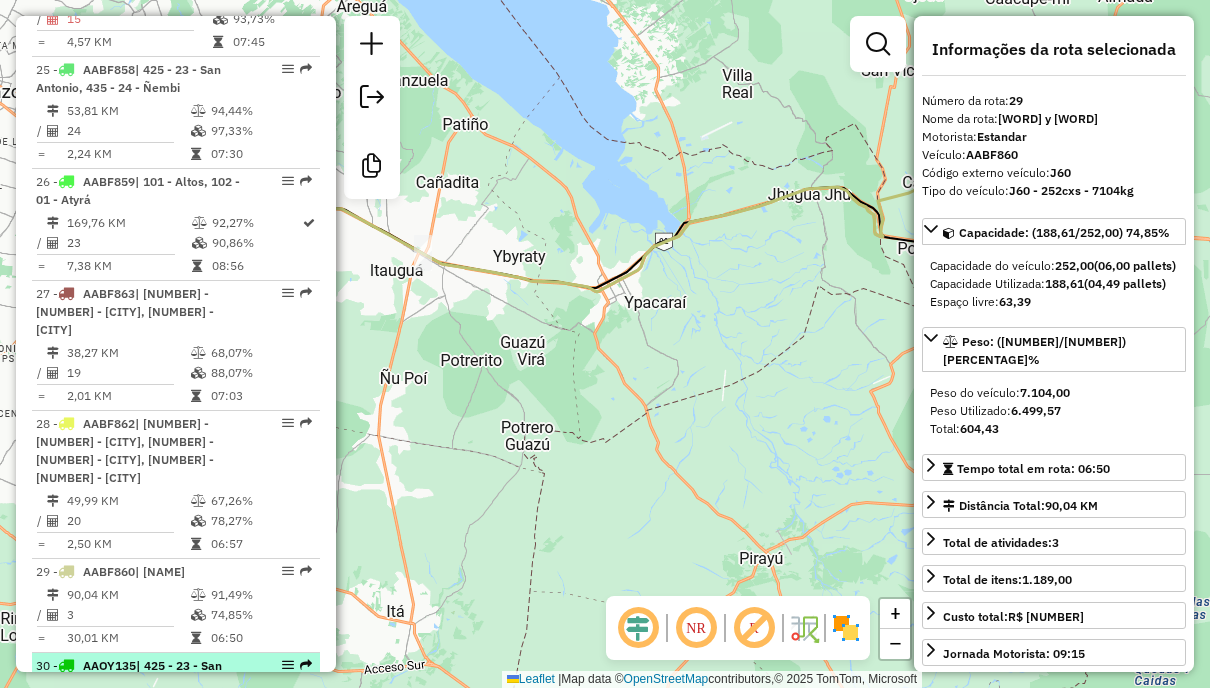 click on "30 -       AAOY135   | 425 - 23 - San Antonio" at bounding box center (142, 675) 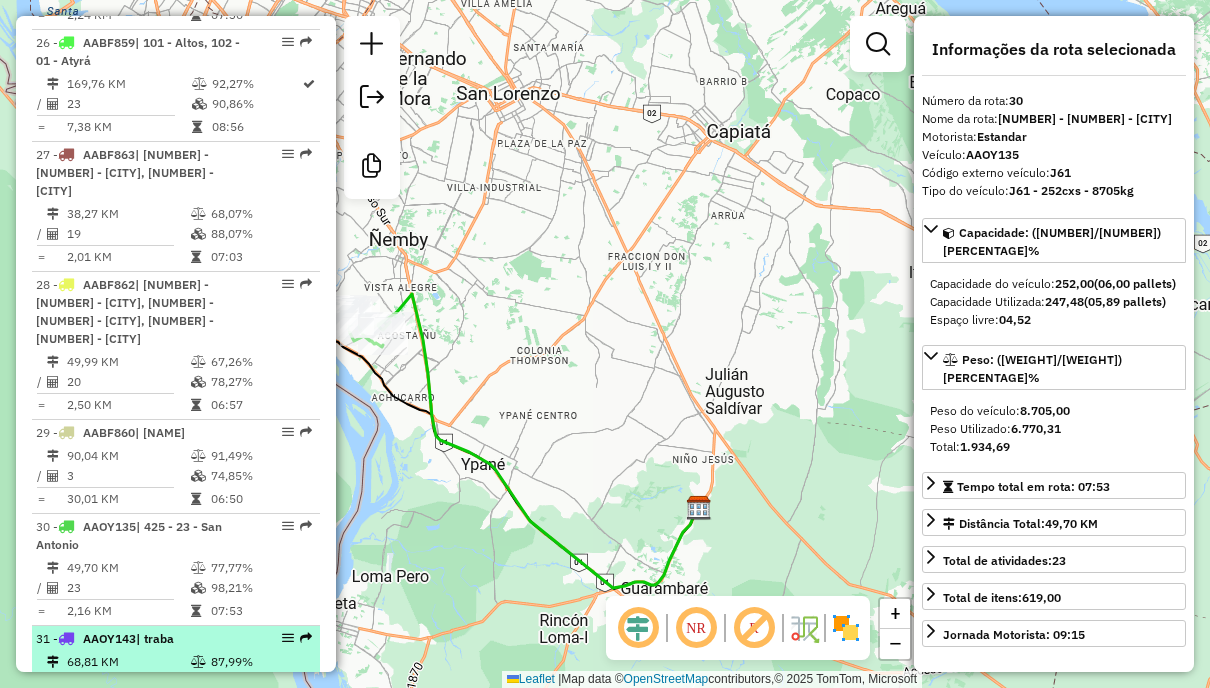 scroll, scrollTop: 3791, scrollLeft: 0, axis: vertical 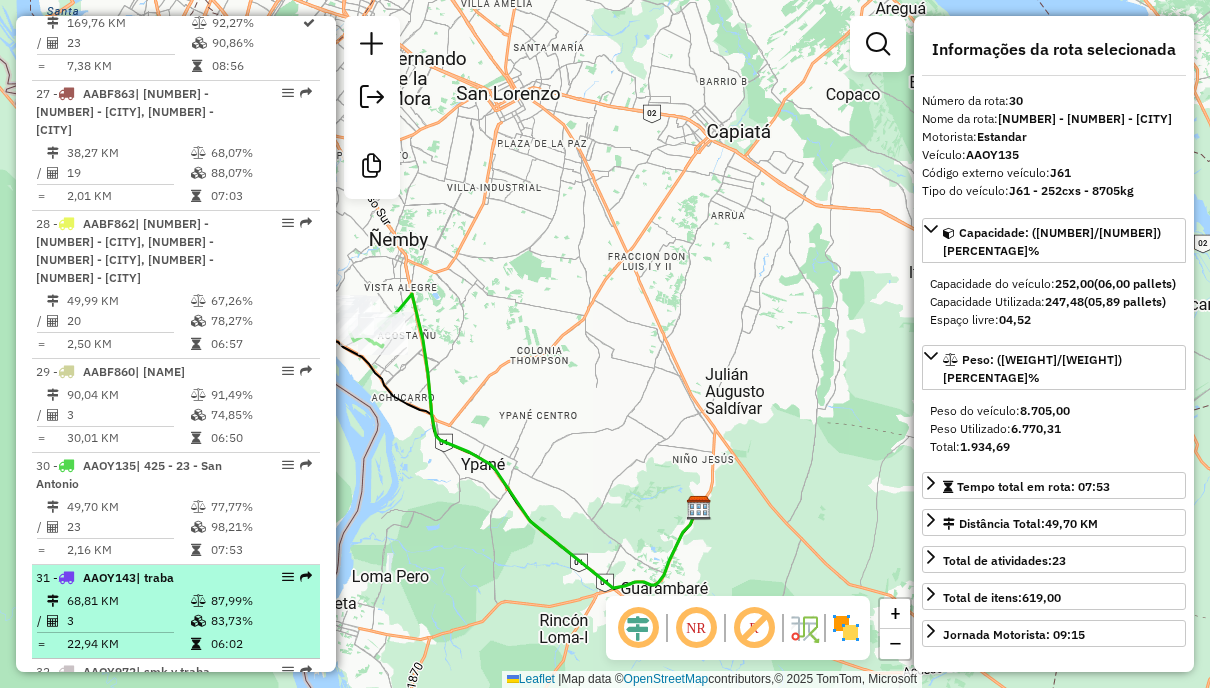click on "83,73%" at bounding box center [260, 621] 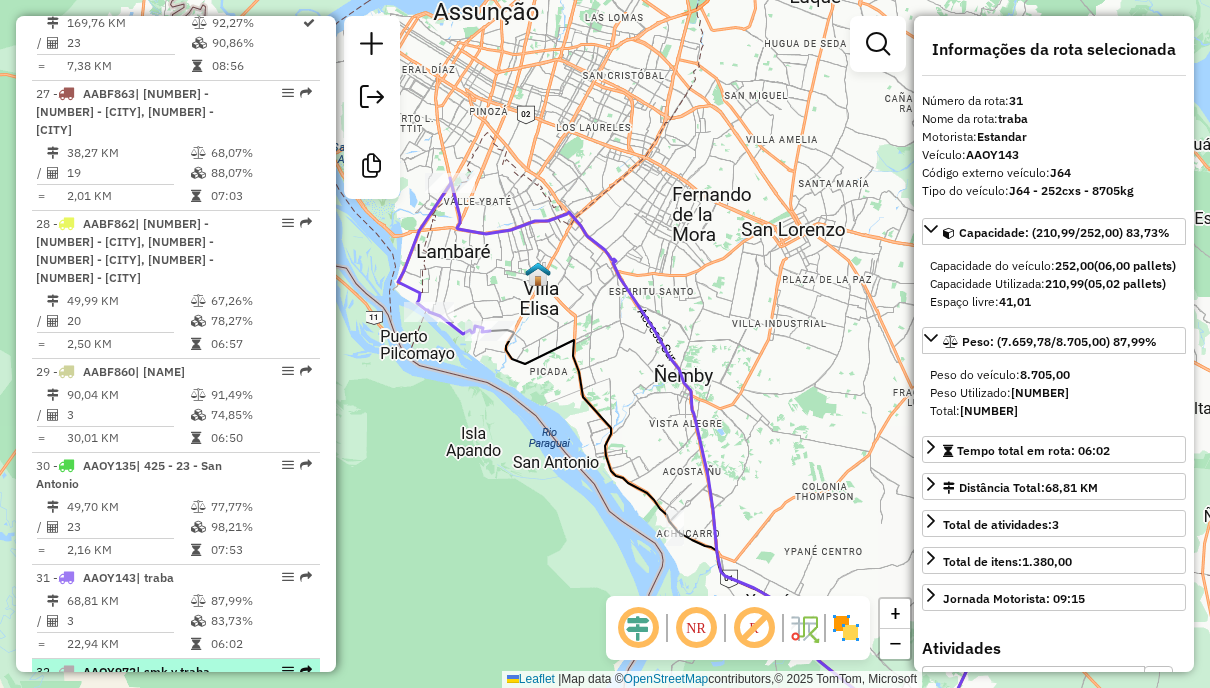 click on "92,26%" at bounding box center (260, 695) 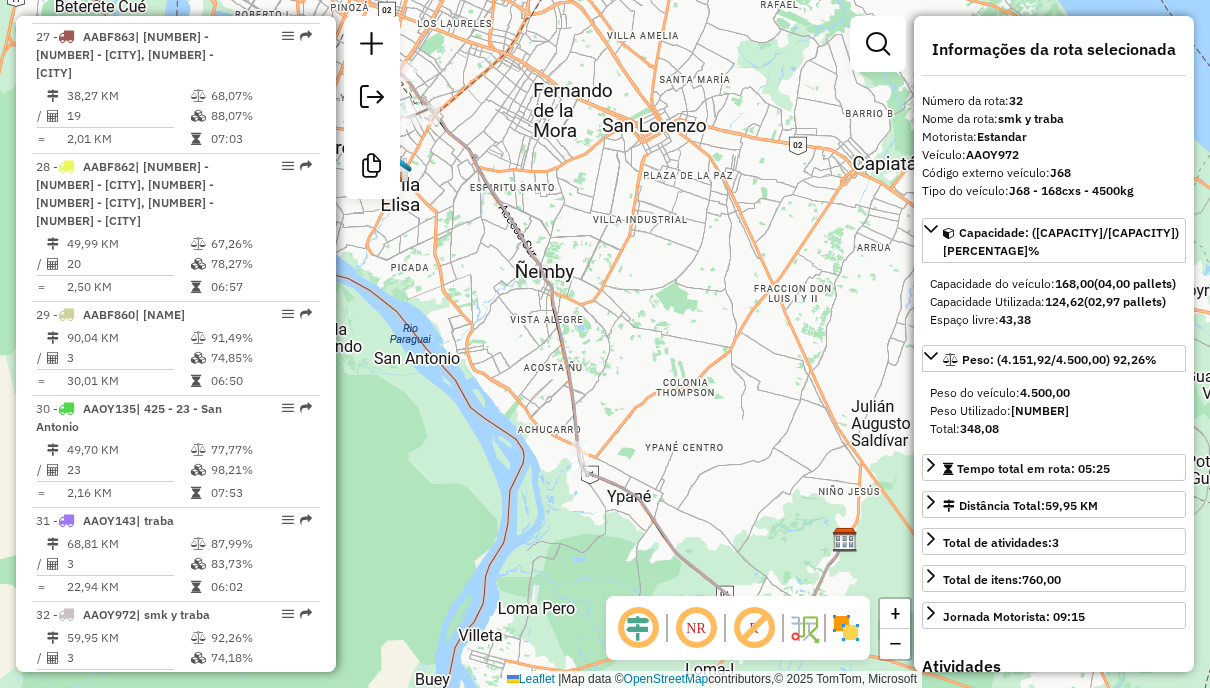 scroll, scrollTop: 3891, scrollLeft: 0, axis: vertical 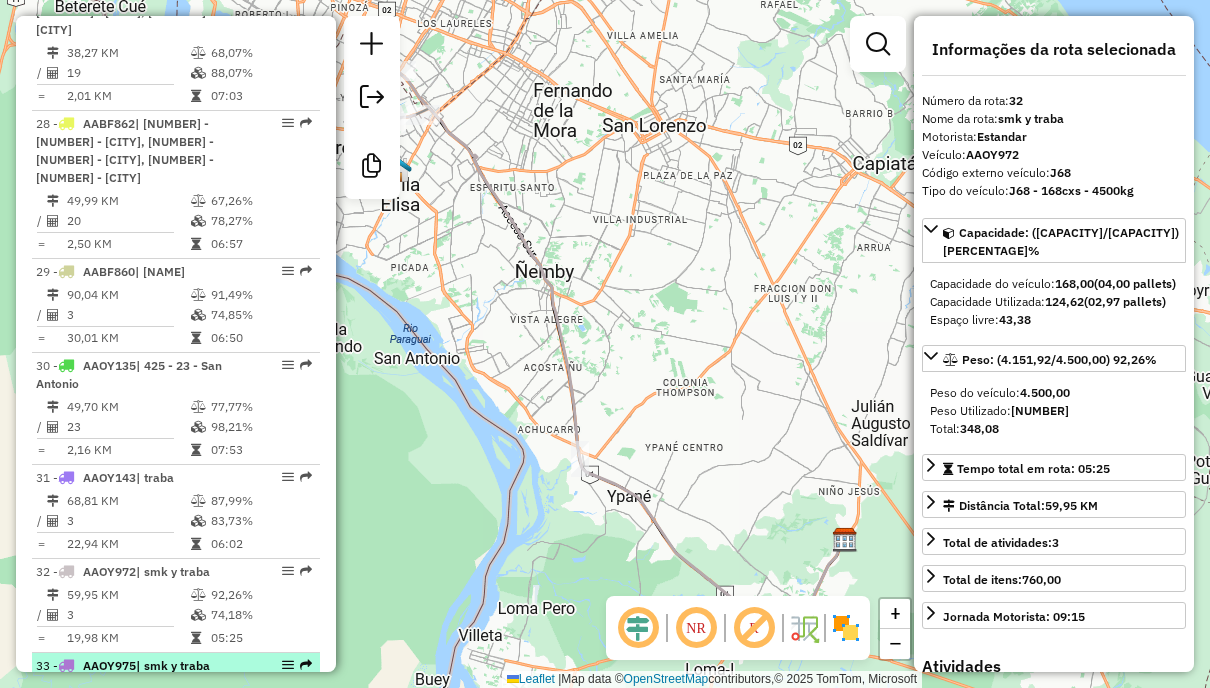 click on "83,03%" at bounding box center [260, 689] 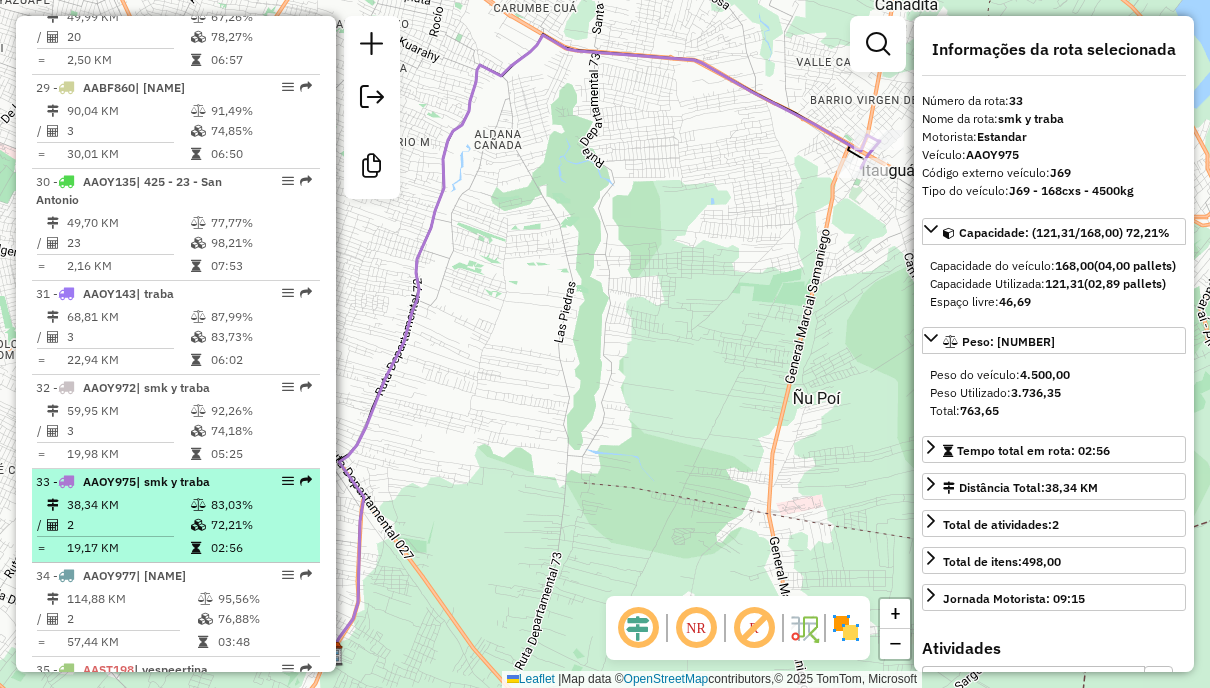 scroll, scrollTop: 4091, scrollLeft: 0, axis: vertical 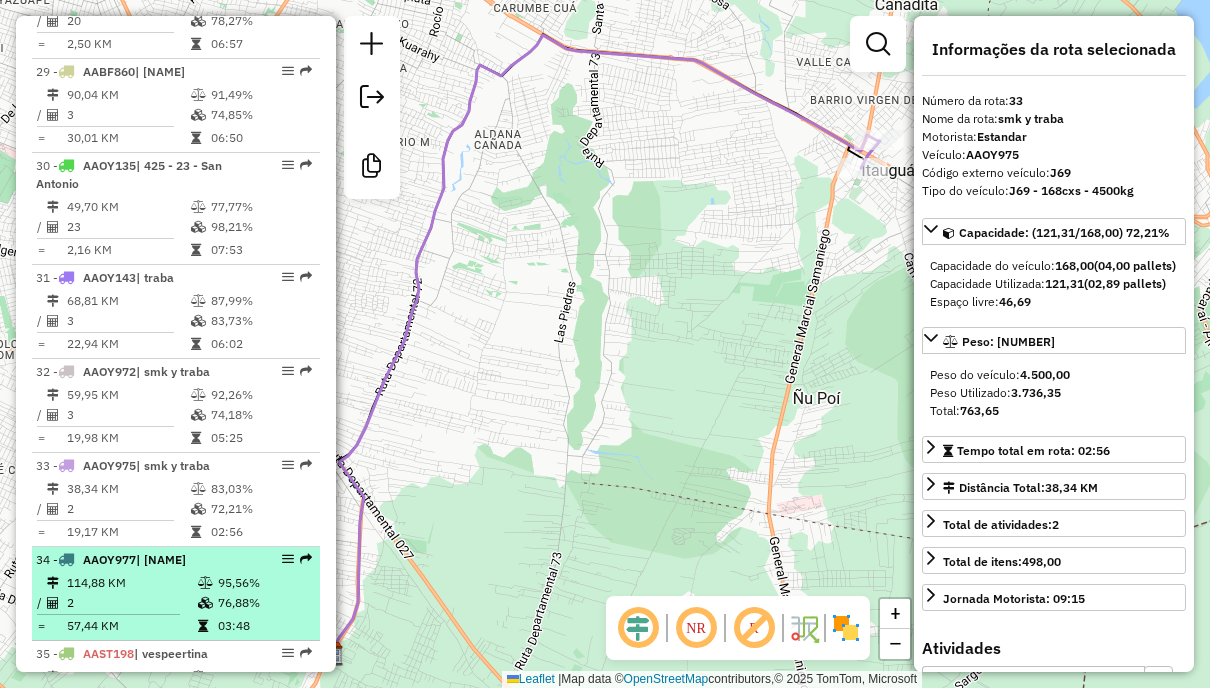 click on "76,88%" at bounding box center (264, 603) 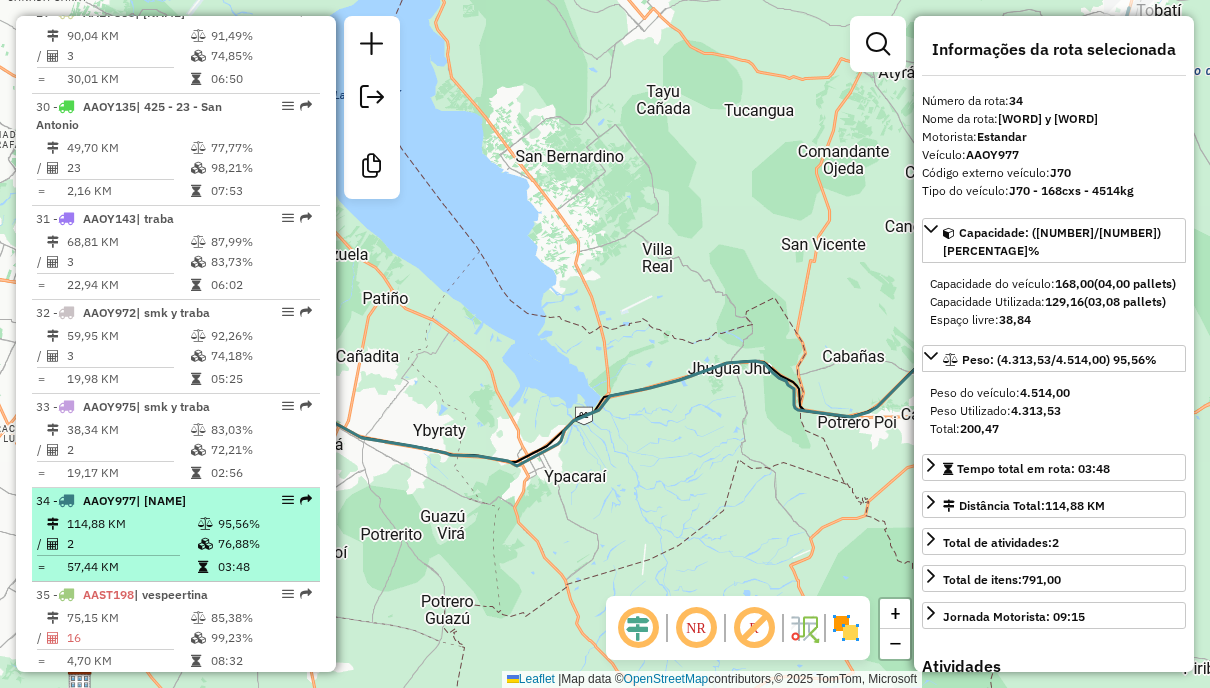 scroll, scrollTop: 4191, scrollLeft: 0, axis: vertical 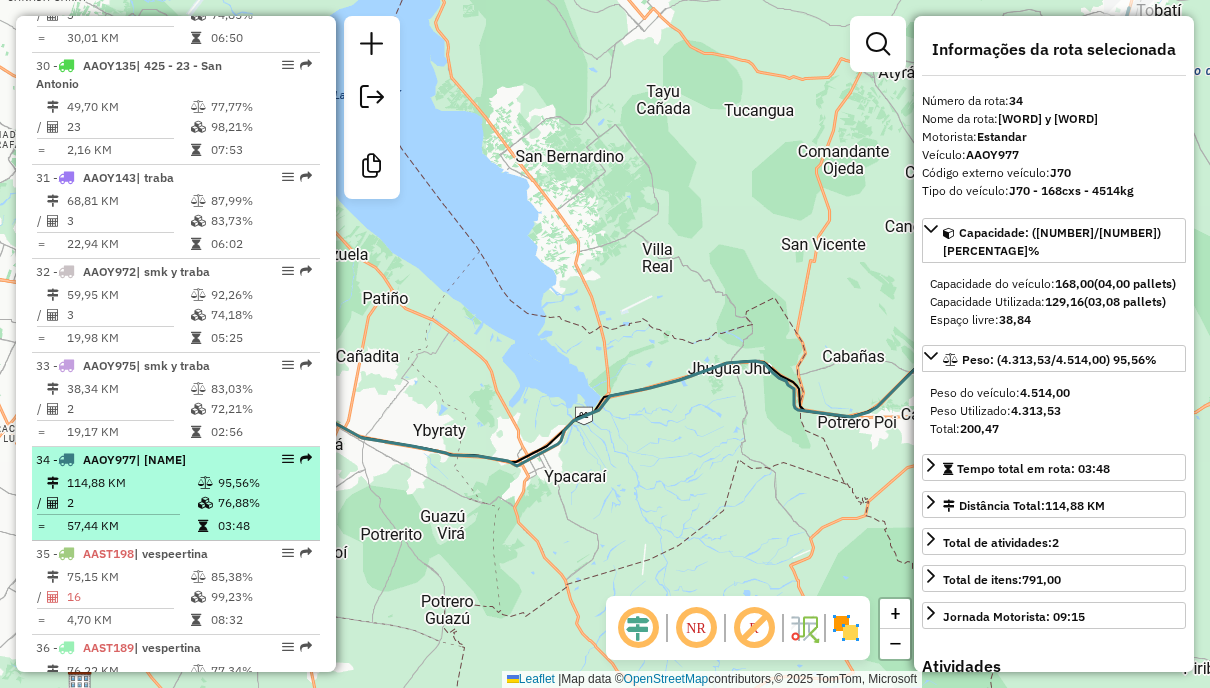 click on "99,23%" at bounding box center [260, 597] 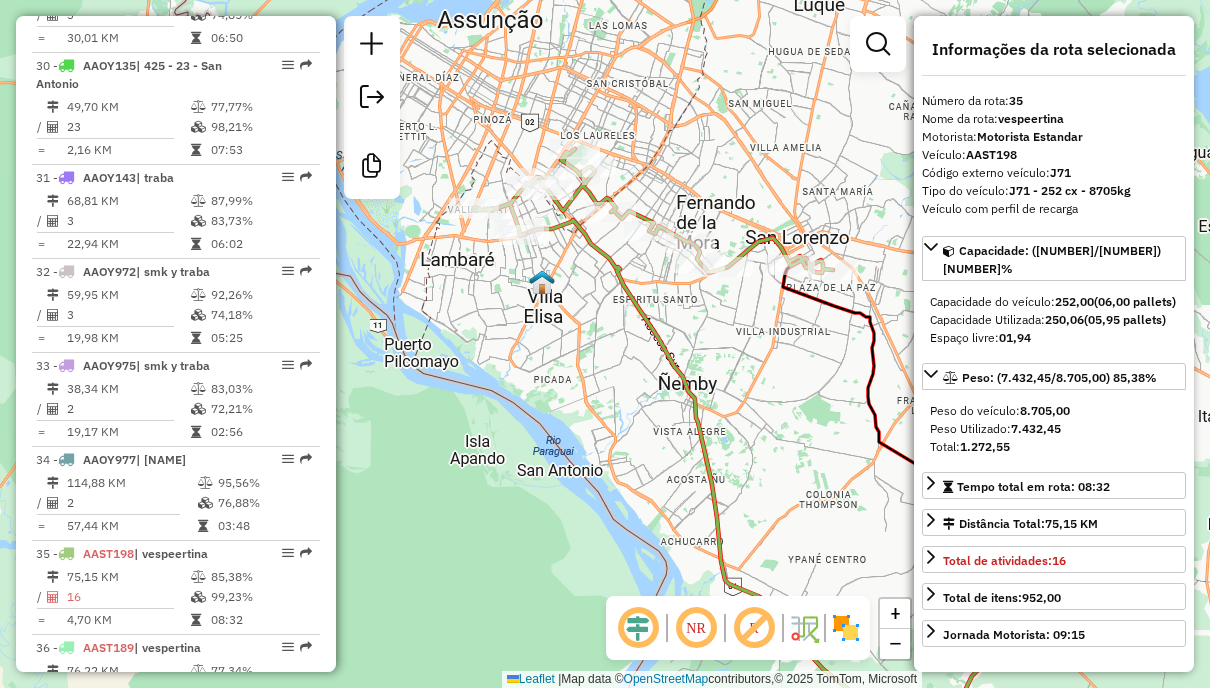 drag, startPoint x: 651, startPoint y: 379, endPoint x: 784, endPoint y: 476, distance: 164.6147 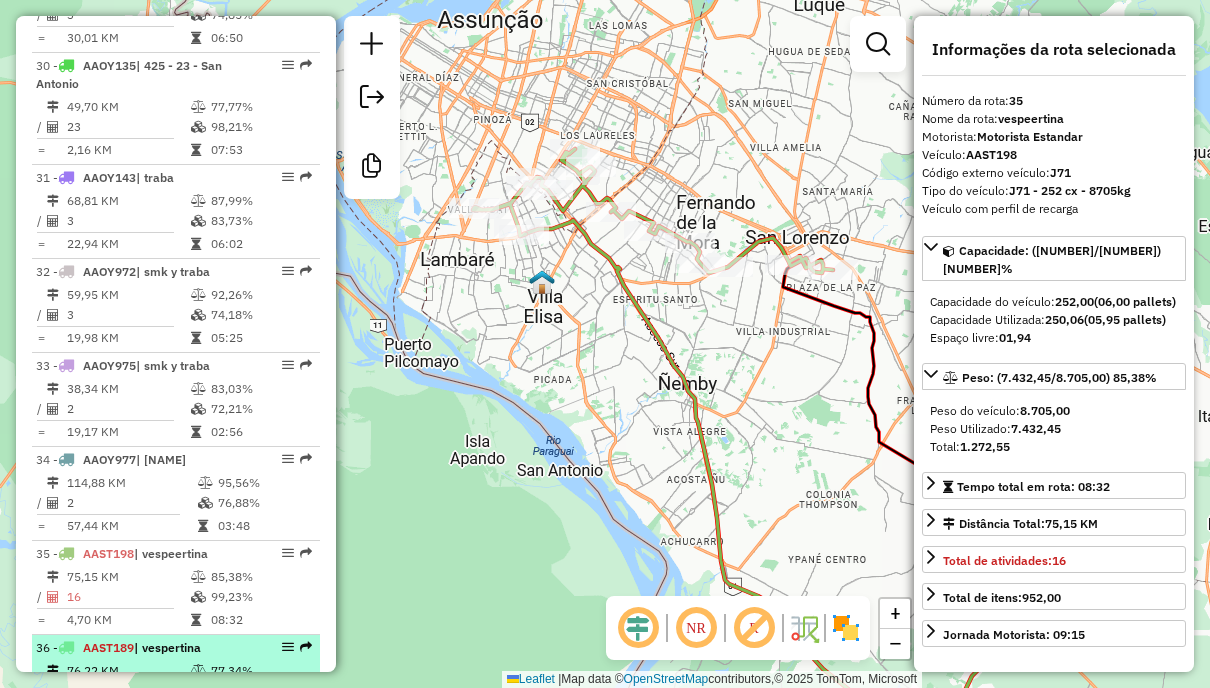 click on "36 -       AAST189   | vespertina" at bounding box center [142, 648] 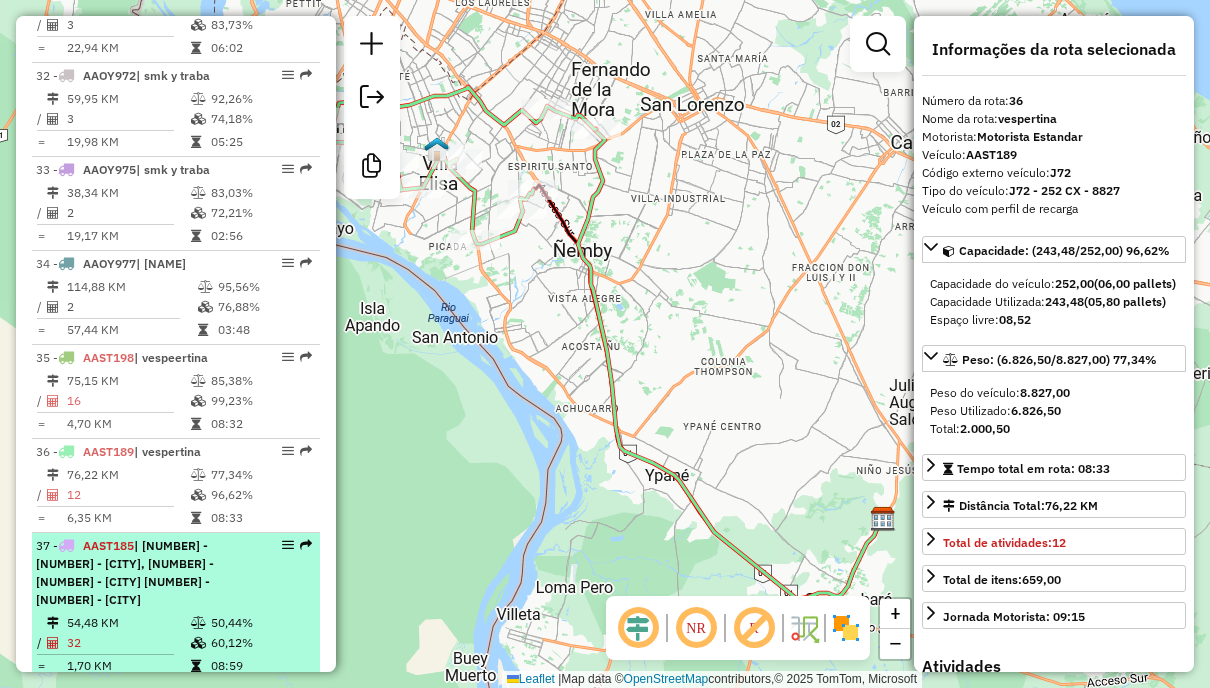 scroll, scrollTop: 4391, scrollLeft: 0, axis: vertical 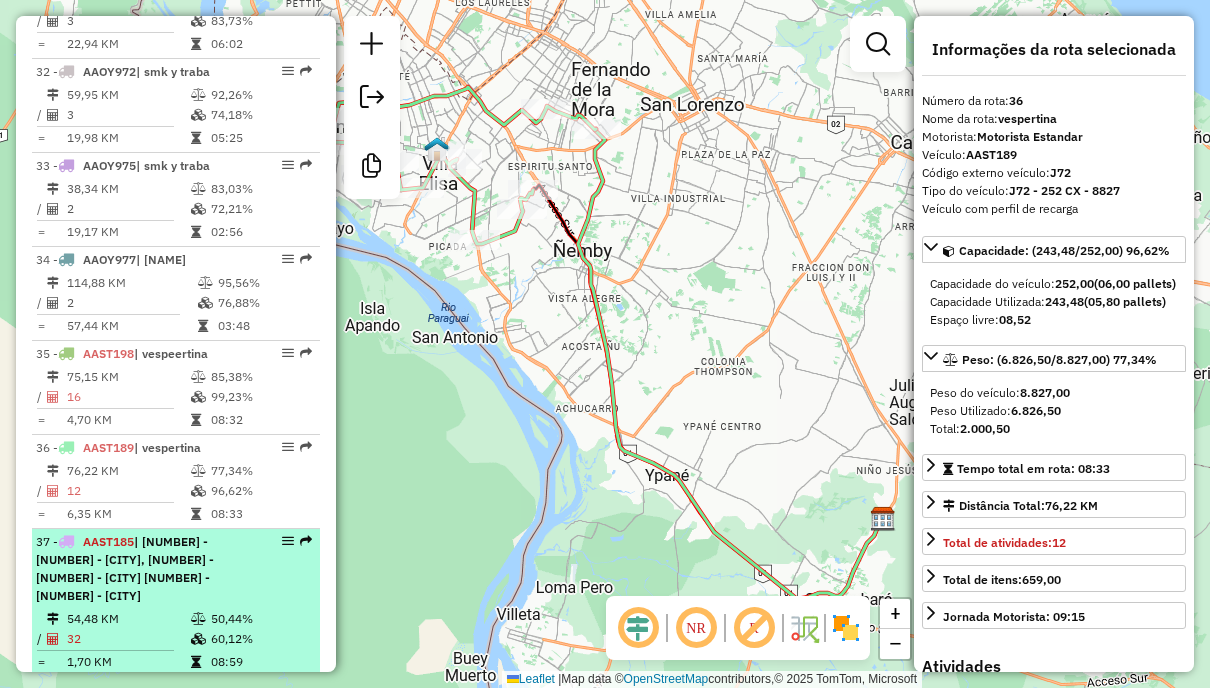 click on "50,44%" at bounding box center (260, 619) 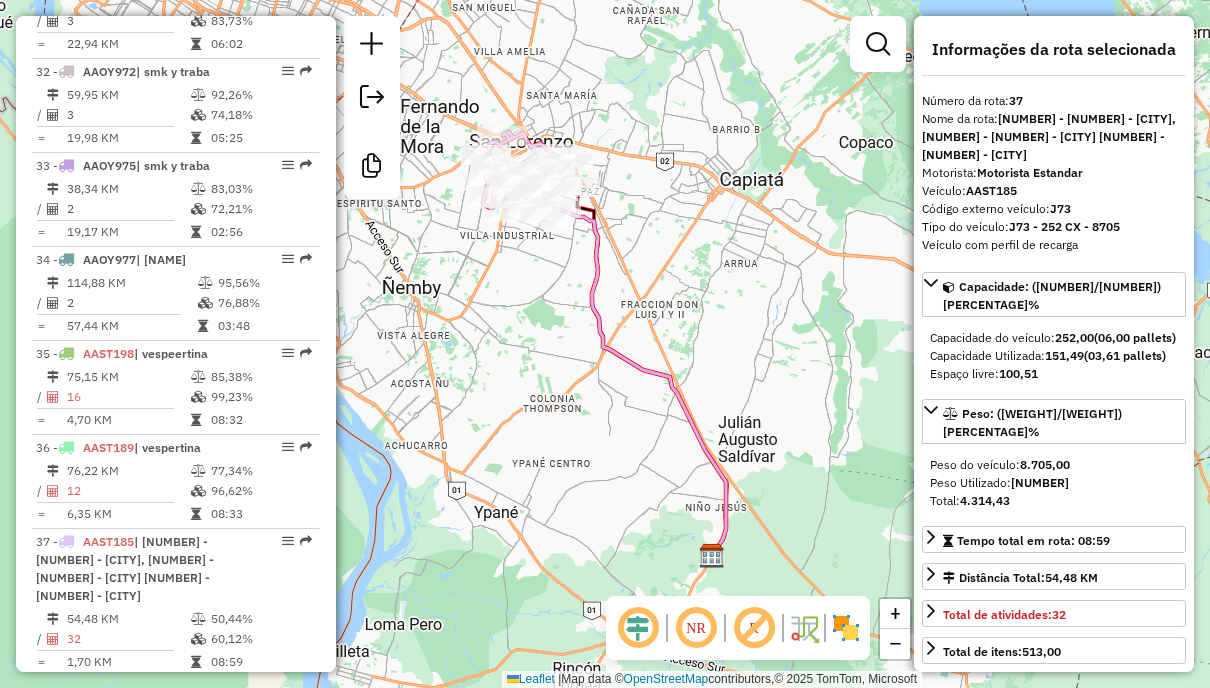 click on "38 -       AAST196   | vespertina" at bounding box center [142, 690] 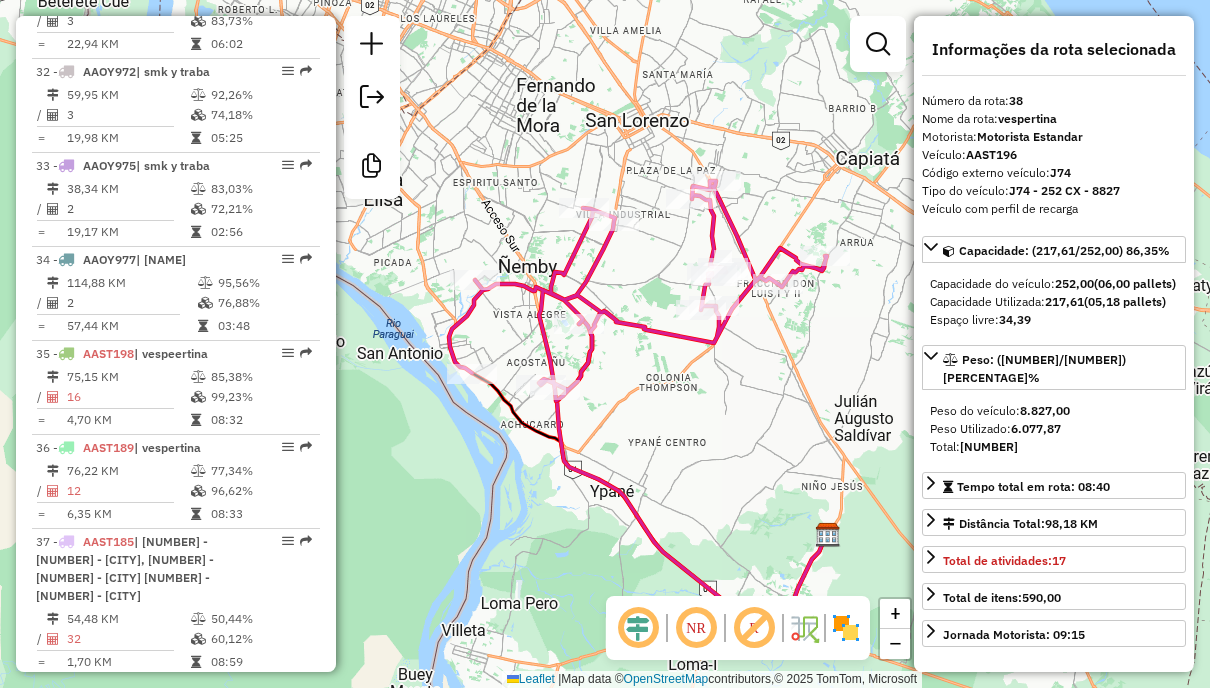 drag, startPoint x: 627, startPoint y: 348, endPoint x: 661, endPoint y: 402, distance: 63.812225 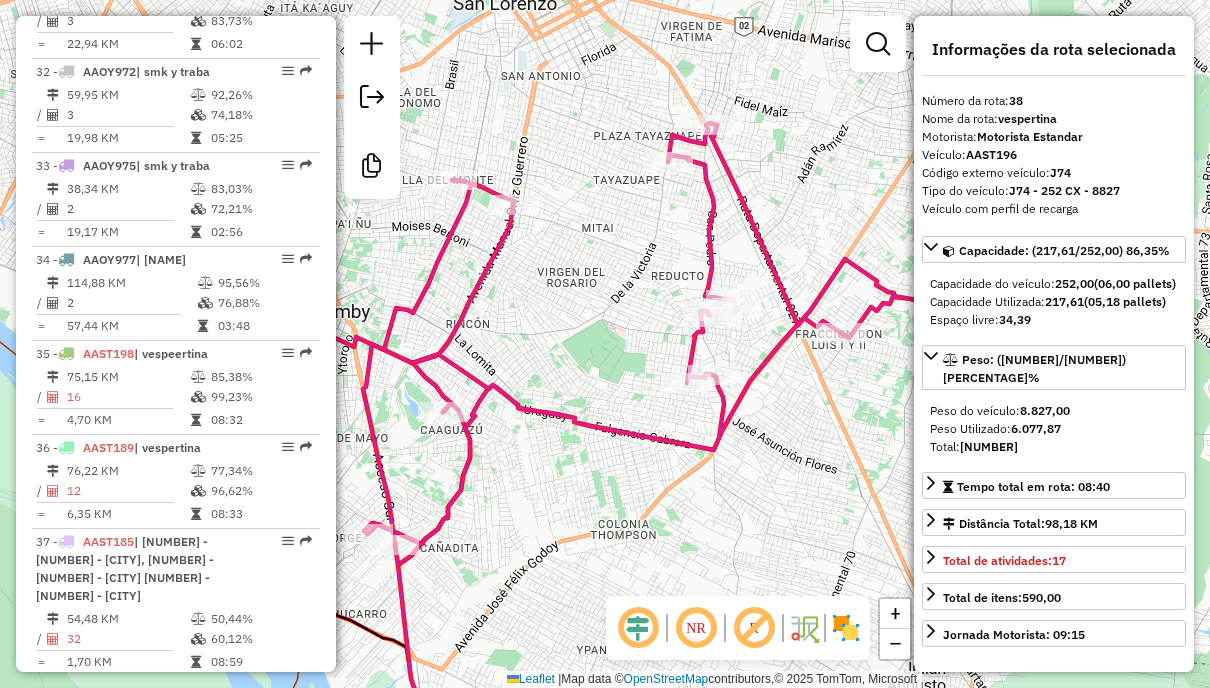 drag, startPoint x: 772, startPoint y: 222, endPoint x: 829, endPoint y: 206, distance: 59.20304 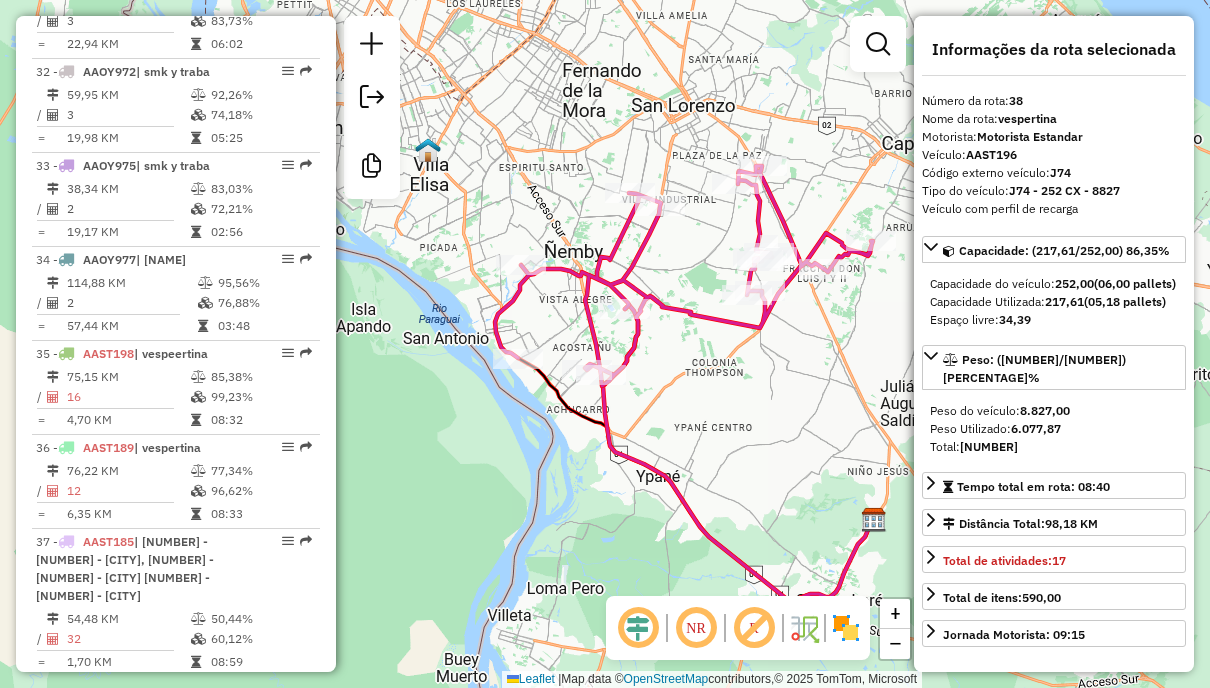 drag, startPoint x: 832, startPoint y: 193, endPoint x: 821, endPoint y: 193, distance: 11 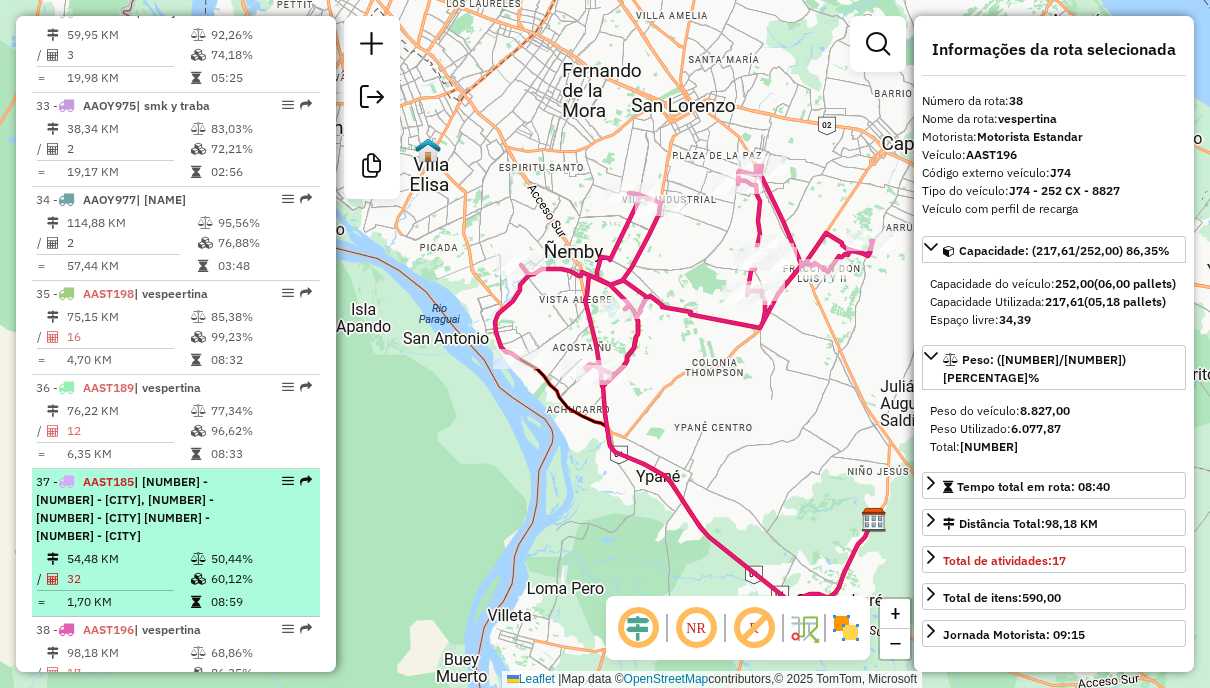 scroll, scrollTop: 4491, scrollLeft: 0, axis: vertical 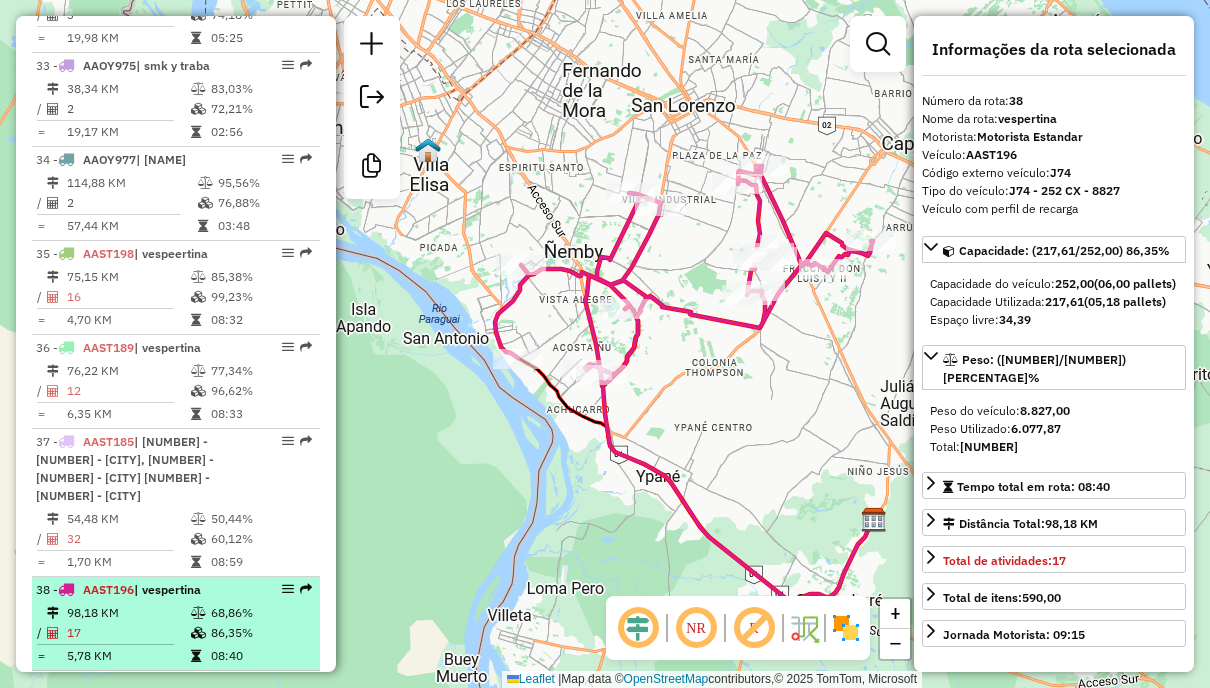 click on "68,86%" at bounding box center (260, 613) 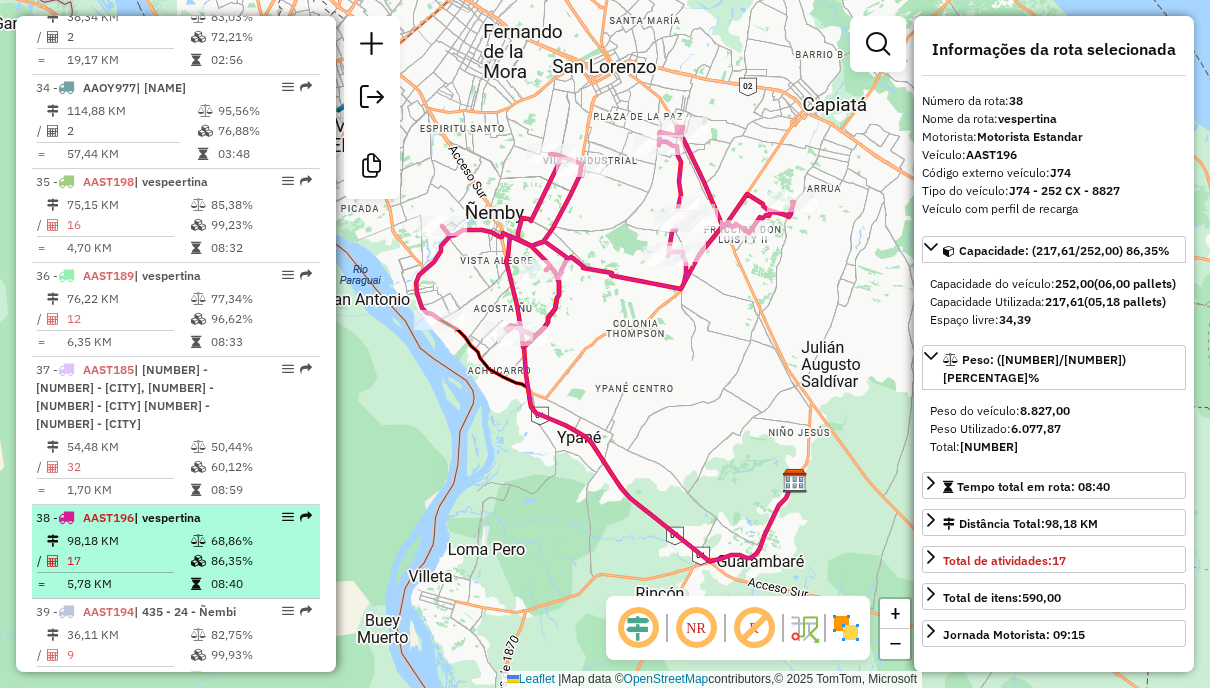 scroll, scrollTop: 4591, scrollLeft: 0, axis: vertical 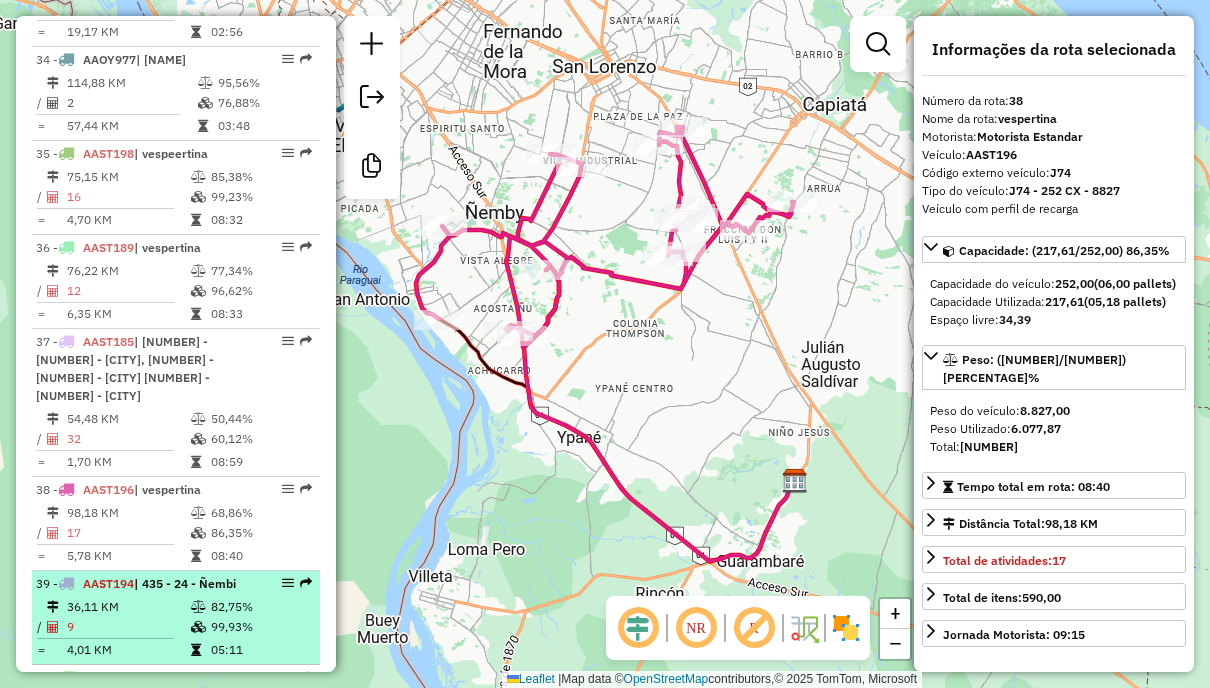 click on "82,75%" at bounding box center (260, 607) 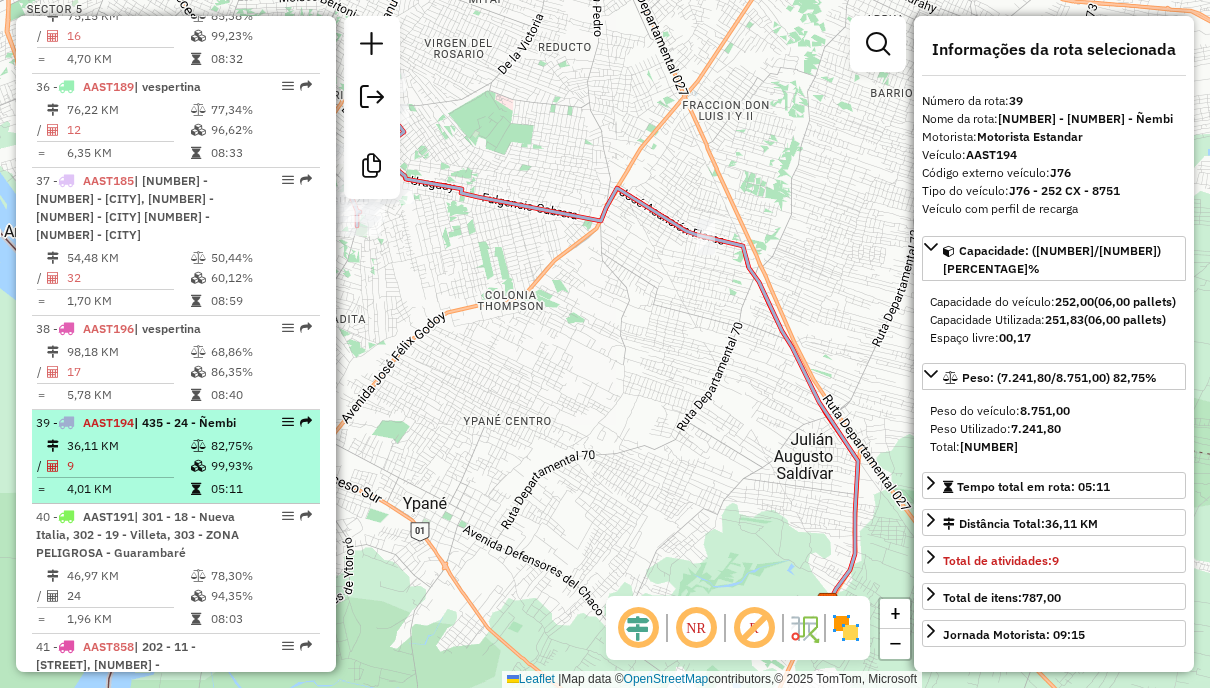 scroll, scrollTop: 4791, scrollLeft: 0, axis: vertical 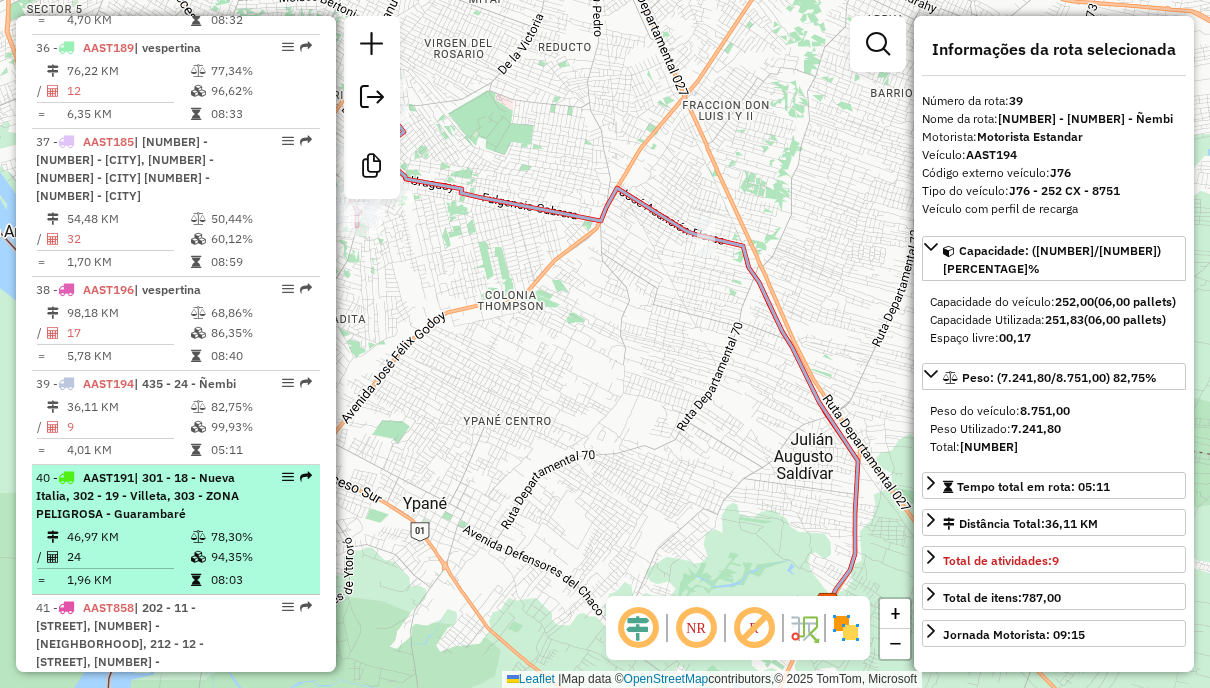 click on "94,35%" at bounding box center (260, 557) 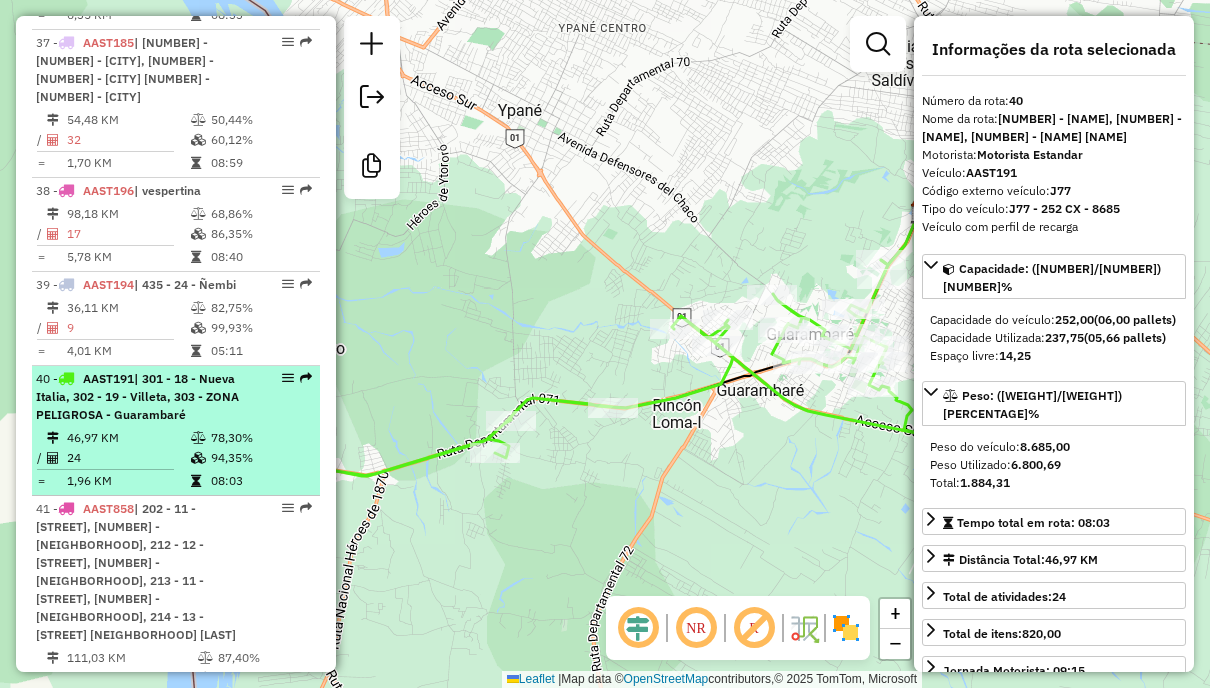 scroll, scrollTop: 4891, scrollLeft: 0, axis: vertical 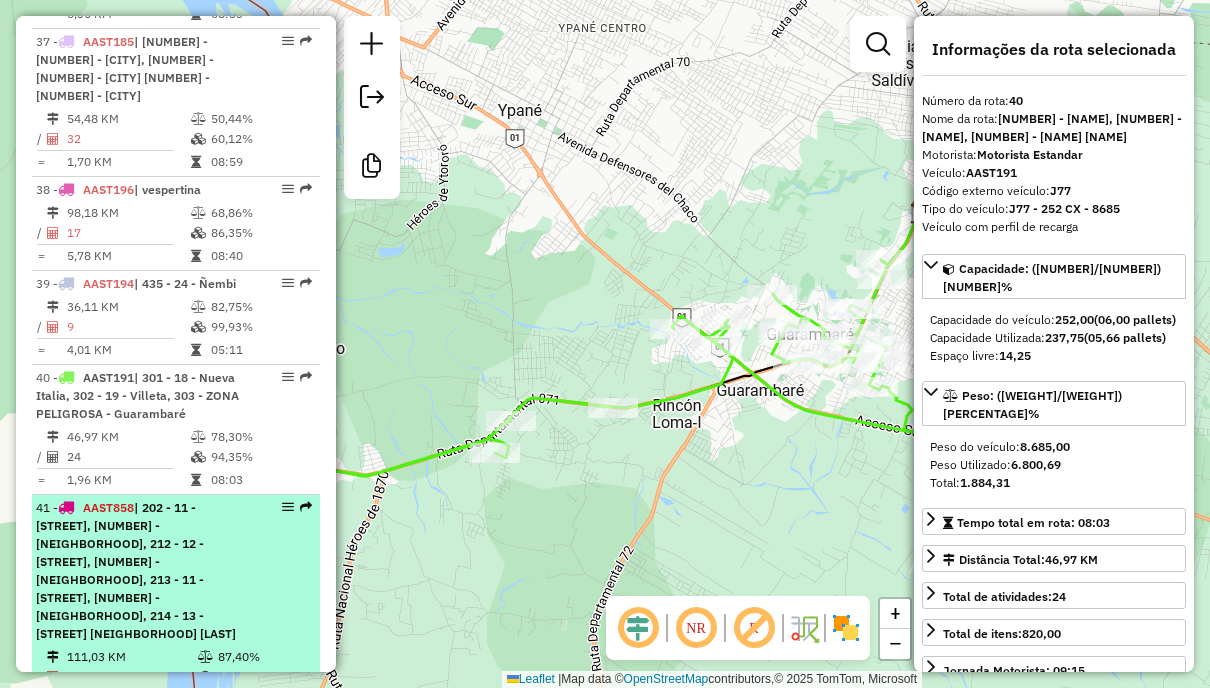 click on "41 -       AAST858   | 202 - 11 - Yaguarón, 211 - 14 - Itá Norte, 212 - 12 - Itá Sur, 213 - 11 - Itá Centro, 214 - 13 - Ita Mercado Rojas" at bounding box center (142, 571) 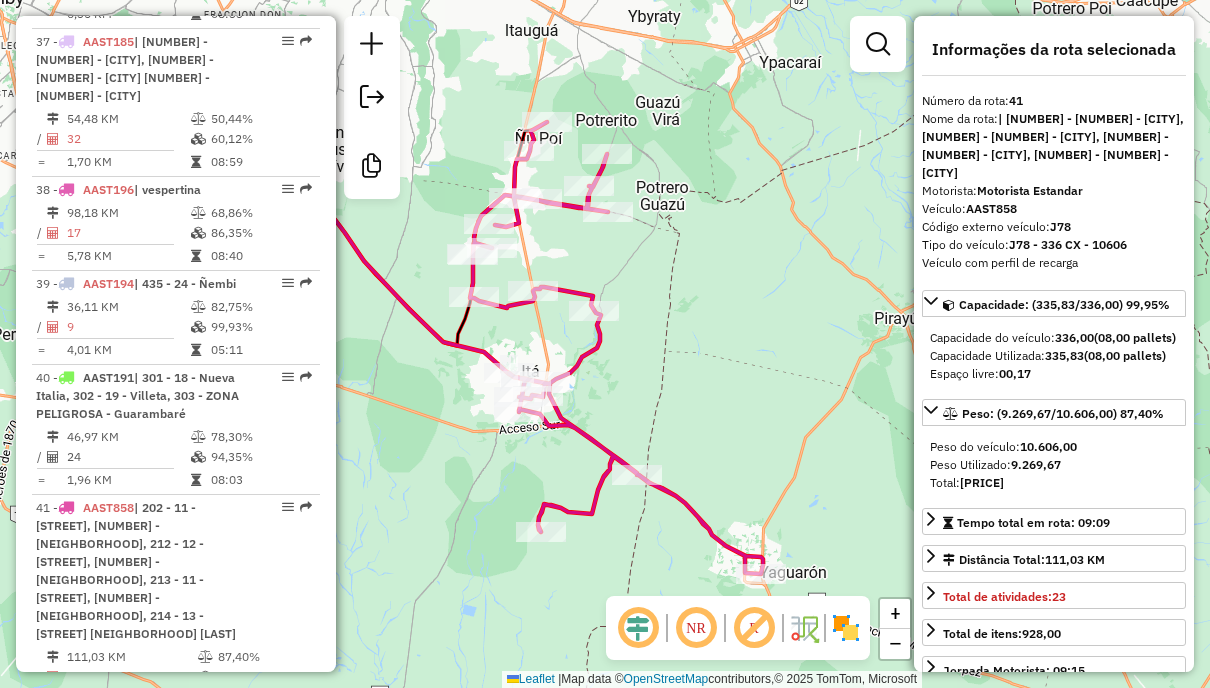 drag, startPoint x: 724, startPoint y: 381, endPoint x: 648, endPoint y: 385, distance: 76.105194 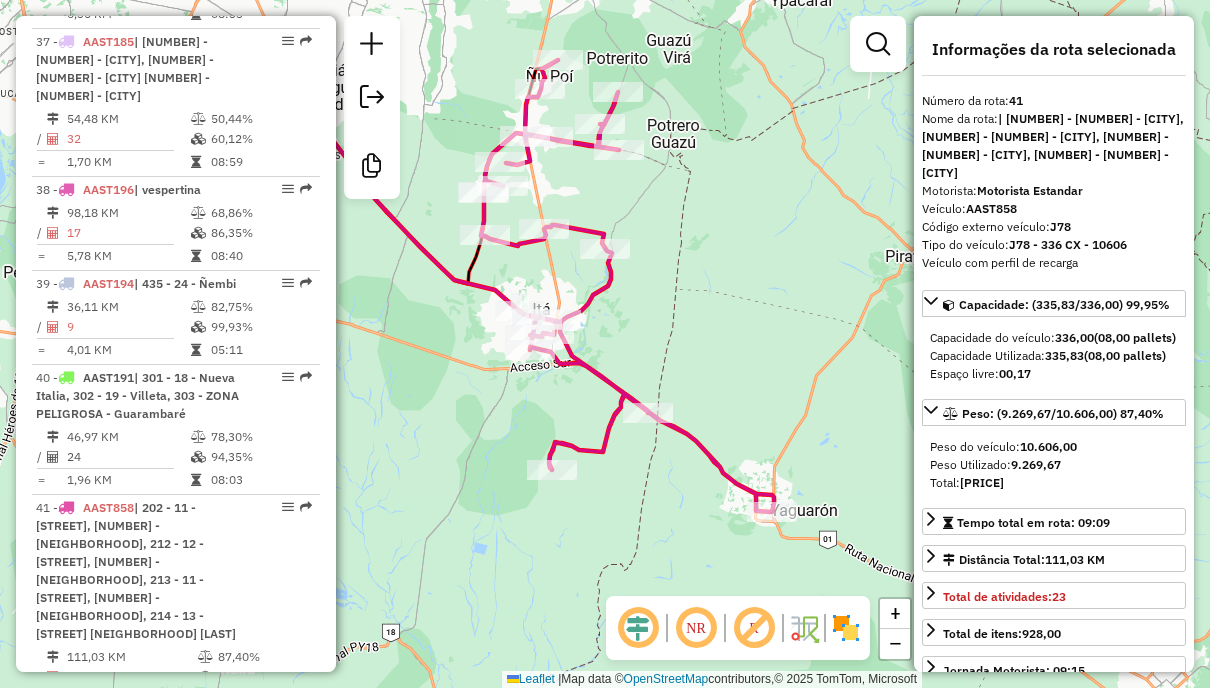 drag, startPoint x: 632, startPoint y: 252, endPoint x: 638, endPoint y: 192, distance: 60.299255 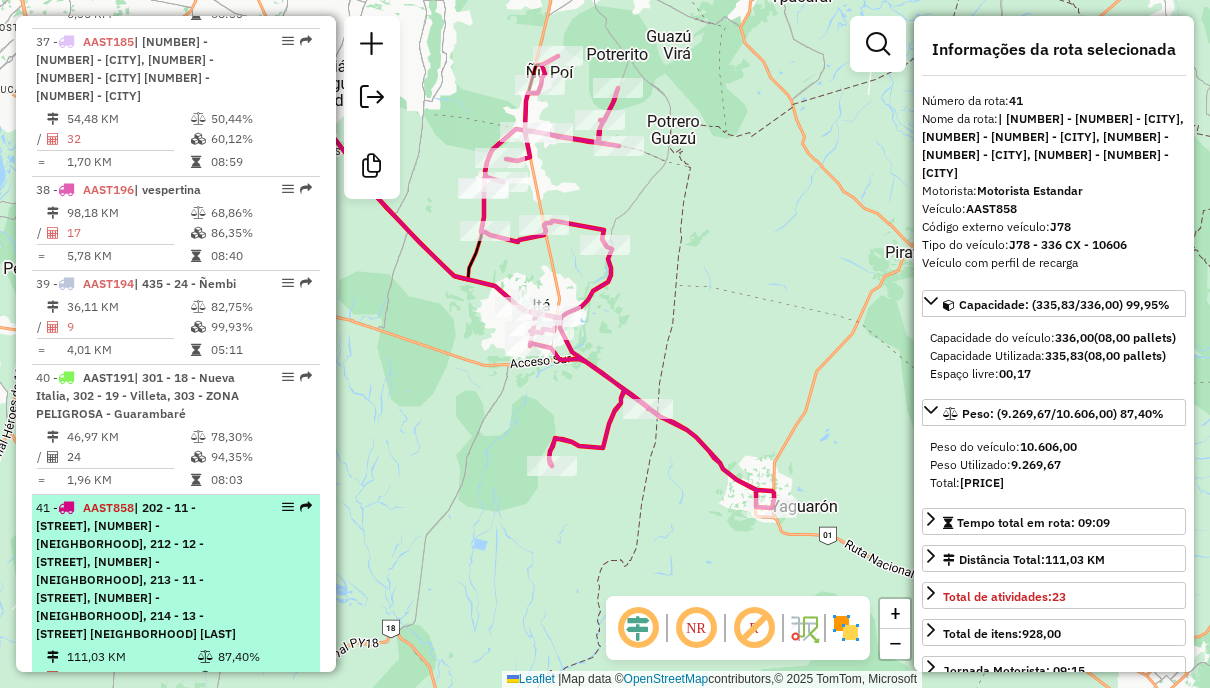 scroll, scrollTop: 4991, scrollLeft: 0, axis: vertical 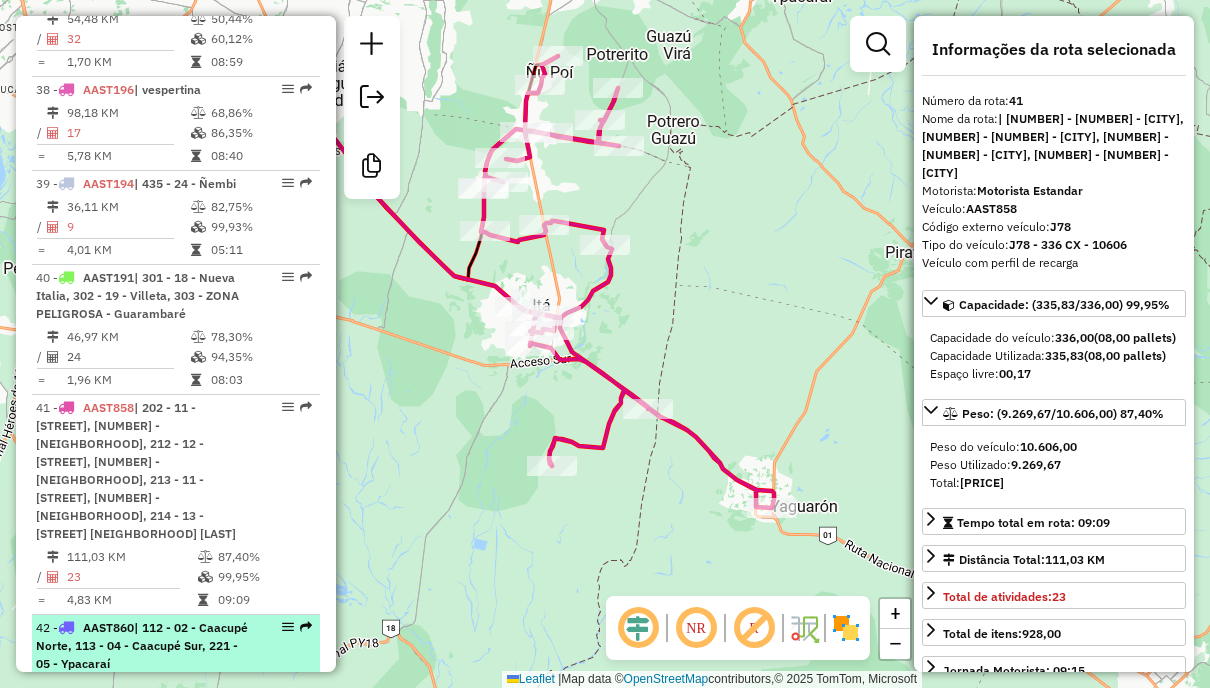 click on "42 -       AAST860   | 112 - 02 - Caacupé Norte, 113 - 04 - Caacupé Sur, 221 - 05 - Ypacaraí  120,30 KM   82,26%  /  10   93,71%     =  12,03 KM   07:24" at bounding box center [176, 680] 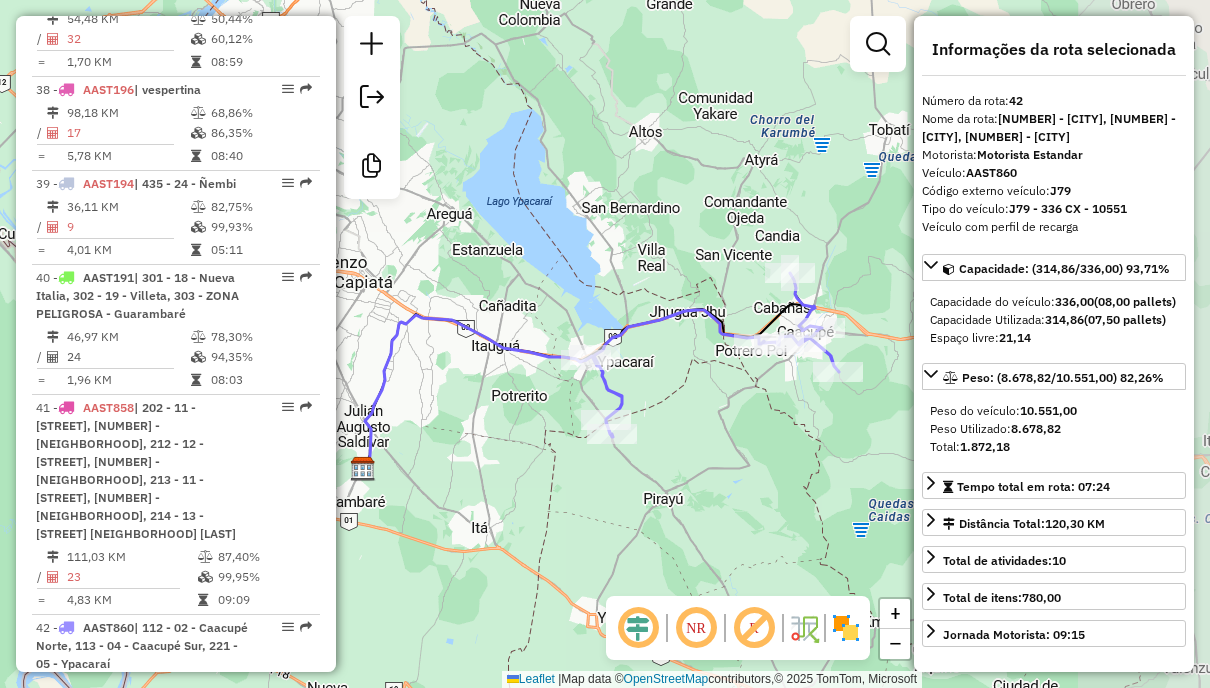 drag, startPoint x: 819, startPoint y: 442, endPoint x: 608, endPoint y: 386, distance: 218.30484 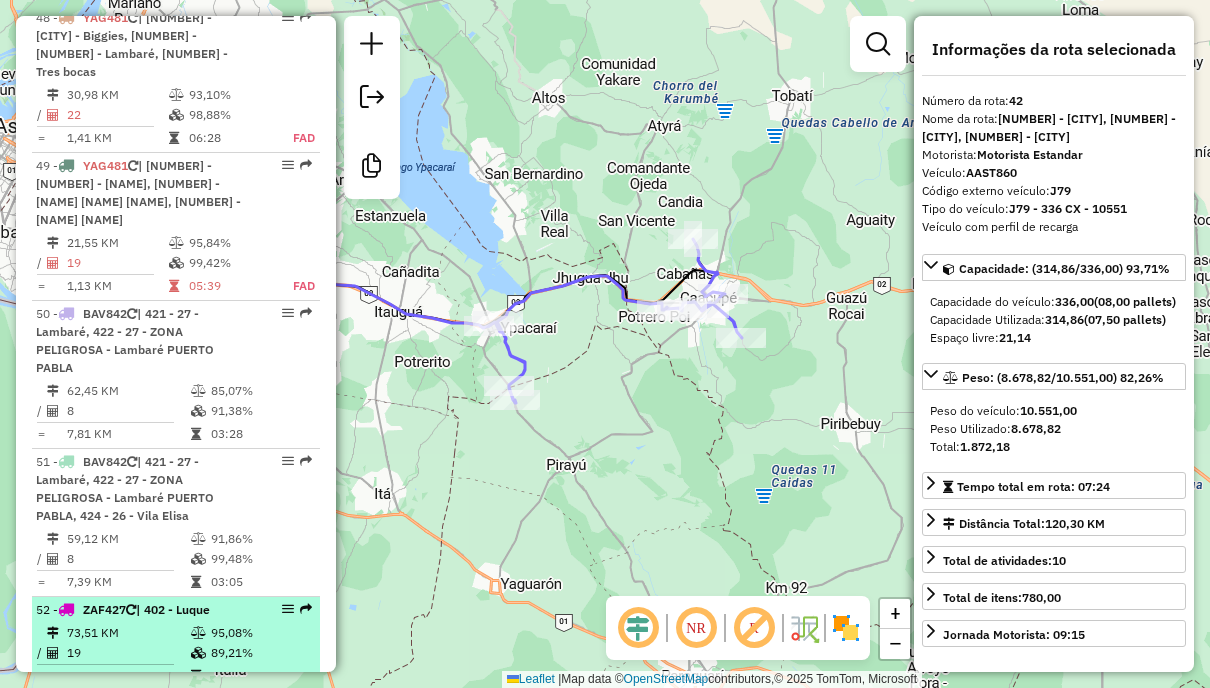 scroll, scrollTop: 6691, scrollLeft: 0, axis: vertical 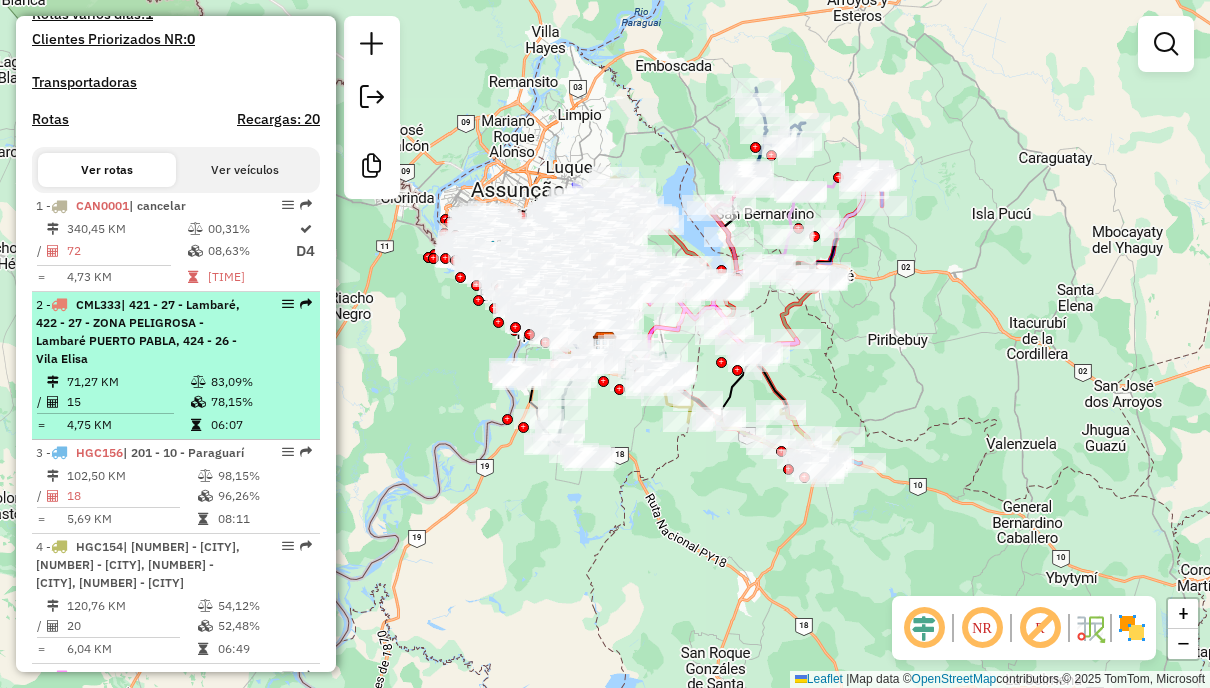 click on "2 -       CML333   | 421 - 27 - Lambaré, 422 - 27 - ZONA PELIGROSA - Lambaré PUERTO PABLA, 424 - 26 - Vila Elisa" at bounding box center [142, 332] 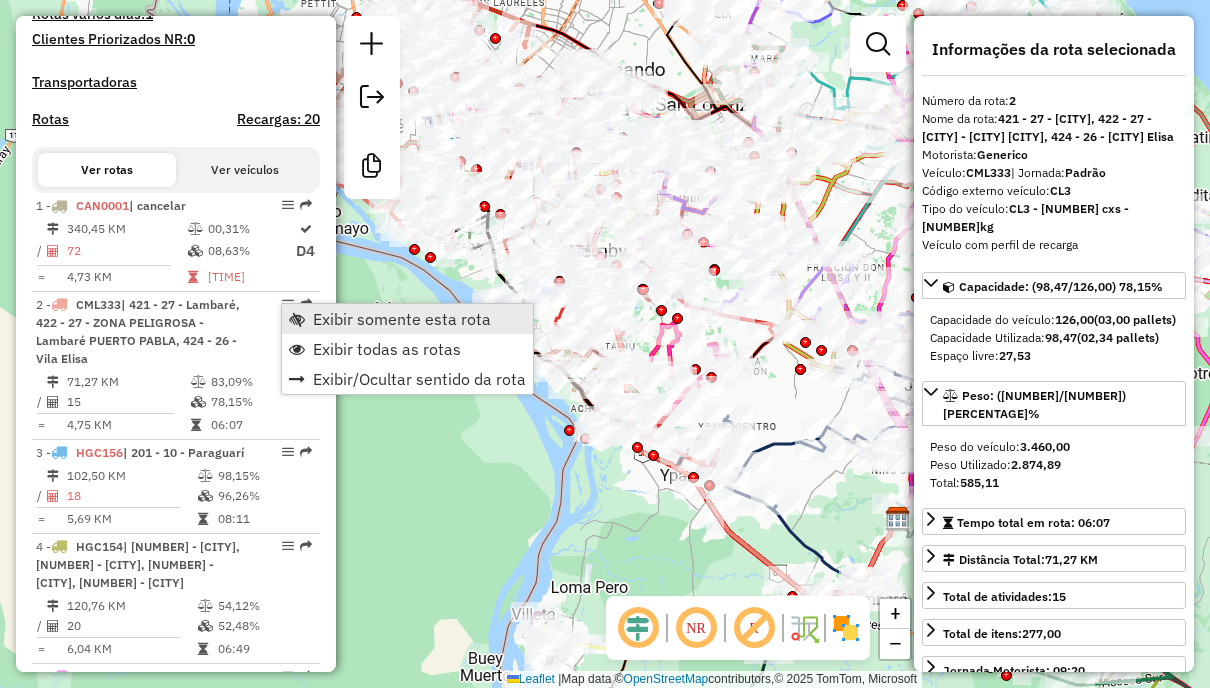 click on "Exibir somente esta rota" at bounding box center (402, 319) 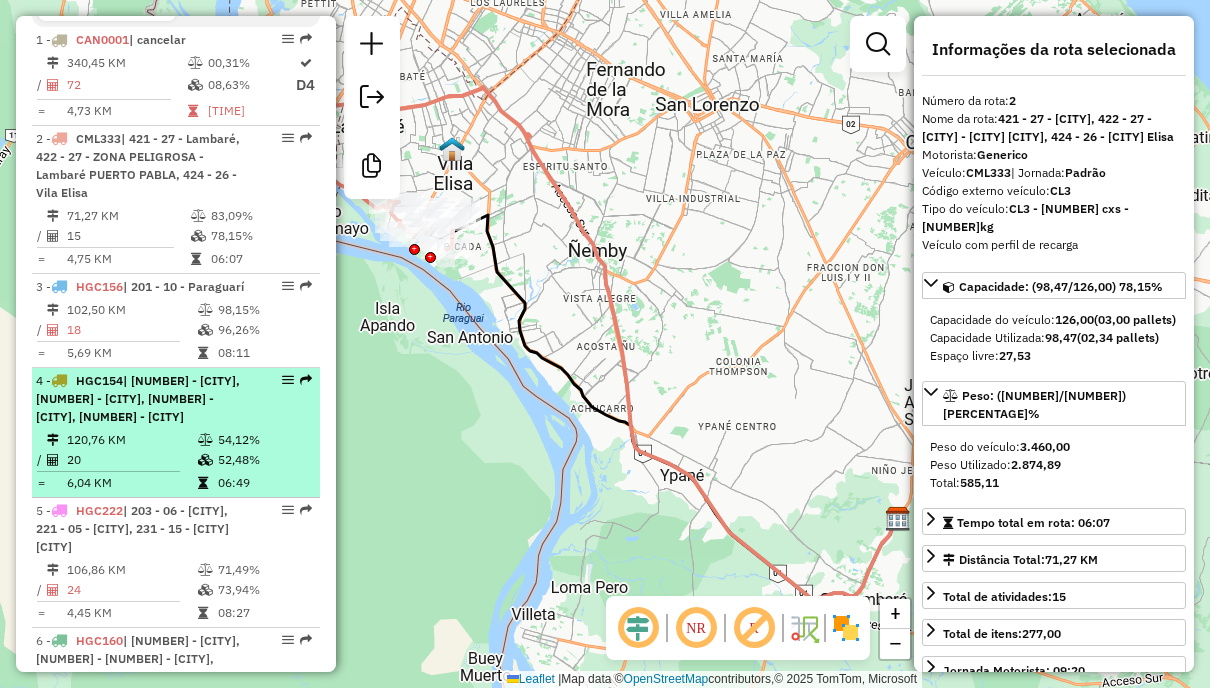 scroll, scrollTop: 800, scrollLeft: 0, axis: vertical 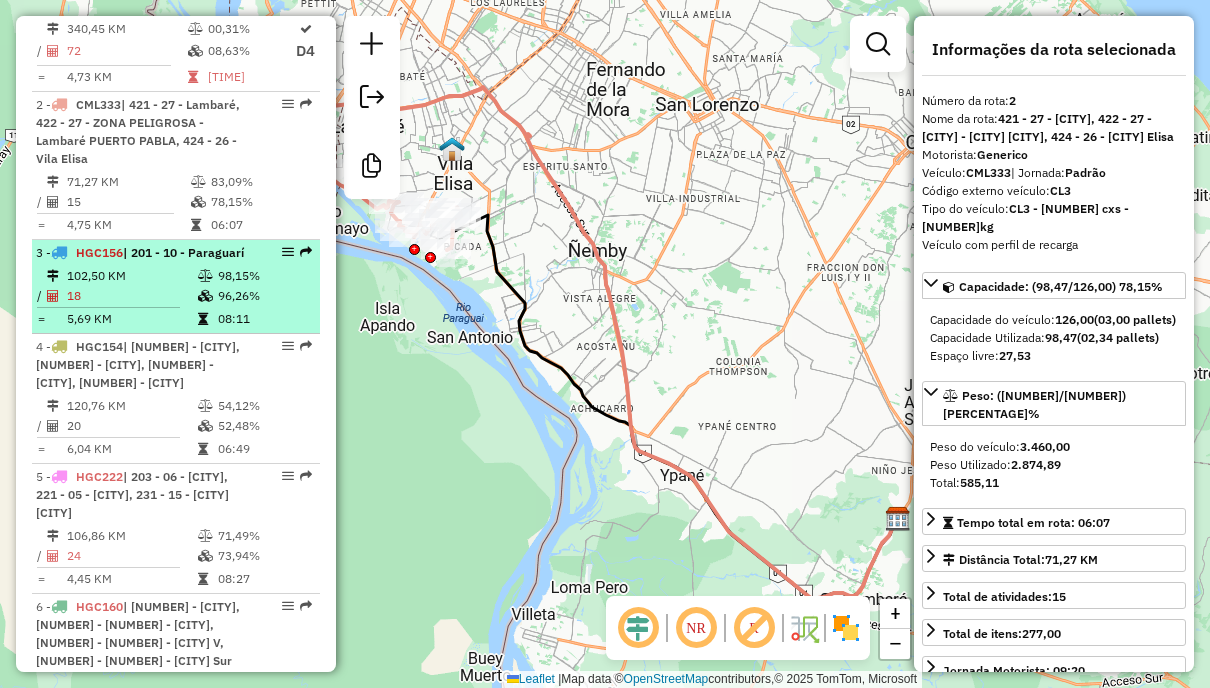 click on "3 -       HGC156   | 201 - 10 - Paraguarí" at bounding box center [142, 253] 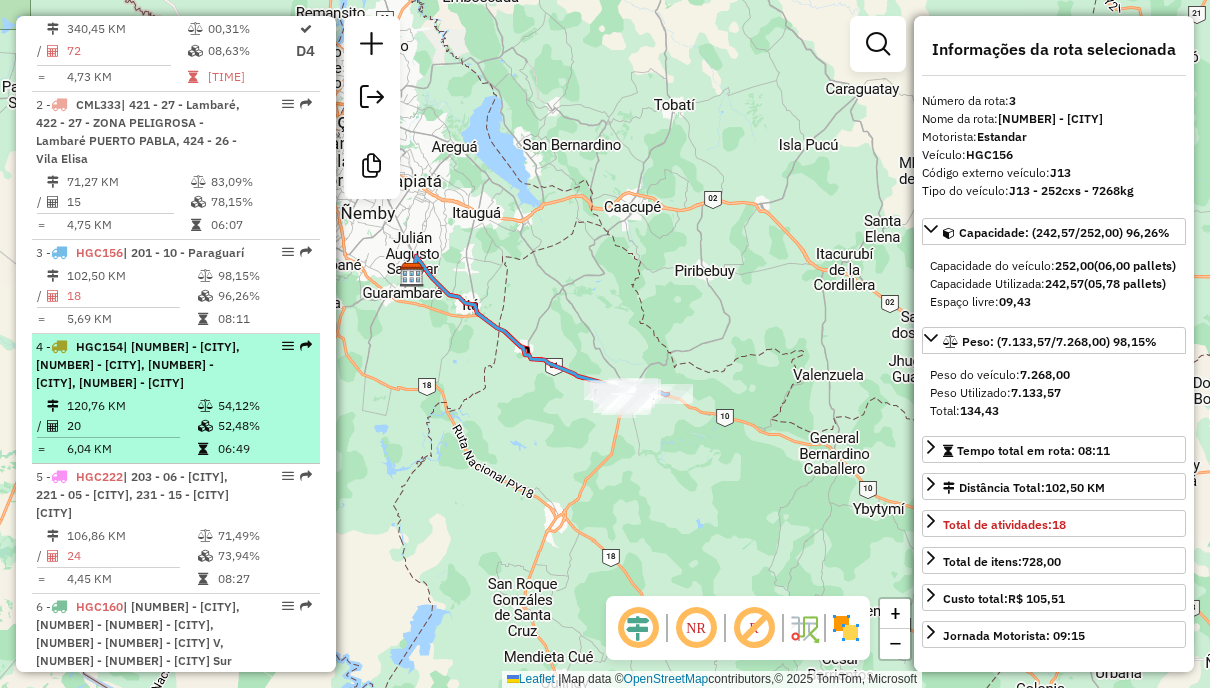 click on "54,12%" at bounding box center (264, 406) 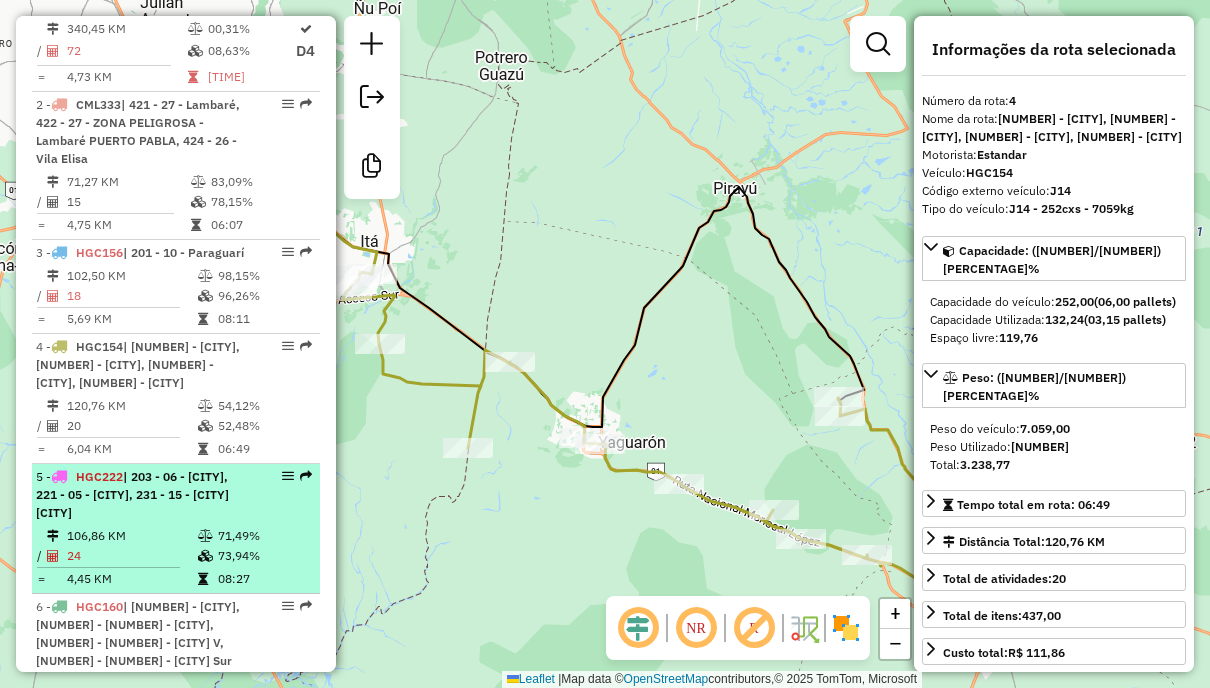 click on "5 -       HGC222   | 203 - 06 - Pirayú, 221 - 05 - Ypacaraí, 231 - 15 - Itauguá Sul" at bounding box center (142, 495) 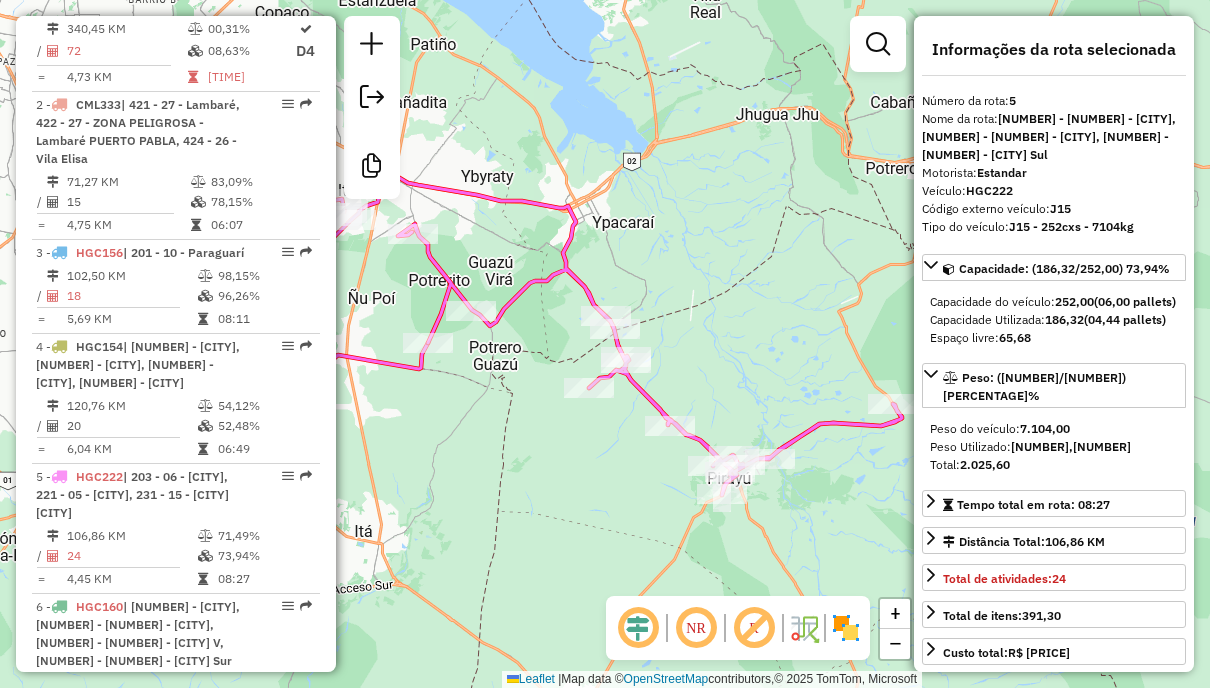 drag, startPoint x: 656, startPoint y: 382, endPoint x: 506, endPoint y: 232, distance: 212.13203 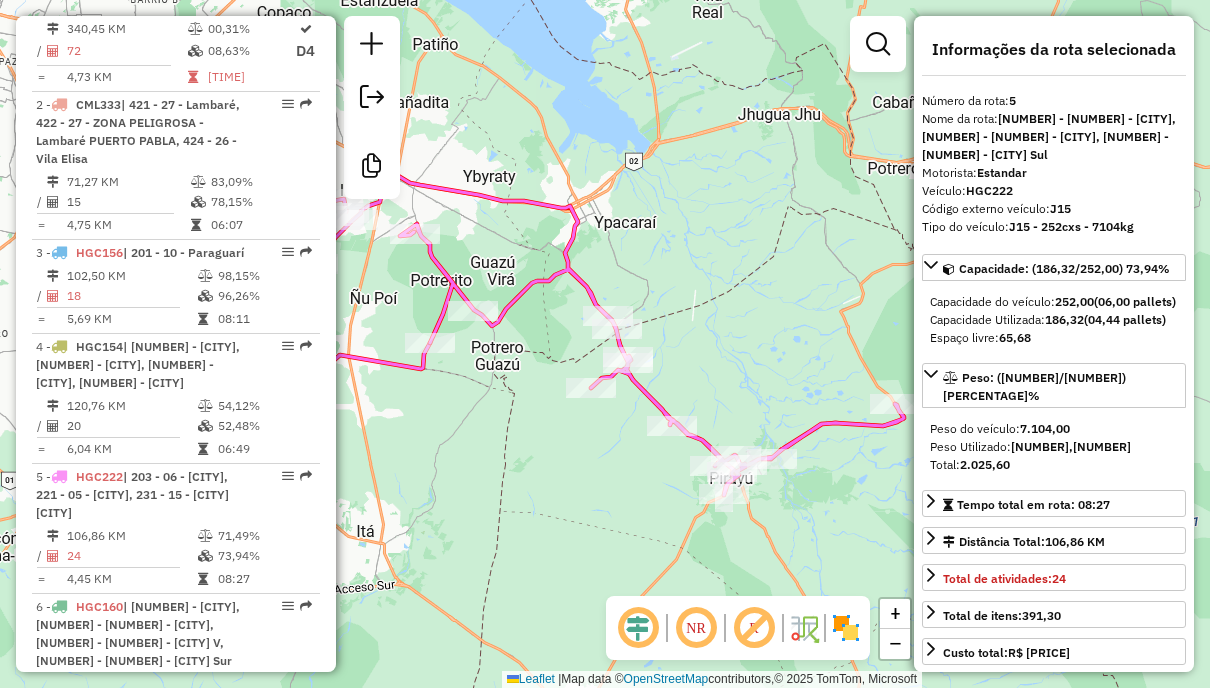 click on "Janela de atendimento Grade de atendimento Capacidade Transportadoras Veículos Cliente Pedidos  Rotas Selecione os dias de semana para filtrar as janelas de atendimento  Seg   Ter   Qua   Qui   Sex   Sáb   Dom  Informe o período da janela de atendimento: De: Até:  Filtrar exatamente a janela do cliente  Considerar janela de atendimento padrão  Selecione os dias de semana para filtrar as grades de atendimento  Seg   Ter   Qua   Qui   Sex   Sáb   Dom   Considerar clientes sem dia de atendimento cadastrado  Clientes fora do dia de atendimento selecionado Filtrar as atividades entre os valores definidos abaixo:  Peso mínimo:   Peso máximo:   Cubagem mínima:   Cubagem máxima:   De:   Até:  Filtrar as atividades entre o tempo de atendimento definido abaixo:  De:   Até:   Considerar capacidade total dos clientes não roteirizados Transportadora: Selecione um ou mais itens Tipo de veículo: Selecione um ou mais itens Veículo: Selecione um ou mais itens Motorista: Selecione um ou mais itens Nome: Rótulo:" 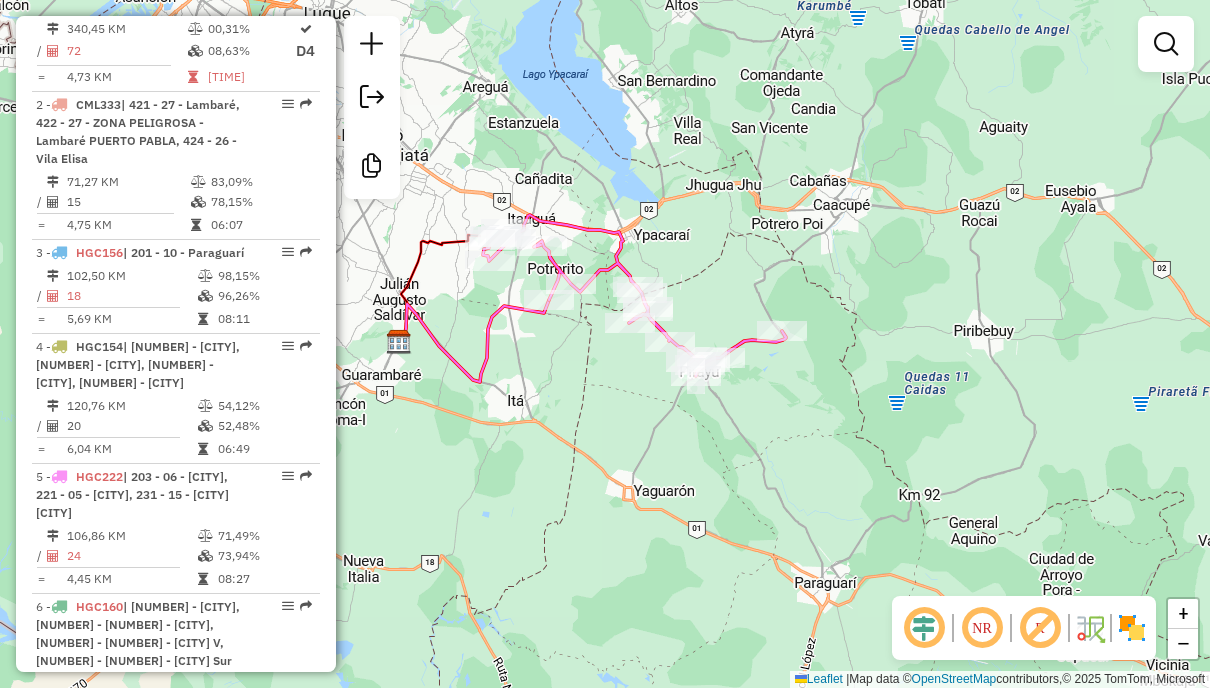 click 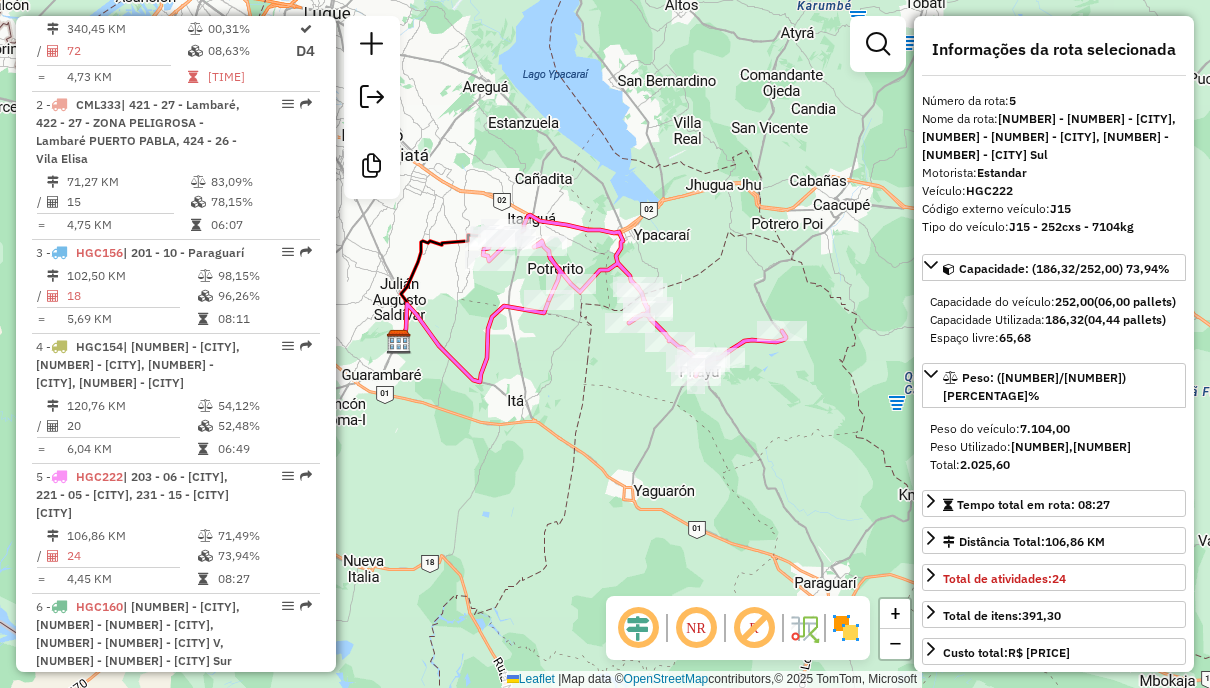 scroll, scrollTop: 1263, scrollLeft: 0, axis: vertical 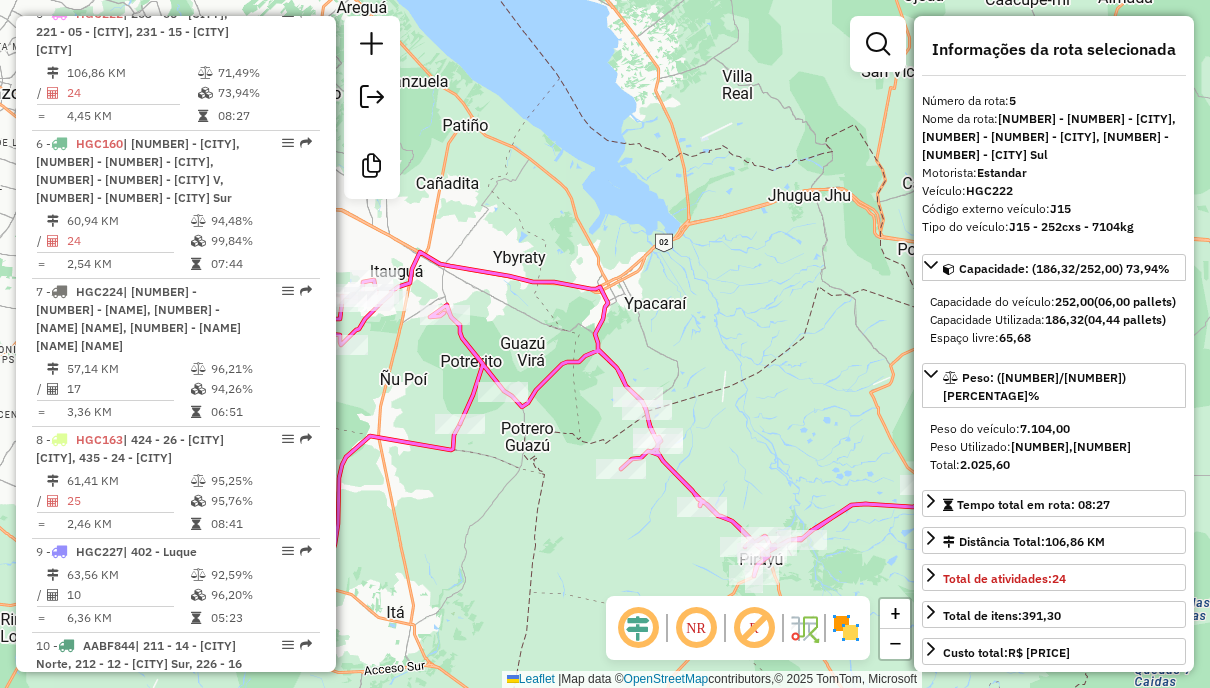 drag, startPoint x: 698, startPoint y: 248, endPoint x: 661, endPoint y: 342, distance: 101.0198 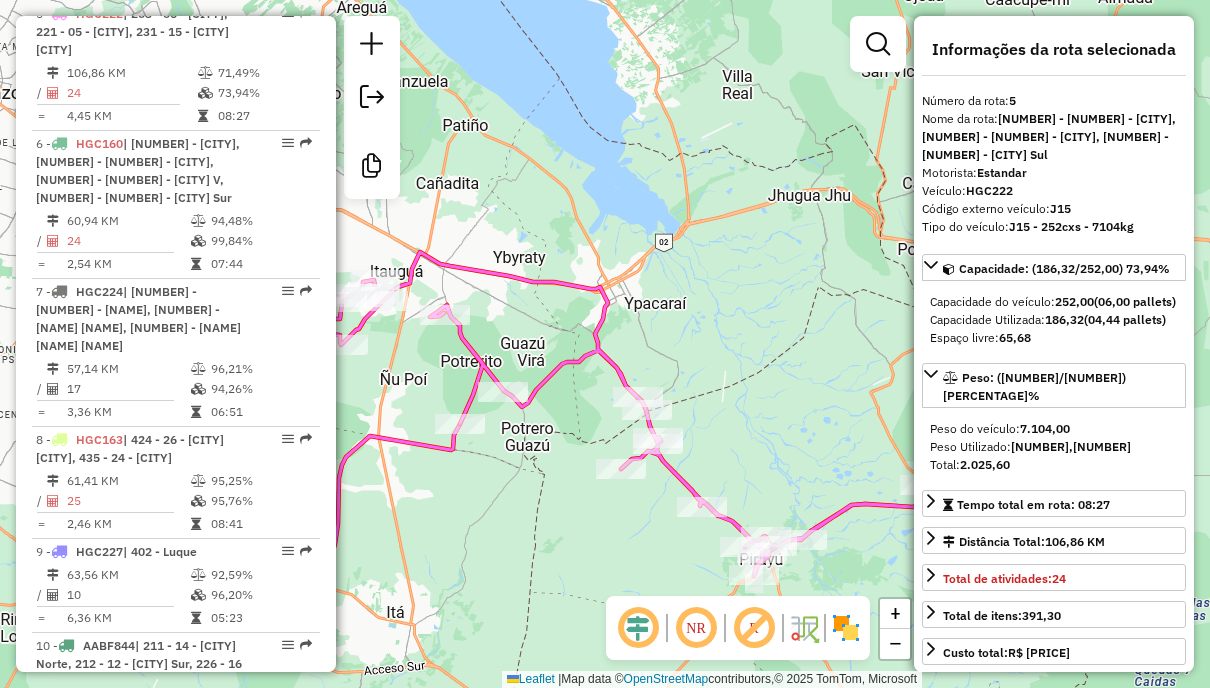click on "Janela de atendimento Grade de atendimento Capacidade Transportadoras Veículos Cliente Pedidos  Rotas Selecione os dias de semana para filtrar as janelas de atendimento  Seg   Ter   Qua   Qui   Sex   Sáb   Dom  Informe o período da janela de atendimento: De: Até:  Filtrar exatamente a janela do cliente  Considerar janela de atendimento padrão  Selecione os dias de semana para filtrar as grades de atendimento  Seg   Ter   Qua   Qui   Sex   Sáb   Dom   Considerar clientes sem dia de atendimento cadastrado  Clientes fora do dia de atendimento selecionado Filtrar as atividades entre os valores definidos abaixo:  Peso mínimo:   Peso máximo:   Cubagem mínima:   Cubagem máxima:   De:   Até:  Filtrar as atividades entre o tempo de atendimento definido abaixo:  De:   Até:   Considerar capacidade total dos clientes não roteirizados Transportadora: Selecione um ou mais itens Tipo de veículo: Selecione um ou mais itens Veículo: Selecione um ou mais itens Motorista: Selecione um ou mais itens Nome: Rótulo:" 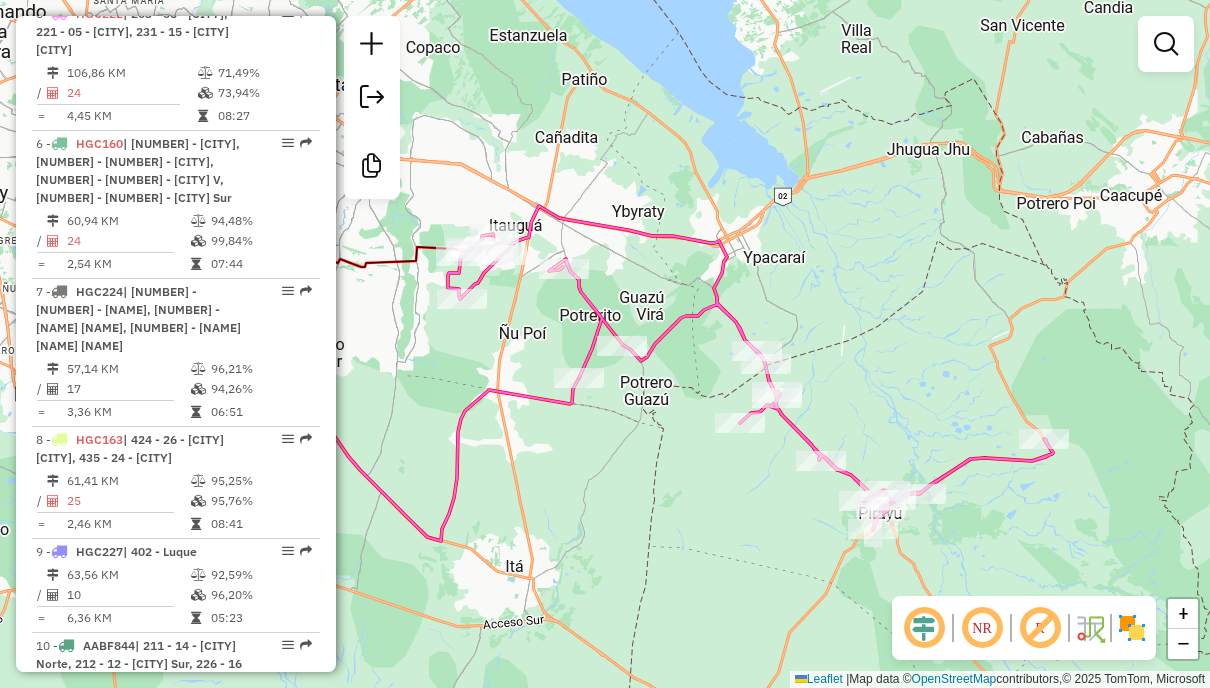 drag, startPoint x: 705, startPoint y: 326, endPoint x: 824, endPoint y: 280, distance: 127.581345 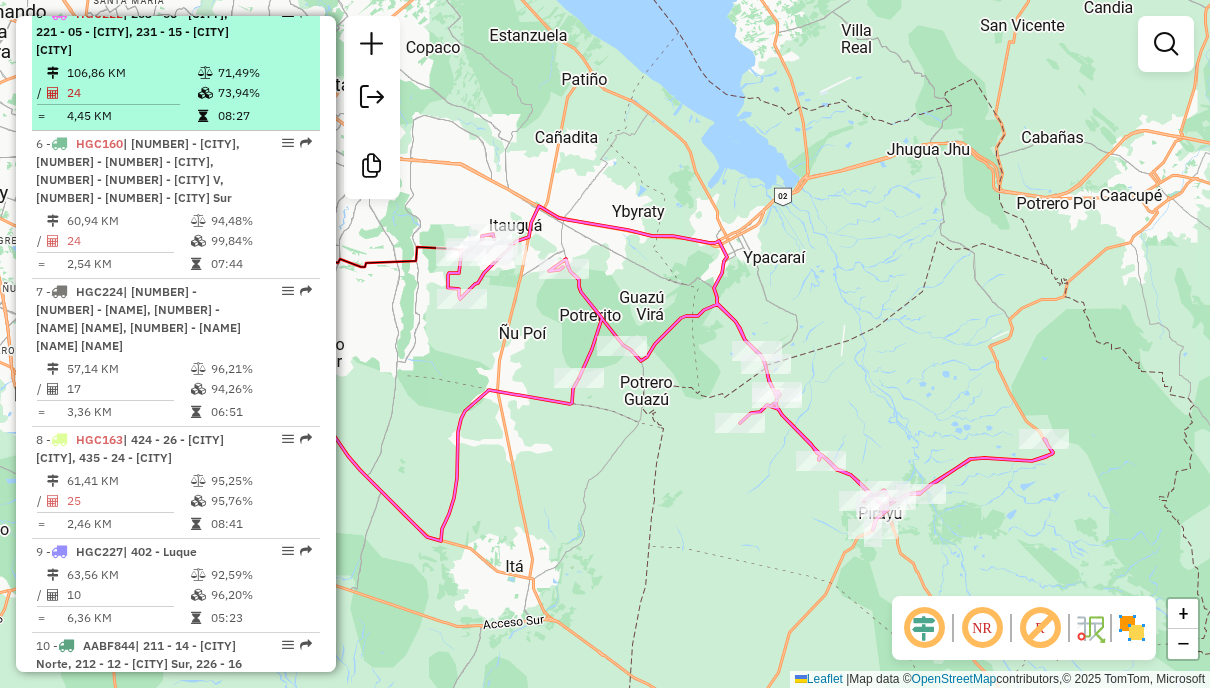 click on "71,49%" at bounding box center (264, 73) 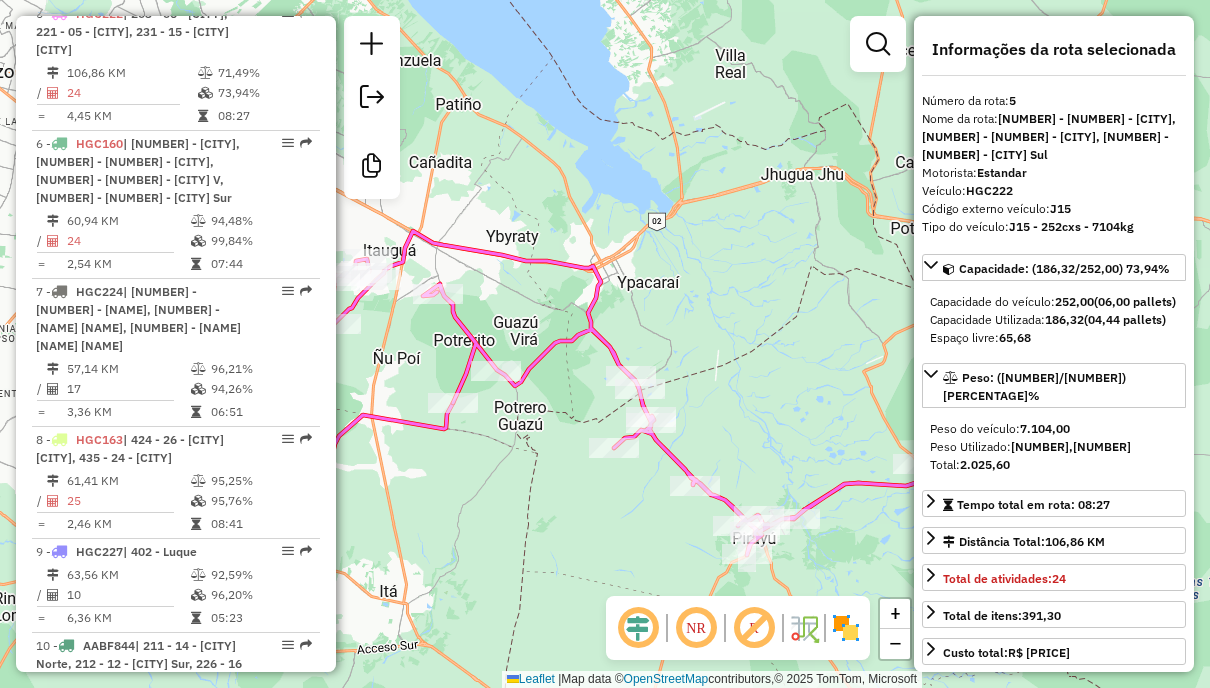 drag, startPoint x: 667, startPoint y: 374, endPoint x: 541, endPoint y: 556, distance: 221.35944 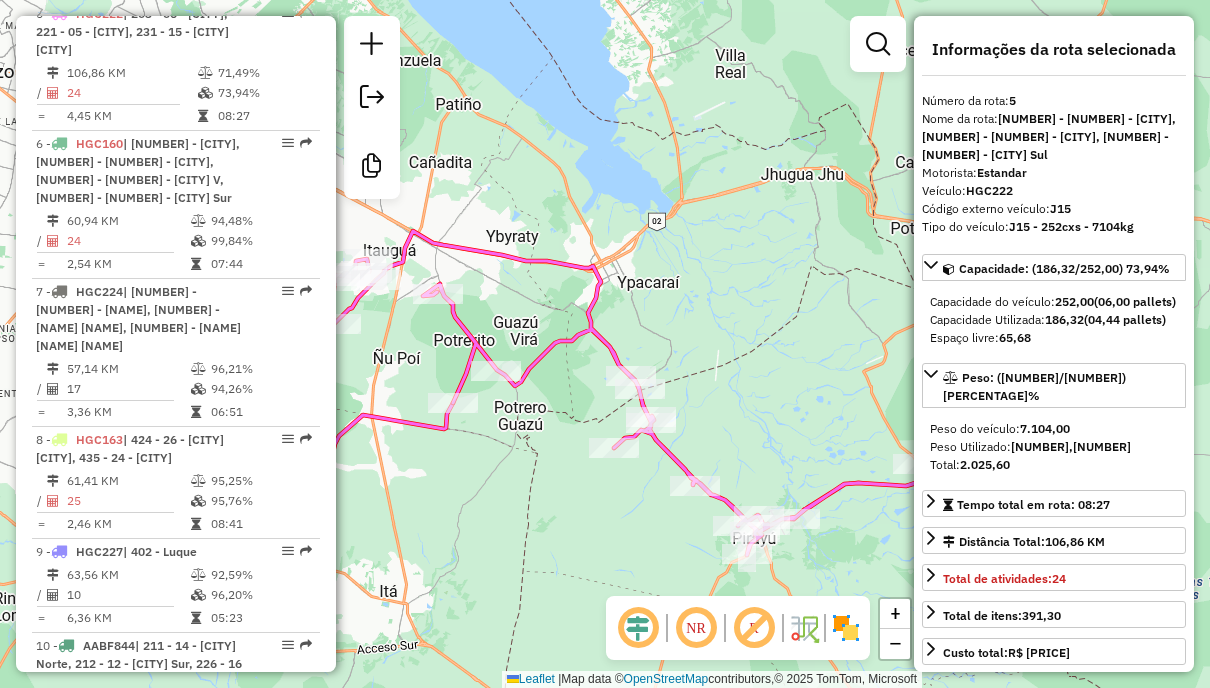 scroll, scrollTop: 1837, scrollLeft: 0, axis: vertical 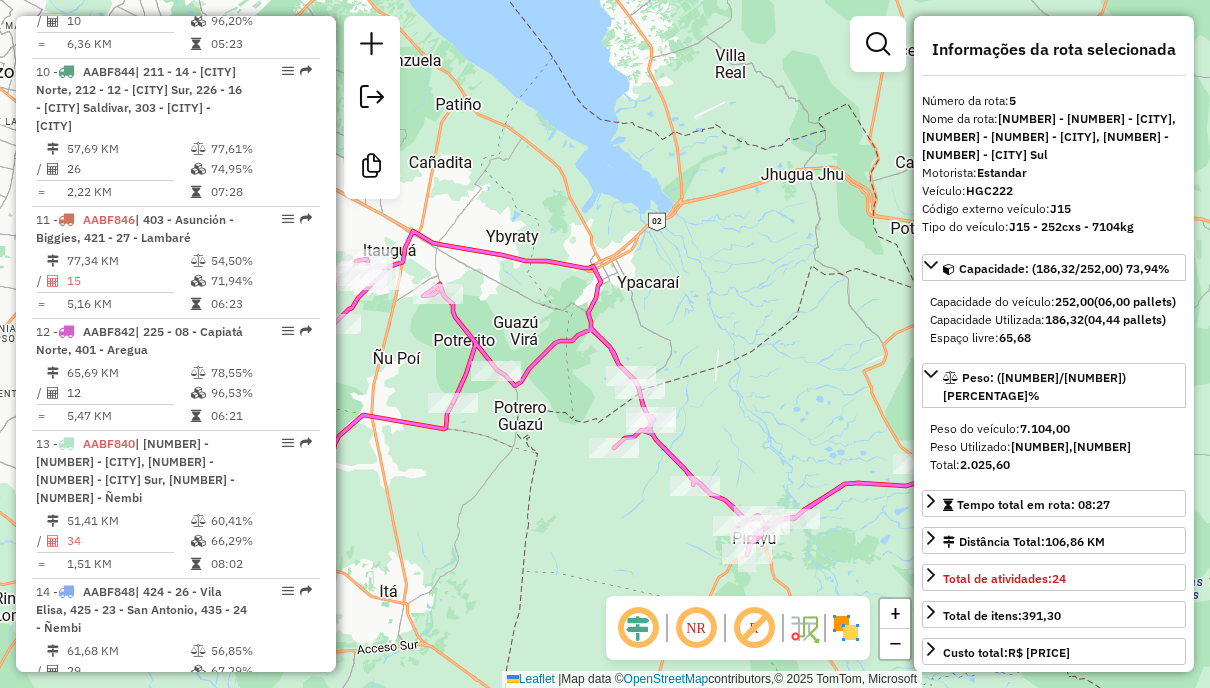click on "Janela de atendimento Grade de atendimento Capacidade Transportadoras Veículos Cliente Pedidos  Rotas Selecione os dias de semana para filtrar as janelas de atendimento  Seg   Ter   Qua   Qui   Sex   Sáb   Dom  Informe o período da janela de atendimento: De: Até:  Filtrar exatamente a janela do cliente  Considerar janela de atendimento padrão  Selecione os dias de semana para filtrar as grades de atendimento  Seg   Ter   Qua   Qui   Sex   Sáb   Dom   Considerar clientes sem dia de atendimento cadastrado  Clientes fora do dia de atendimento selecionado Filtrar as atividades entre os valores definidos abaixo:  Peso mínimo:   Peso máximo:   Cubagem mínima:   Cubagem máxima:   De:   Até:  Filtrar as atividades entre o tempo de atendimento definido abaixo:  De:   Até:   Considerar capacidade total dos clientes não roteirizados Transportadora: Selecione um ou mais itens Tipo de veículo: Selecione um ou mais itens Veículo: Selecione um ou mais itens Motorista: Selecione um ou mais itens Nome: Rótulo:" 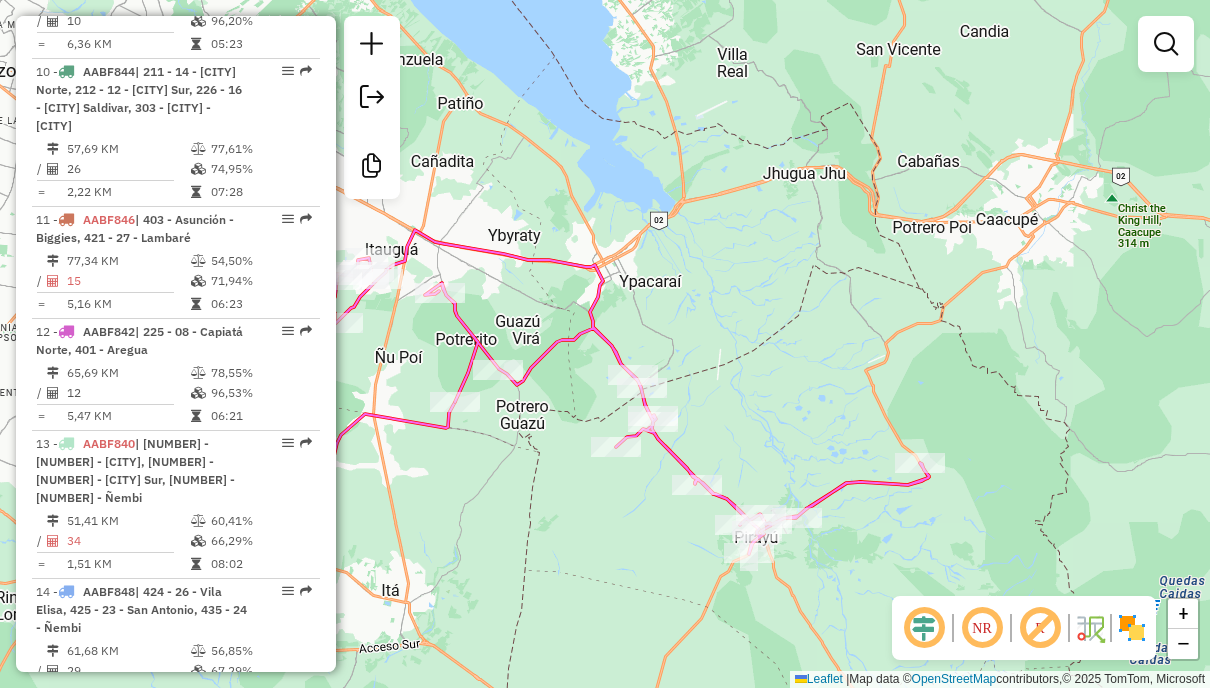 click on "Janela de atendimento Grade de atendimento Capacidade Transportadoras Veículos Cliente Pedidos  Rotas Selecione os dias de semana para filtrar as janelas de atendimento  Seg   Ter   Qua   Qui   Sex   Sáb   Dom  Informe o período da janela de atendimento: De: Até:  Filtrar exatamente a janela do cliente  Considerar janela de atendimento padrão  Selecione os dias de semana para filtrar as grades de atendimento  Seg   Ter   Qua   Qui   Sex   Sáb   Dom   Considerar clientes sem dia de atendimento cadastrado  Clientes fora do dia de atendimento selecionado Filtrar as atividades entre os valores definidos abaixo:  Peso mínimo:   Peso máximo:   Cubagem mínima:   Cubagem máxima:   De:   Até:  Filtrar as atividades entre o tempo de atendimento definido abaixo:  De:   Até:   Considerar capacidade total dos clientes não roteirizados Transportadora: Selecione um ou mais itens Tipo de veículo: Selecione um ou mais itens Veículo: Selecione um ou mais itens Motorista: Selecione um ou mais itens Nome: Rótulo:" 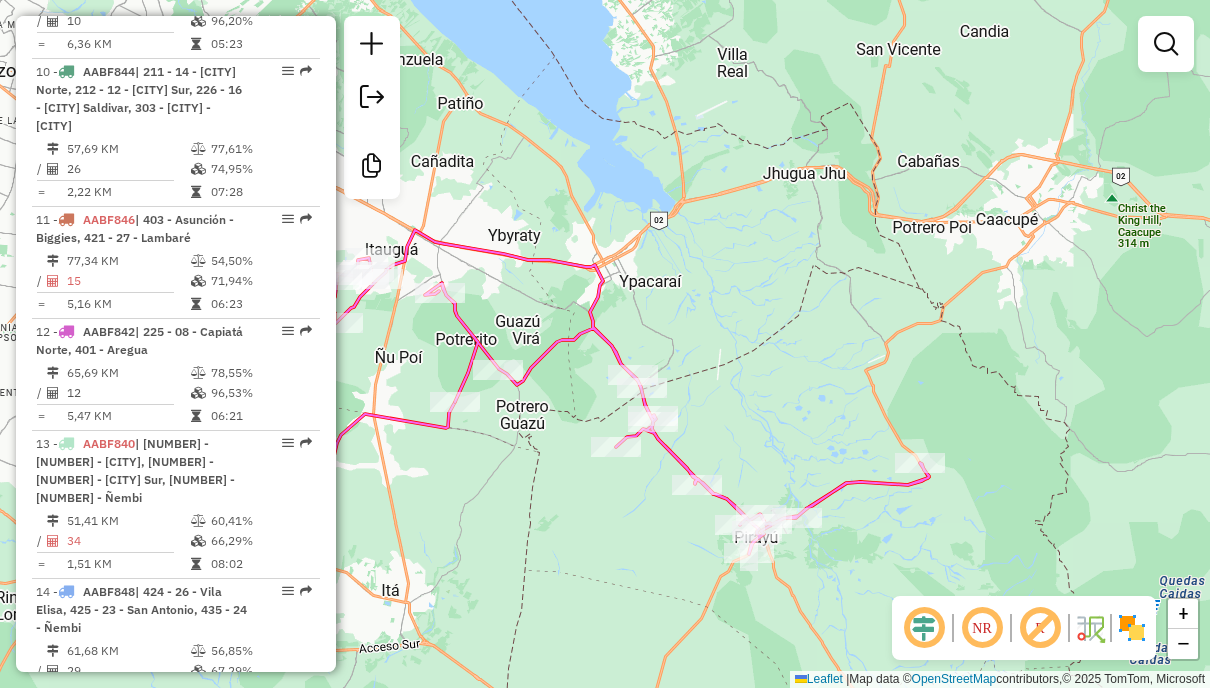 click 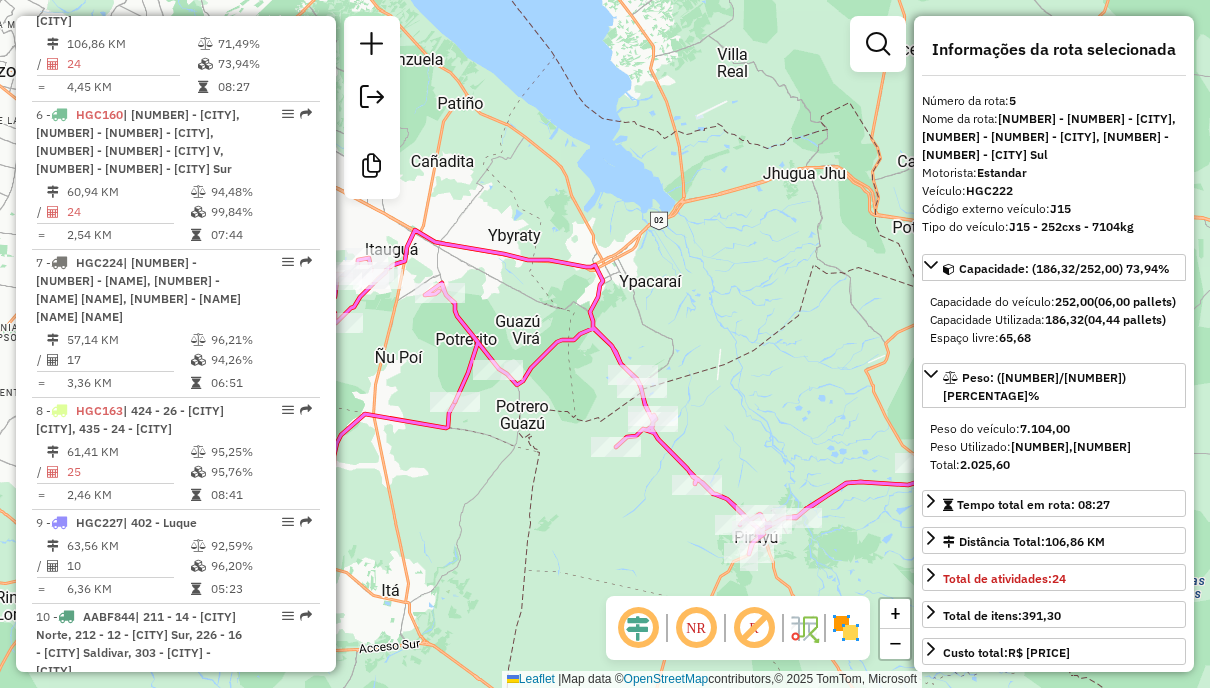 scroll, scrollTop: 1263, scrollLeft: 0, axis: vertical 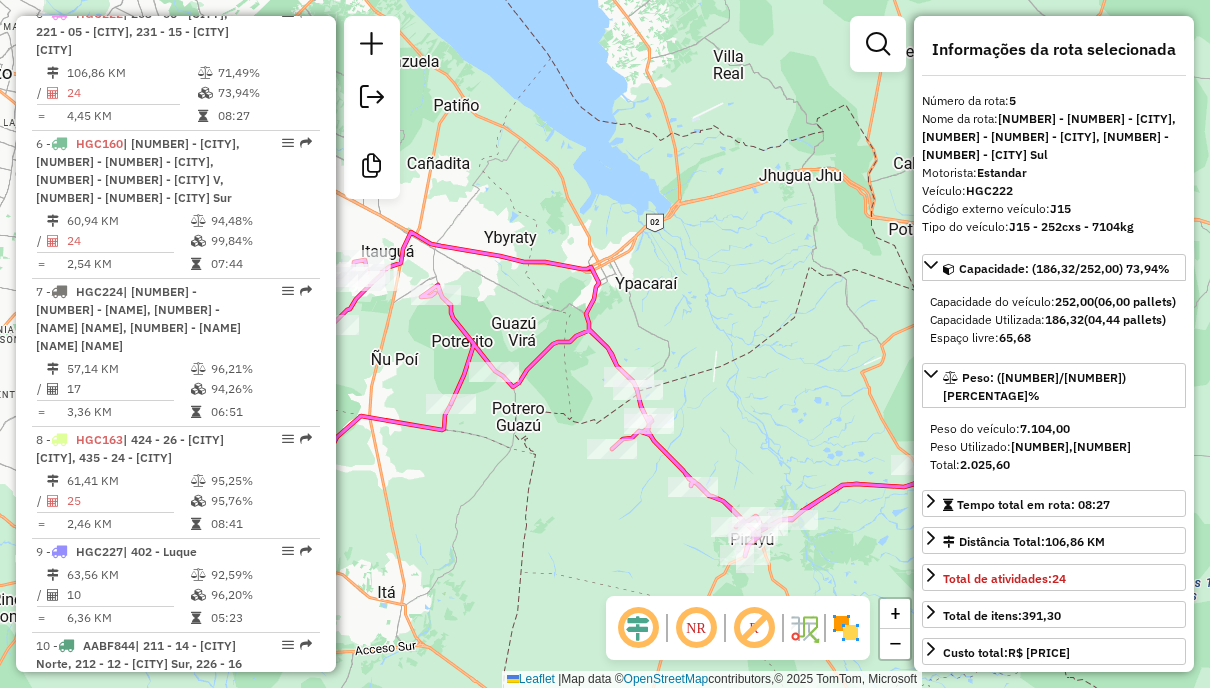 click on "Janela de atendimento Grade de atendimento Capacidade Transportadoras Veículos Cliente Pedidos  Rotas Selecione os dias de semana para filtrar as janelas de atendimento  Seg   Ter   Qua   Qui   Sex   Sáb   Dom  Informe o período da janela de atendimento: De: Até:  Filtrar exatamente a janela do cliente  Considerar janela de atendimento padrão  Selecione os dias de semana para filtrar as grades de atendimento  Seg   Ter   Qua   Qui   Sex   Sáb   Dom   Considerar clientes sem dia de atendimento cadastrado  Clientes fora do dia de atendimento selecionado Filtrar as atividades entre os valores definidos abaixo:  Peso mínimo:   Peso máximo:   Cubagem mínima:   Cubagem máxima:   De:   Até:  Filtrar as atividades entre o tempo de atendimento definido abaixo:  De:   Até:   Considerar capacidade total dos clientes não roteirizados Transportadora: Selecione um ou mais itens Tipo de veículo: Selecione um ou mais itens Veículo: Selecione um ou mais itens Motorista: Selecione um ou mais itens Nome: Rótulo:" 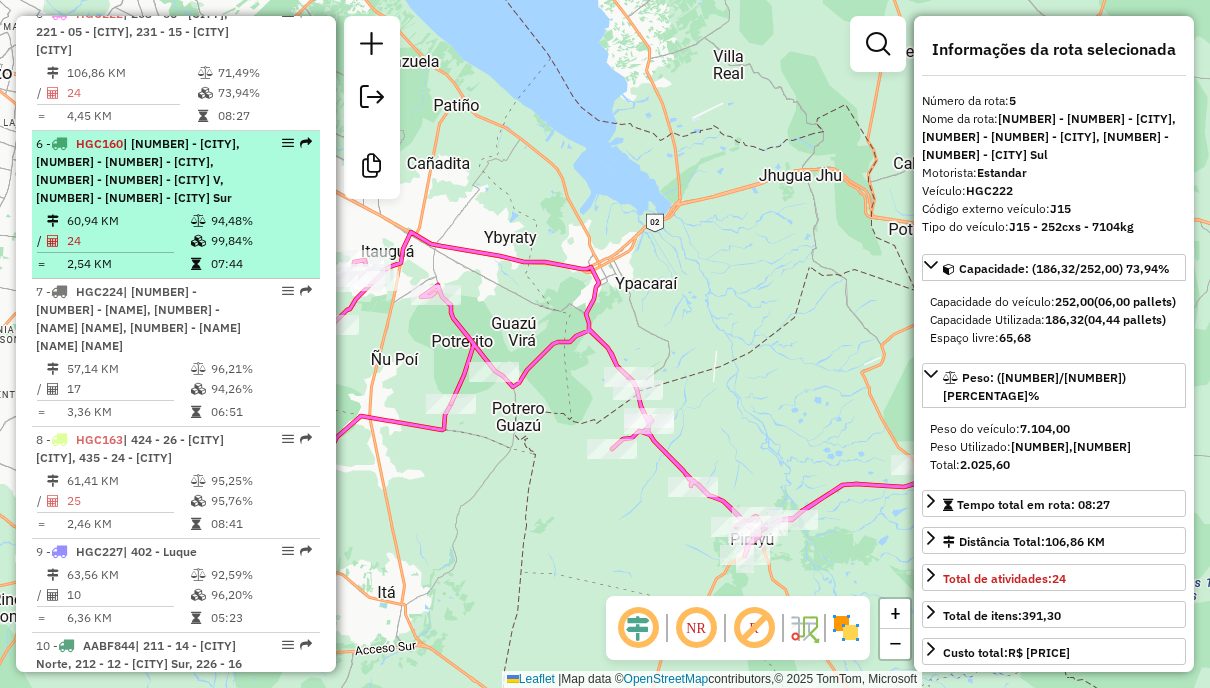click on "| 402 - Luque, 432 - 25 - San Lorenzo, 433 - 09 - Capiatá V, 434 - 17 - Capiatá Sur" at bounding box center (138, 170) 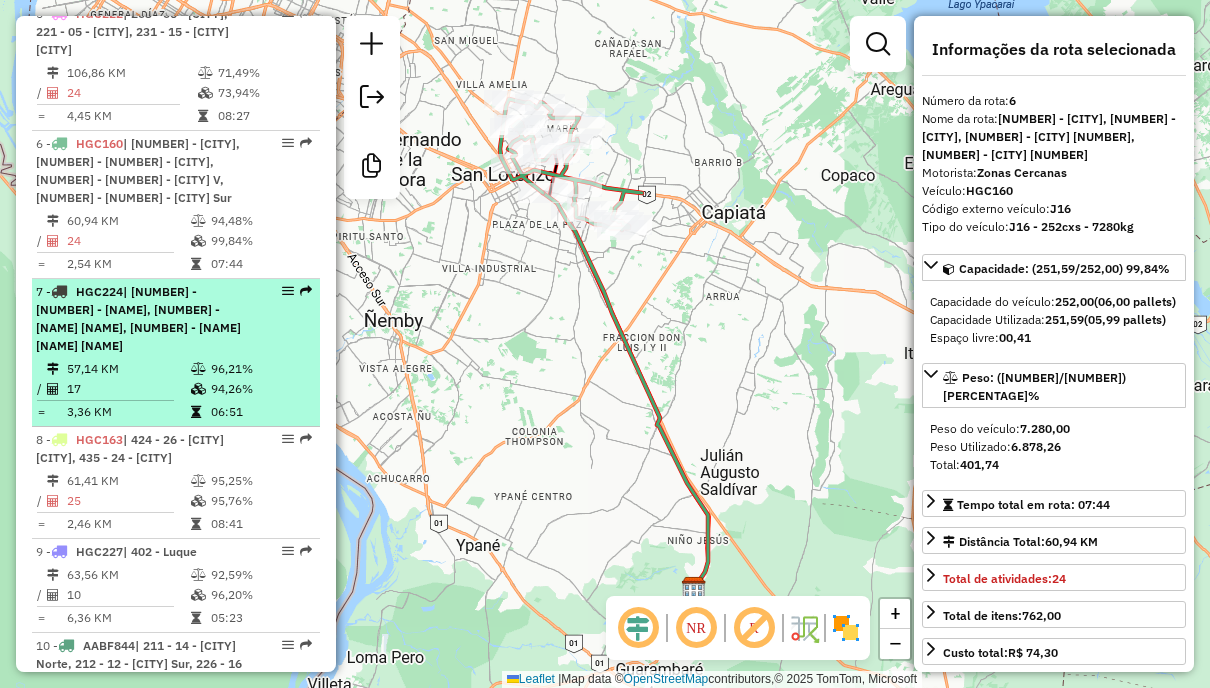 click on "| 202 - 11 - Yaguarón, 211 - 14 - Itá Norte, 212 - 12 - Itá Sur, 213 - 11 - Itá Centro, 214 - 13 - Ita Mercado Rojas" at bounding box center [138, 318] 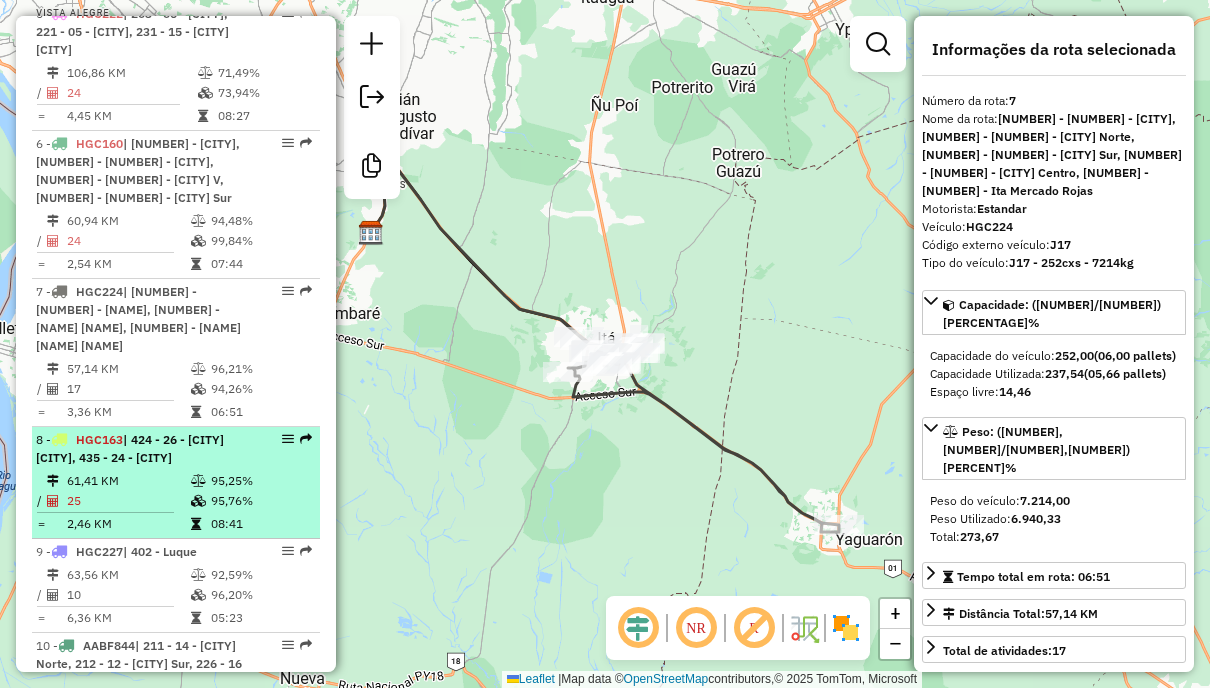 click on "8 -       HGC163   | 424 - 26 - Vila Elisa, 435 - 24 - Ñembi" at bounding box center (176, 449) 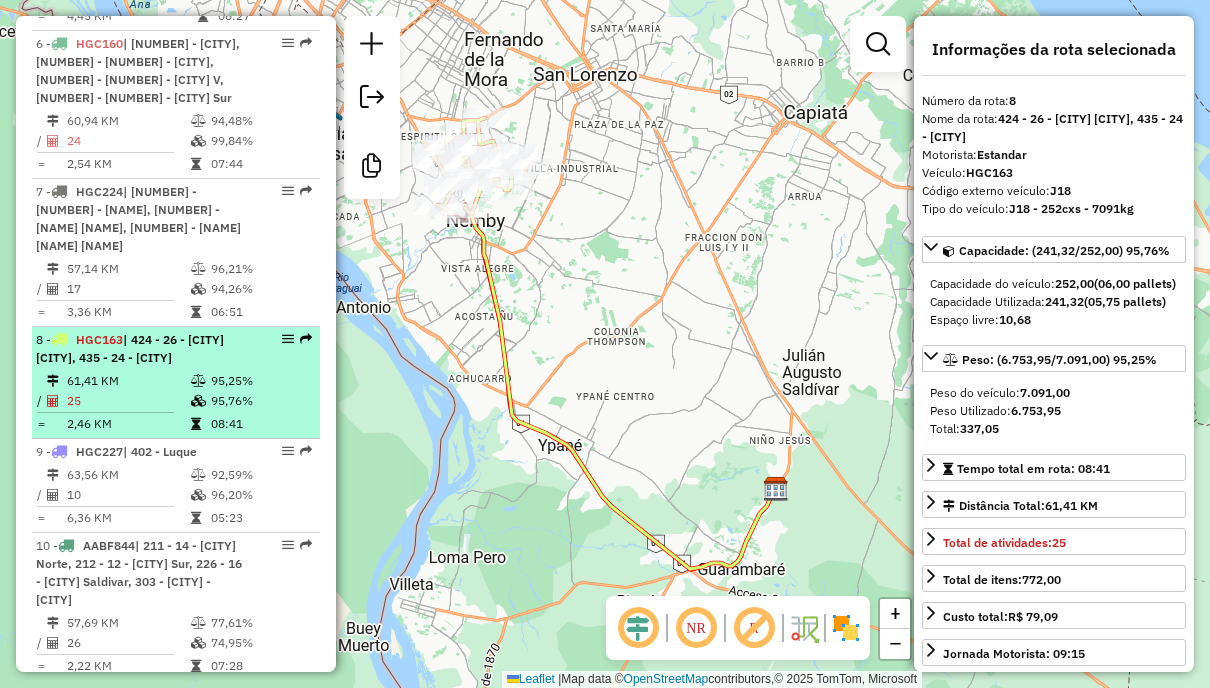 scroll, scrollTop: 1463, scrollLeft: 0, axis: vertical 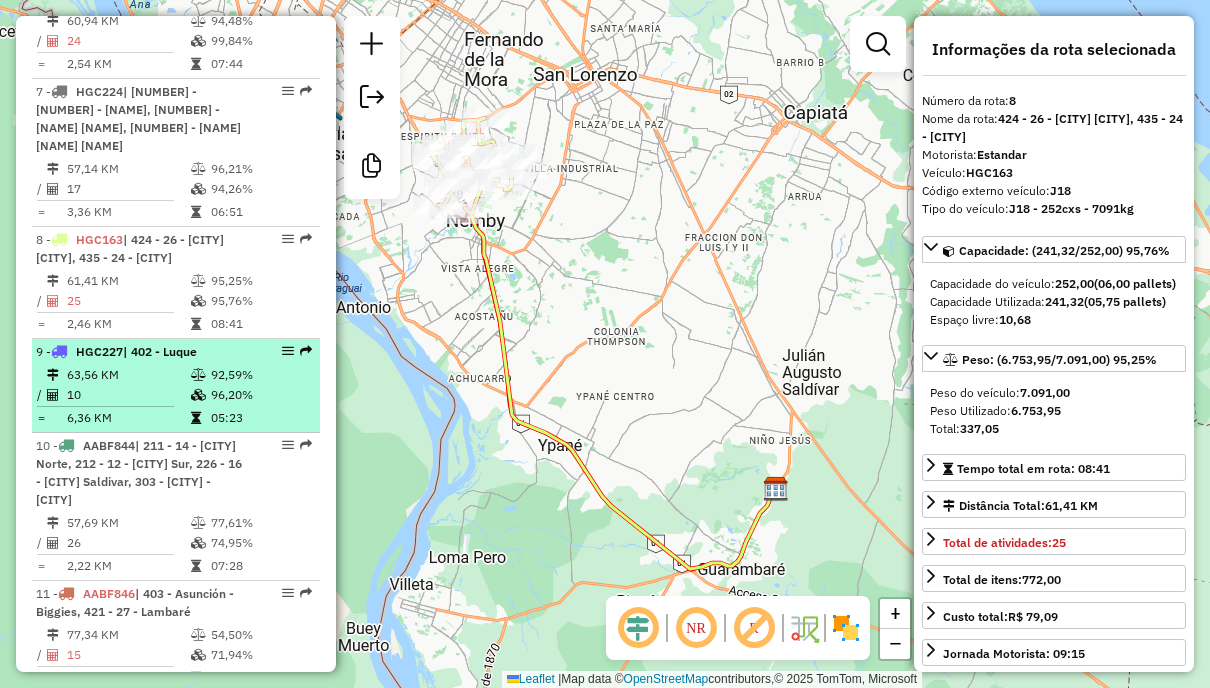 click on "96,20%" at bounding box center [260, 395] 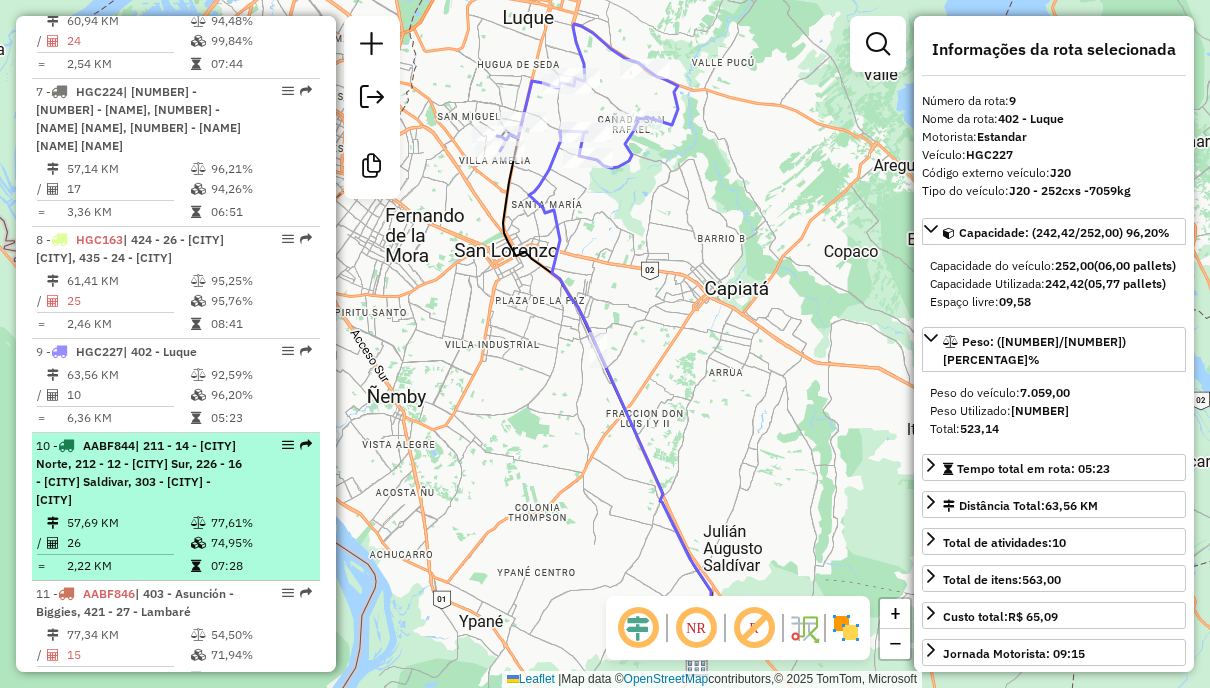 click on "10 -       AABF844   | 211 - 14 - Itá Norte, 212 - 12 - Itá Sur, 226 - 16 - Julian Saldivar, 303 - ZONA PELIGROSA - Guarambaré" at bounding box center (176, 473) 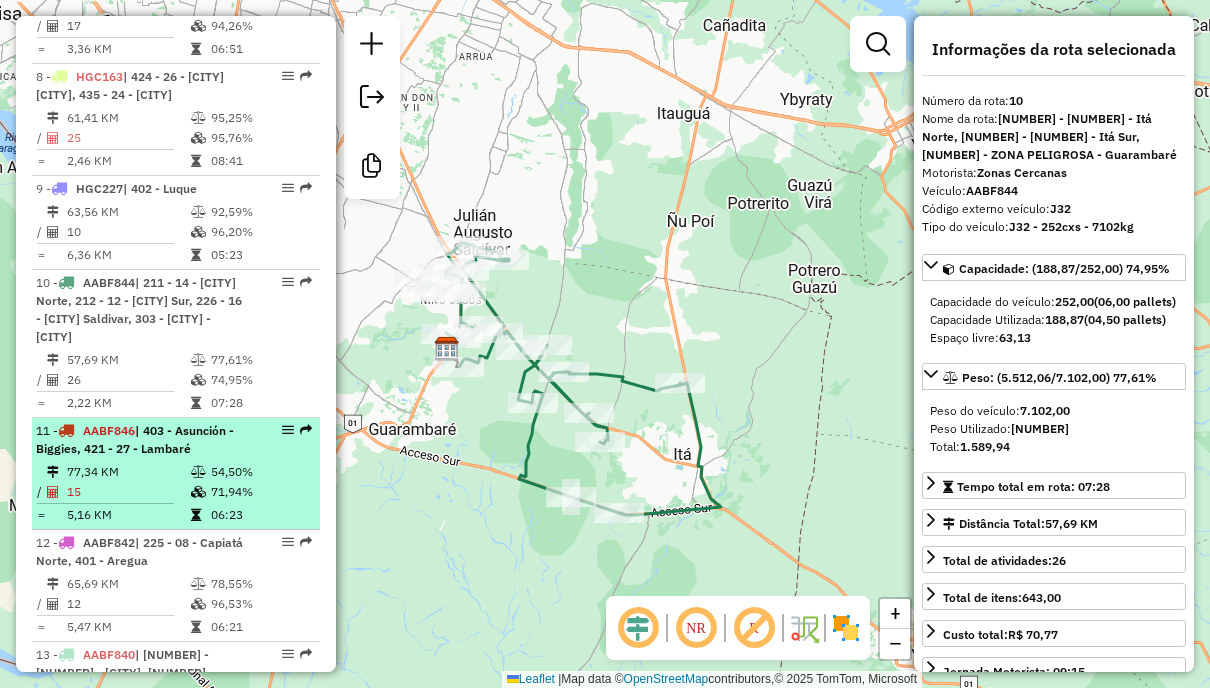 scroll, scrollTop: 1663, scrollLeft: 0, axis: vertical 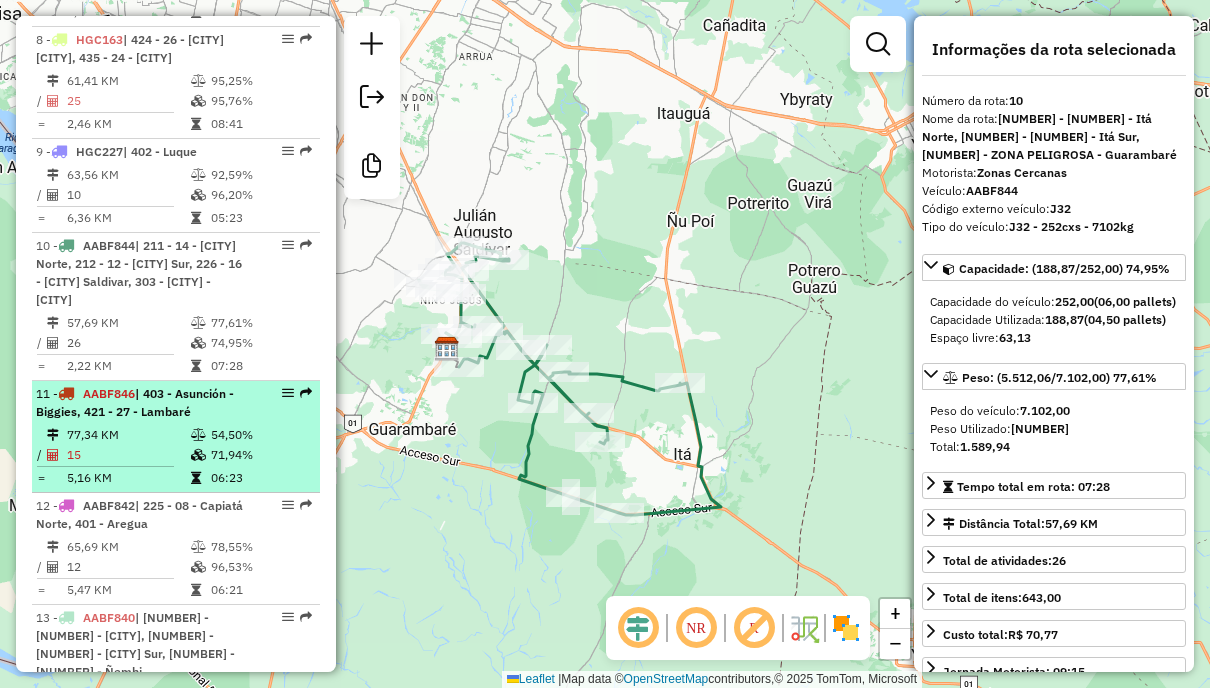 click on "71,94%" at bounding box center (260, 455) 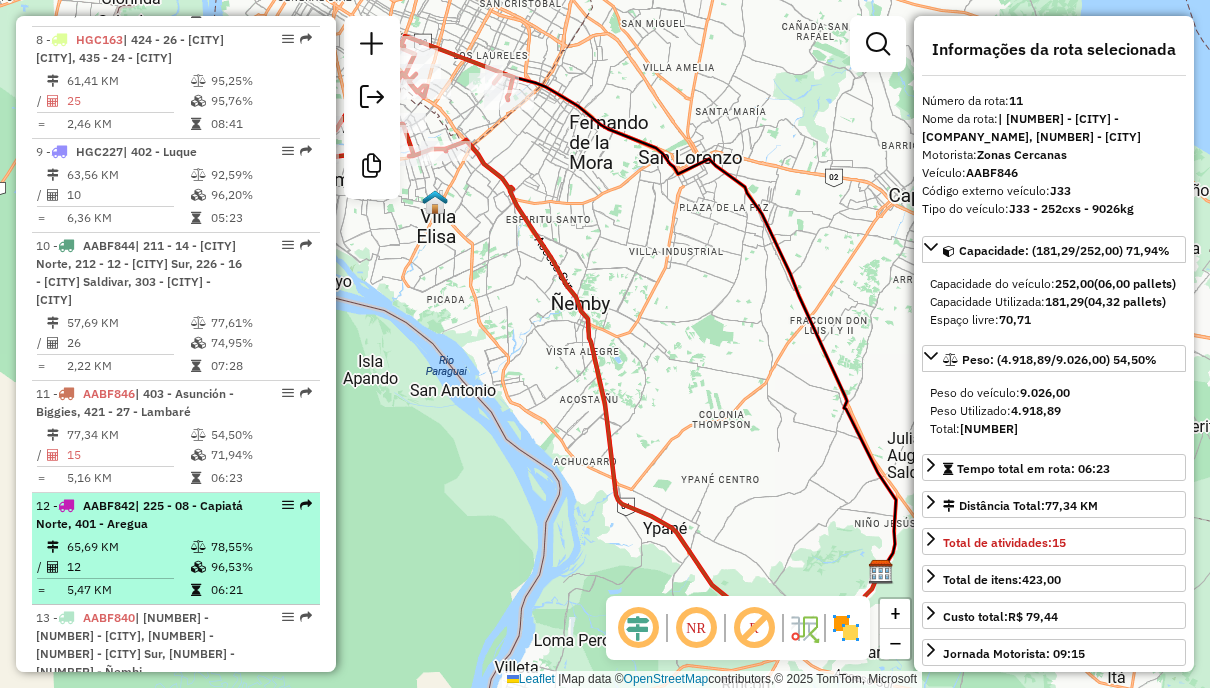 click on "12 -       AABF842   | 225 - 08 - Capiatá Norte, 401 - Aregua" at bounding box center (176, 515) 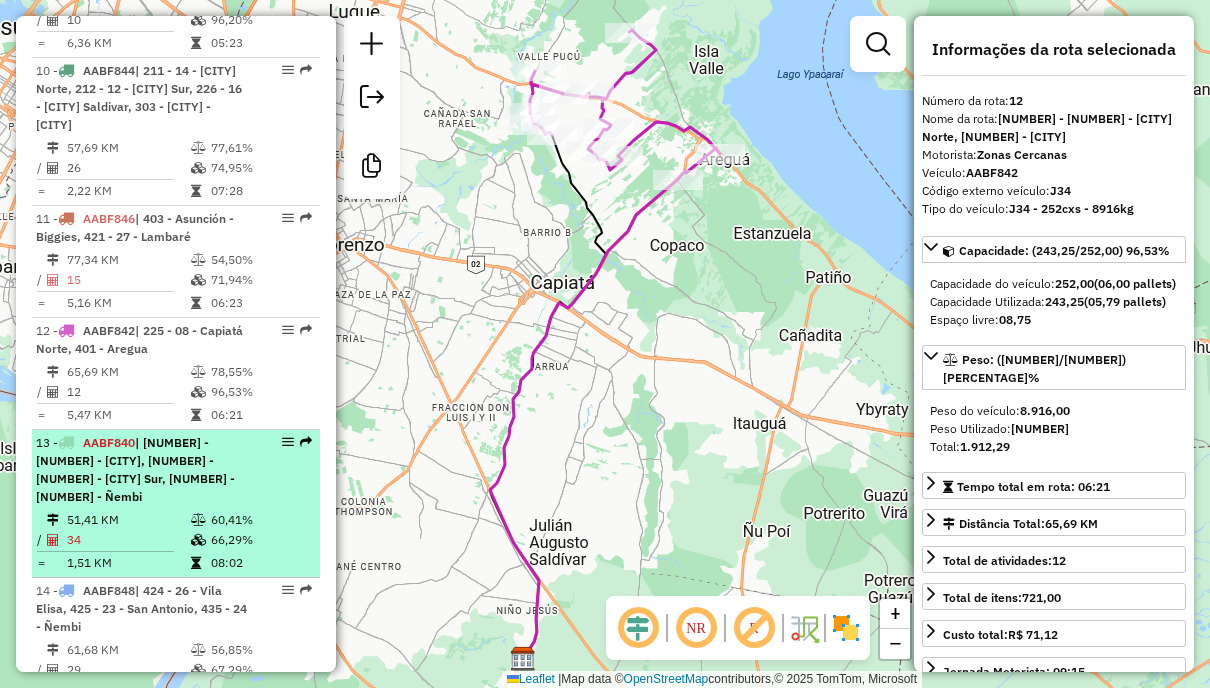 scroll, scrollTop: 1863, scrollLeft: 0, axis: vertical 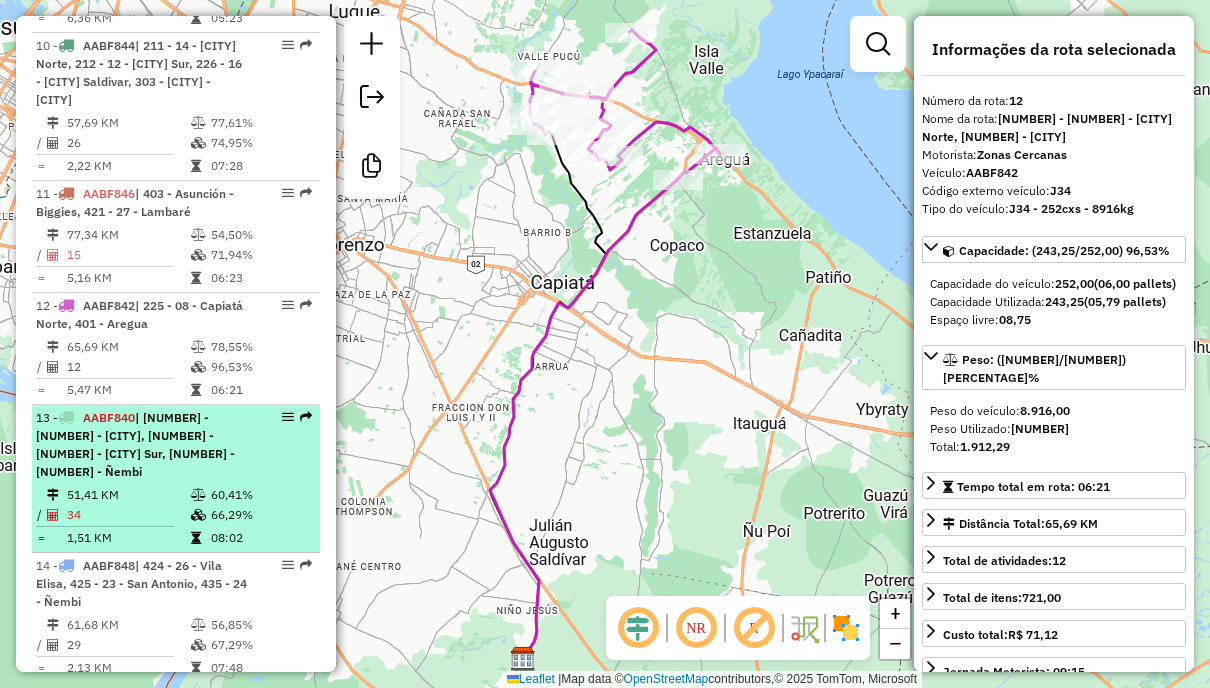 click on "60,41%" at bounding box center [260, 495] 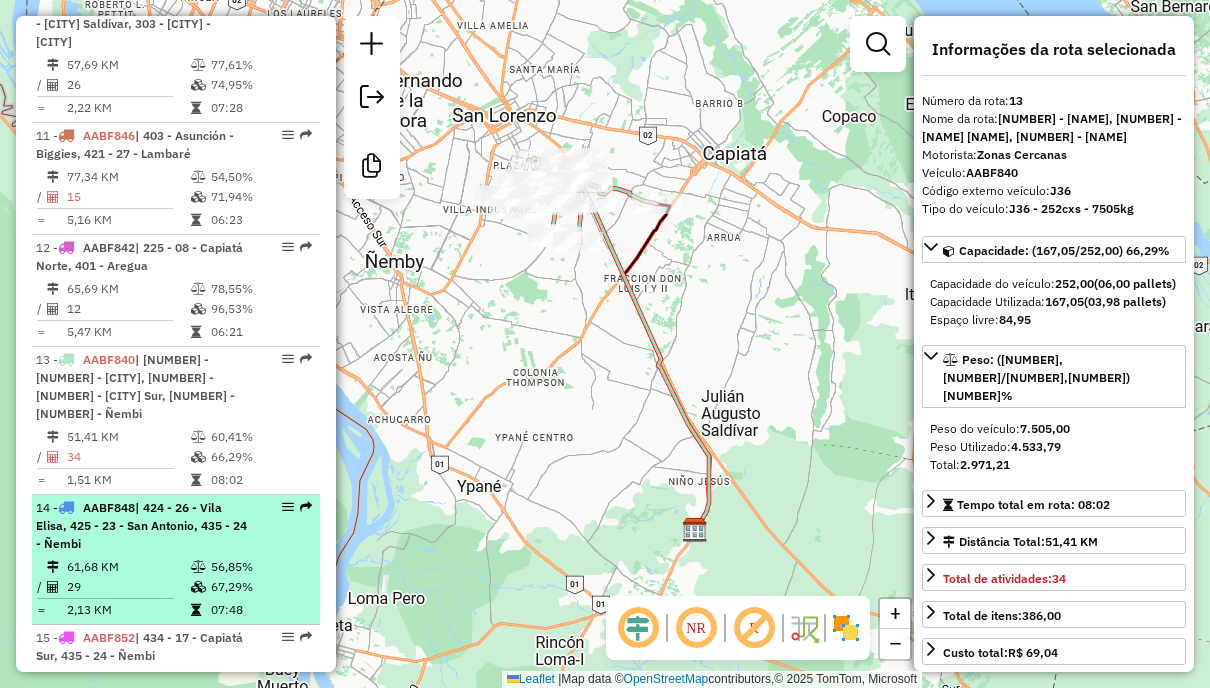 scroll, scrollTop: 1963, scrollLeft: 0, axis: vertical 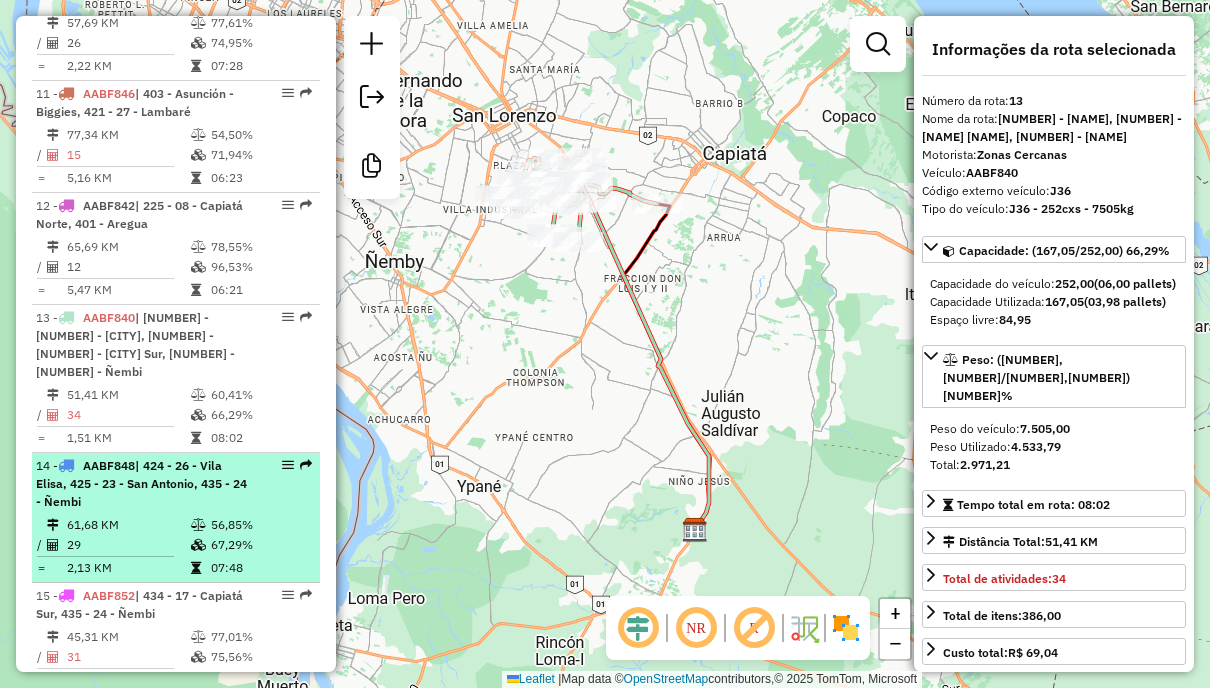 click on "14 -       AABF848   | 424 - 26 - Vila Elisa, 425 - 23 - San Antonio, 435 - 24 - Ñembi" at bounding box center [176, 484] 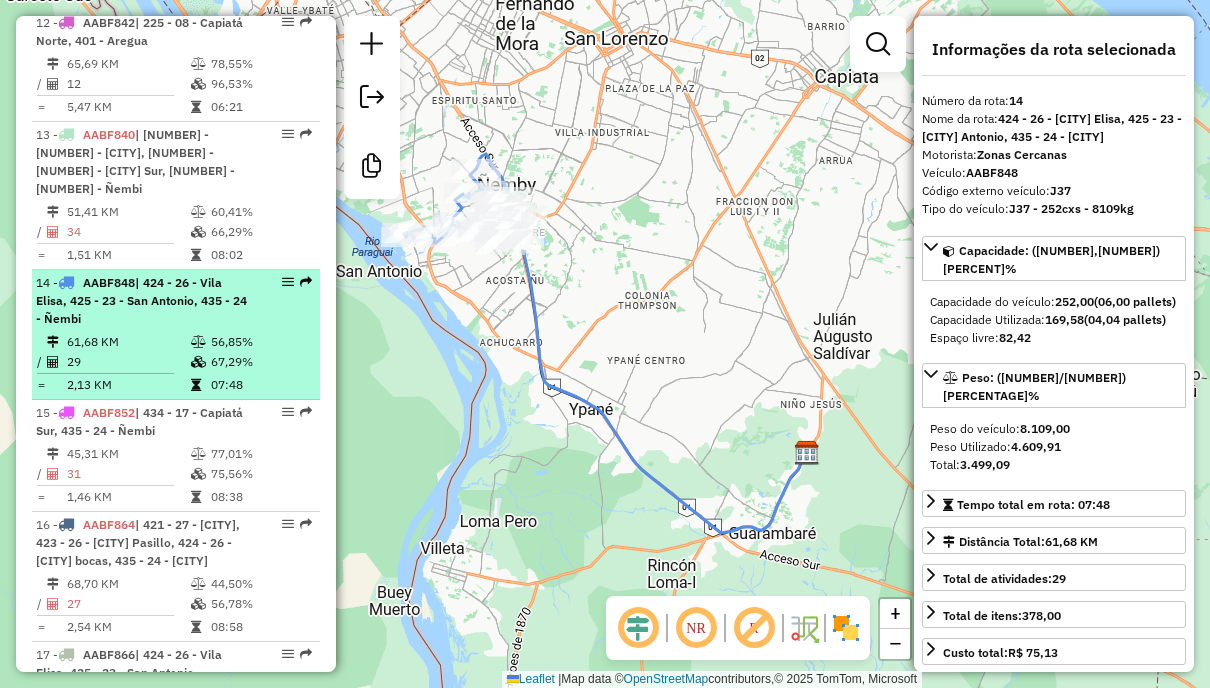 scroll, scrollTop: 2163, scrollLeft: 0, axis: vertical 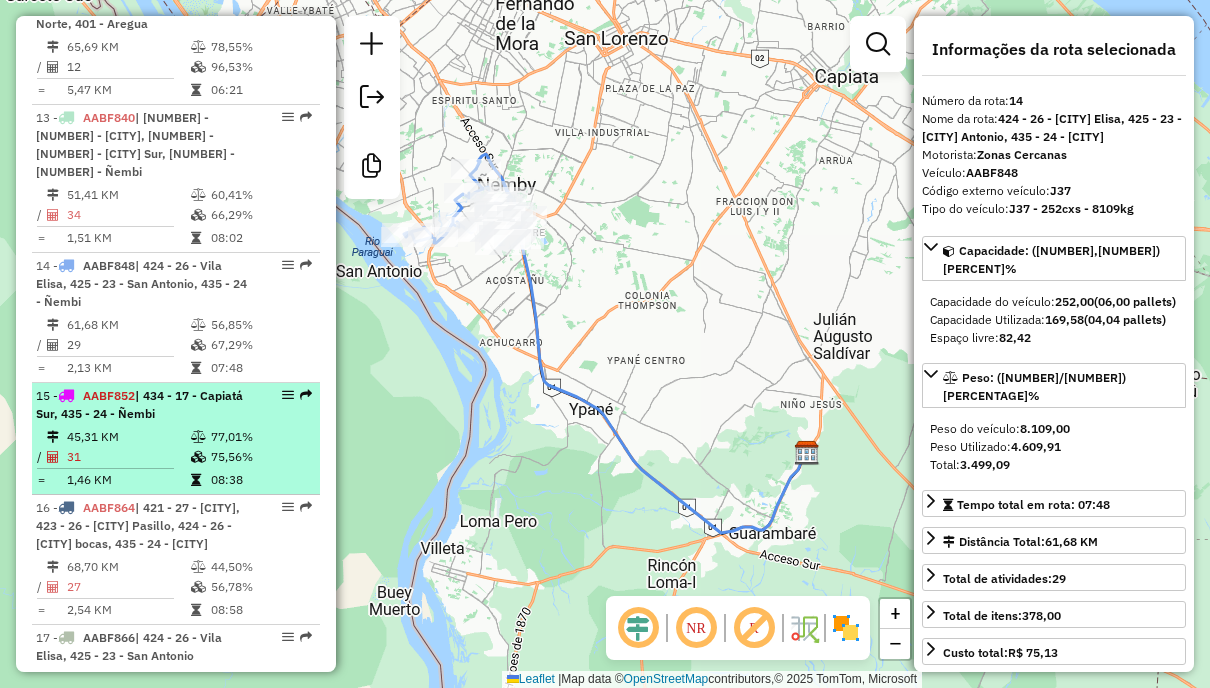 click on "75,56%" at bounding box center [260, 457] 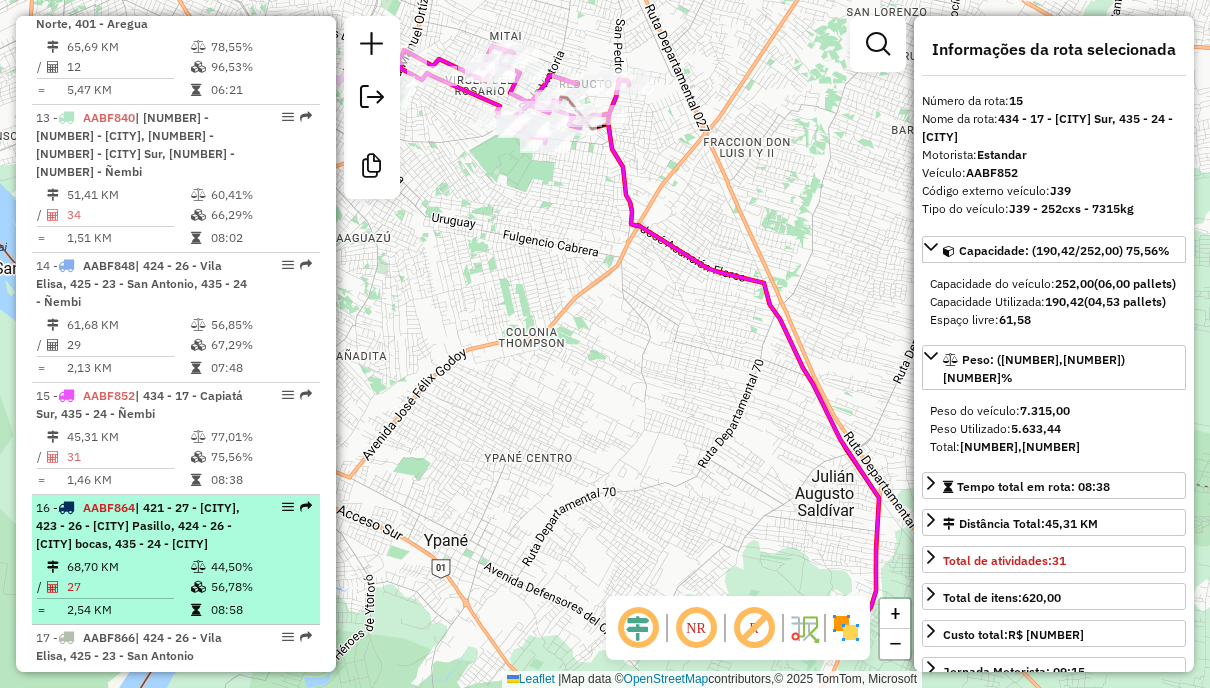 click on "16 -       AABF864   | 421 - 27 - Lambaré, 423 - 26 - Villa Elisa  Pasillo, 424 - 26 - Vila Elisa, 431 - Tres bocas, 435 - 24 - Ñembi" at bounding box center (176, 526) 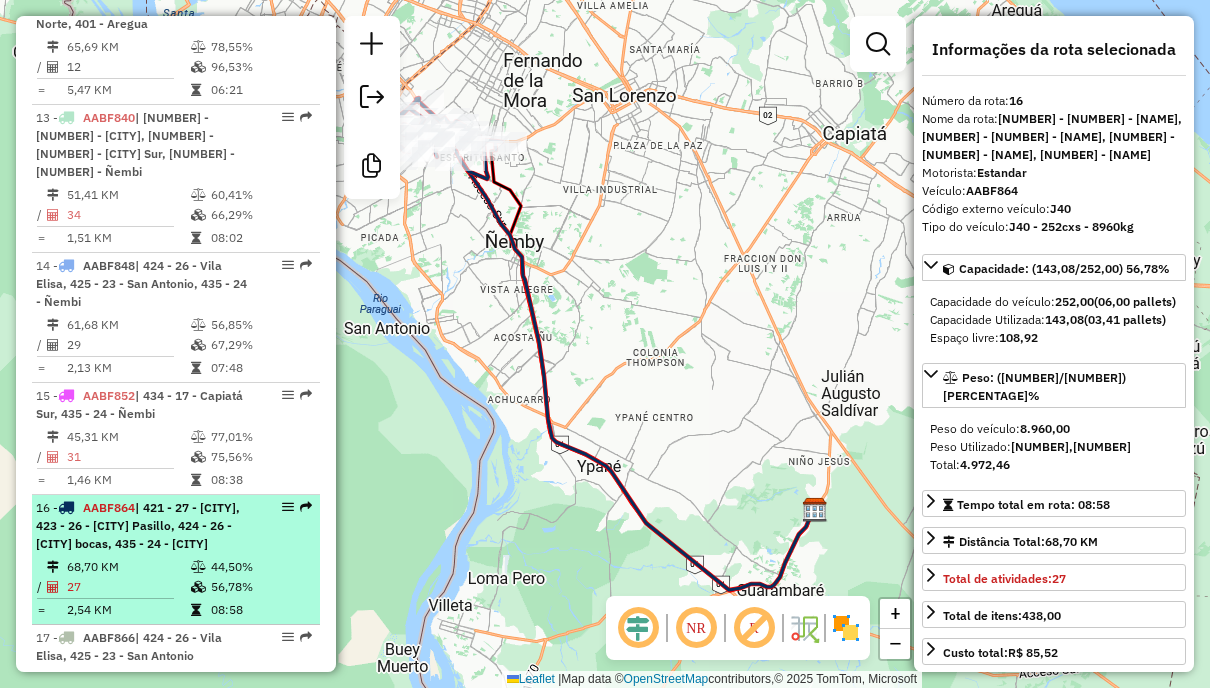 scroll, scrollTop: 2263, scrollLeft: 0, axis: vertical 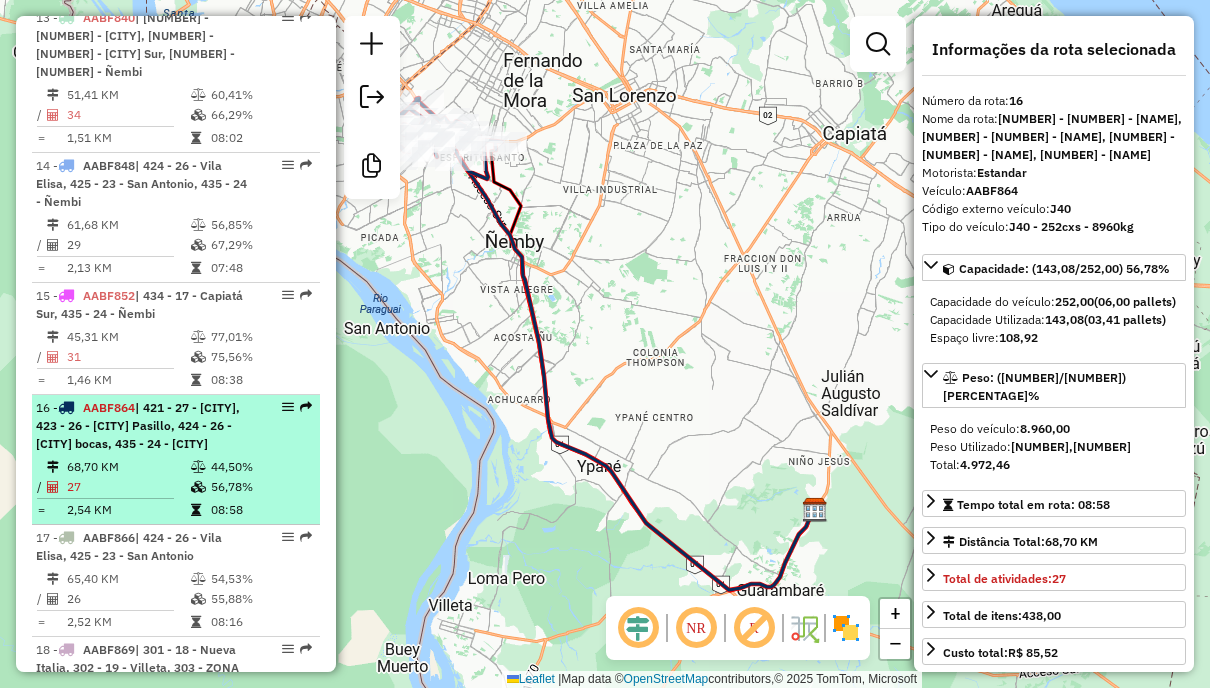 click on "08:58" at bounding box center [260, 510] 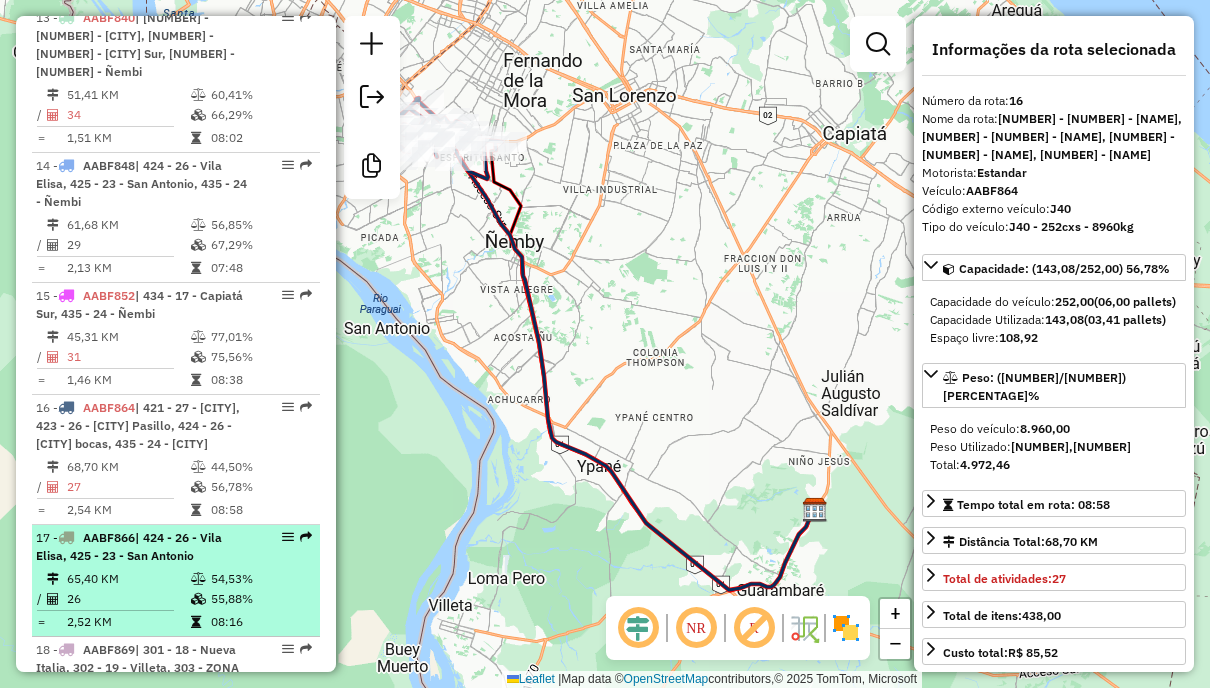 click on "55,88%" at bounding box center [260, 599] 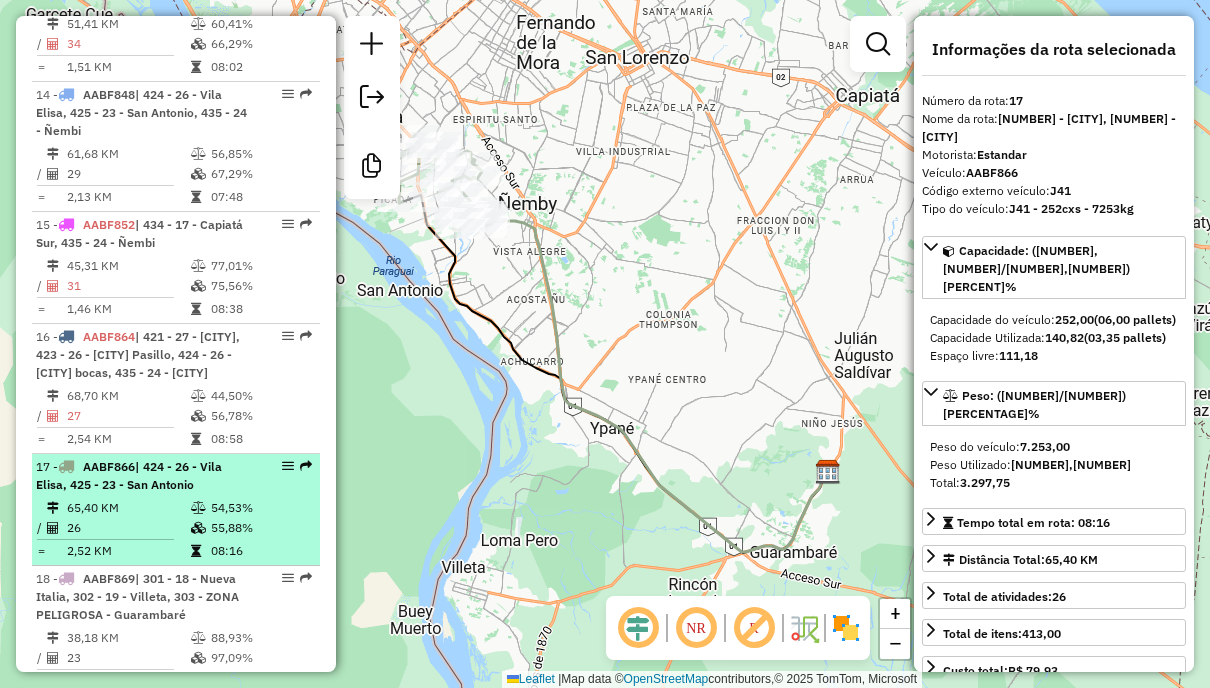 scroll, scrollTop: 2363, scrollLeft: 0, axis: vertical 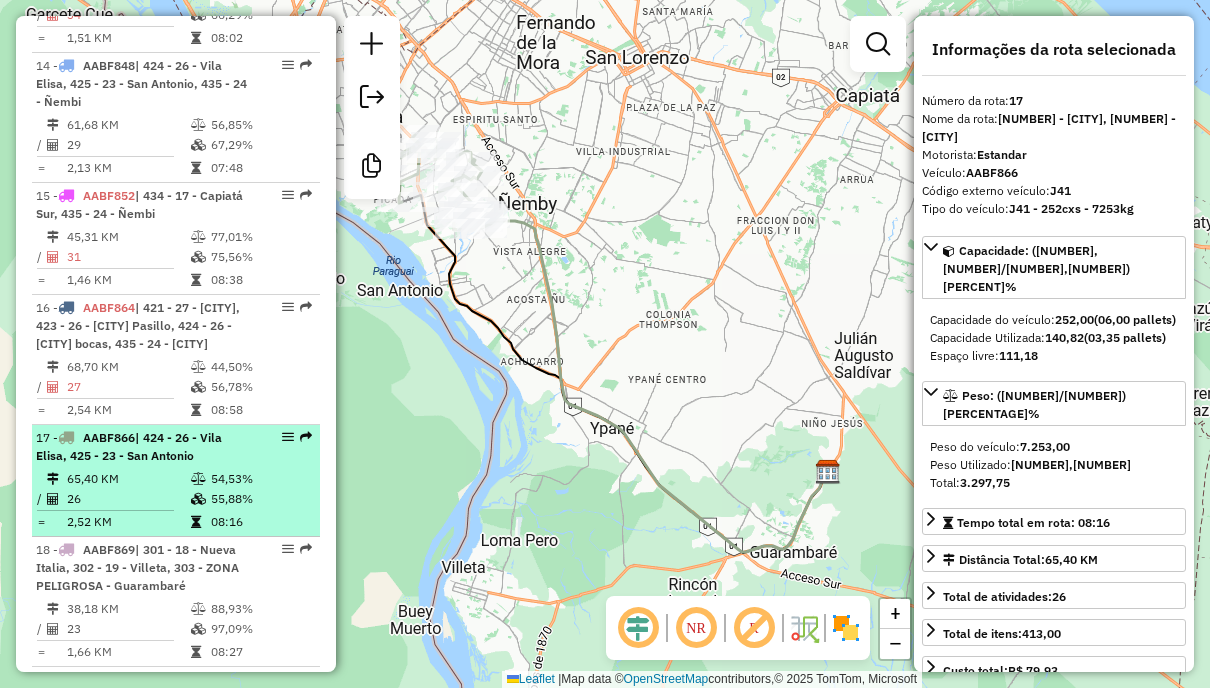 click on "17 -       AABF866   | 424 - 26 - Vila Elisa, 425 - 23 - San Antonio  65,40 KM   54,53%  /  26   55,88%     =  2,52 KM   08:16" at bounding box center (176, 481) 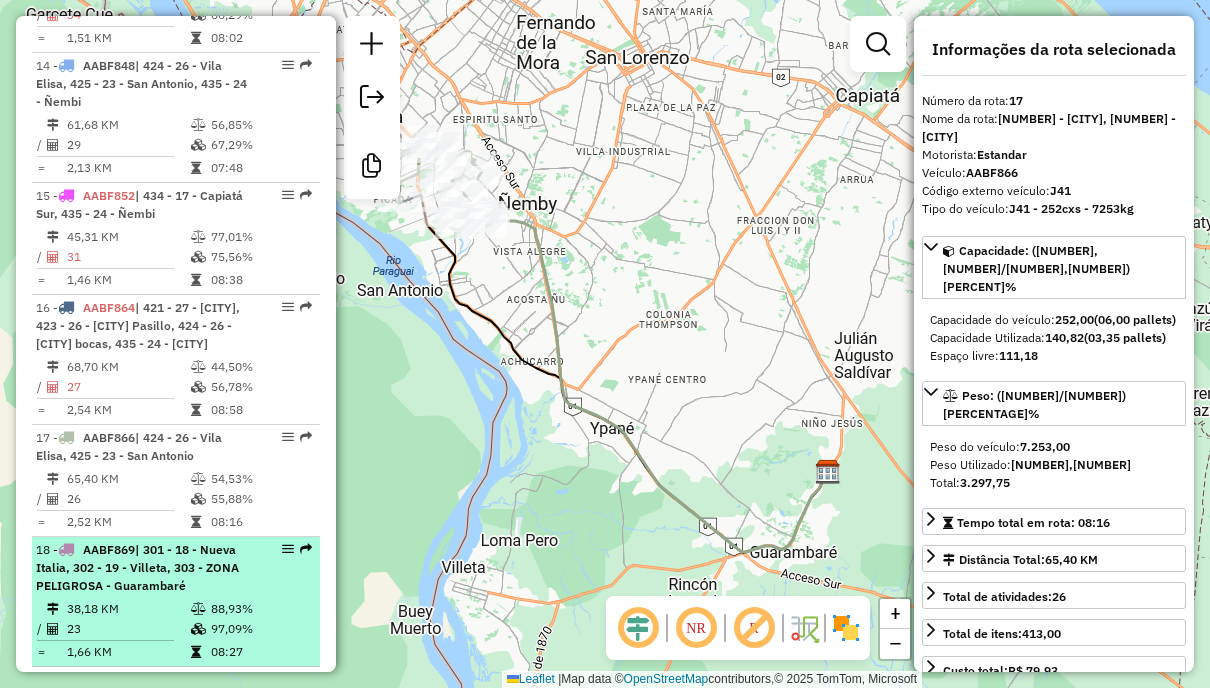 click on "18 -       AABF869   | 301 - 18 - Nueva Italia, 302 - 19 - Villeta, 303 - ZONA PELIGROSA - Guarambaré" at bounding box center (176, 568) 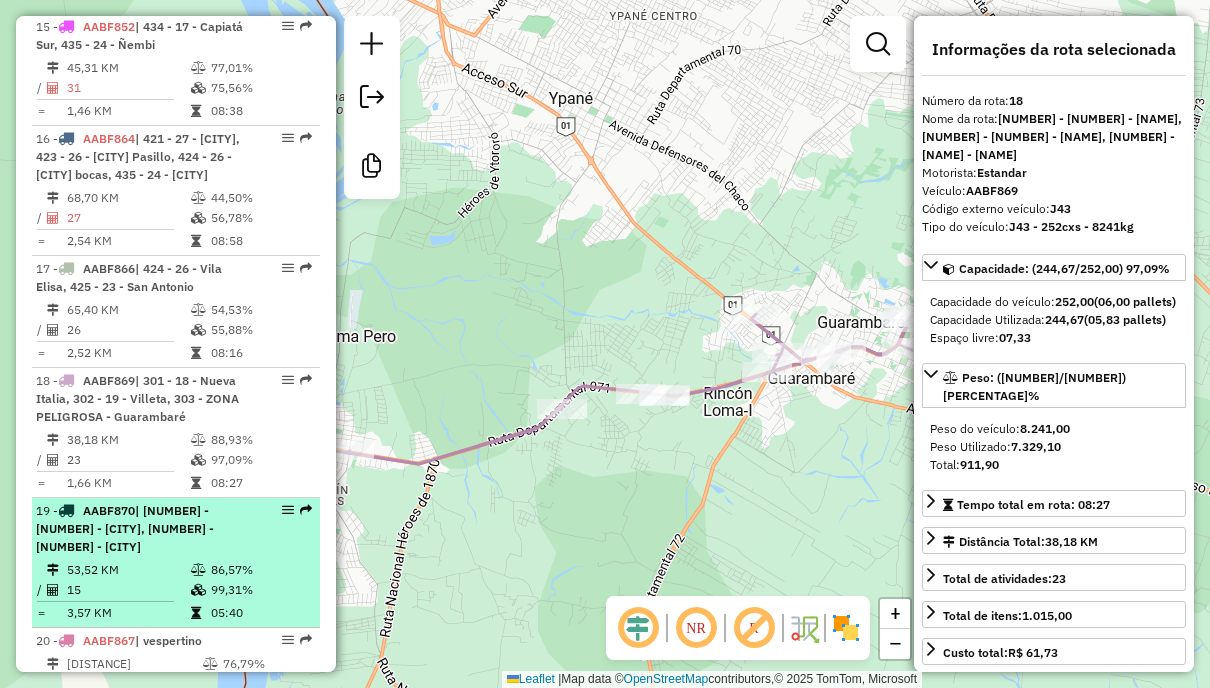 scroll, scrollTop: 2563, scrollLeft: 0, axis: vertical 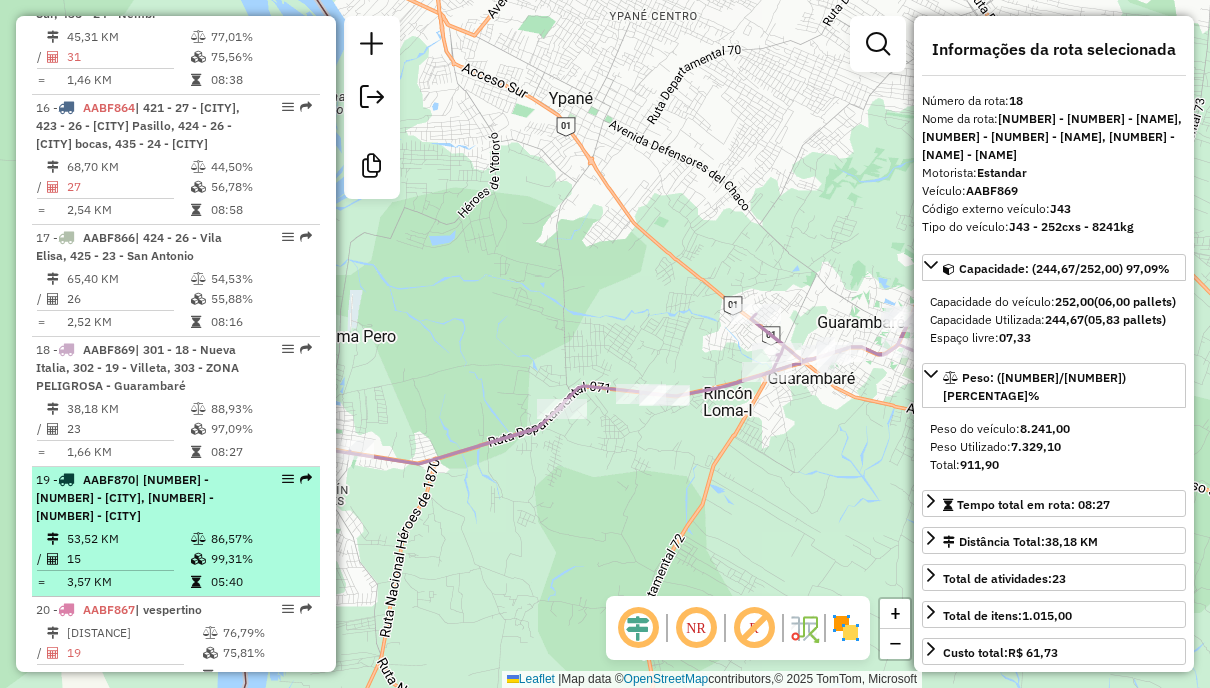 click on "86,57%" at bounding box center [260, 539] 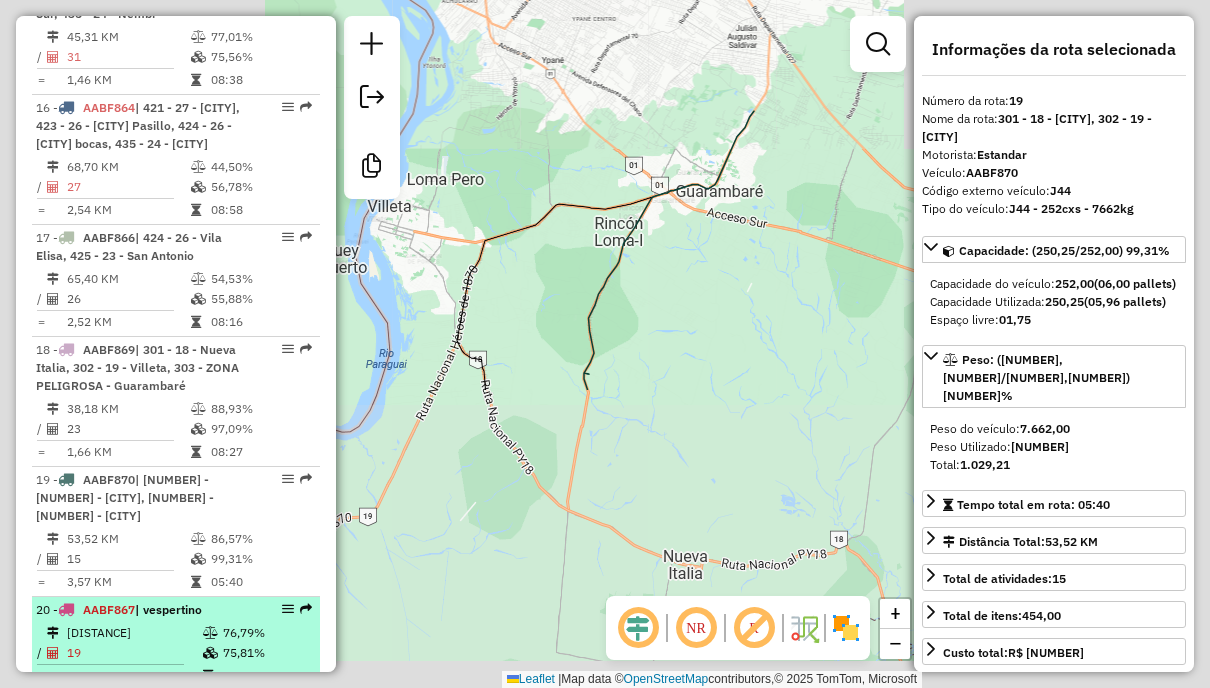 click on "20 -       AABF867   | vespertino  87,48 KM   76,79%  /  19   75,81%     =  4,60 KM   08:29" at bounding box center (176, 644) 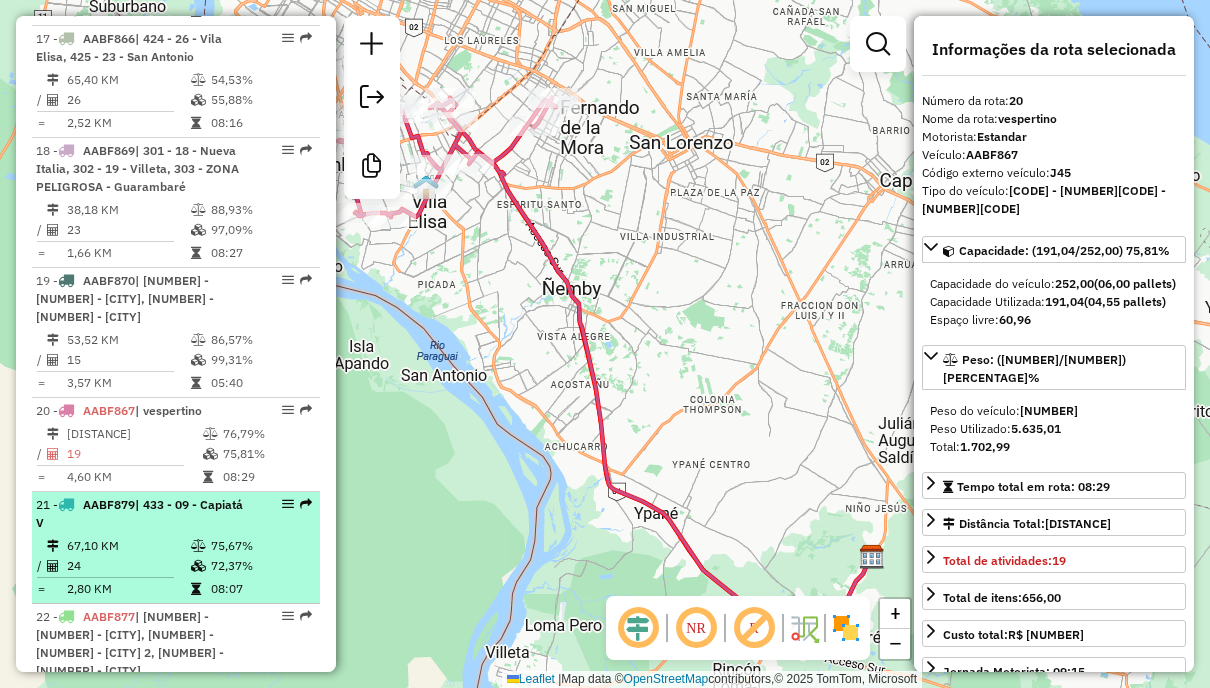 scroll, scrollTop: 2763, scrollLeft: 0, axis: vertical 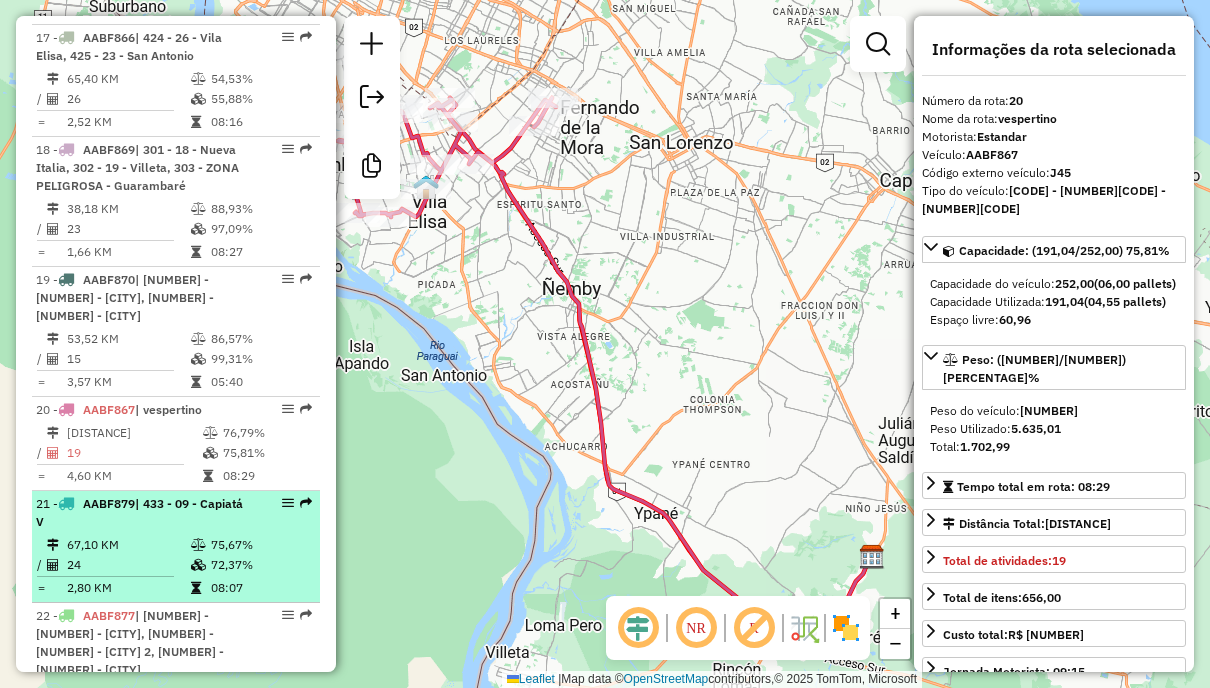 click on "21 -       AABF879   | 433 - 09 - Capiatá V  67,10 KM   75,67%  /  24   72,37%     =  2,80 KM   08:07" at bounding box center (176, 547) 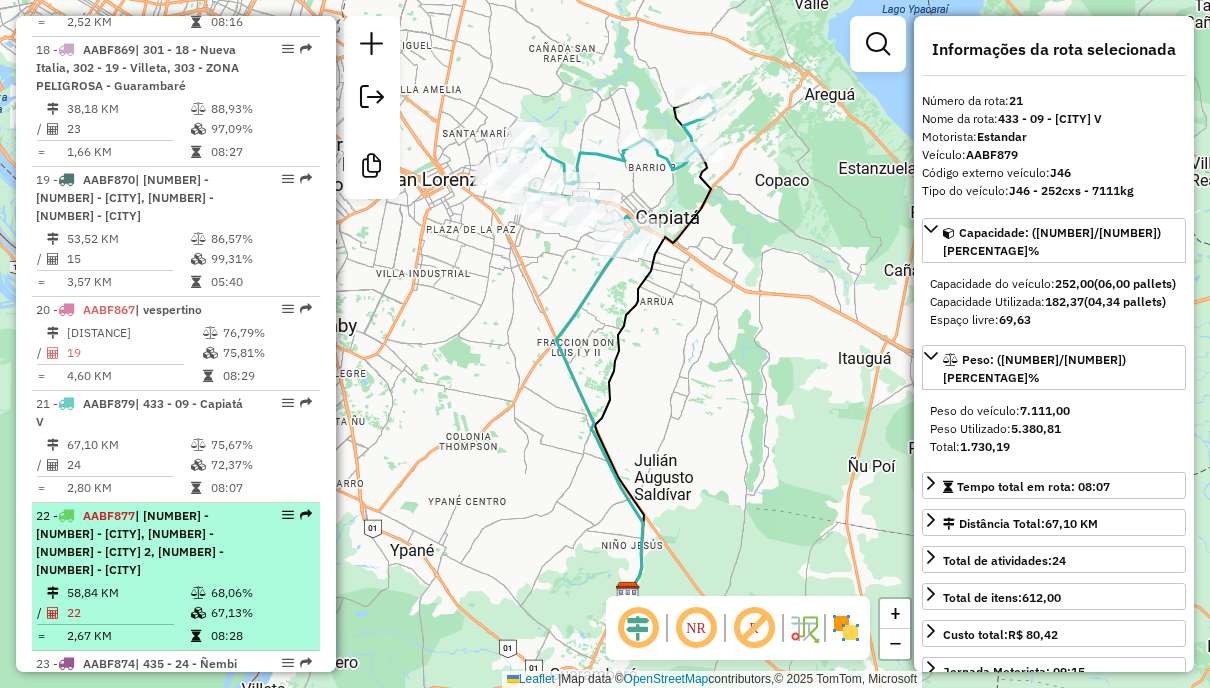 click on "22 -       AABF877   | 425 - 23 - San Antonio, 426 - 22 - San Antonio 2, 435 - 24 - Ñembi" at bounding box center (142, 543) 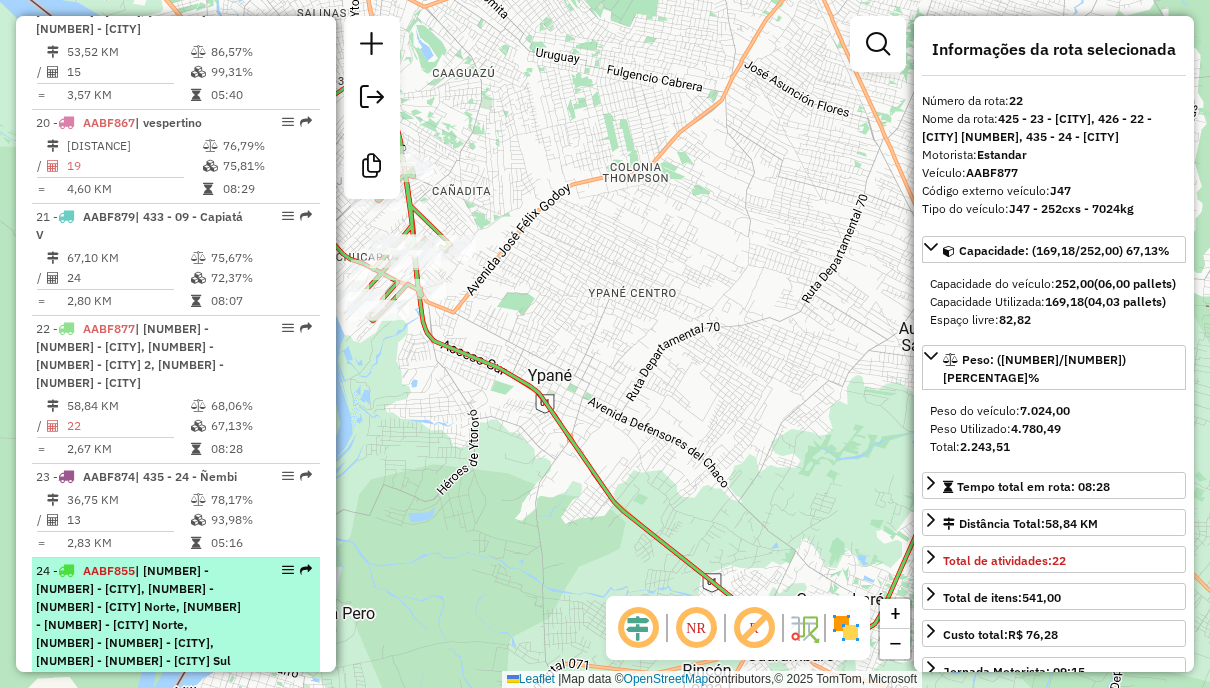 scroll, scrollTop: 3063, scrollLeft: 0, axis: vertical 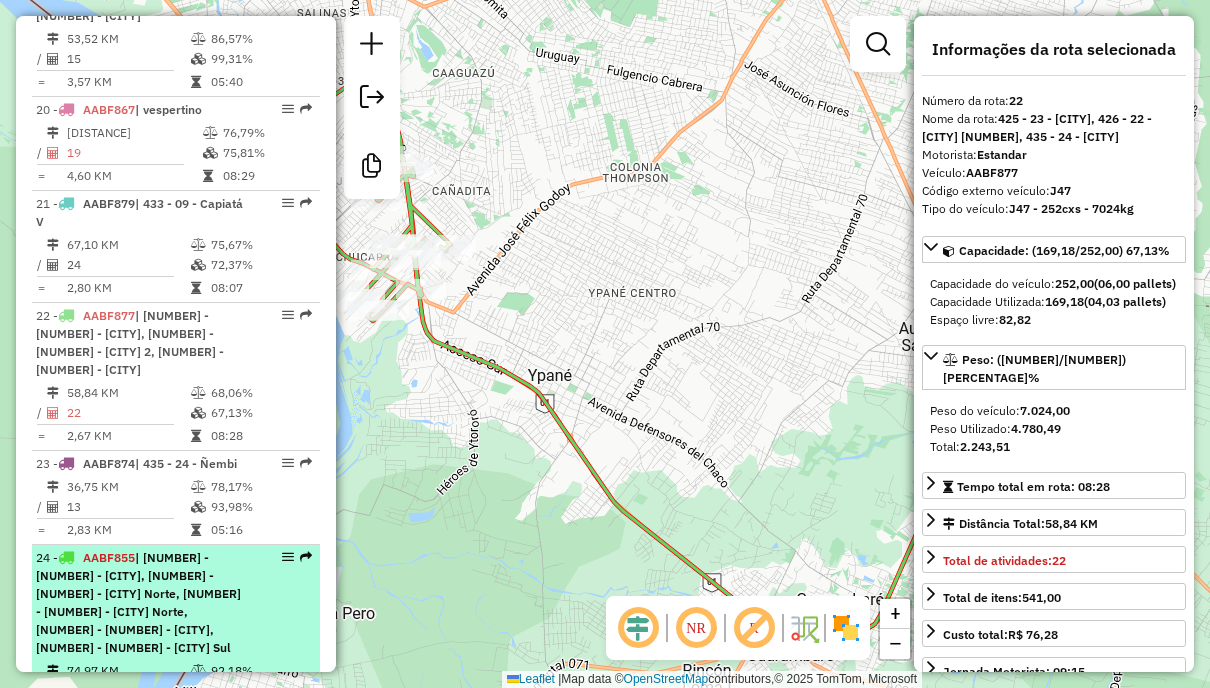 click on "24 -       AABF855   | 221 - 05 - Ypacaraí, 224 - 07 - Itauguá Norte, 225 - 08 - Capiatá Norte, 226 - 16 - Julian Saldivar, 231 - 15 - Itauguá Sul" at bounding box center (142, 603) 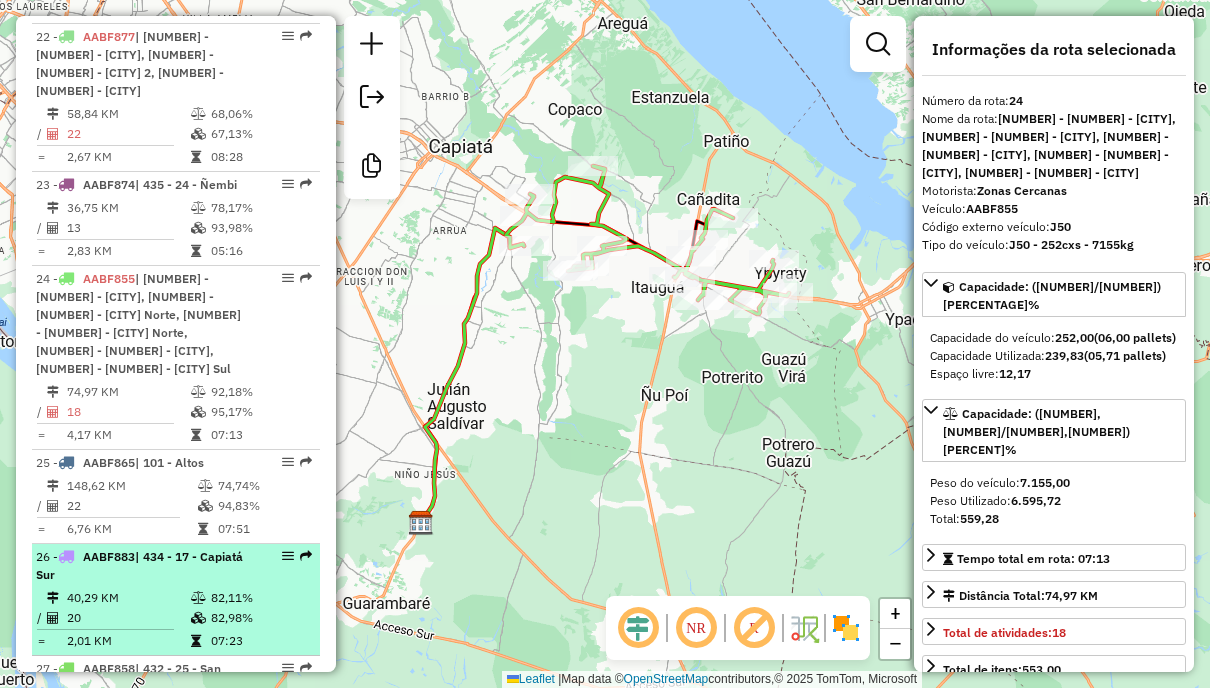 scroll, scrollTop: 3363, scrollLeft: 0, axis: vertical 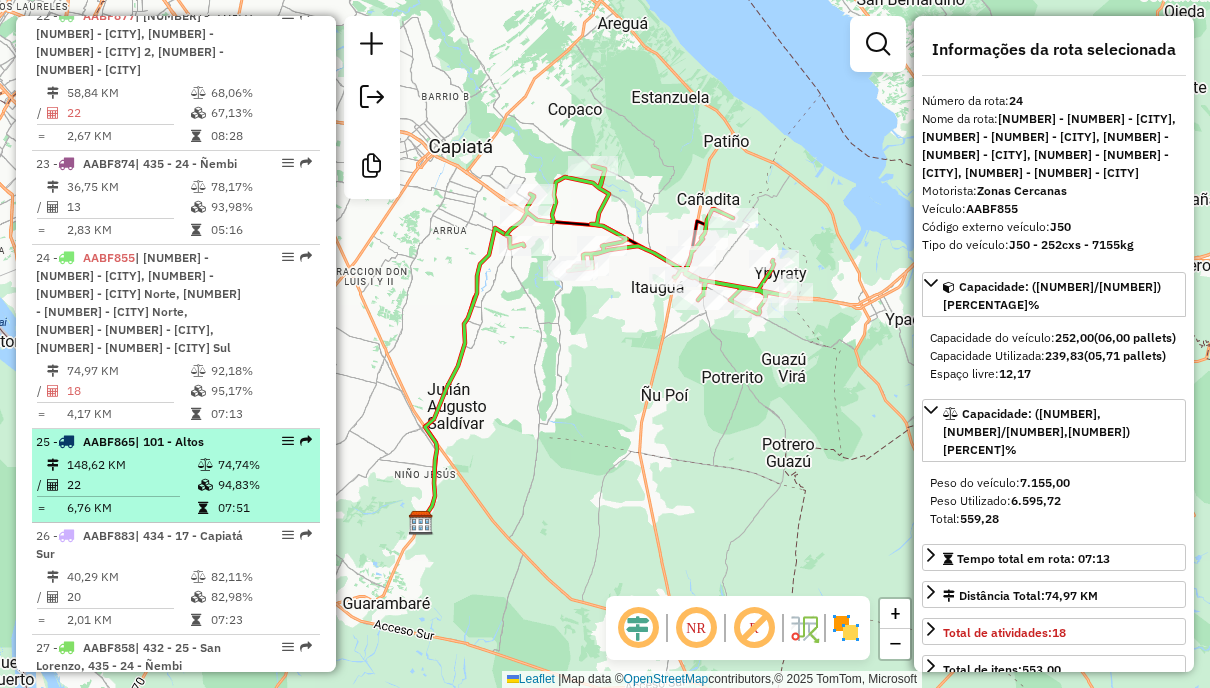 click on "07:51" at bounding box center (264, 508) 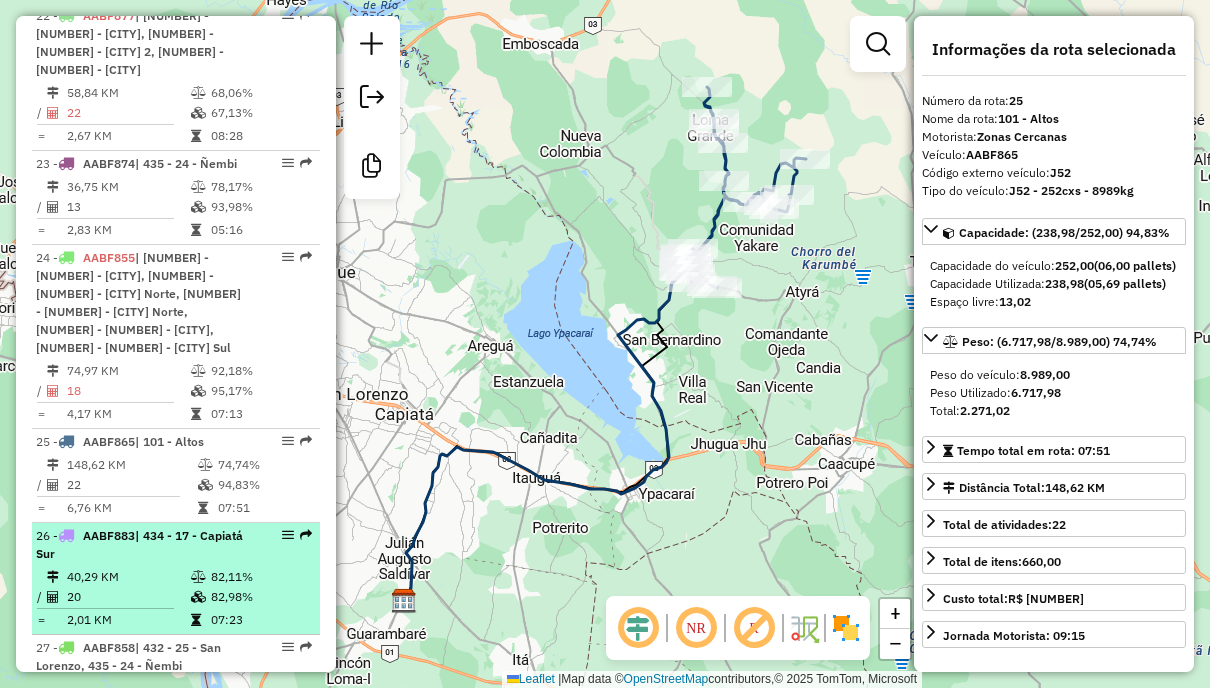 click on "82,11%" at bounding box center [260, 577] 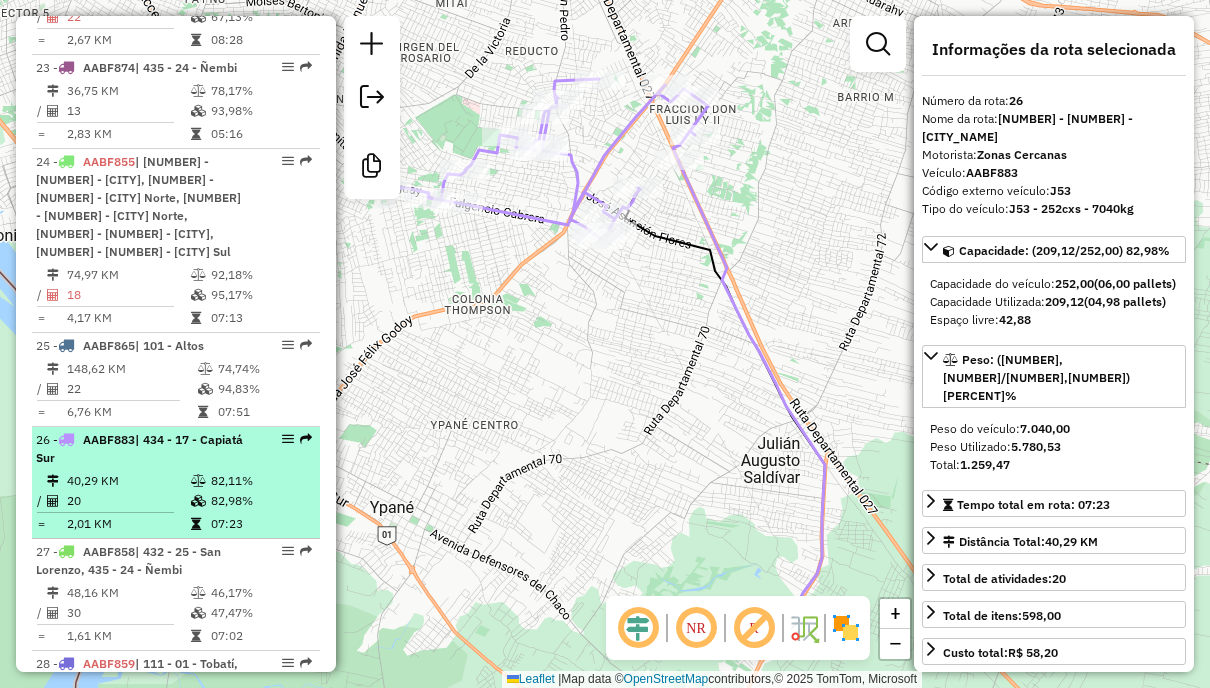 scroll, scrollTop: 3563, scrollLeft: 0, axis: vertical 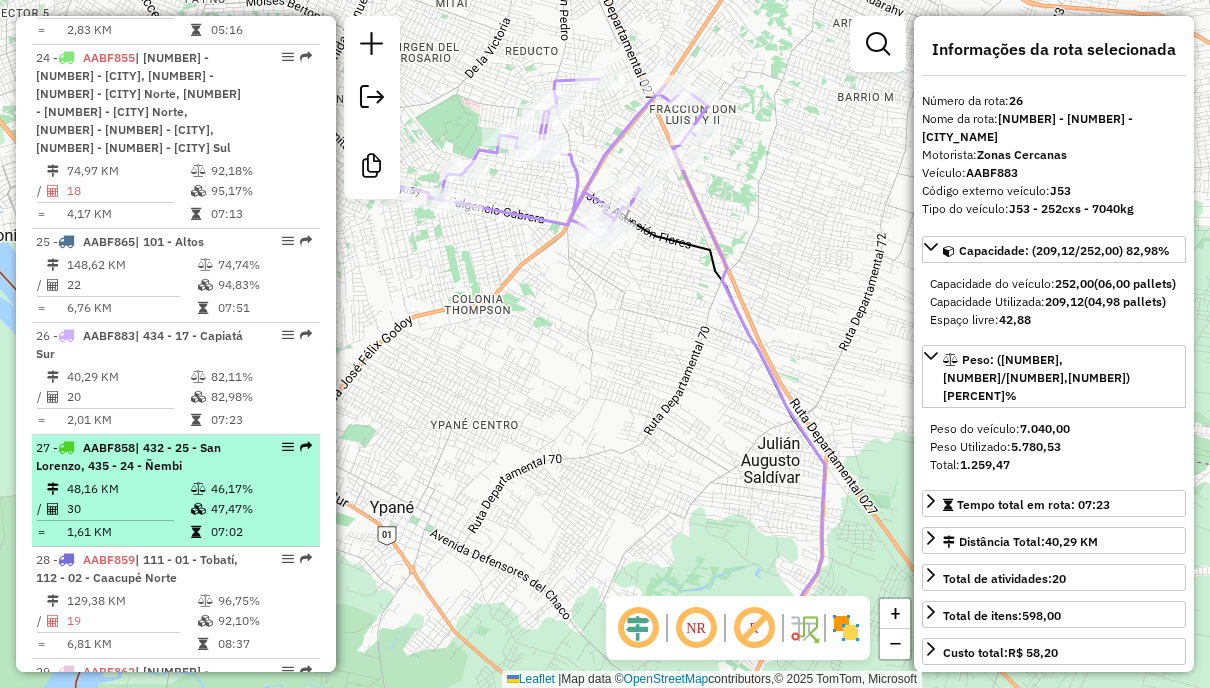 click on "47,47%" at bounding box center (260, 509) 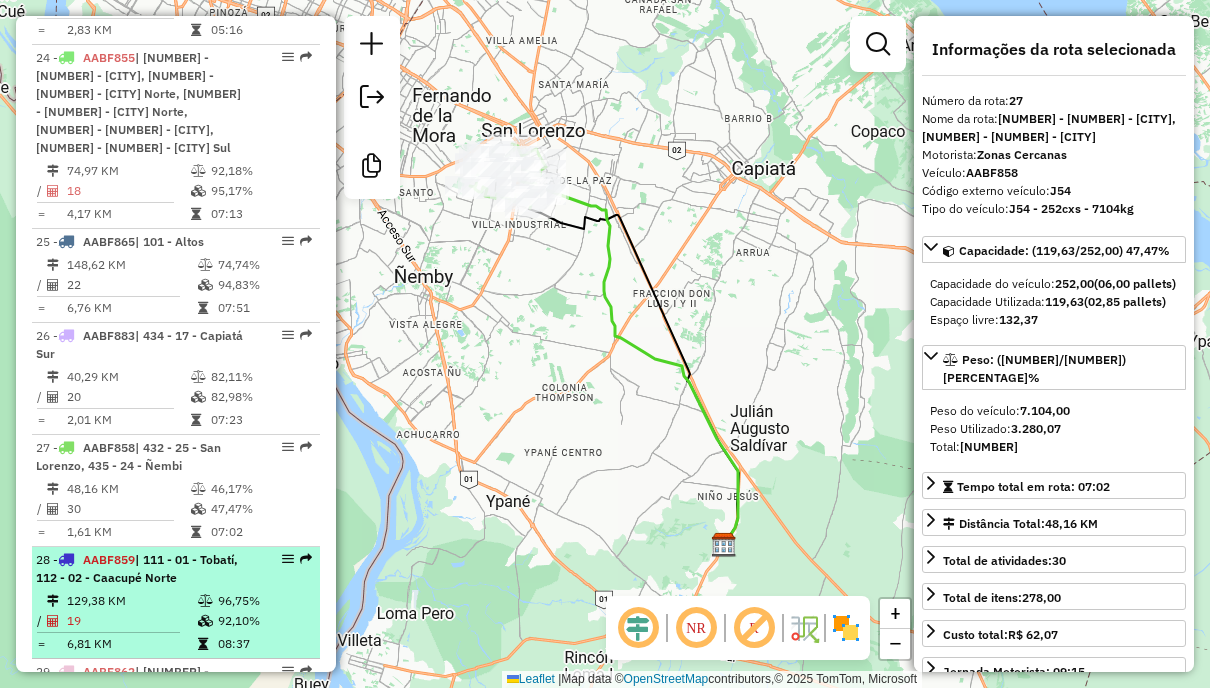 click on "28 -       AABF859   | 111 - 01 - Tobatí, 112 - 02 - Caacupé Norte" at bounding box center (142, 569) 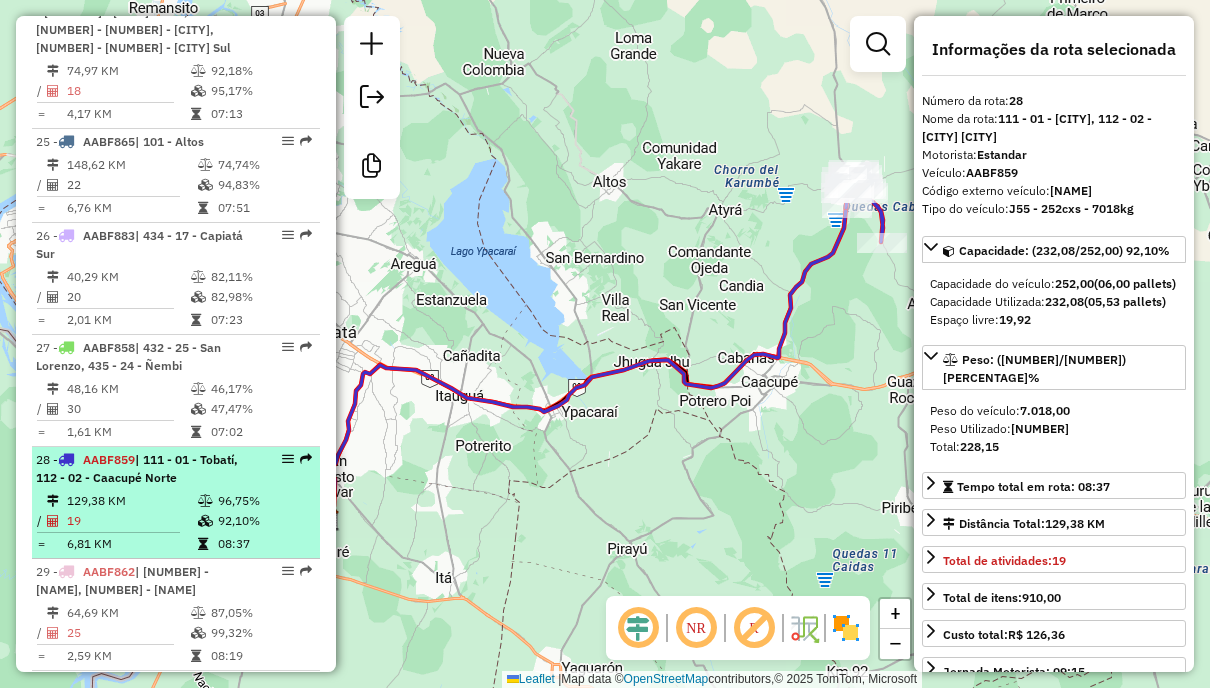 scroll, scrollTop: 3763, scrollLeft: 0, axis: vertical 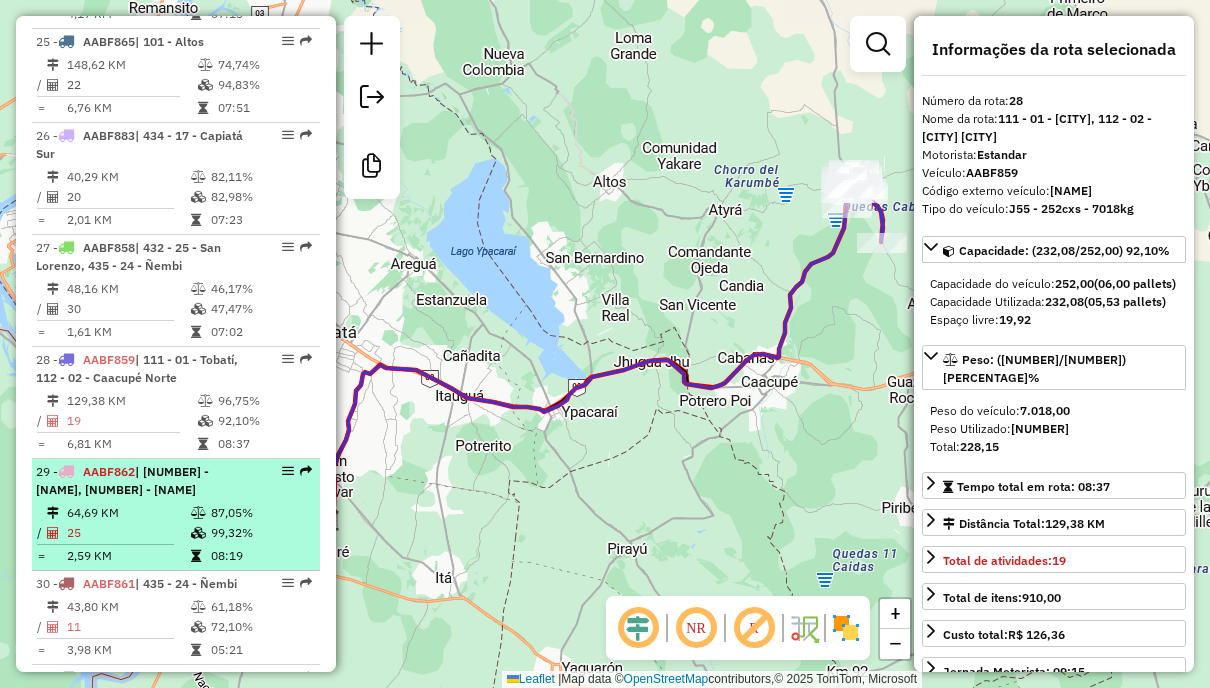 click on "87,05%" at bounding box center [260, 513] 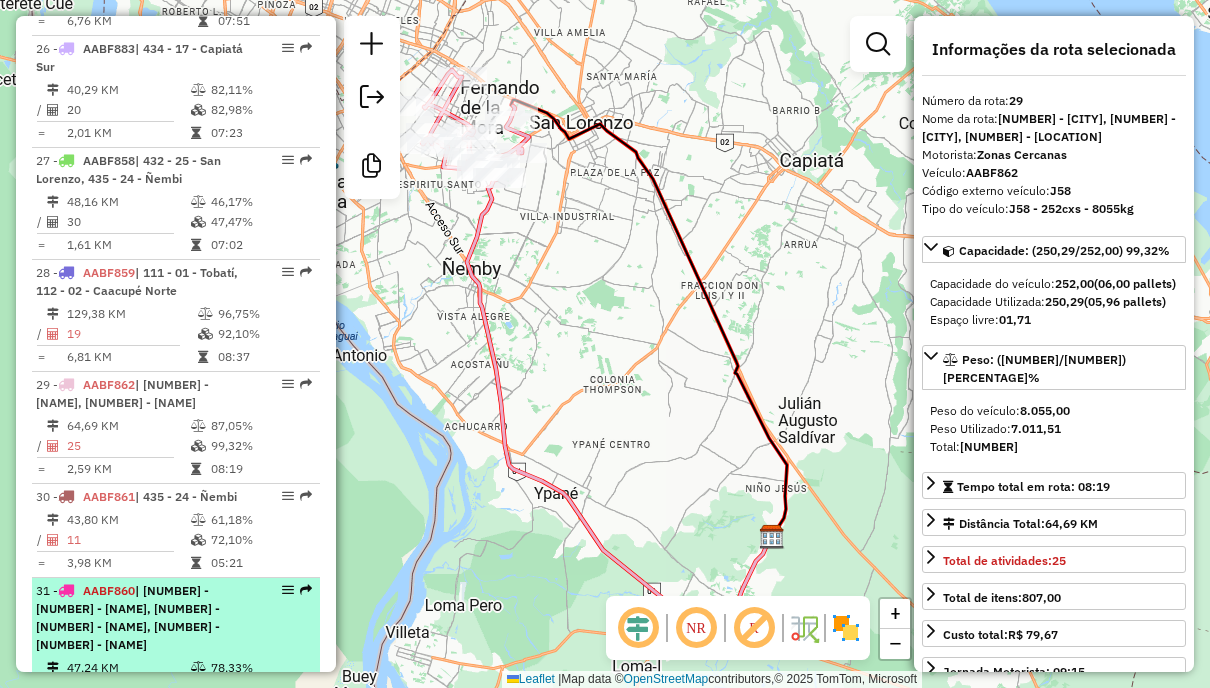 scroll, scrollTop: 3963, scrollLeft: 0, axis: vertical 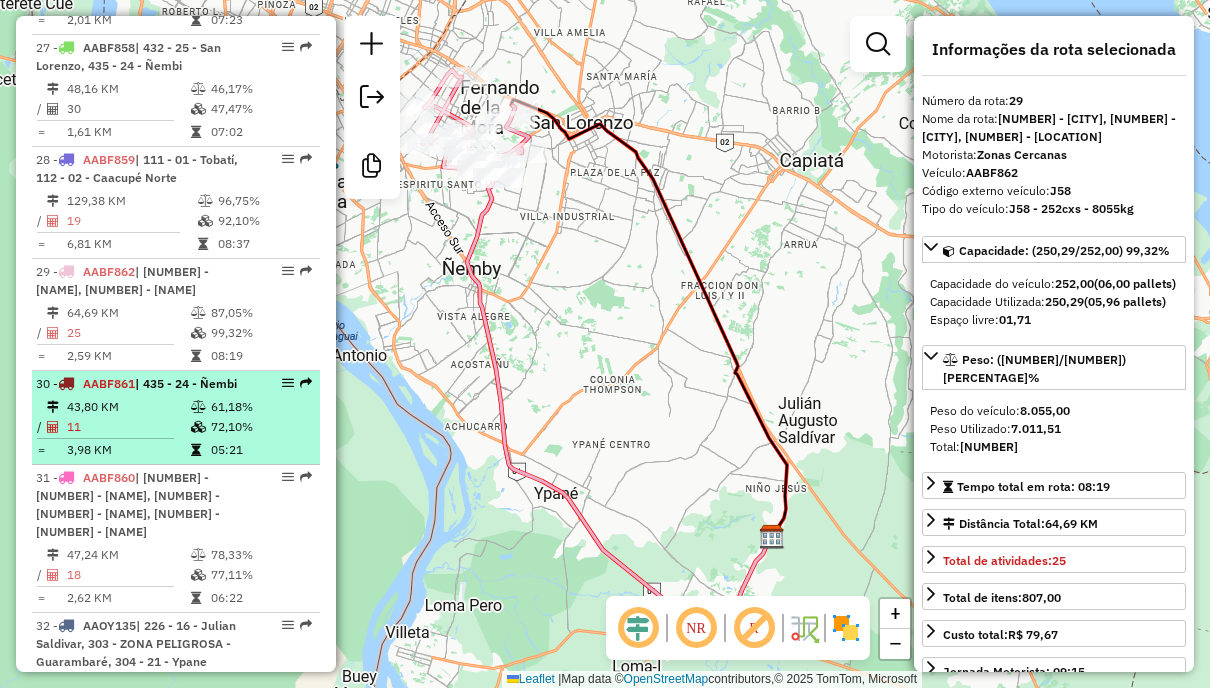 drag, startPoint x: 235, startPoint y: 370, endPoint x: 238, endPoint y: 398, distance: 28.160255 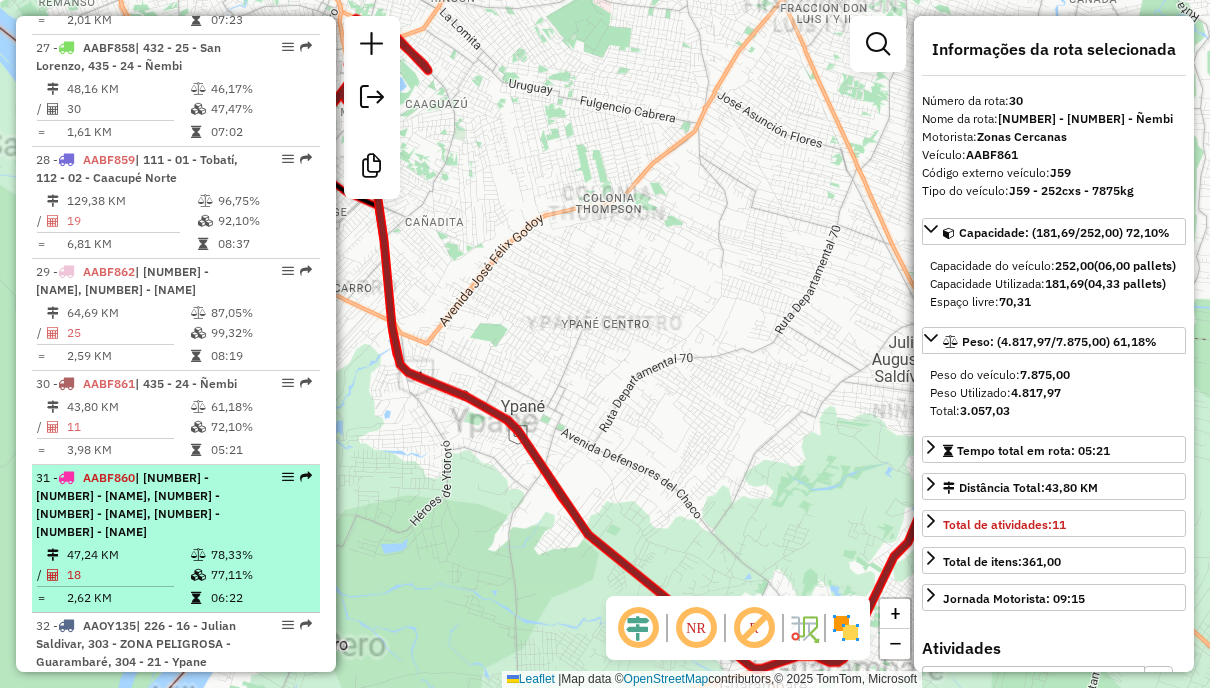 click on "31 -       AABF860   | 304 - 21 - Ypane, 434 - 17 - Capiatá Sur, 435 - 24 - Ñembi  47,24 KM   78,33%  /  18   77,11%     =  2,62 KM   06:22" at bounding box center (176, 539) 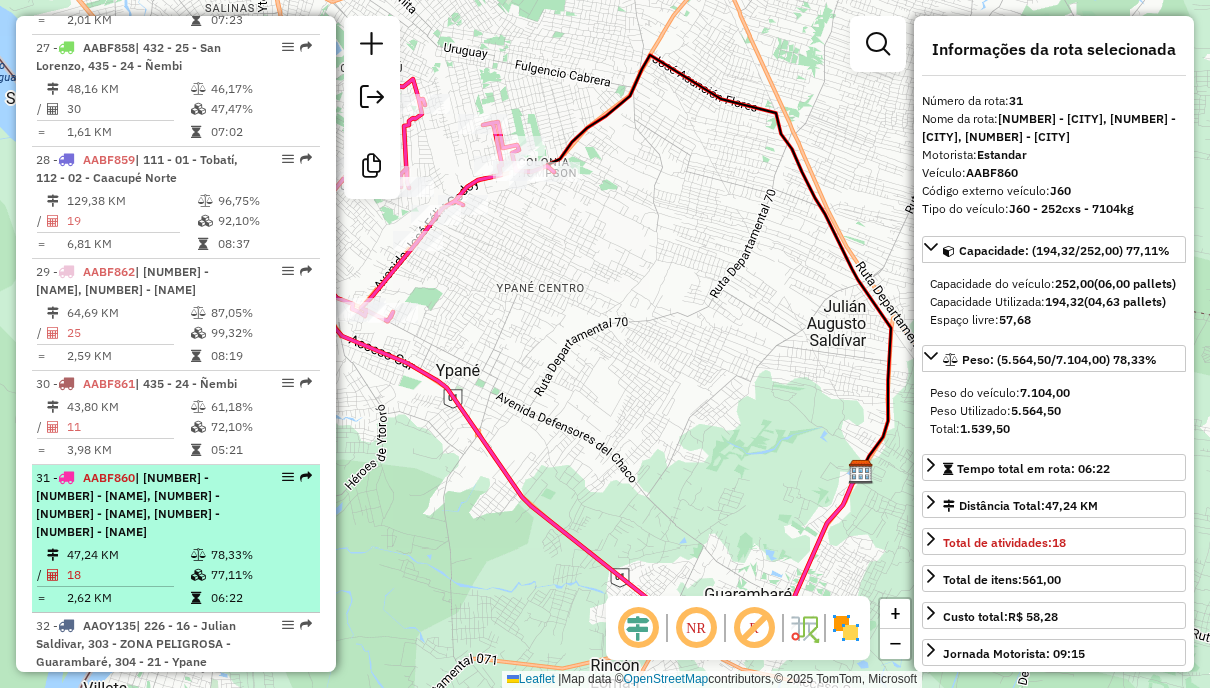 scroll, scrollTop: 4063, scrollLeft: 0, axis: vertical 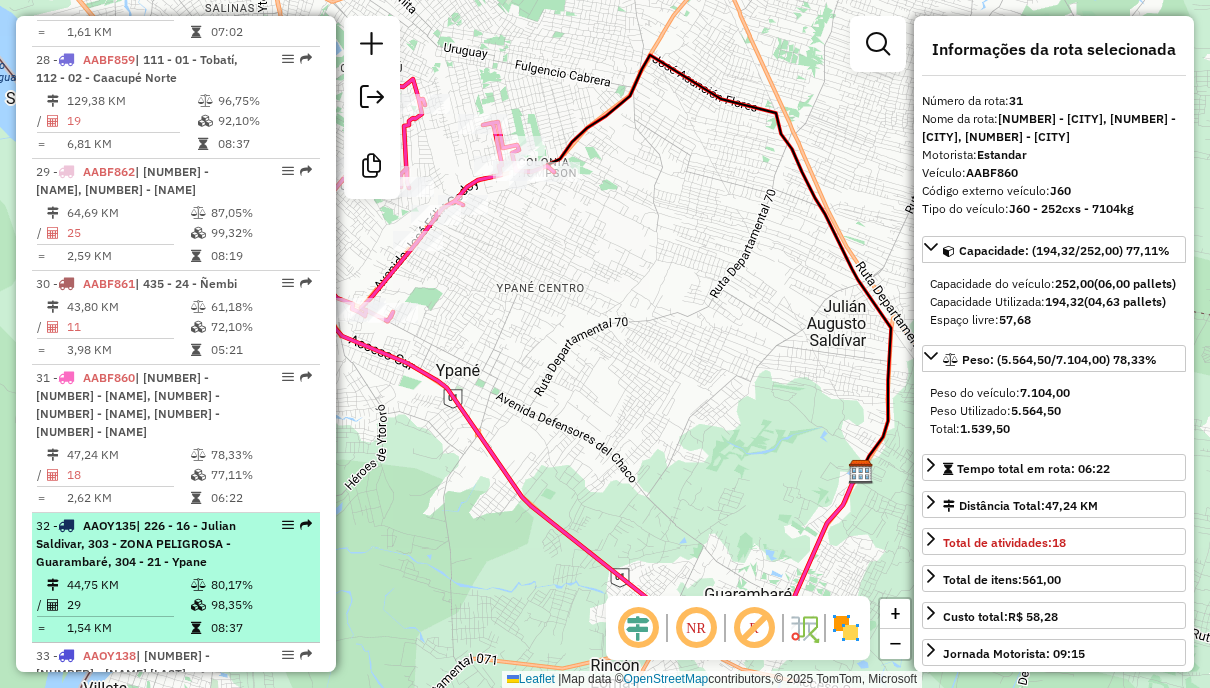 click on "32 -       AAOY135   | 226 - 16 - Julian Saldivar, 303 - ZONA PELIGROSA - Guarambaré, 304 - 21 - Ypane" at bounding box center [142, 544] 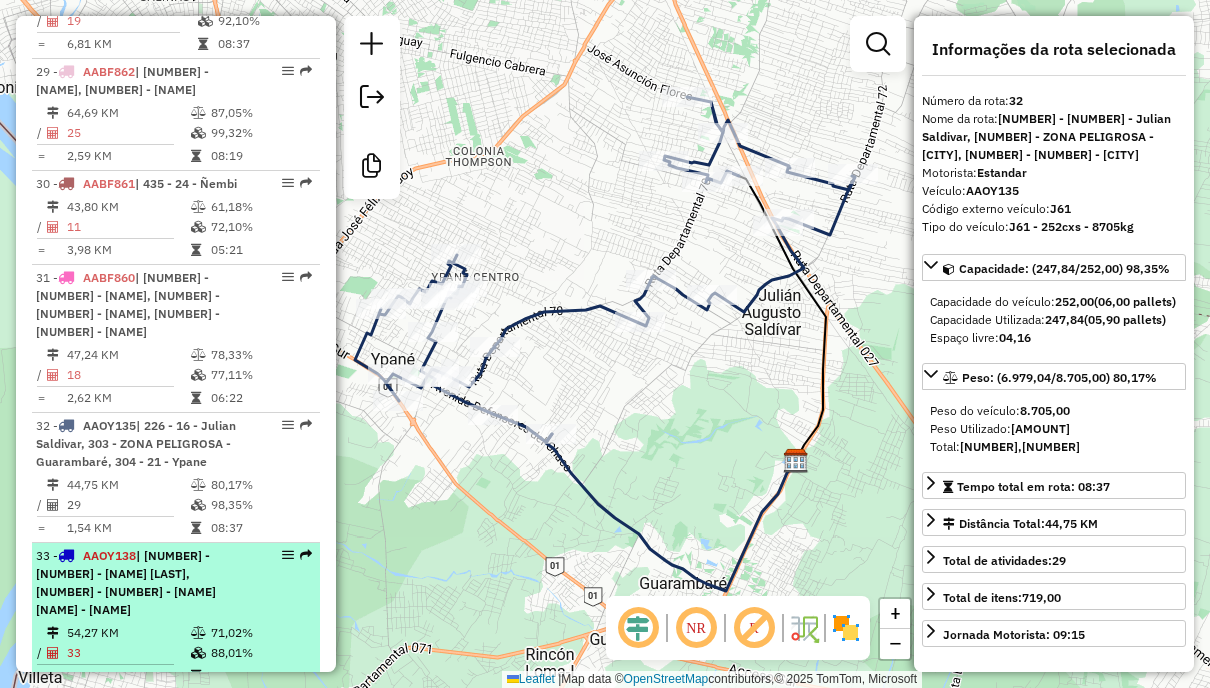 click on "| 226 - 16 - Julian Saldivar, 232 - 15 - ZONA PELIGROSA - Itauguá Sul" at bounding box center [126, 582] 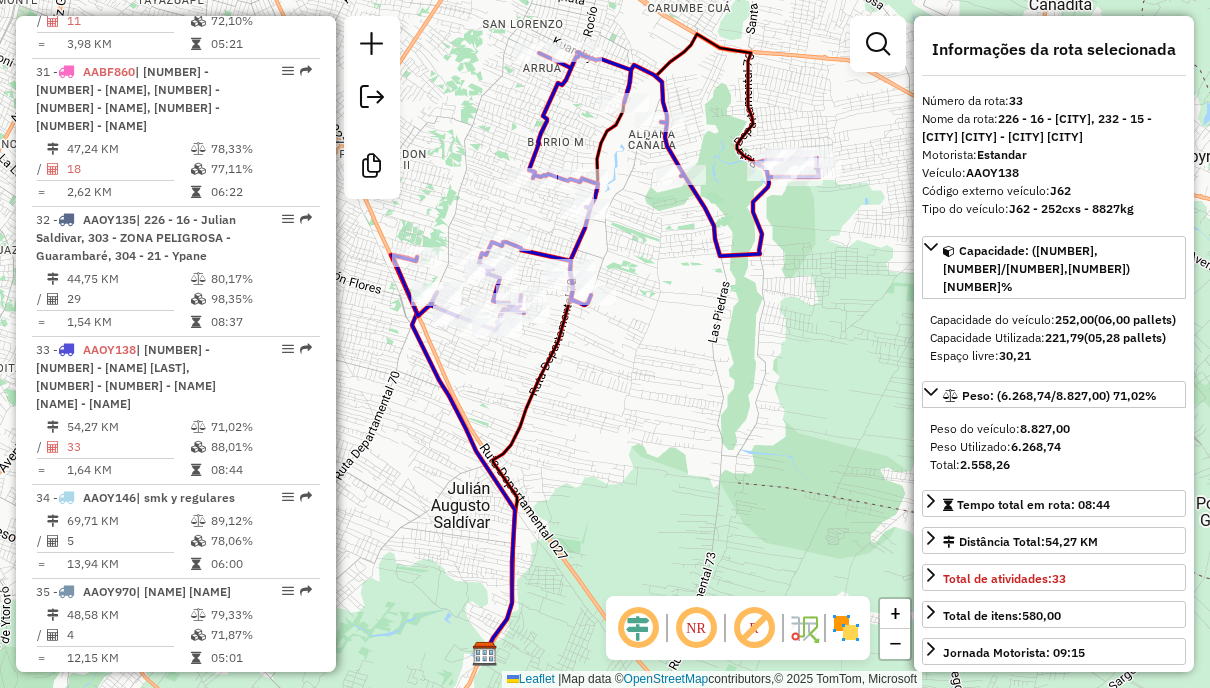scroll, scrollTop: 4463, scrollLeft: 0, axis: vertical 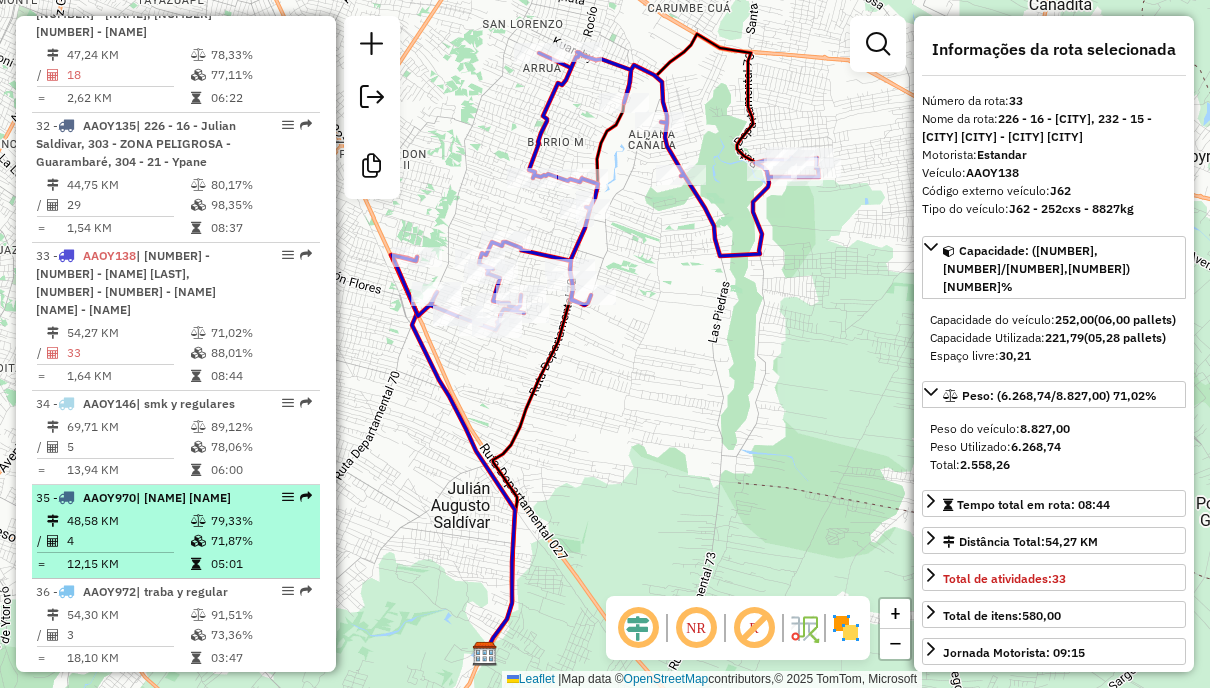 click on "79,33%" at bounding box center [260, 521] 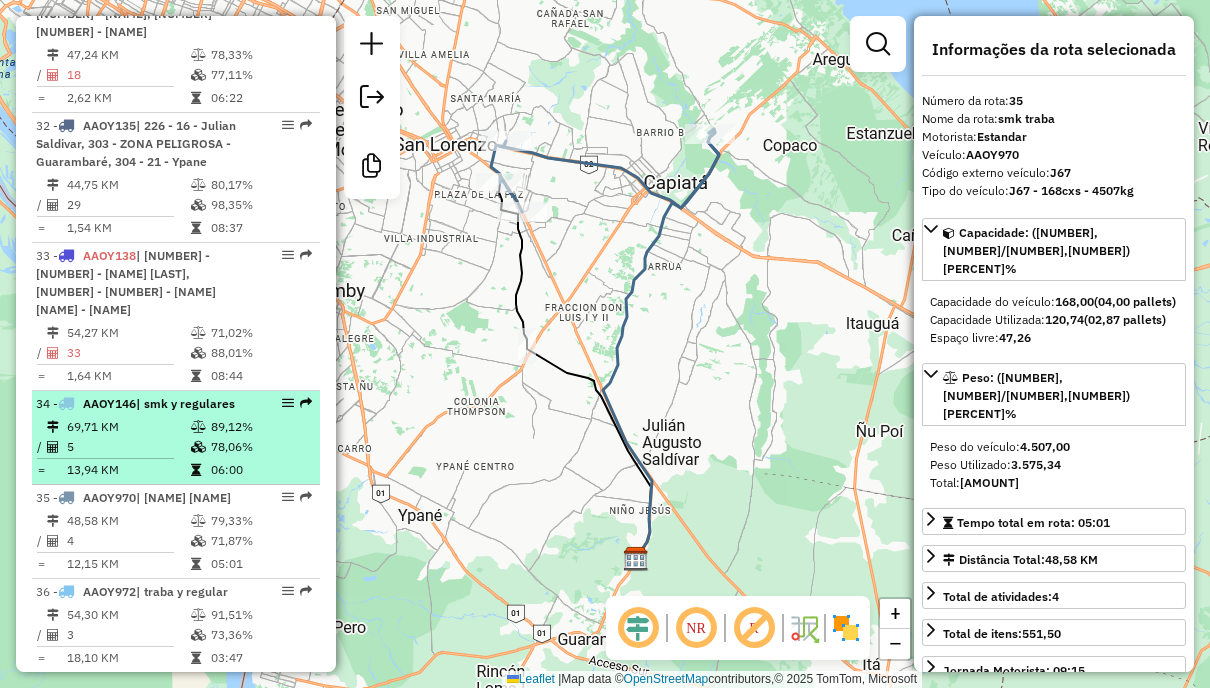 click on "78,06%" at bounding box center (260, 447) 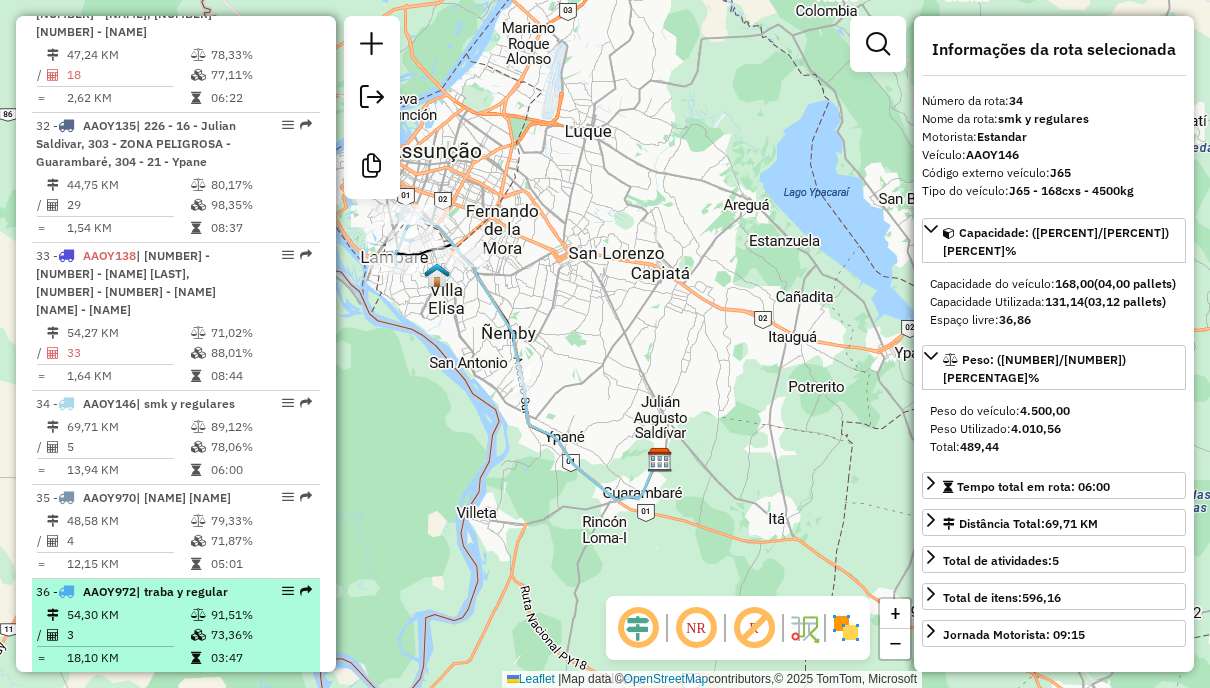 click on "36 -       AAOY972   | traba y regular" at bounding box center [142, 592] 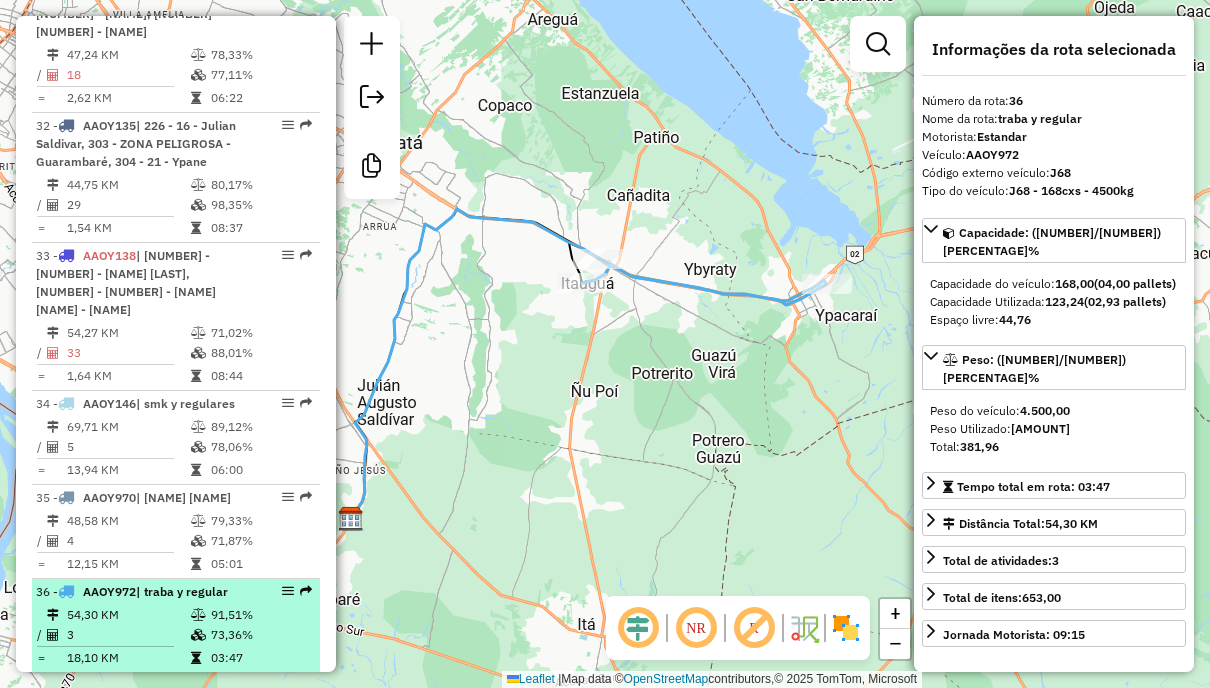 scroll, scrollTop: 4563, scrollLeft: 0, axis: vertical 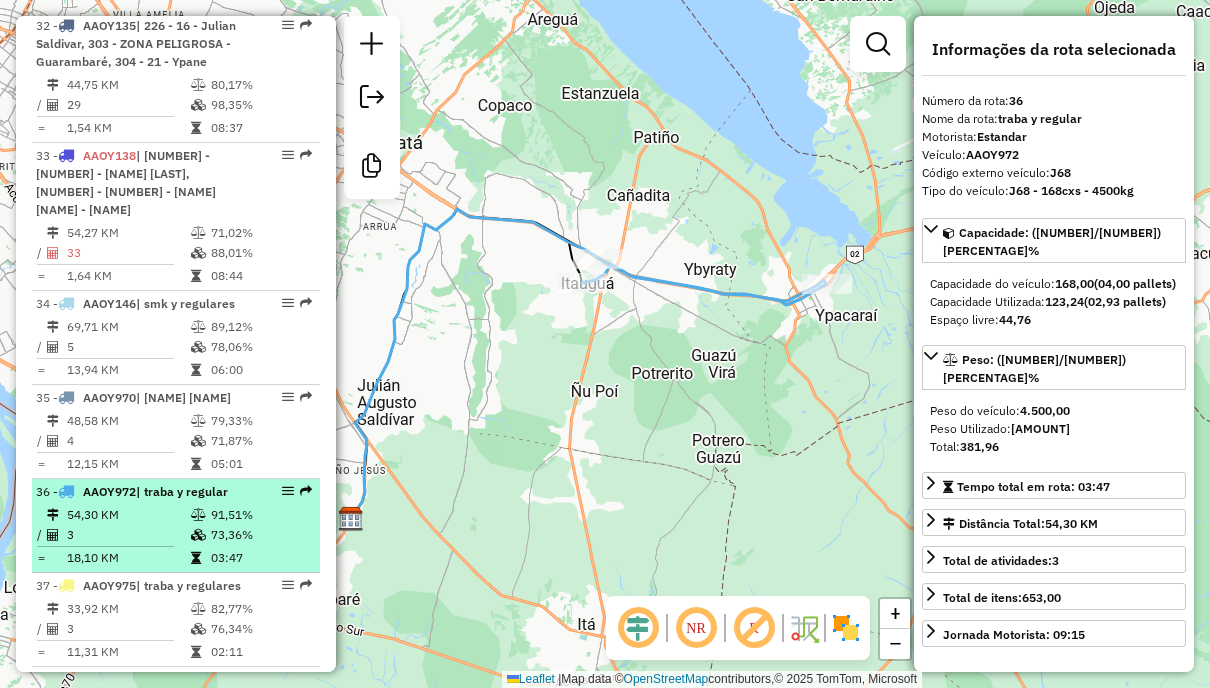 click on "91,51%" at bounding box center [260, 515] 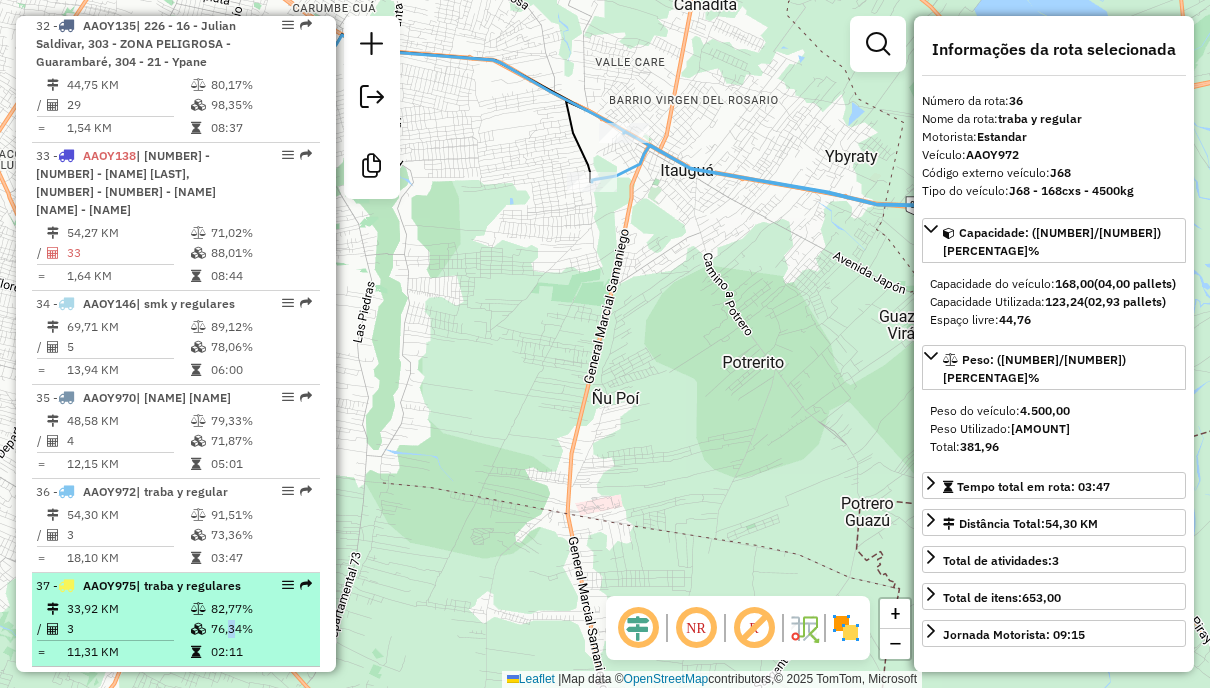 click on "76,34%" at bounding box center [260, 629] 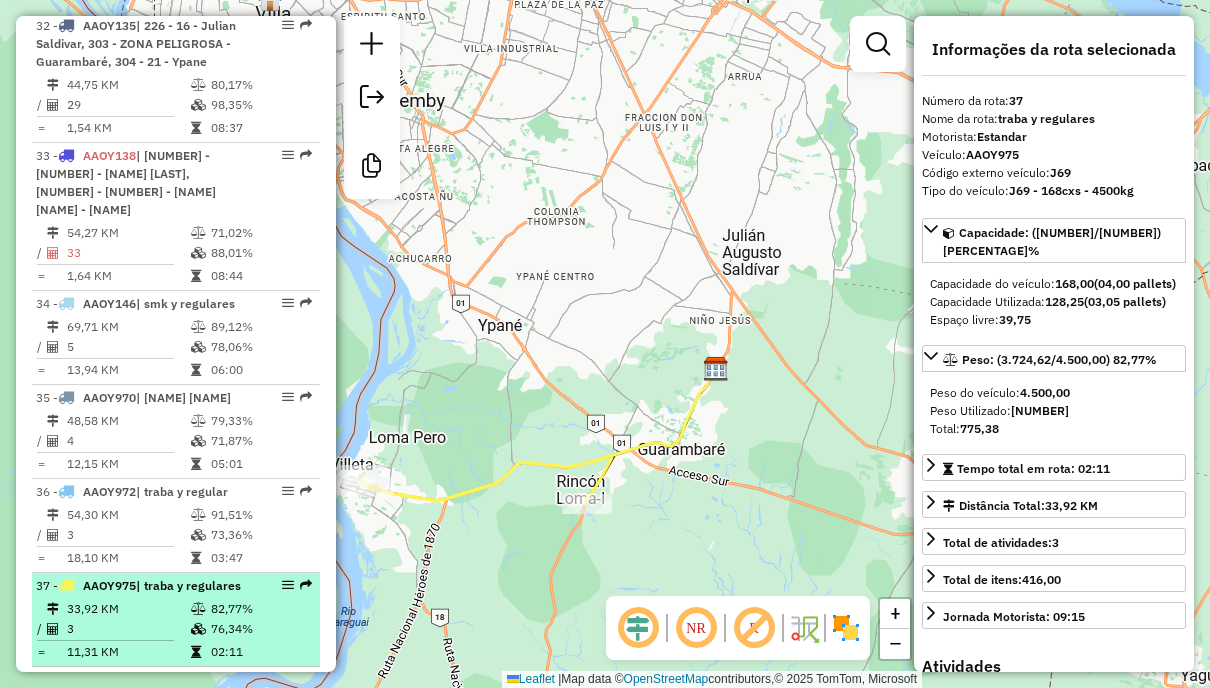 click on "82,77%" at bounding box center (260, 609) 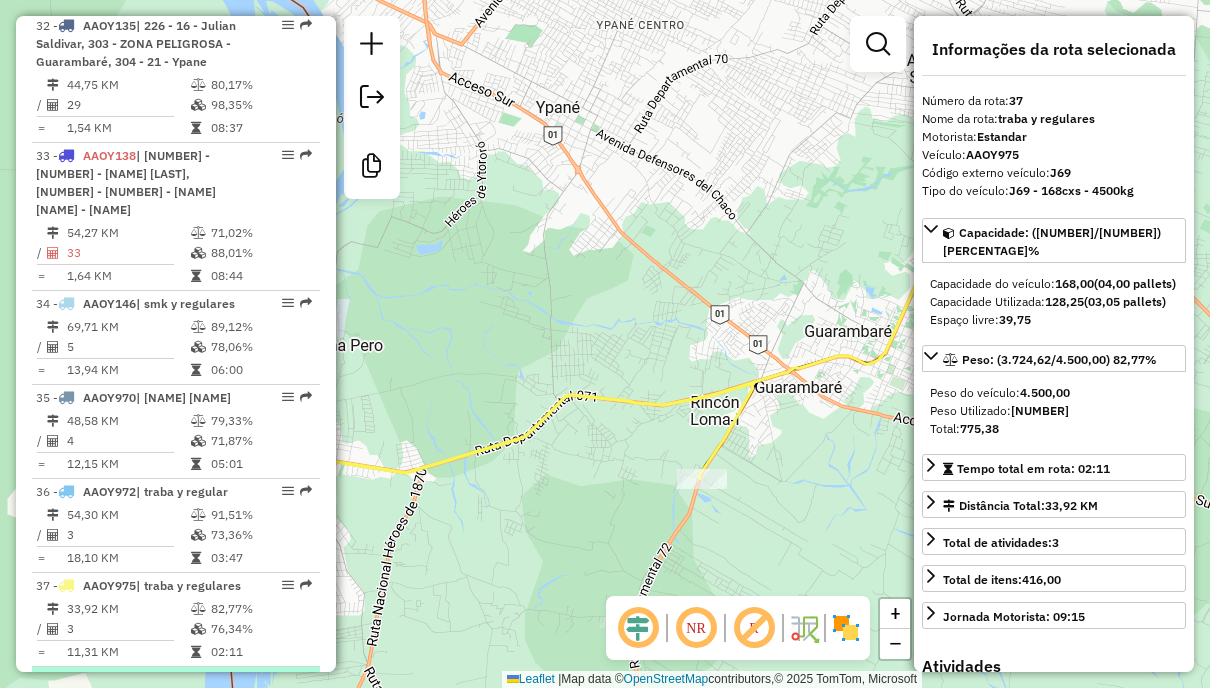 click on "80,42%" at bounding box center [260, 723] 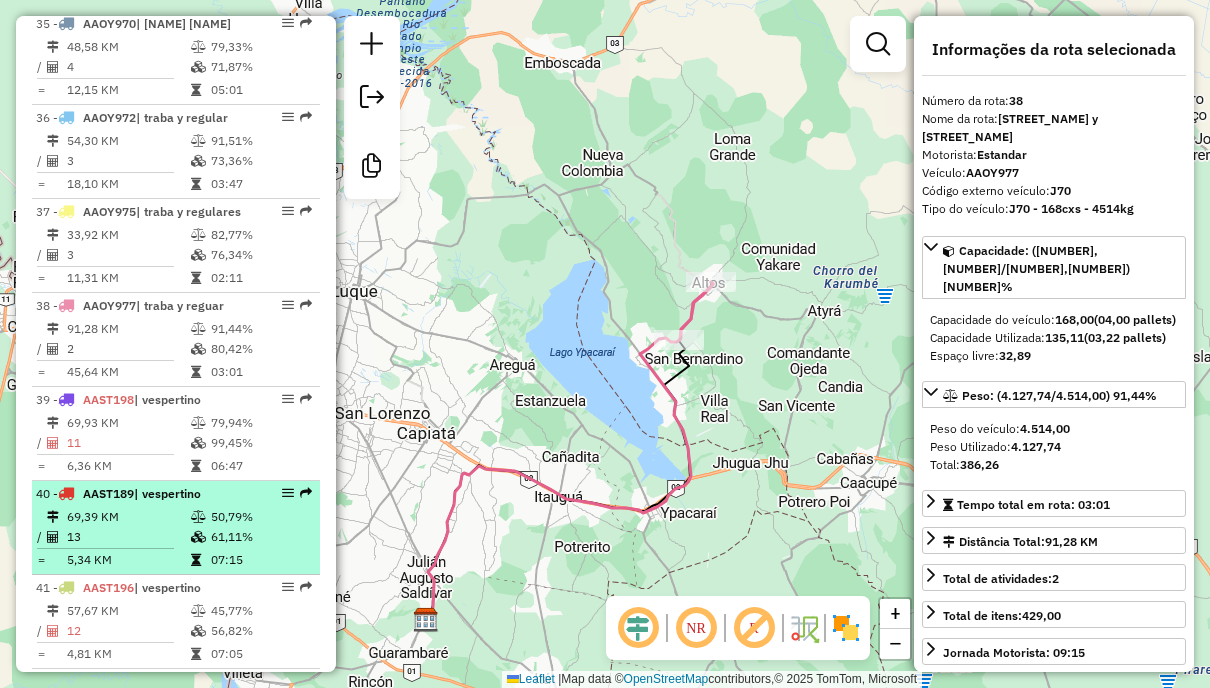 scroll, scrollTop: 4963, scrollLeft: 0, axis: vertical 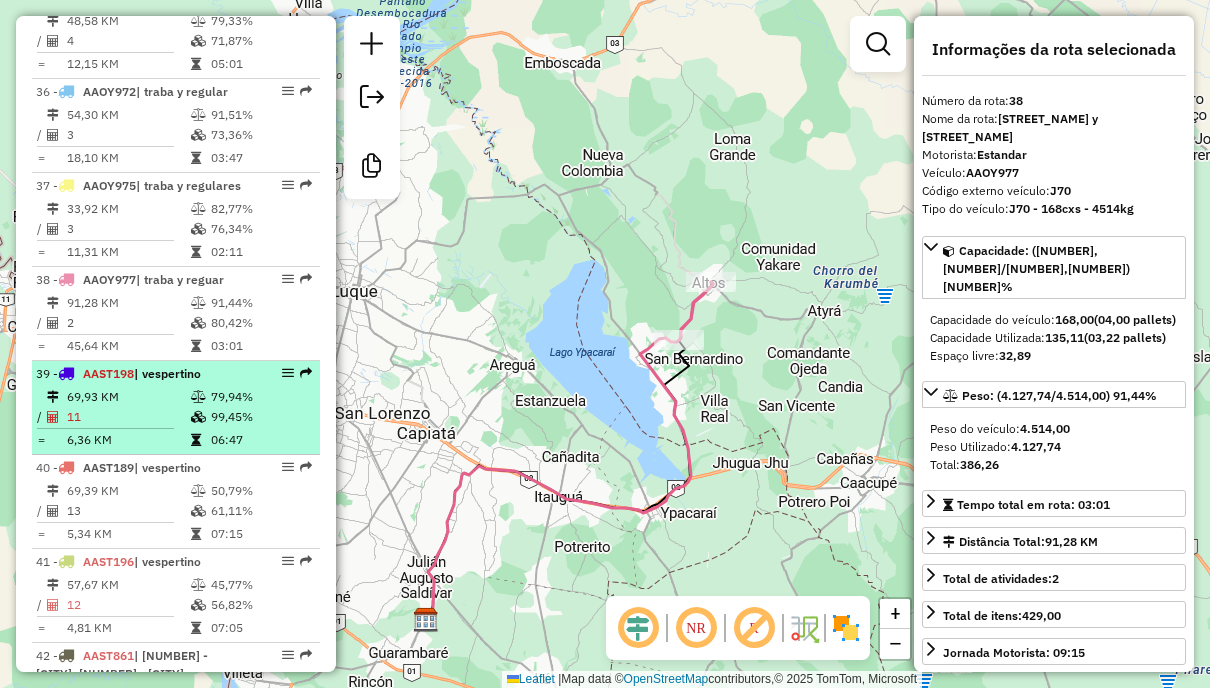 click on "79,94%" at bounding box center (260, 397) 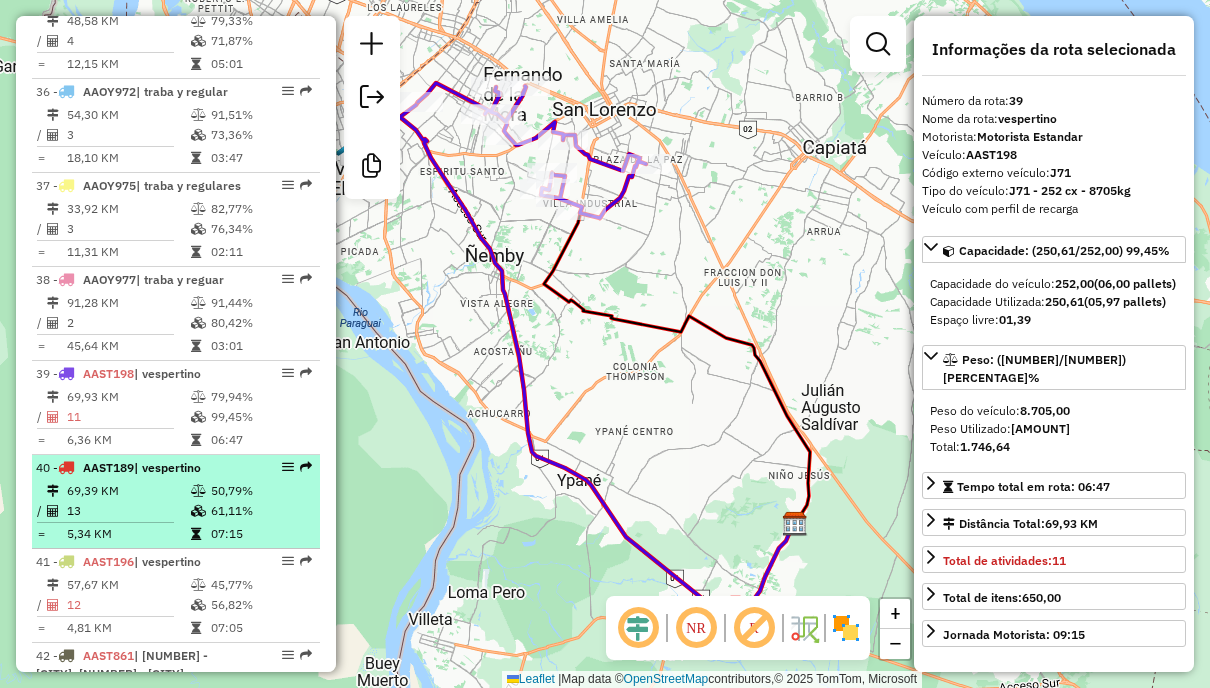click on "40 -       AAST189   | vespertino" at bounding box center [142, 468] 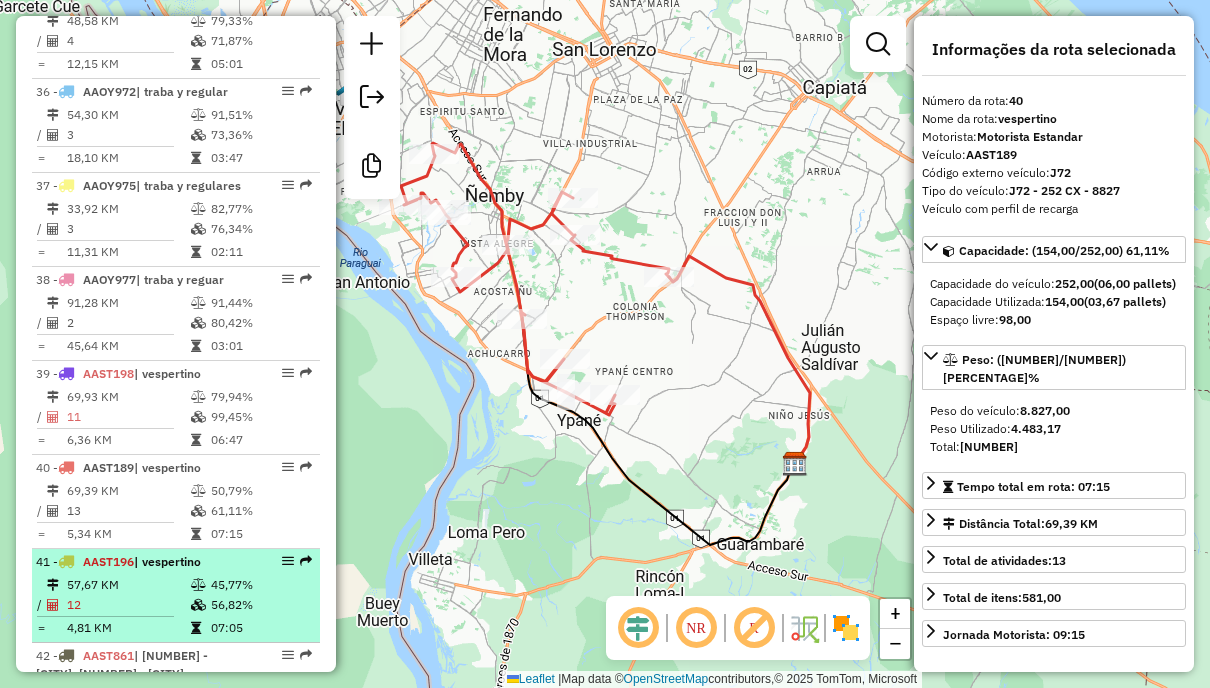 click on "41 -       AAST196   | vespertino" at bounding box center [142, 562] 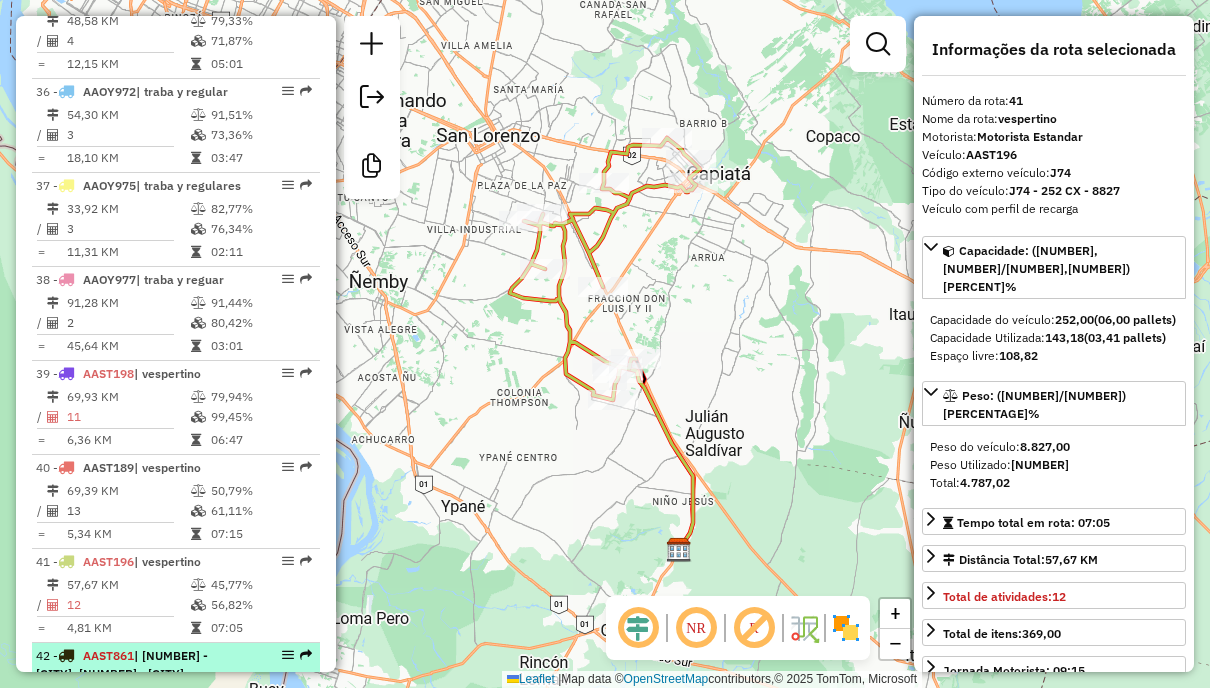 click on "42 -       AAST861   | 113 - 04 - Caacupé Sur, 221 - 05 - Ypacaraí" at bounding box center (176, 665) 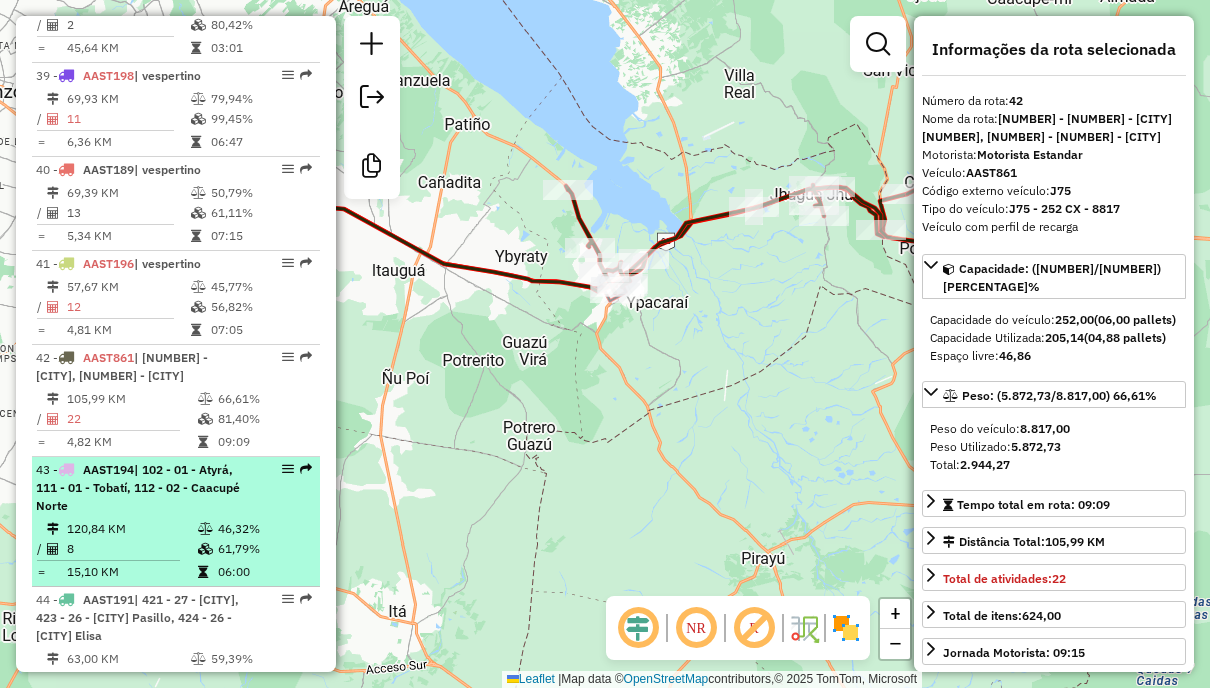 scroll, scrollTop: 5263, scrollLeft: 0, axis: vertical 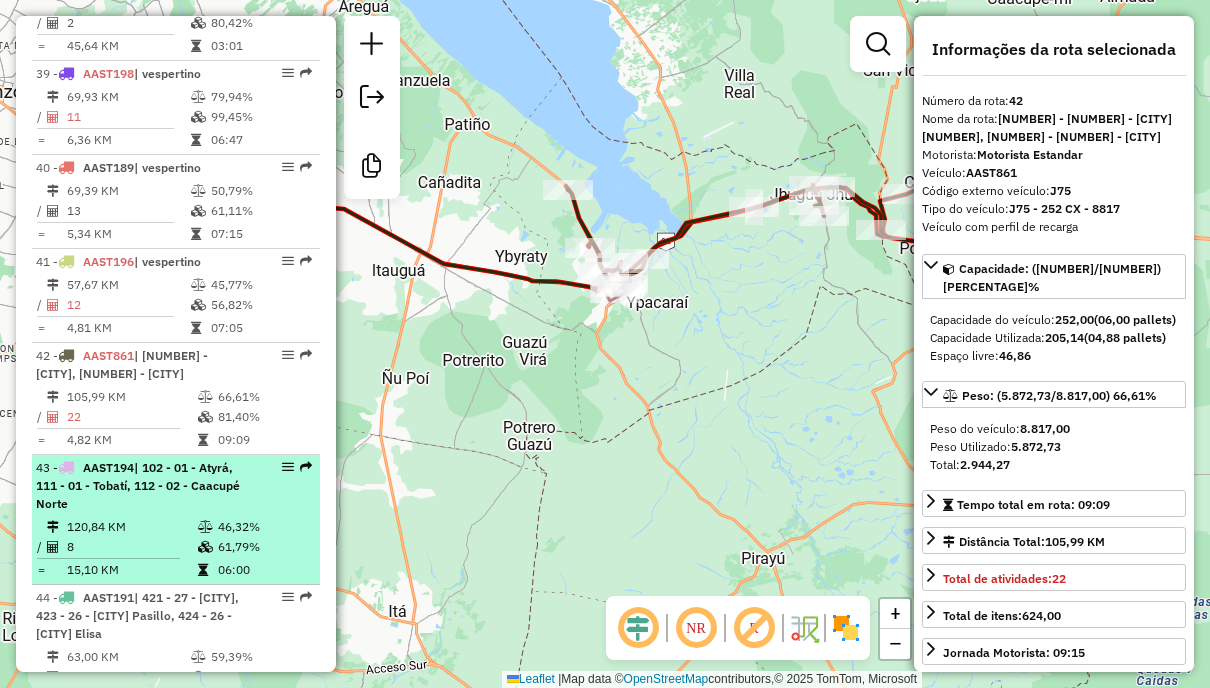 click on "| 102 - 01 - Atyrá, 111 - 01 - Tobatí, 112 - 02 - Caacupé Norte" at bounding box center (138, 485) 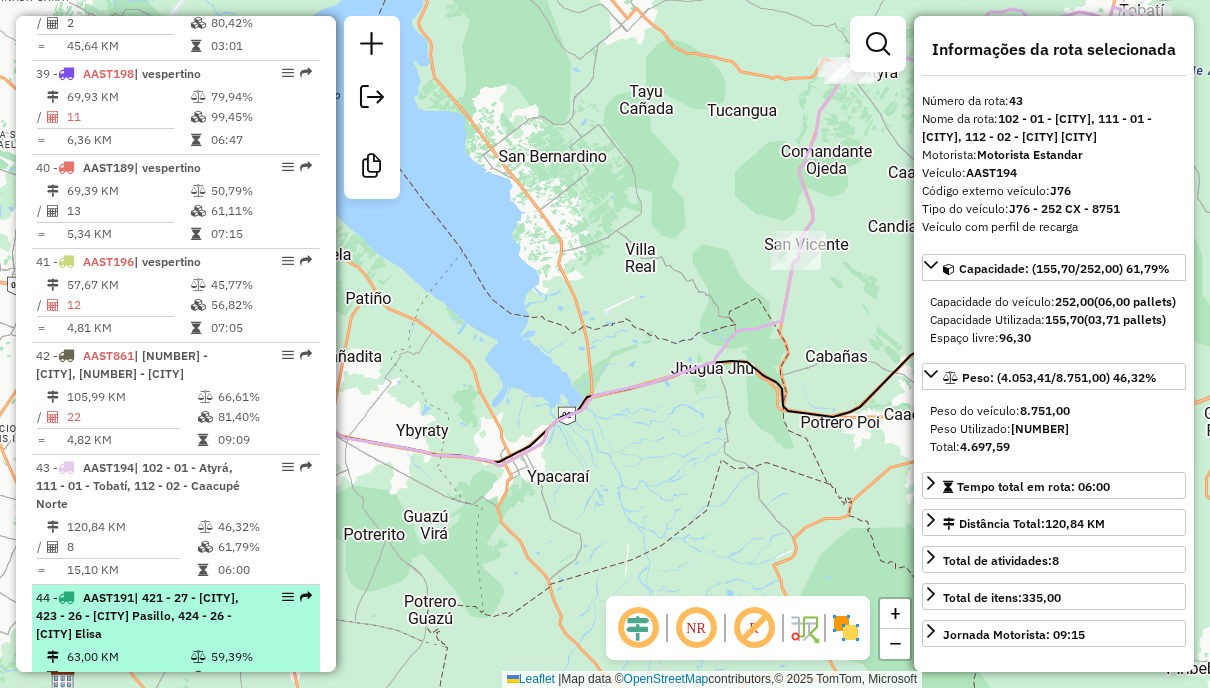 click on "44 -       AAST191   | 421 - 27 - Lambaré, 423 - 26 - Villa Elisa  Pasillo, 424 - 26 - Vila Elisa" at bounding box center (142, 616) 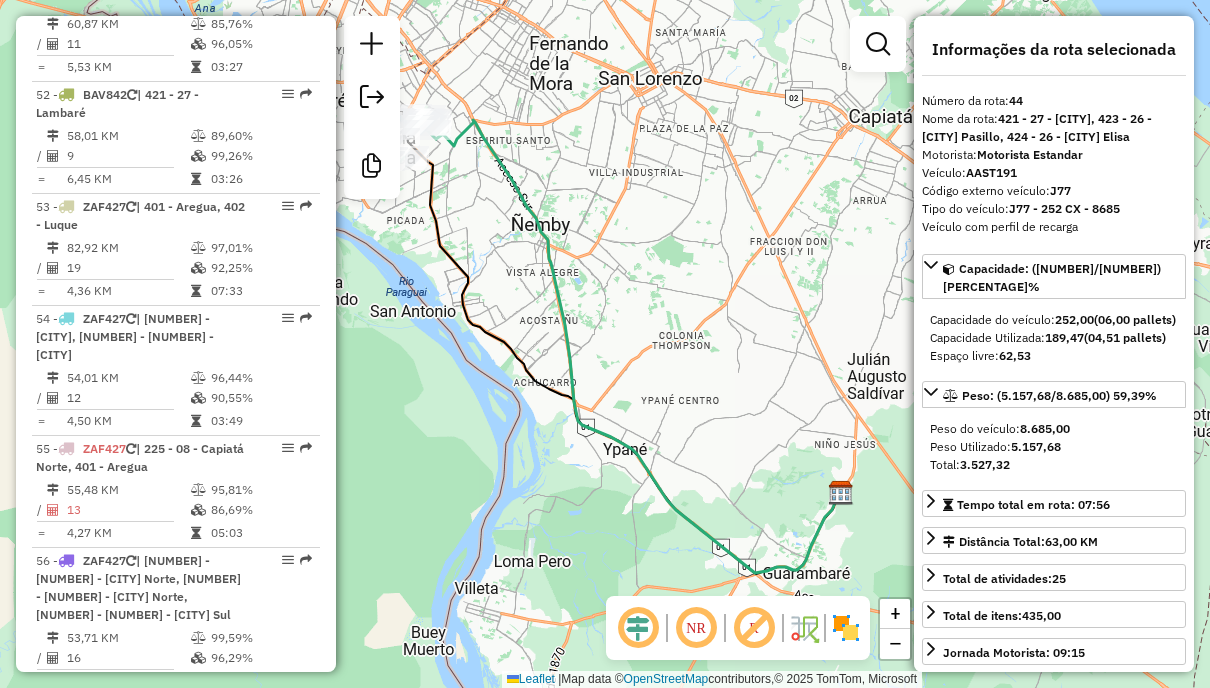 scroll, scrollTop: 6963, scrollLeft: 0, axis: vertical 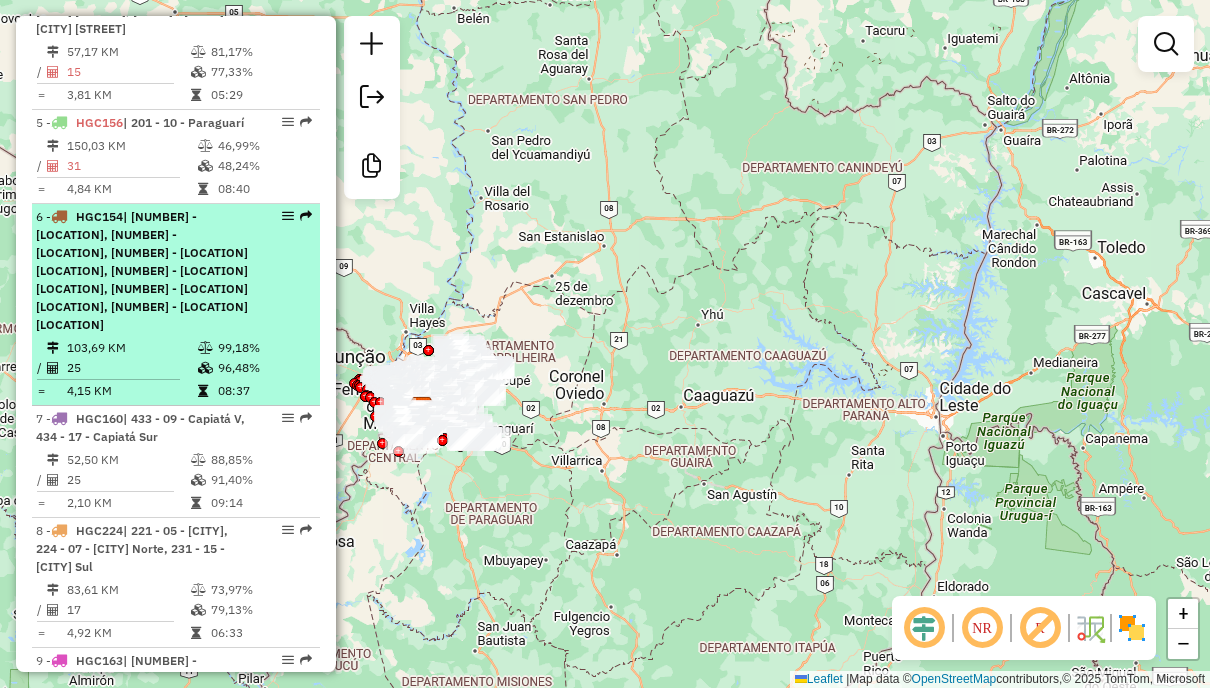 click on "6 -     HGC154 | 202 - 11 - [CITY], 203 - 06 - [CITY], 211 - 14 - [CITY] Norte, 212 - 12 - [CITY] Sur, 213 - 11 - [CITY] Centro, 214 - 13 - Ita Mercado Rojas" at bounding box center (142, 271) 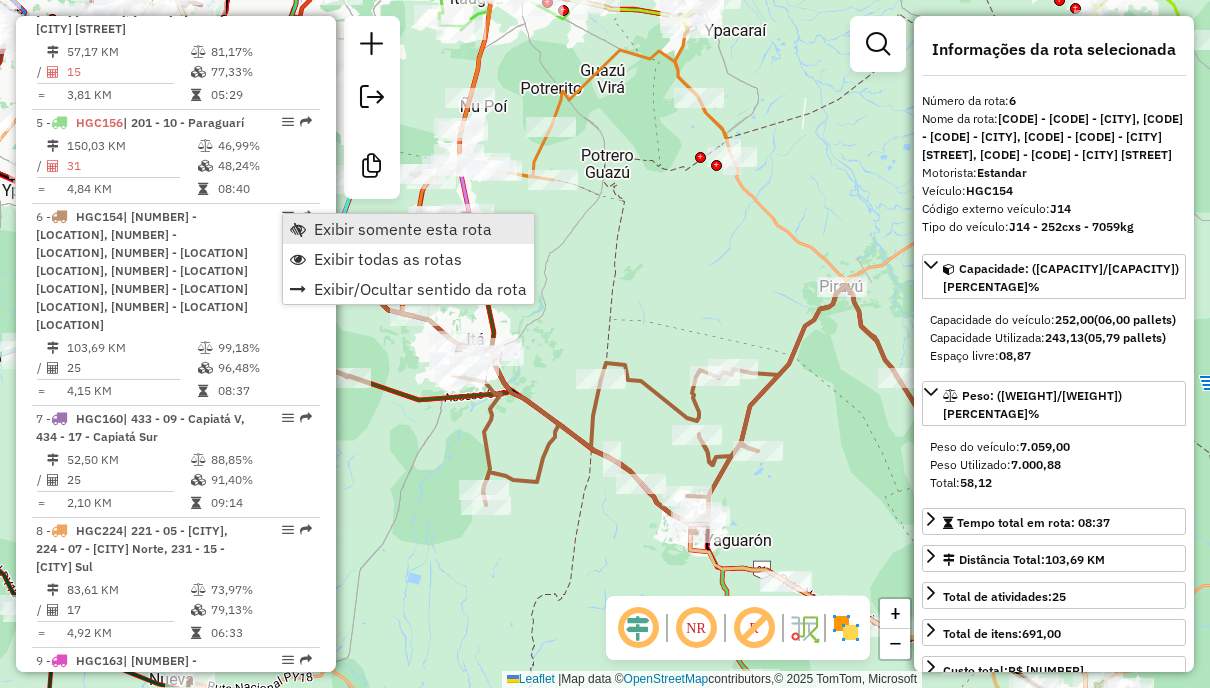 click on "Exibir somente esta rota" at bounding box center [403, 229] 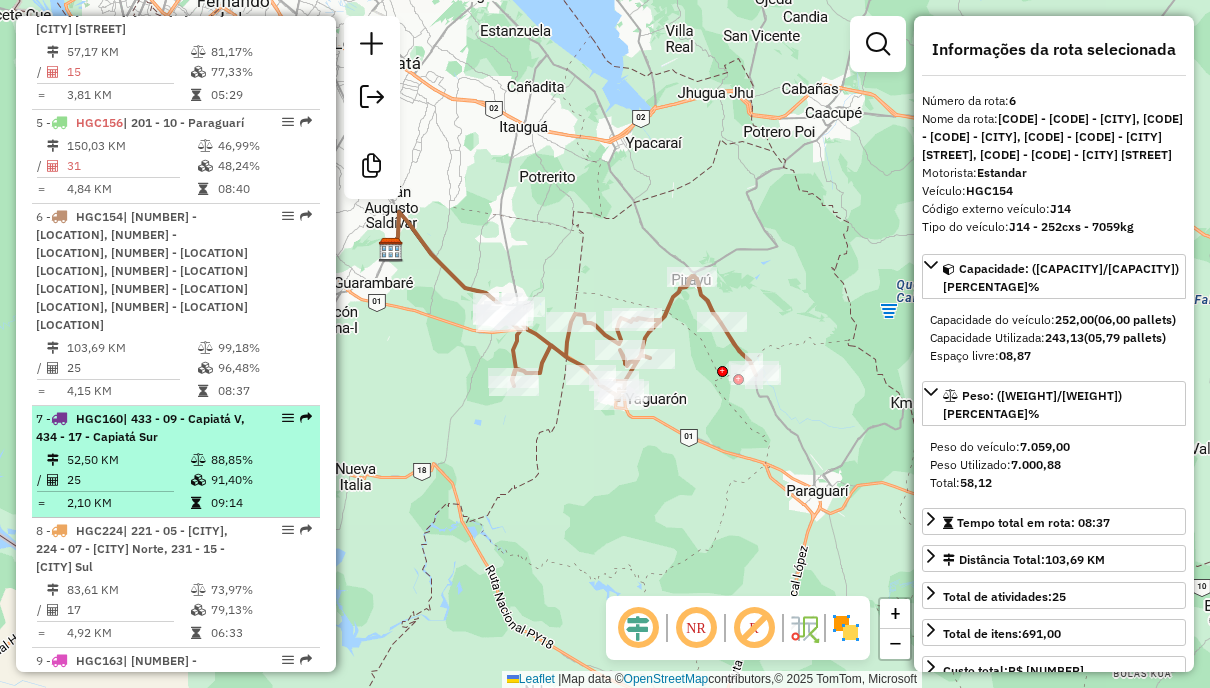 click on "88,85%" at bounding box center (260, 460) 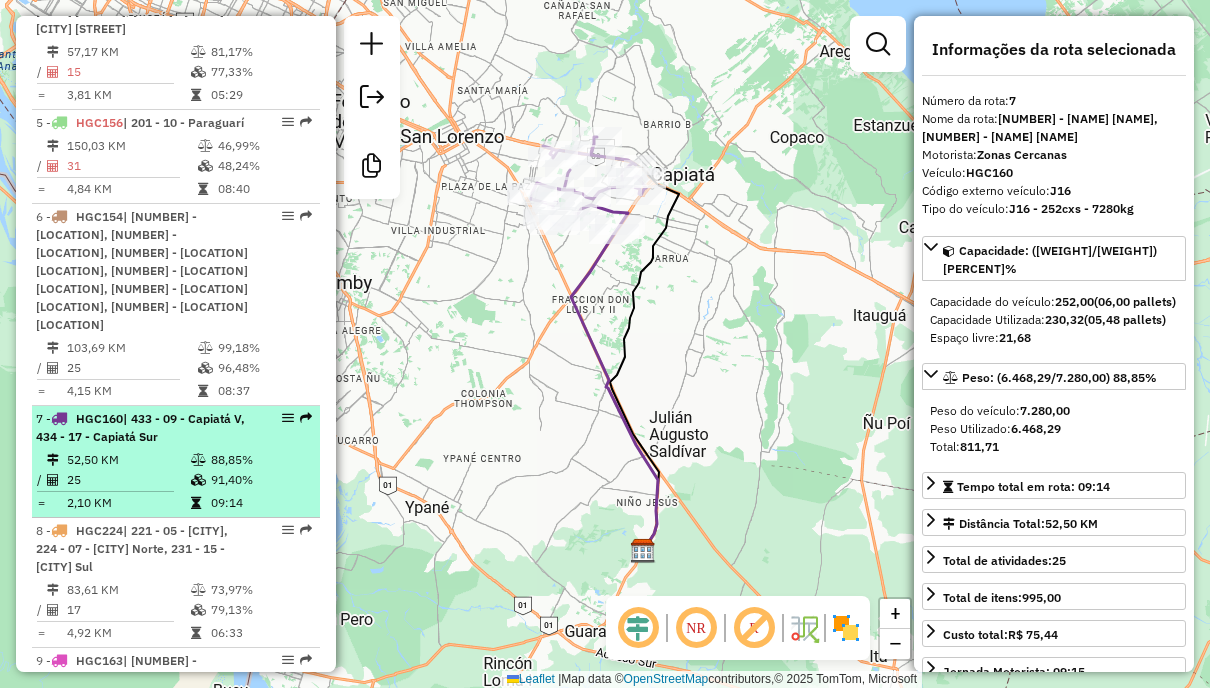 scroll, scrollTop: 1200, scrollLeft: 0, axis: vertical 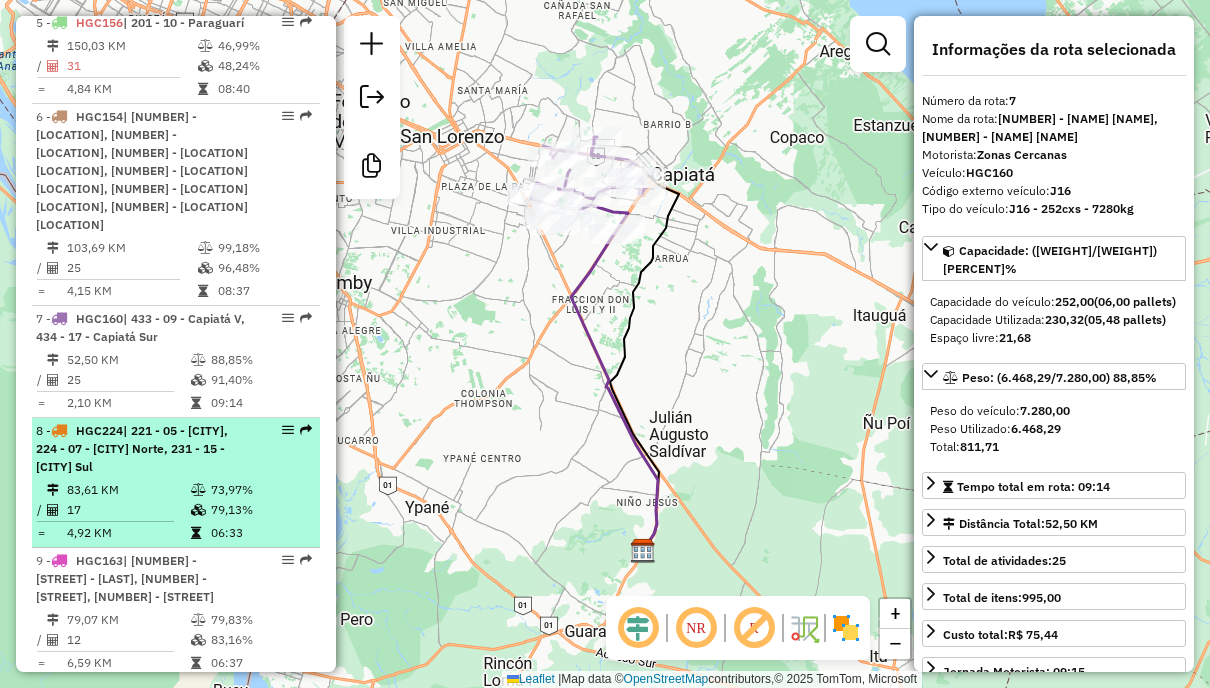 click on "8 - HGC224 | 221 - 05 - [CITY], 224 - 07 - [CITY] Norte, 231 - 15 - [CITY] Sul" at bounding box center (142, 449) 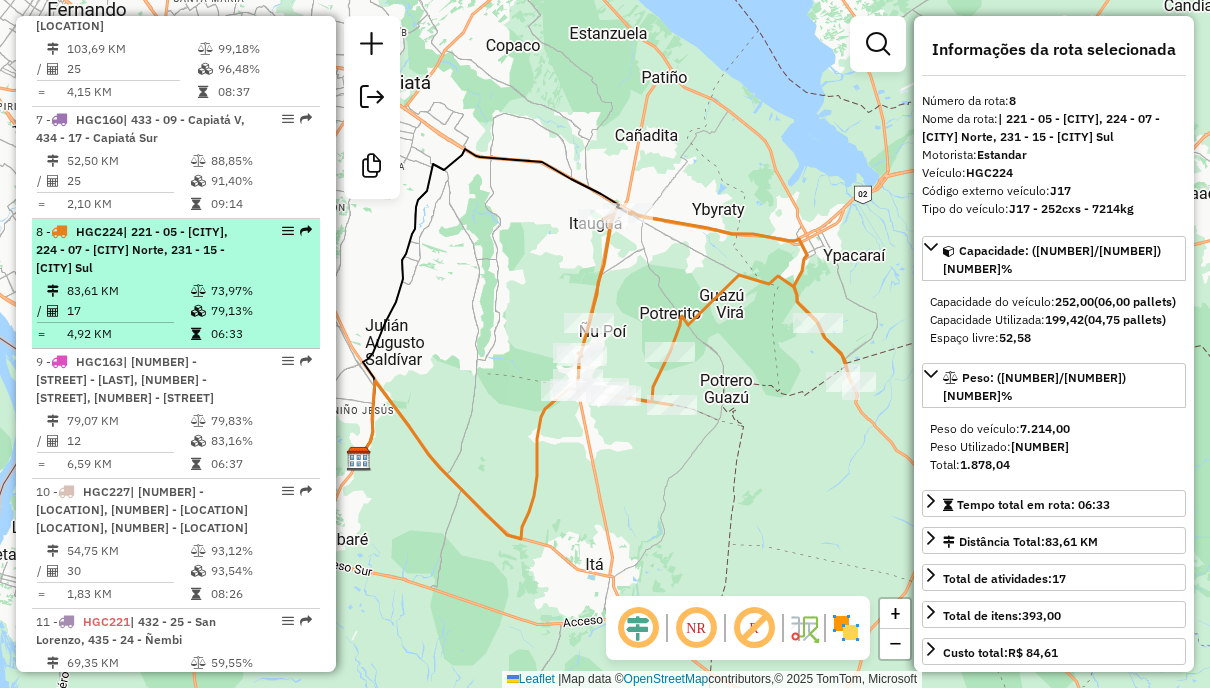 scroll, scrollTop: 1400, scrollLeft: 0, axis: vertical 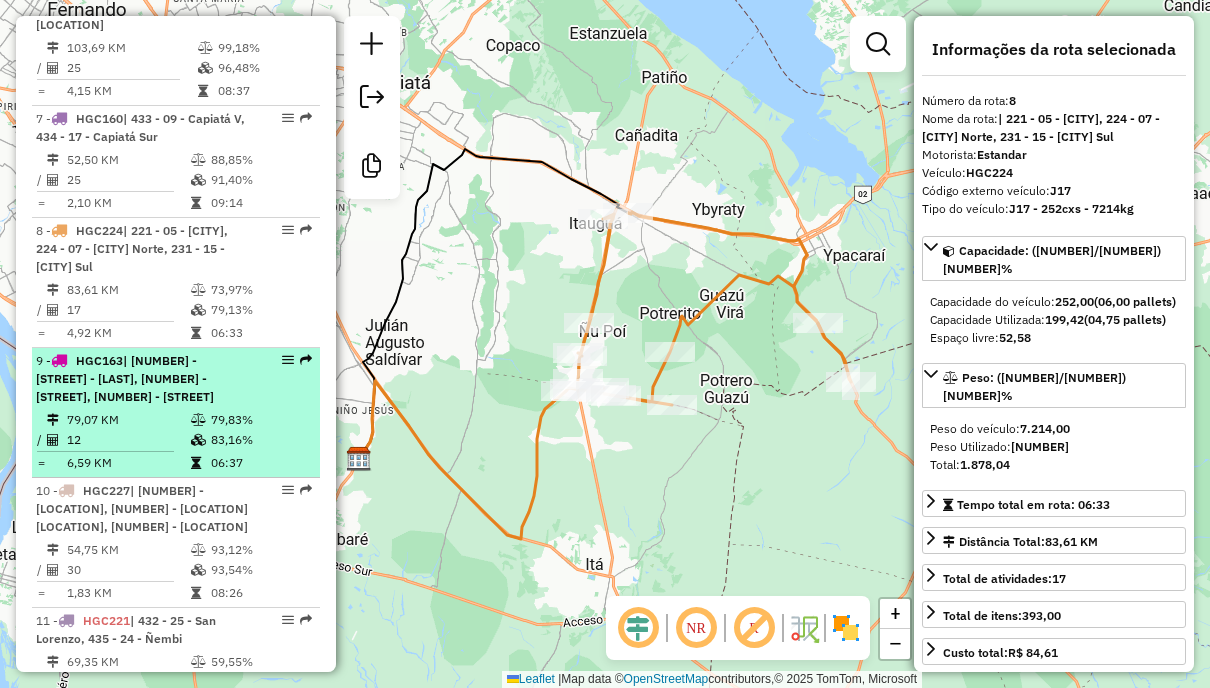 click on "06:37" at bounding box center (260, 463) 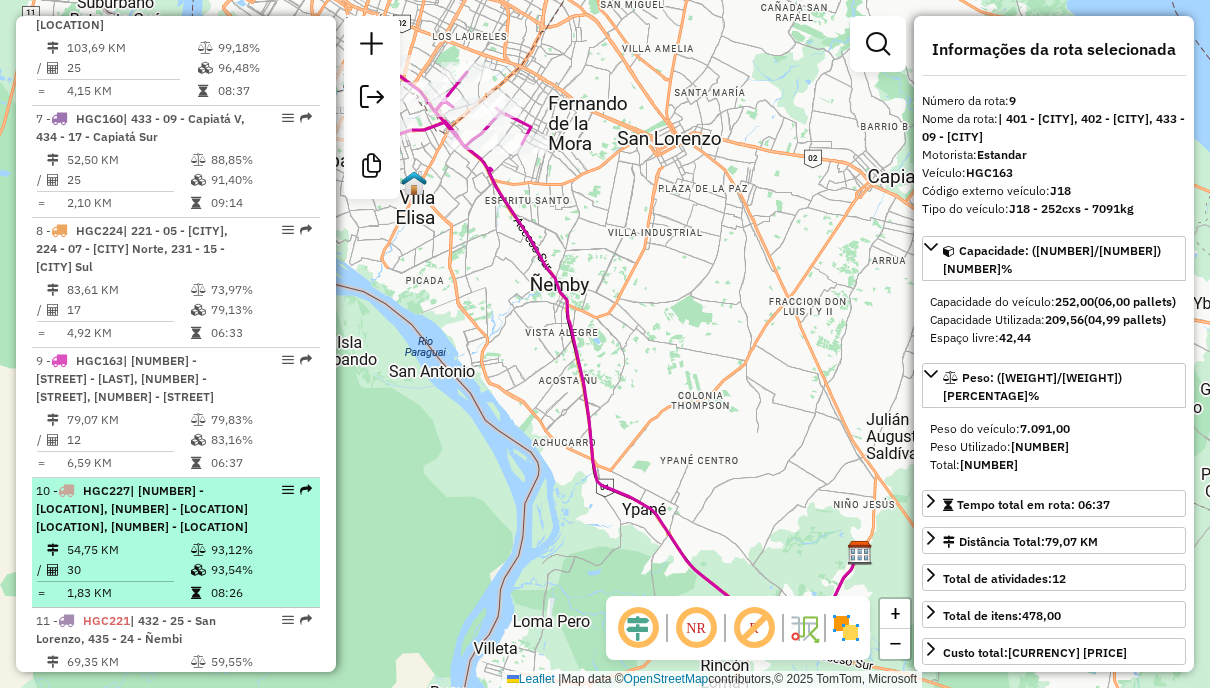 click on "[CODE] - [LOCATION] | [NUMBER] - [LOCATION], [NUMBER] - [LOCATION], [NUMBER] - [LOCATION]" at bounding box center (176, 509) 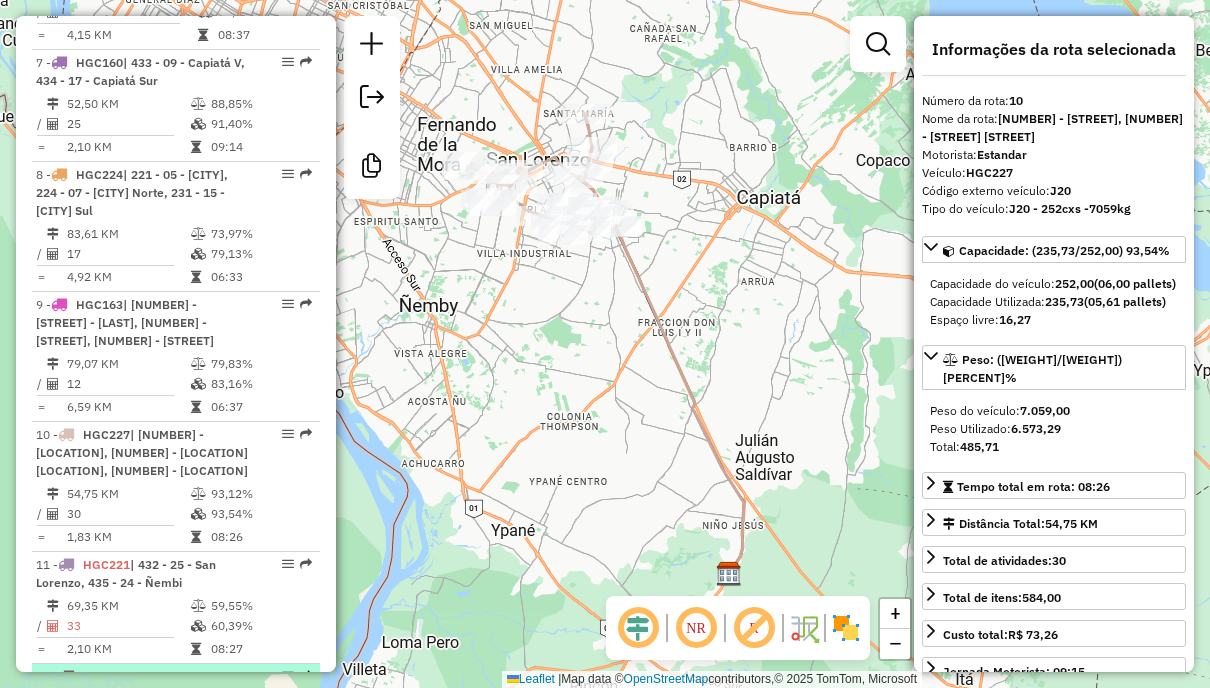 scroll, scrollTop: 1600, scrollLeft: 0, axis: vertical 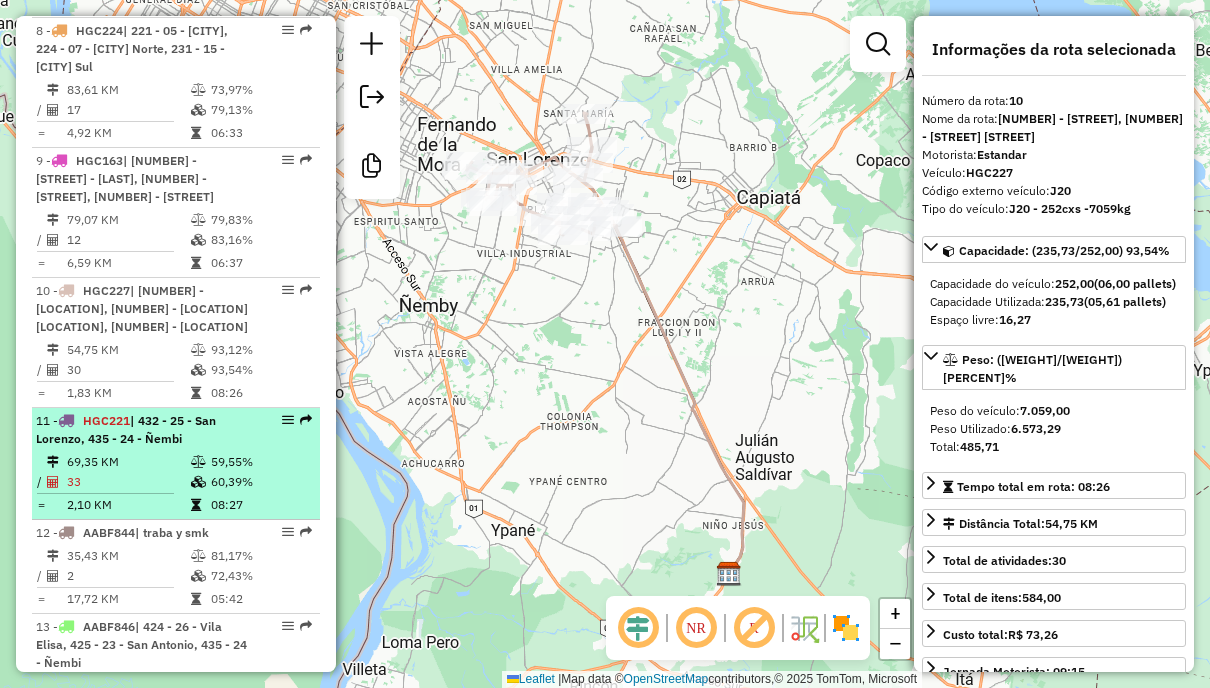 click on "59,55%" at bounding box center [260, 462] 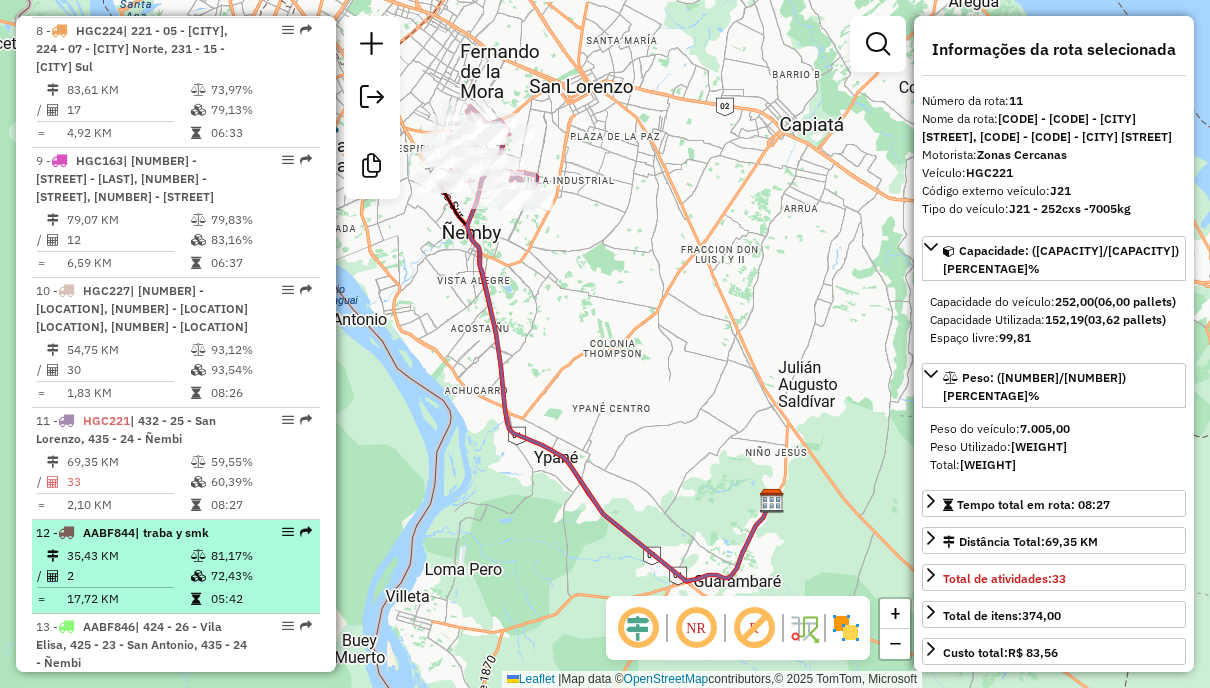 click on "72,43%" at bounding box center (260, 576) 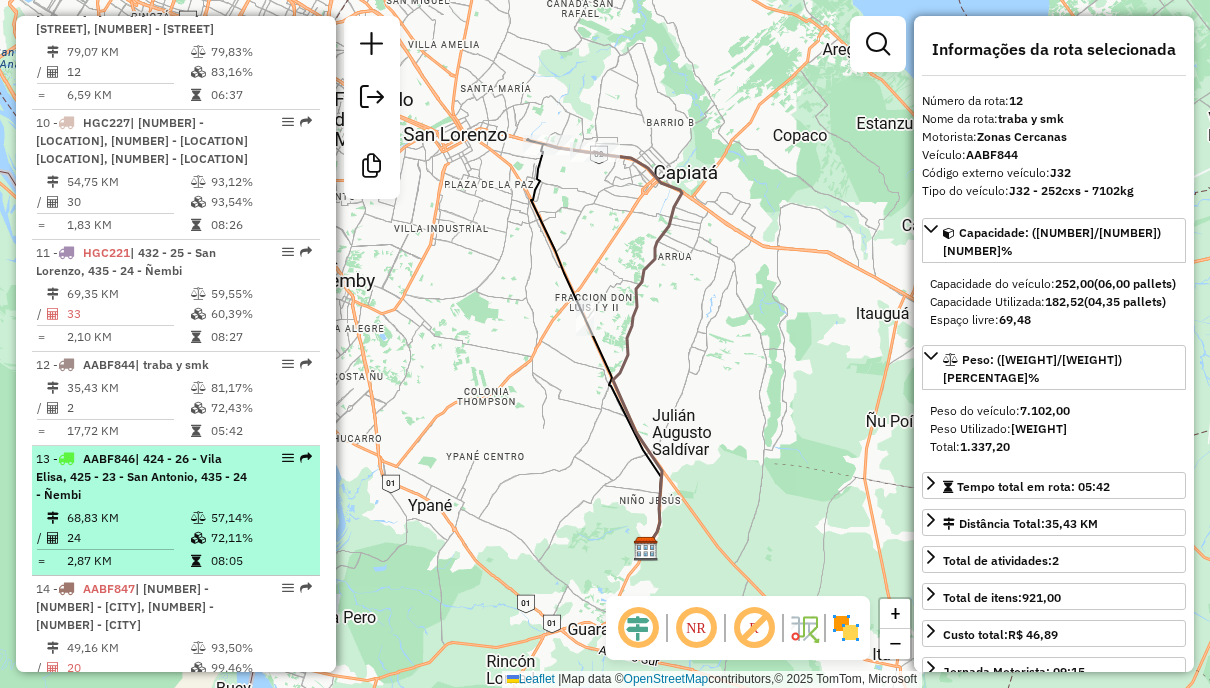 scroll, scrollTop: 1800, scrollLeft: 0, axis: vertical 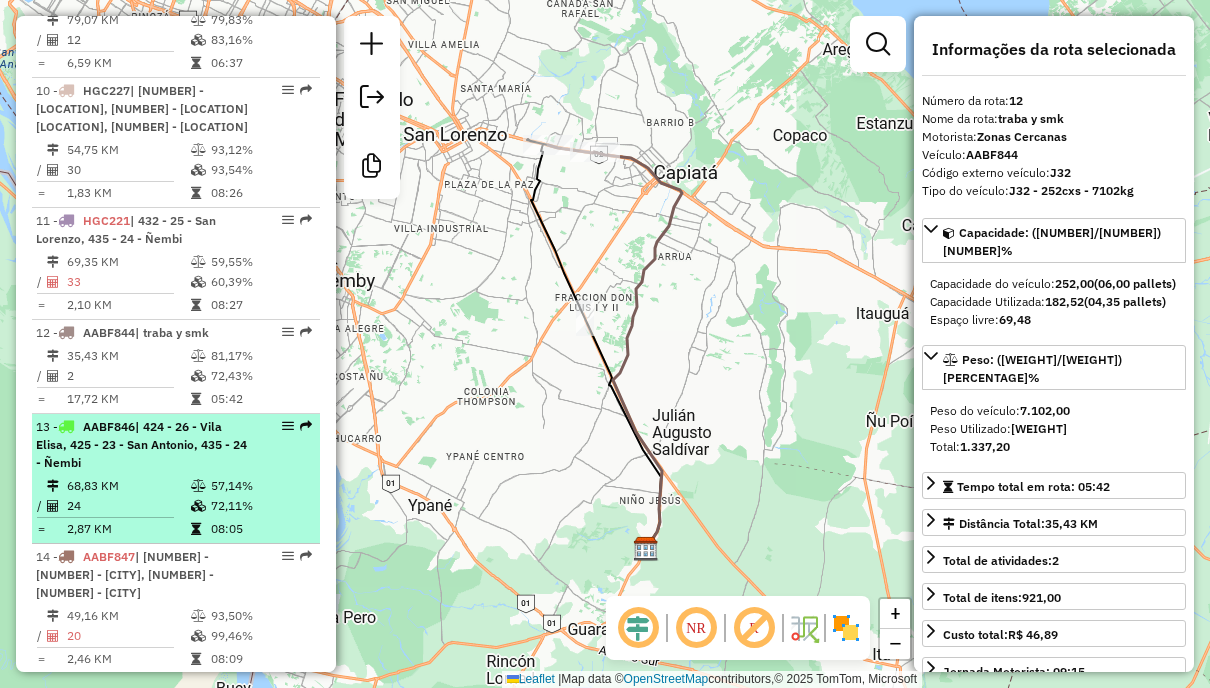 click on "57,14%" at bounding box center [260, 486] 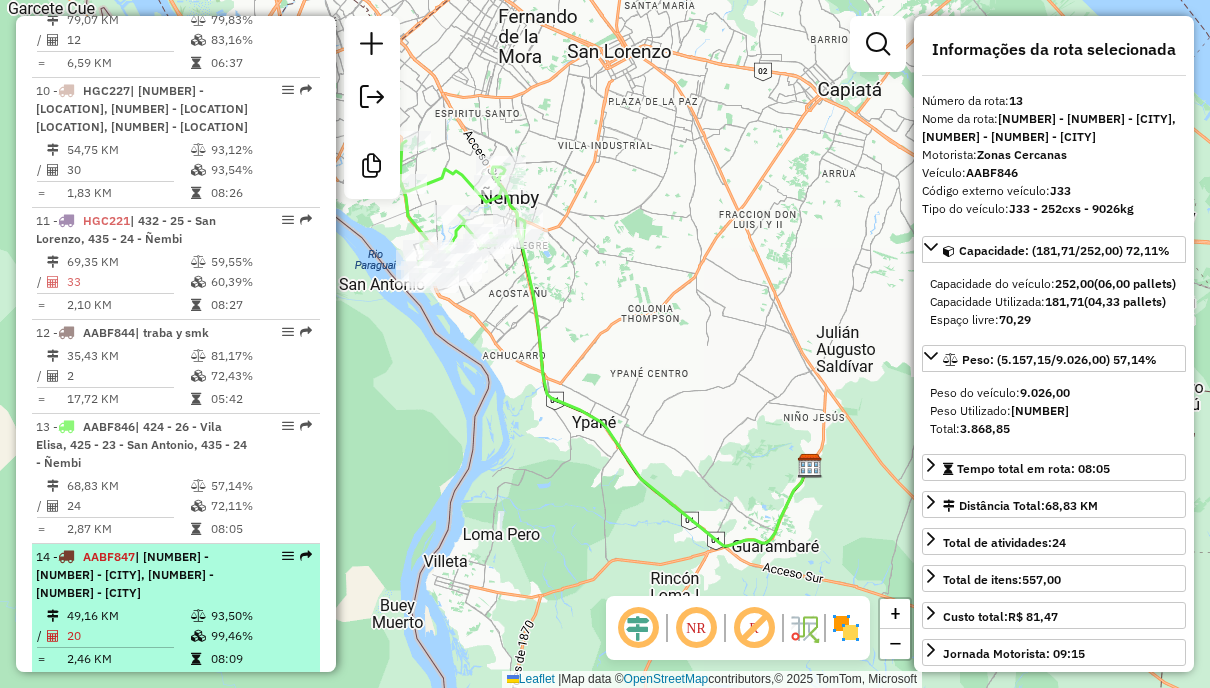 click on "14 -       AABF847   | 425 - 23 - San Antonio, 426 - 22 - San Antonio 2, 435 - 24 - Ñembi" at bounding box center [142, 575] 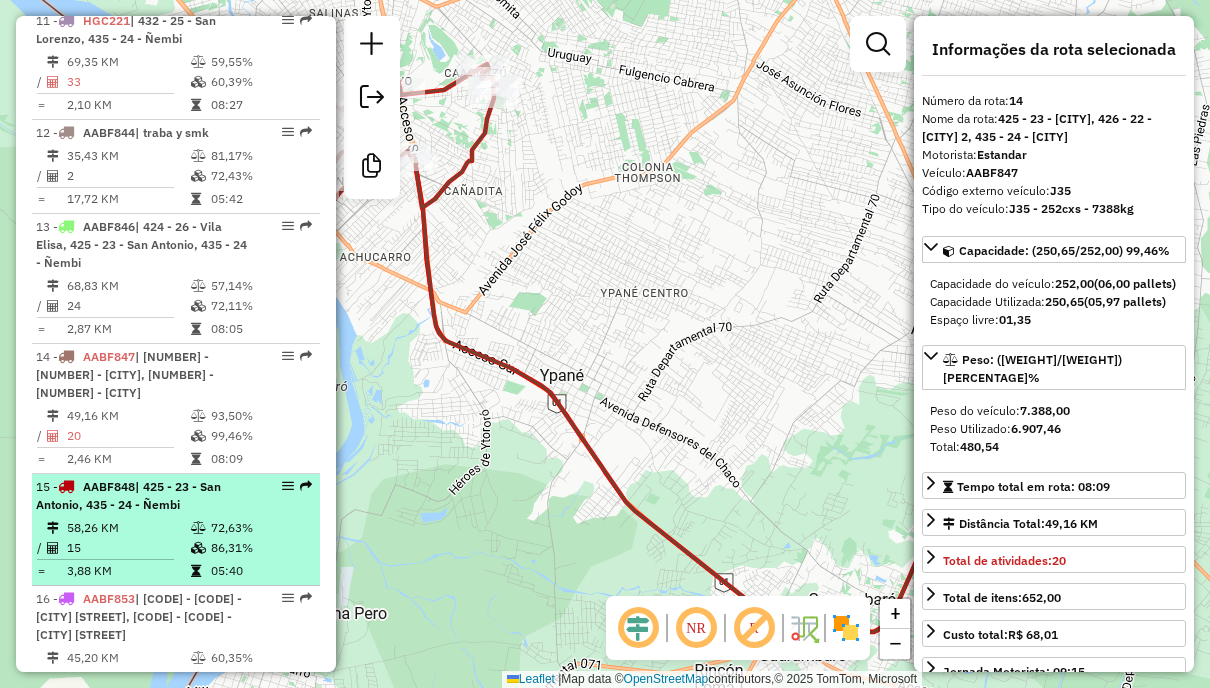 click on "72,63%" at bounding box center (260, 528) 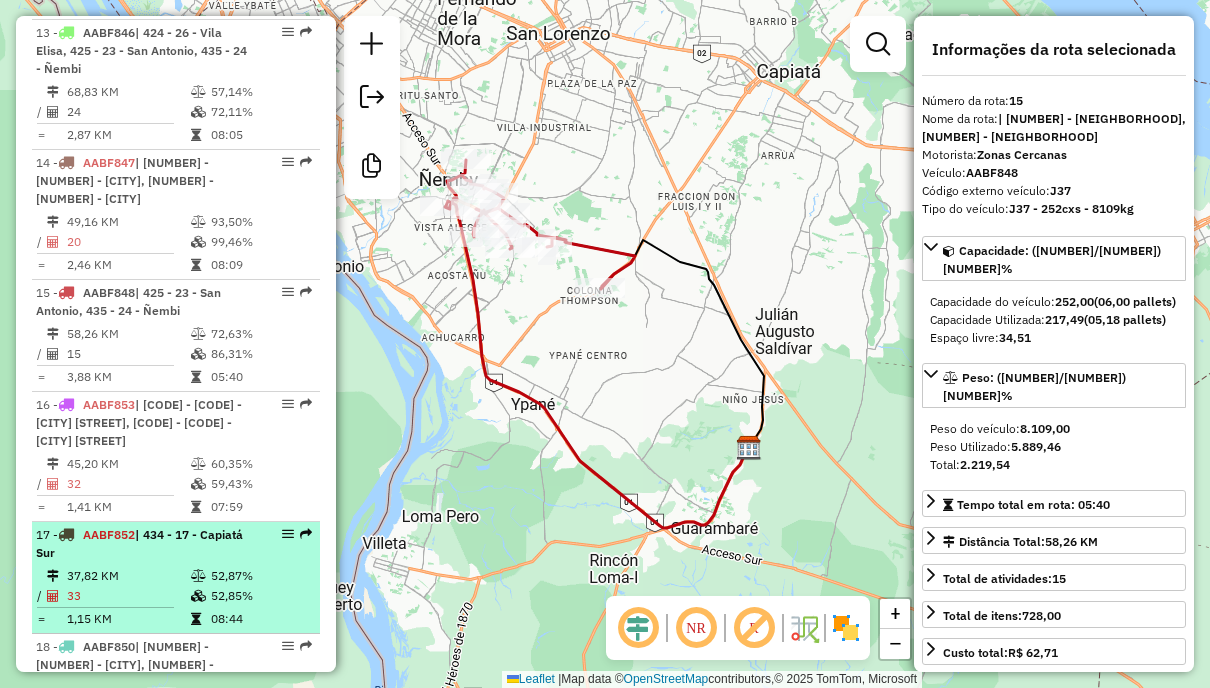scroll, scrollTop: 2200, scrollLeft: 0, axis: vertical 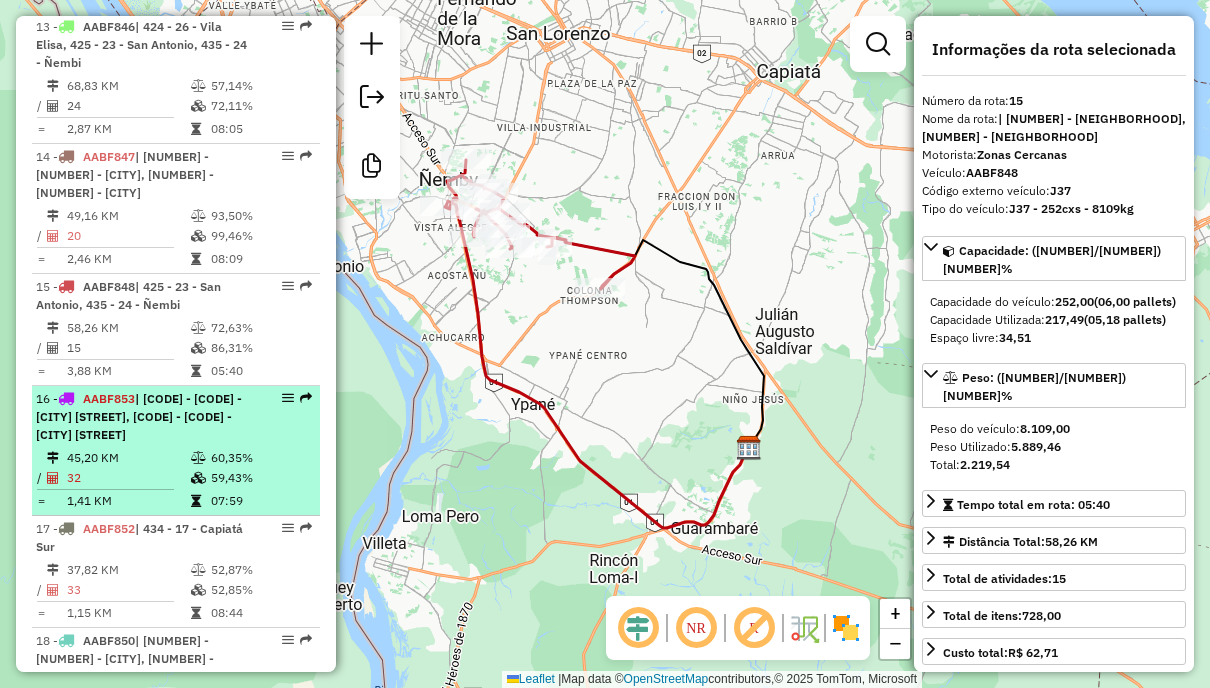 click on "60,35%" at bounding box center [260, 458] 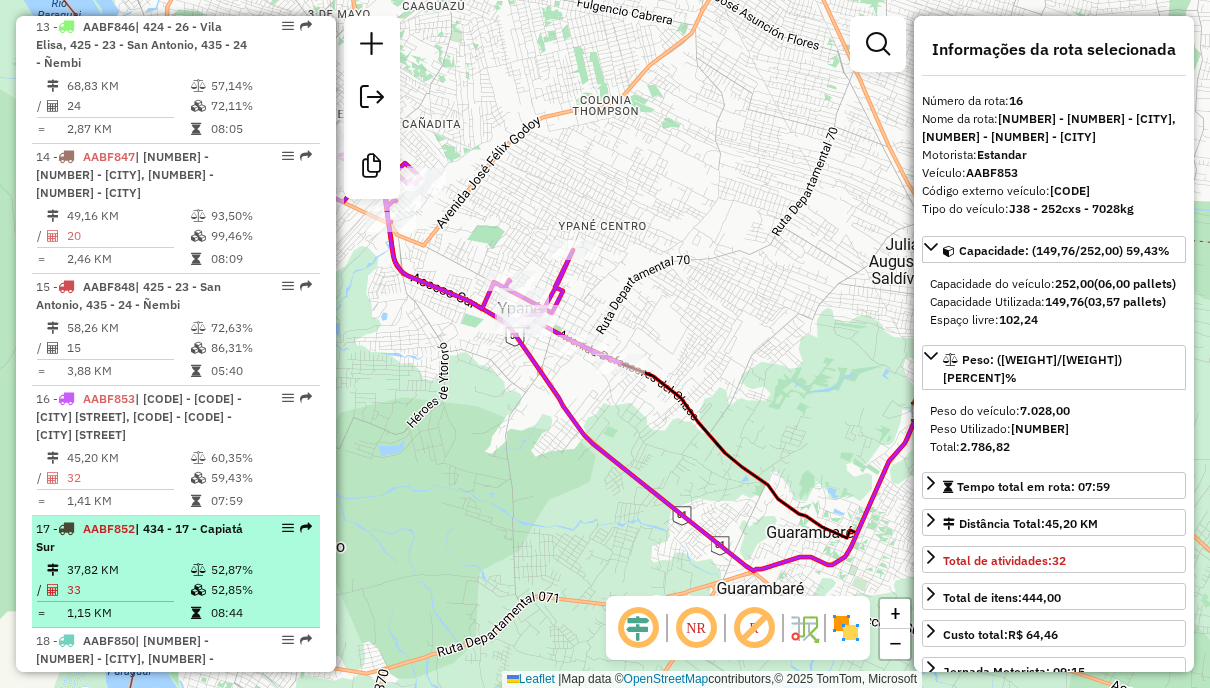 click on "17 -       AABF852   | 434 - 17 - Capiatá Sur" at bounding box center [142, 538] 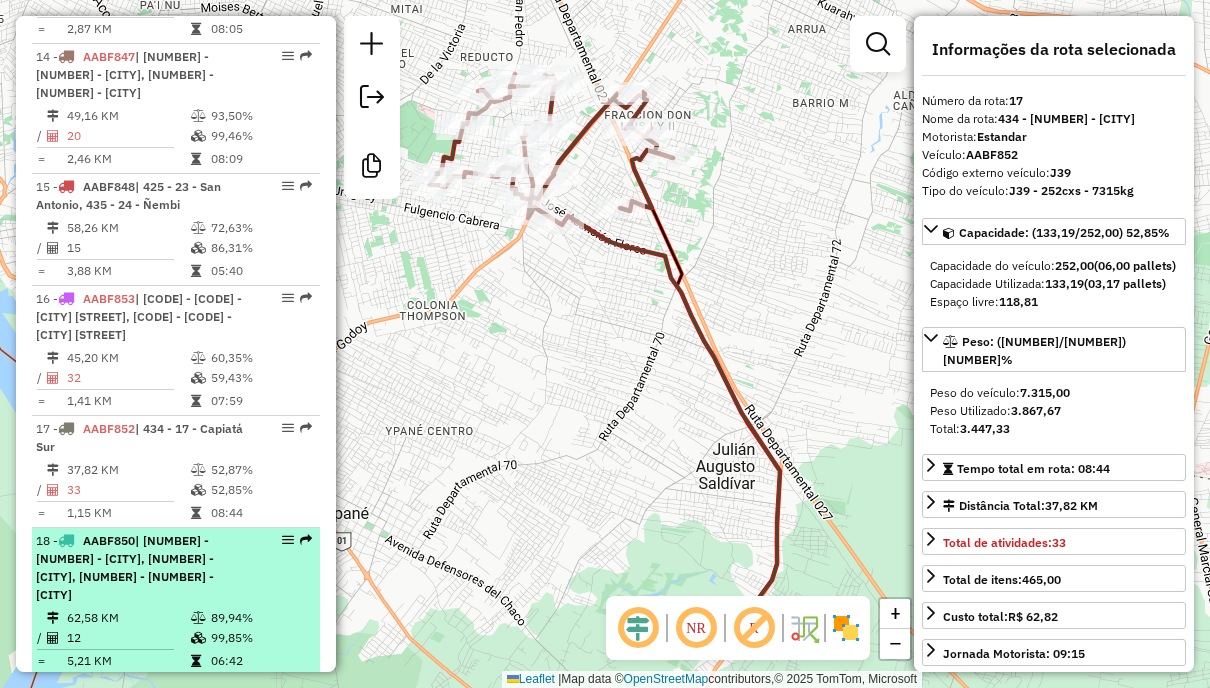 click on "18 -       AABF850   | 424 - 26 - Vila Elisa, 431 - Tres bocas, 435 - 24 - Ñembi" at bounding box center [142, 568] 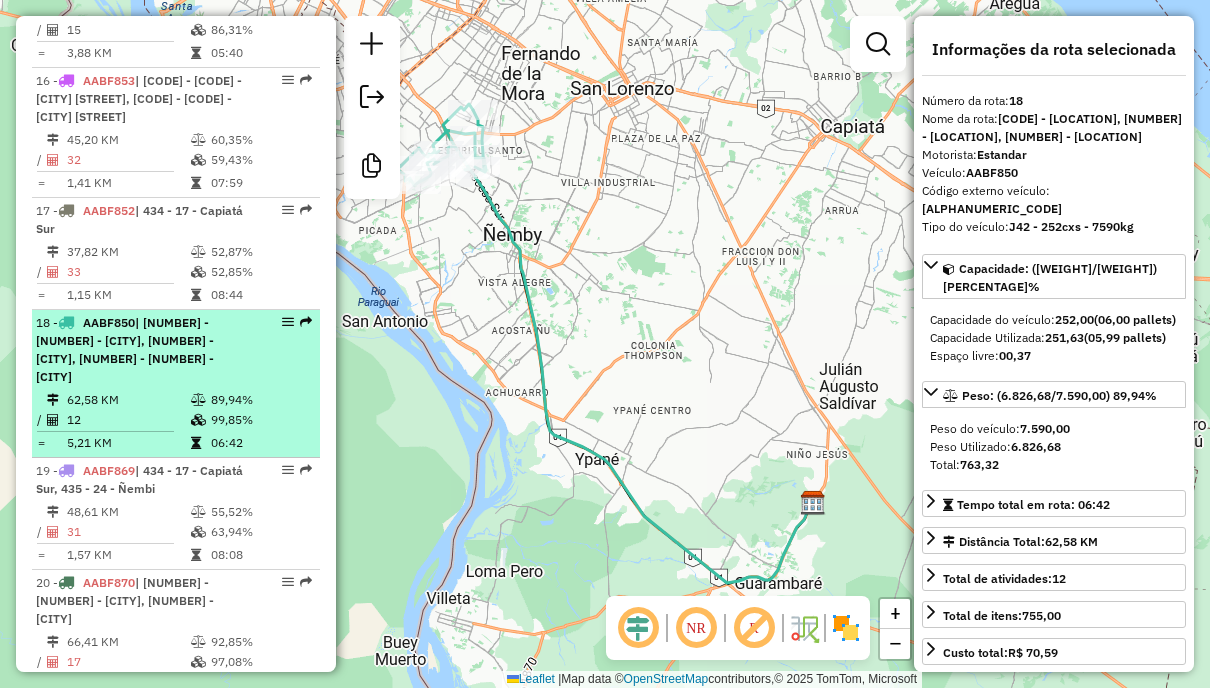scroll, scrollTop: 2600, scrollLeft: 0, axis: vertical 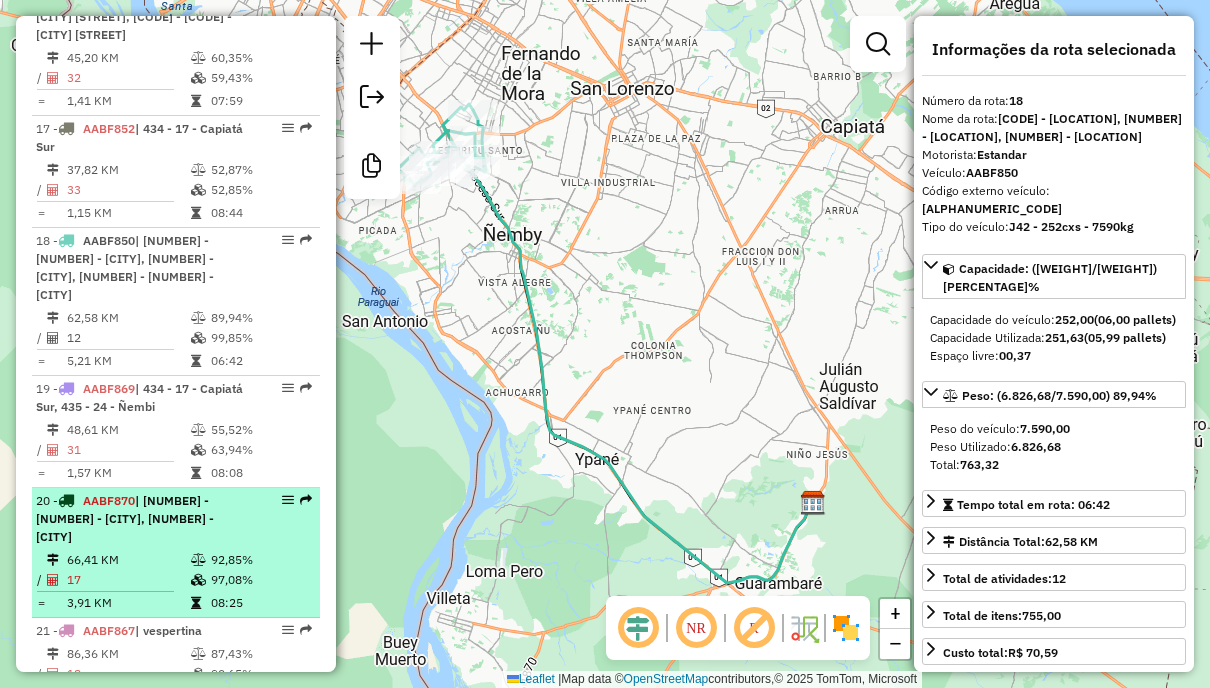click on "92,85%" at bounding box center (260, 560) 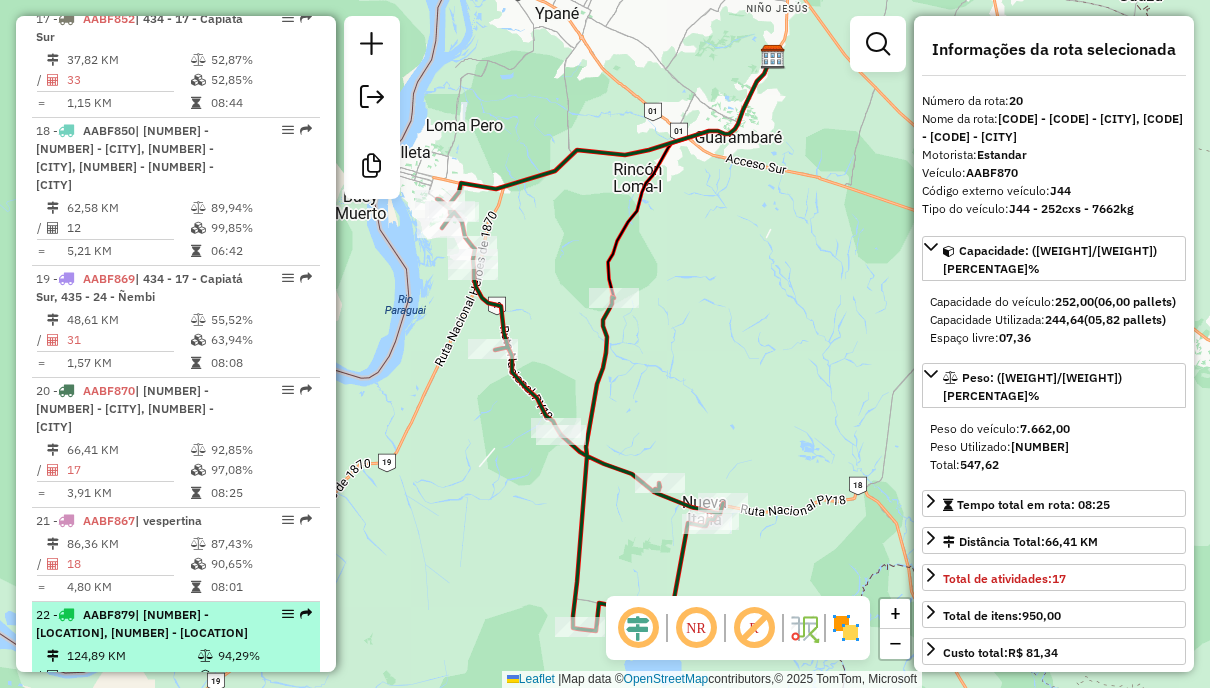 scroll, scrollTop: 2800, scrollLeft: 0, axis: vertical 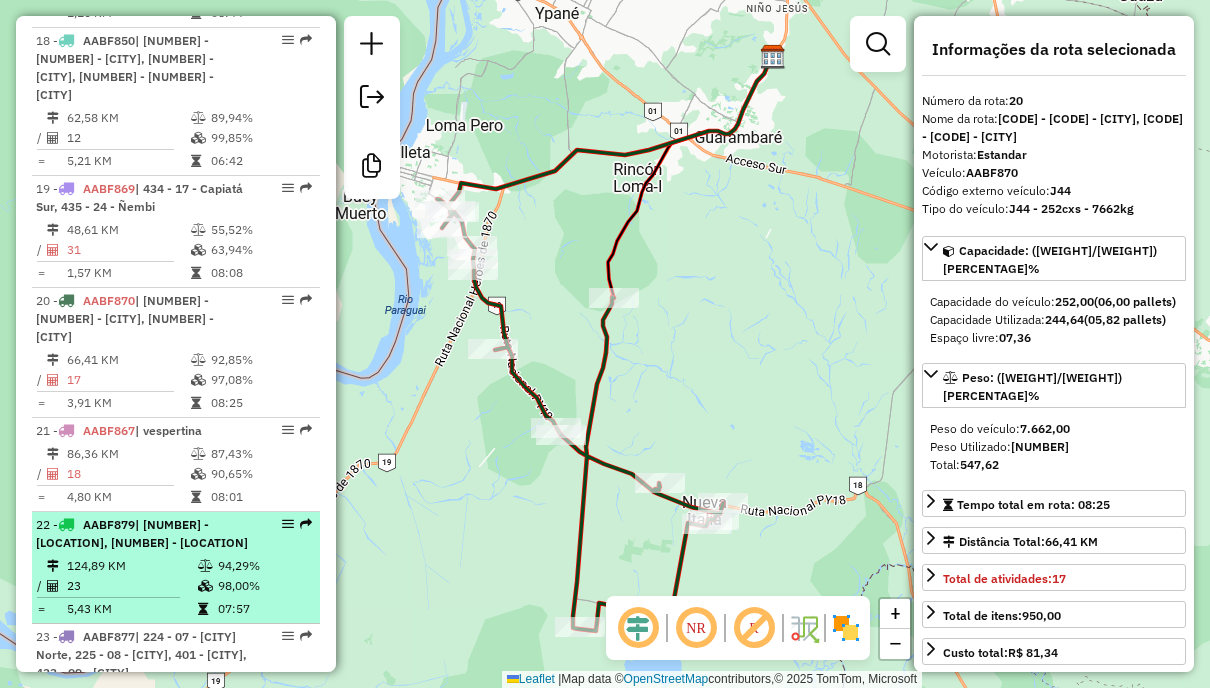 click at bounding box center [282, 524] 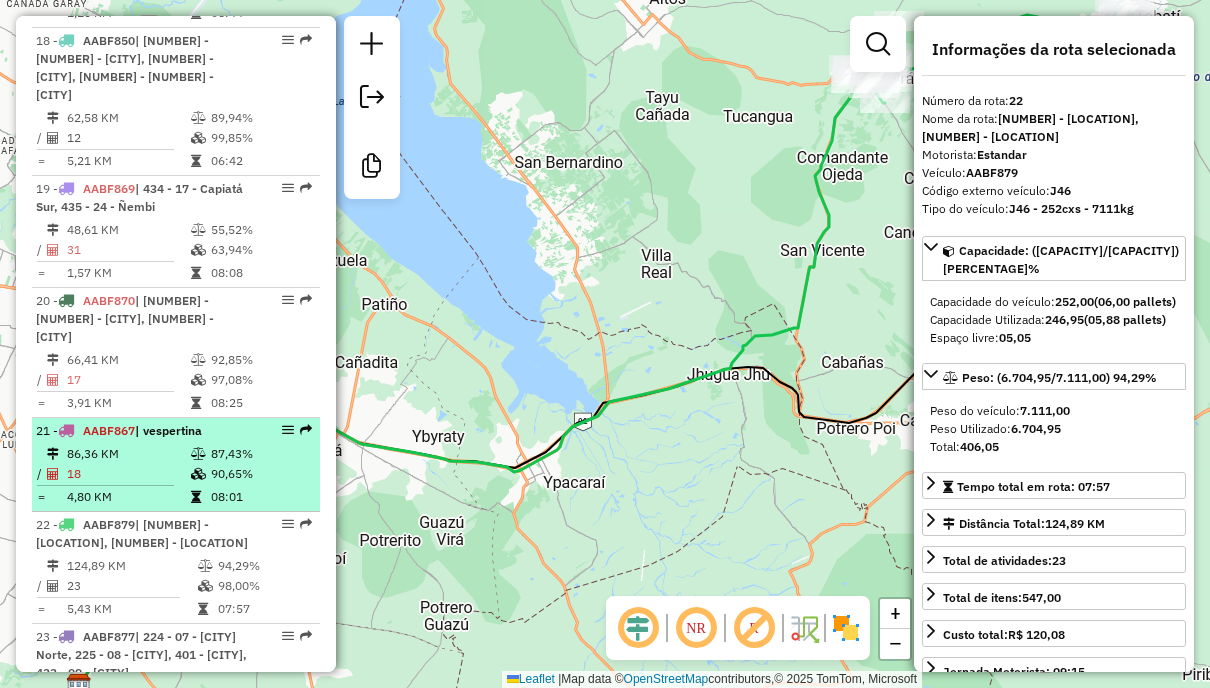 click on "90,65%" at bounding box center (260, 474) 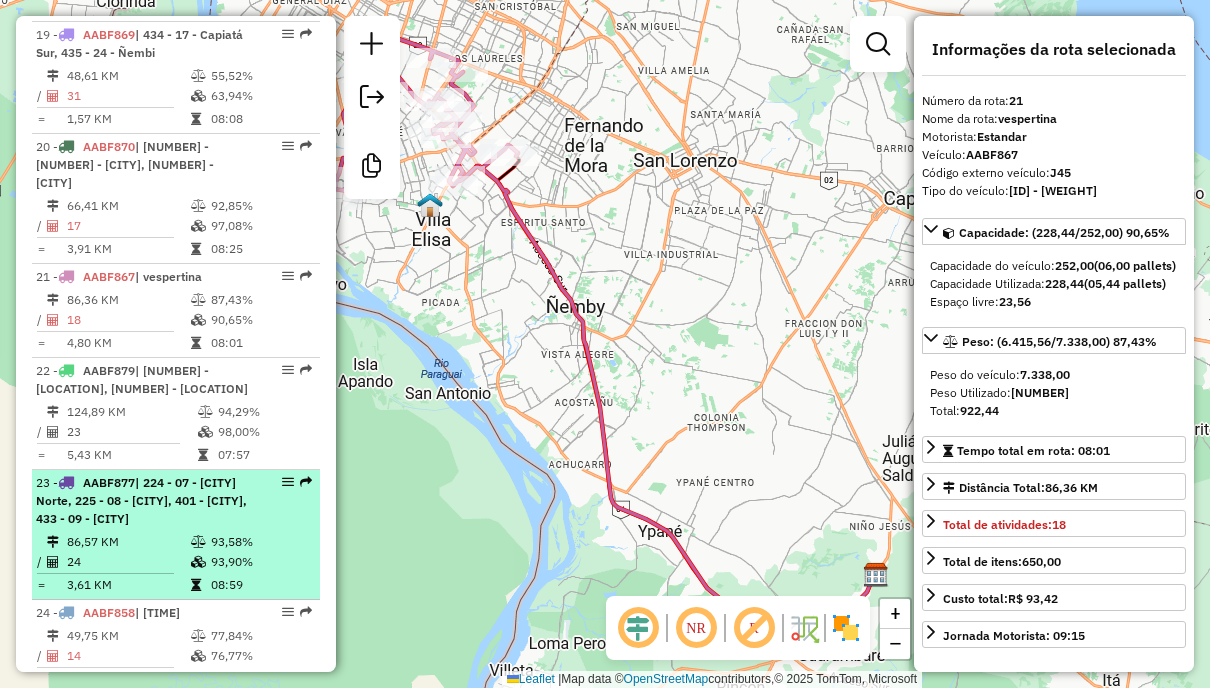 scroll, scrollTop: 3000, scrollLeft: 0, axis: vertical 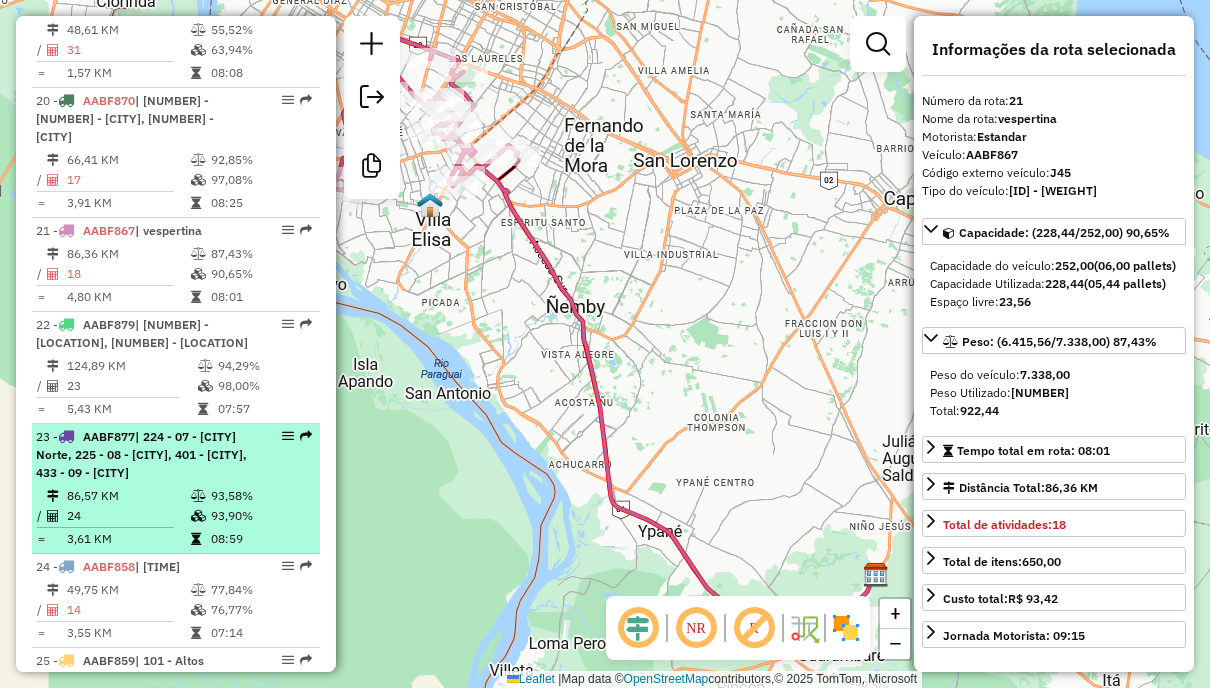 click on "23 -       AABF877   | 224 - 07 - Itauguá Norte, 225 - 08 - Capiatá Norte, 401 - Aregua, 433 - 09 - Capiatá V" at bounding box center [142, 455] 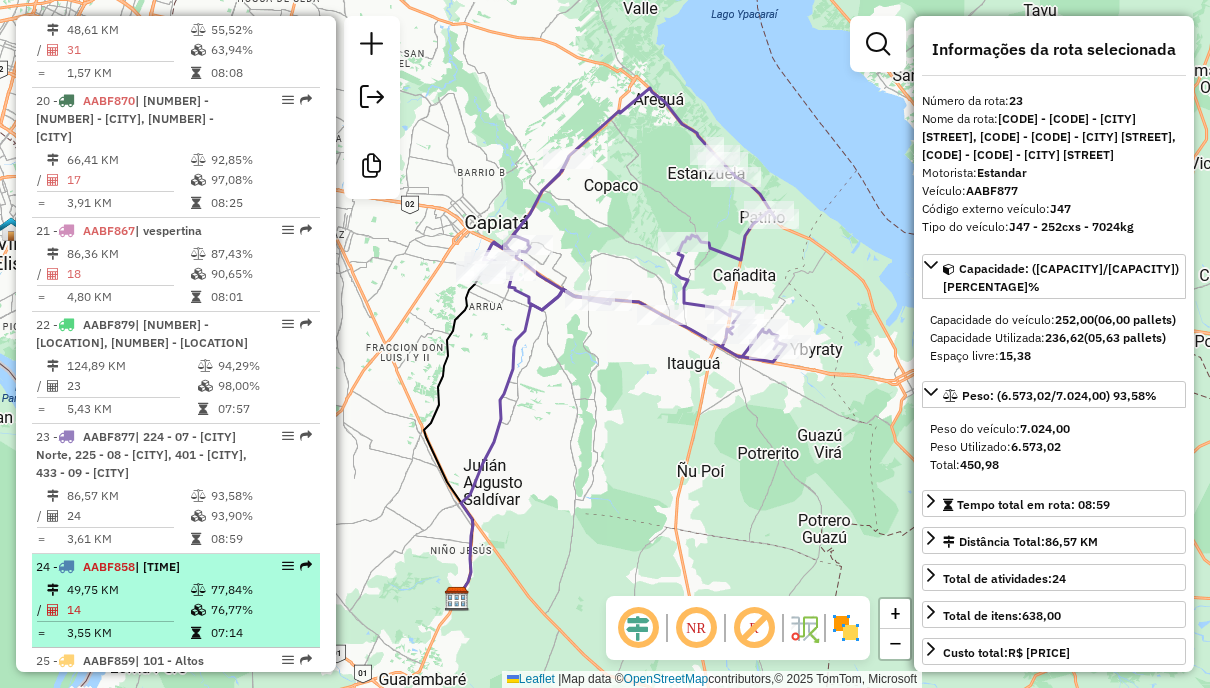 click on "77,84%" at bounding box center (260, 590) 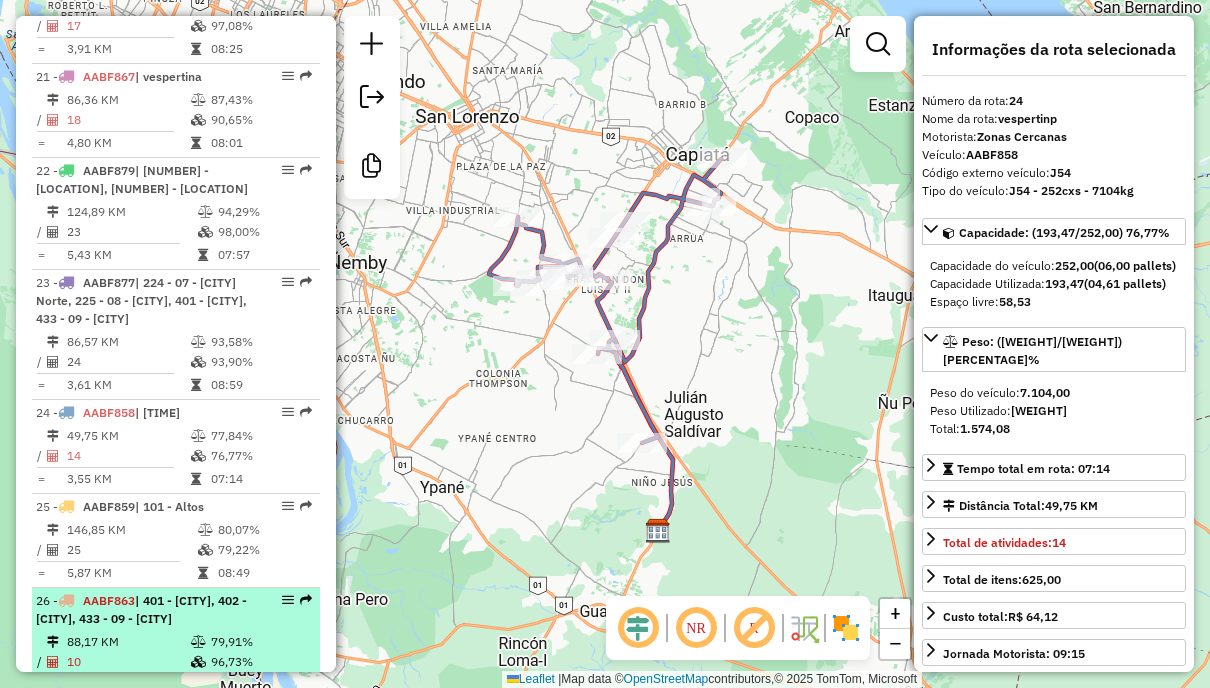 scroll, scrollTop: 3200, scrollLeft: 0, axis: vertical 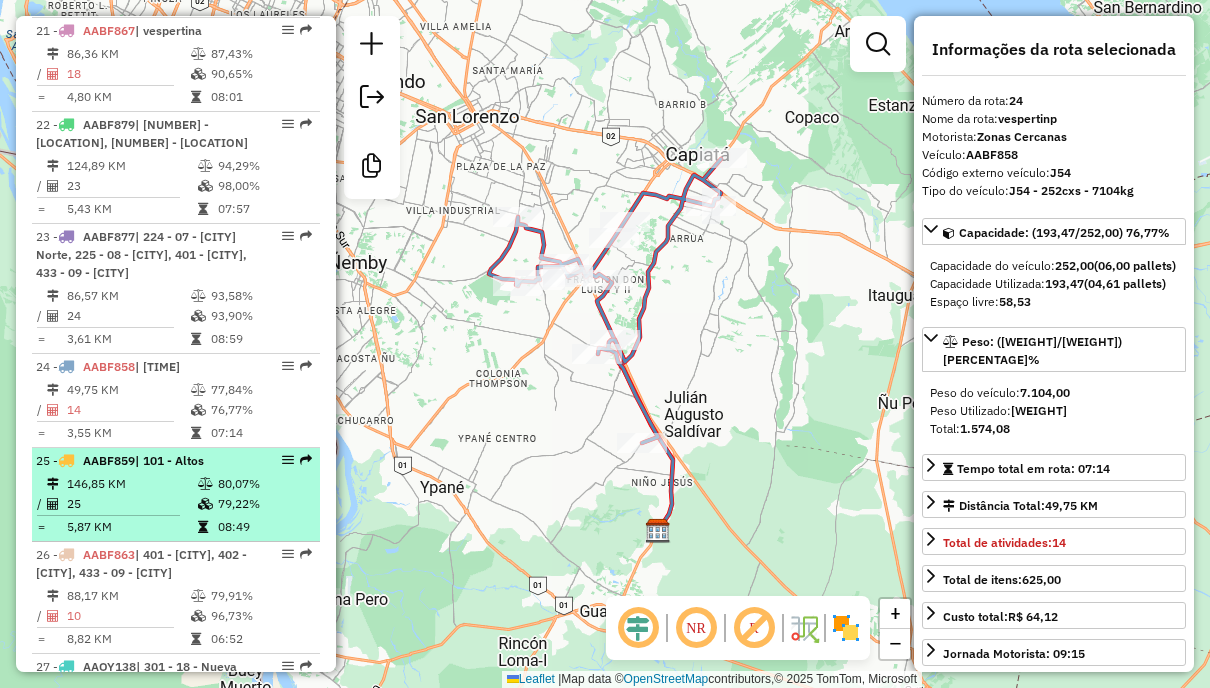 click on "79,22%" at bounding box center (264, 504) 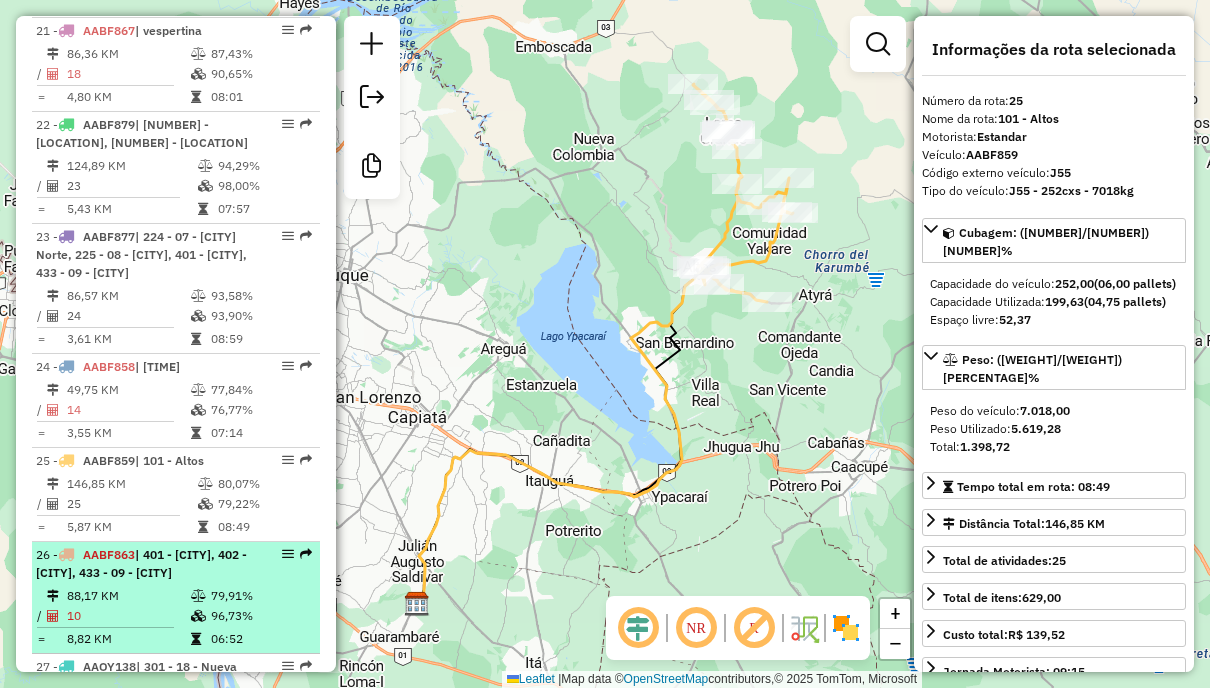 click on "96,73%" at bounding box center [260, 616] 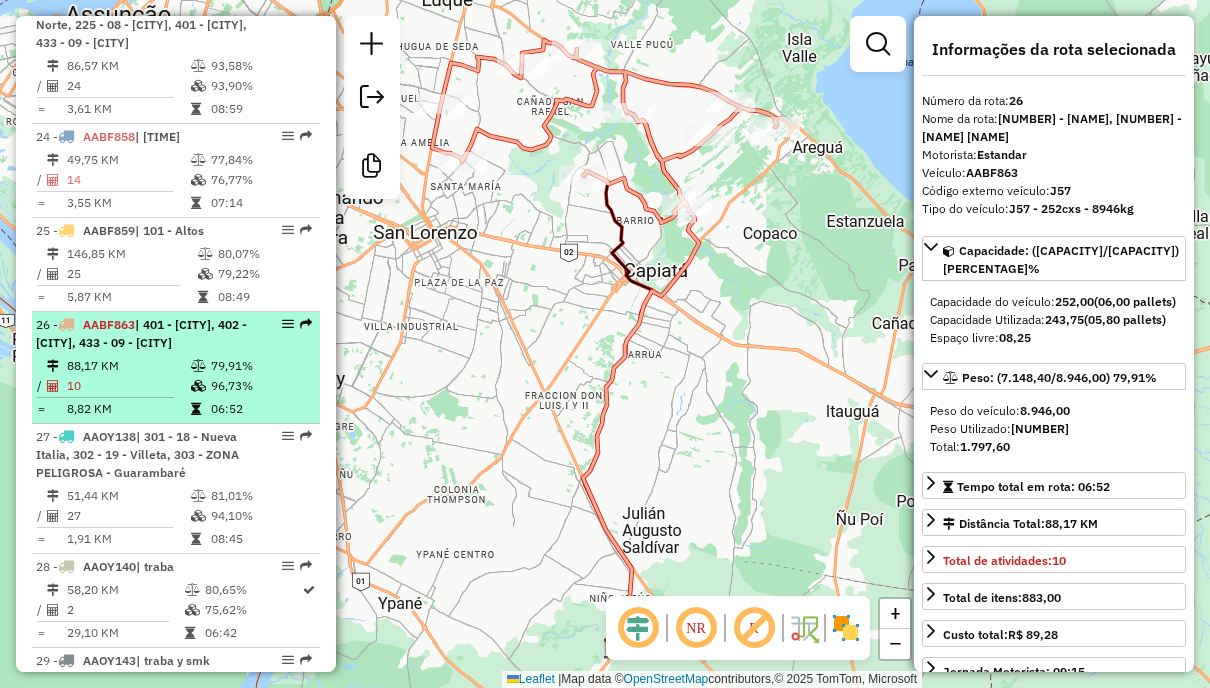 scroll, scrollTop: 3500, scrollLeft: 0, axis: vertical 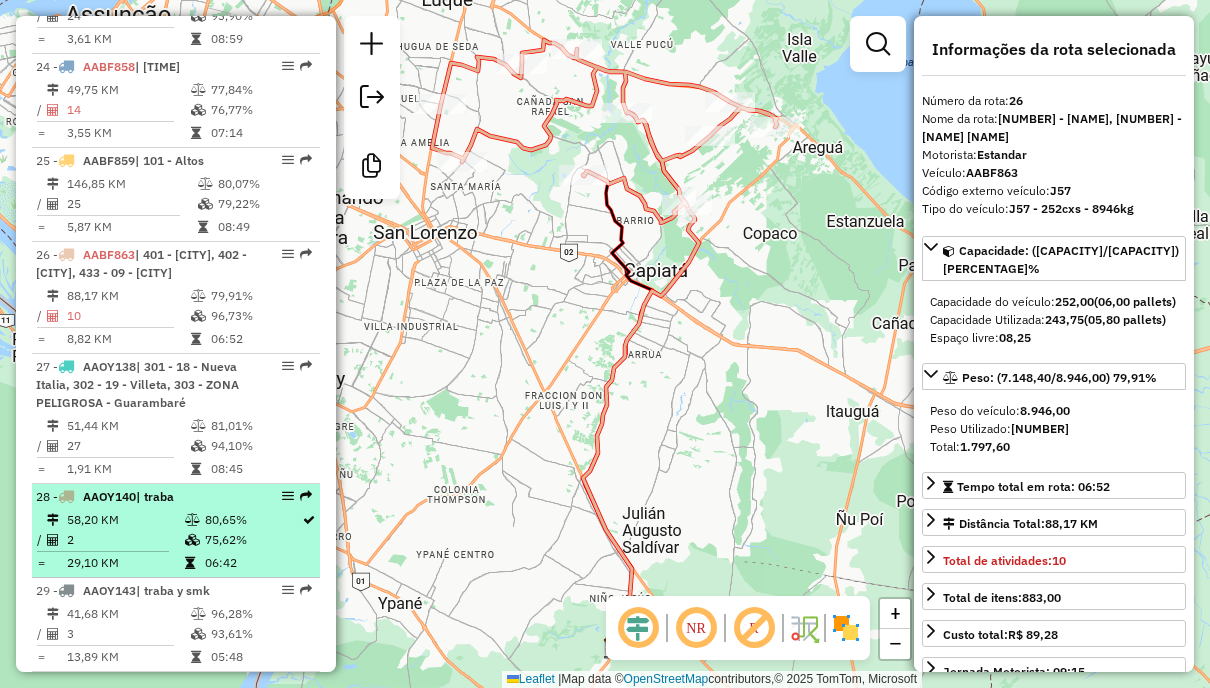 click on "06:42" at bounding box center [252, 563] 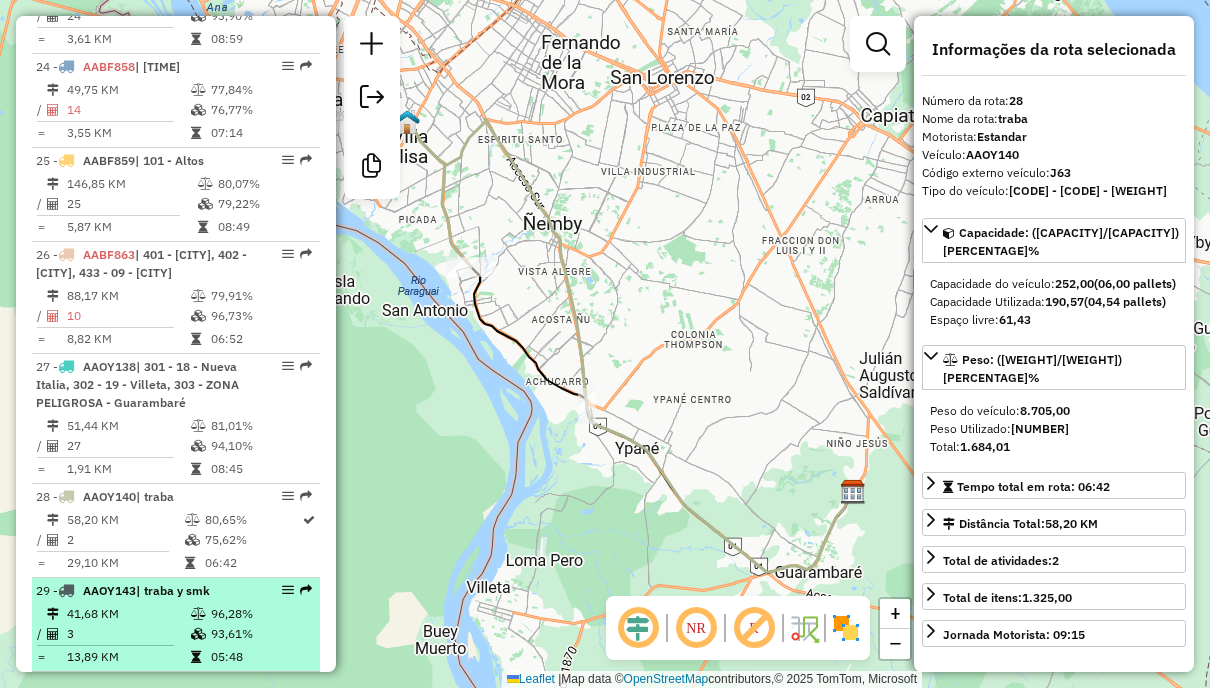 click on "41,68 KM   96,28%  /  3   93,61%     =  13,89 KM   05:48" at bounding box center [176, 635] 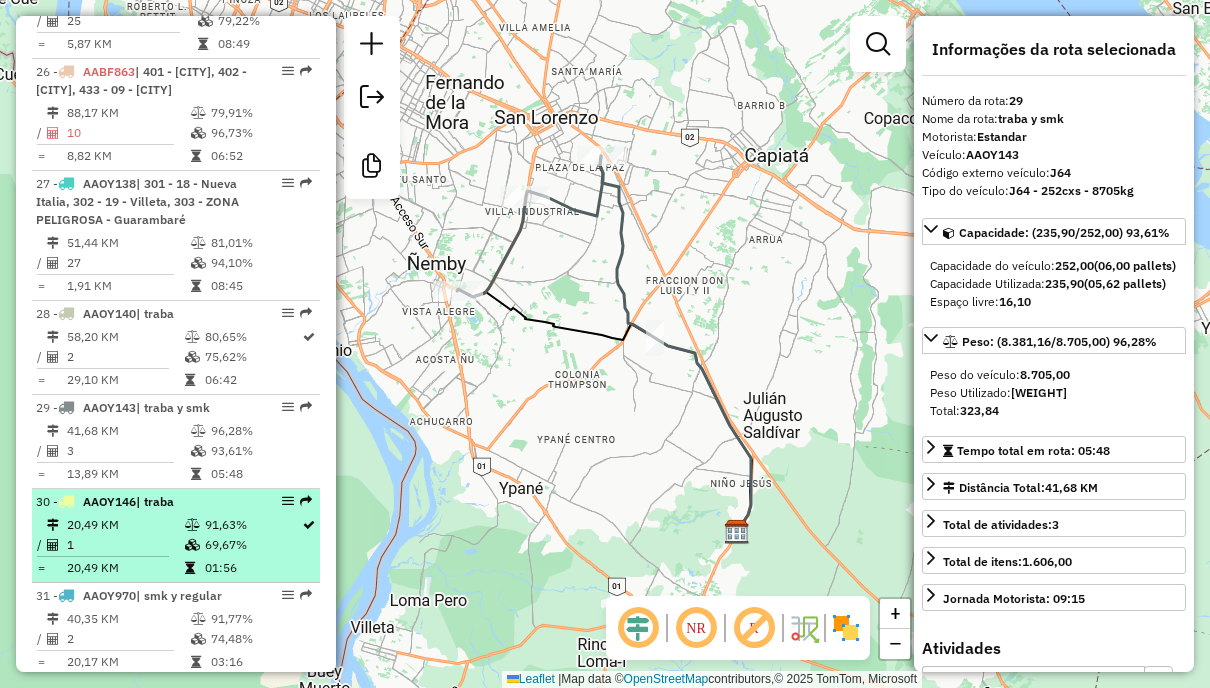 scroll, scrollTop: 3700, scrollLeft: 0, axis: vertical 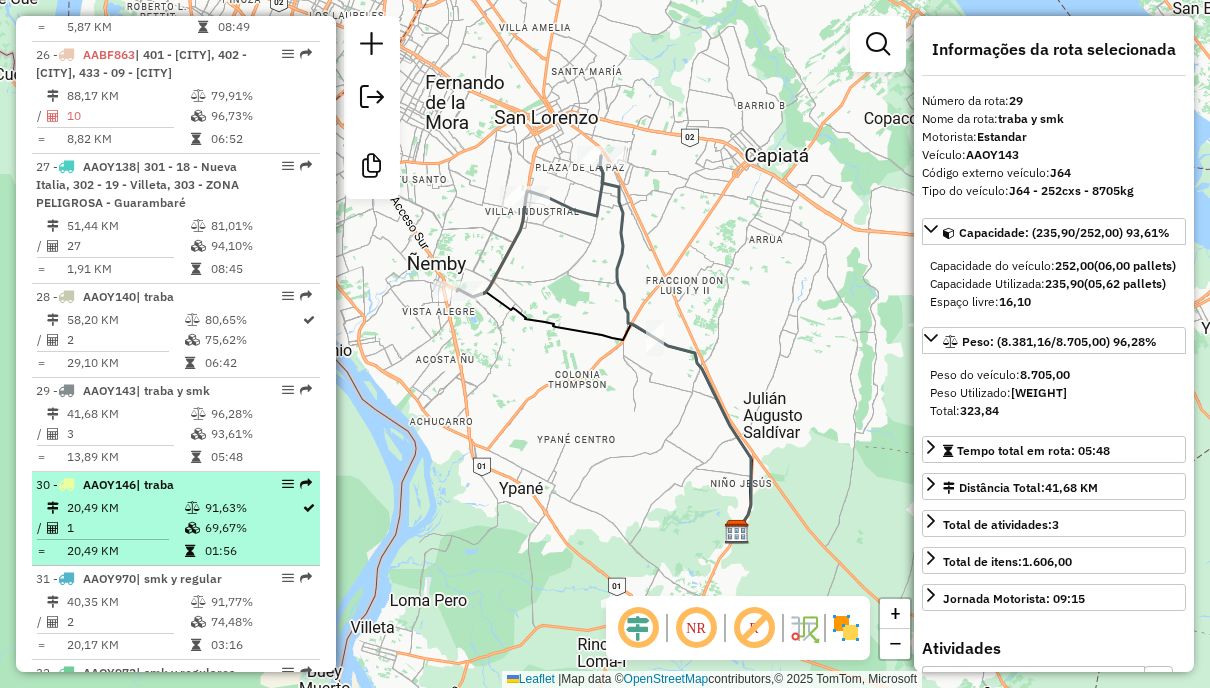 click on "69,67%" at bounding box center [252, 528] 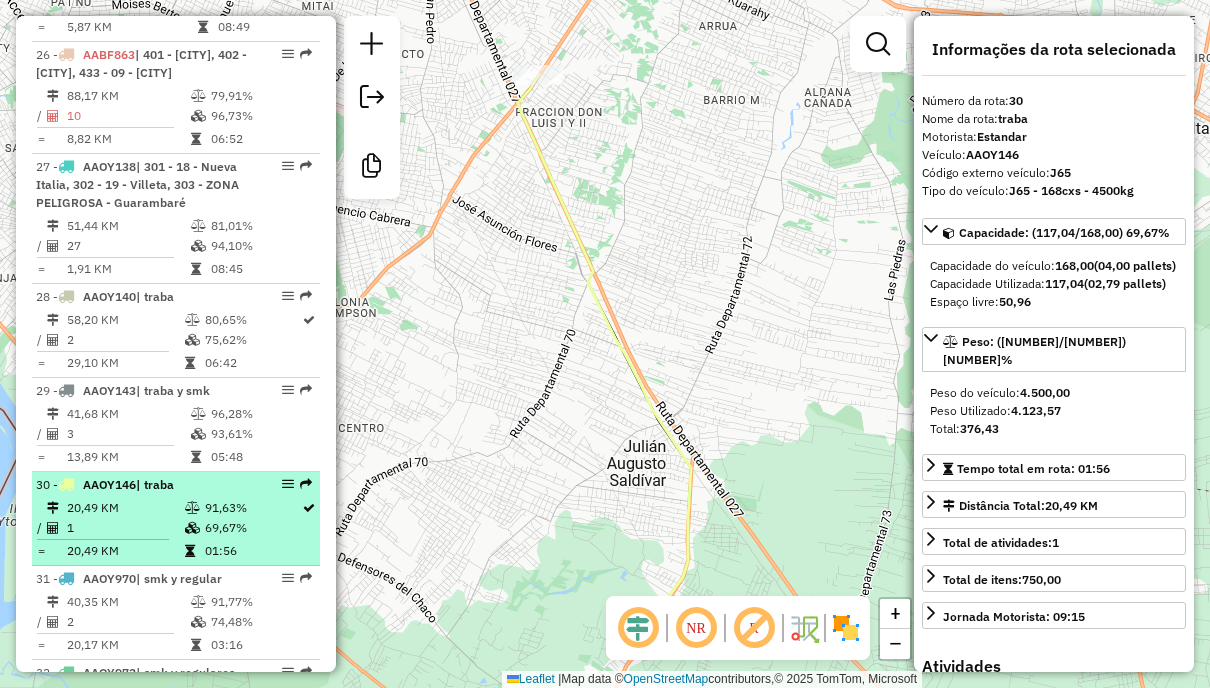 scroll, scrollTop: 3900, scrollLeft: 0, axis: vertical 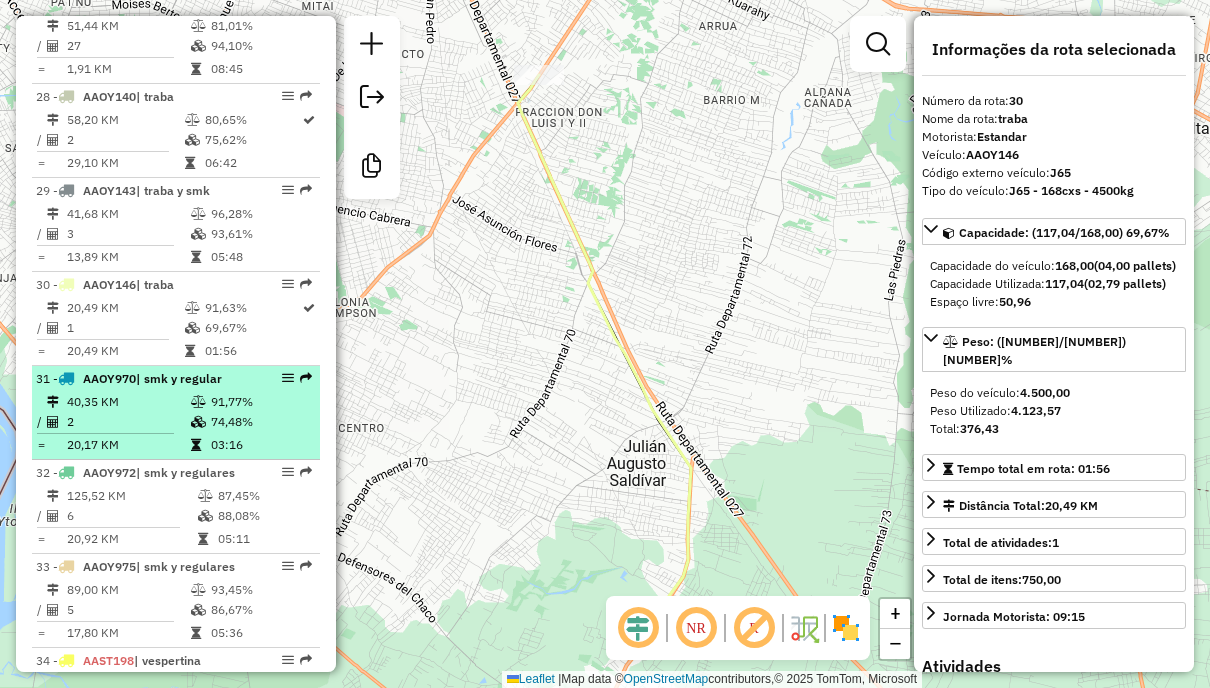 click on "31 -       AAOY970   | smk y regular  40,35 KM   91,77%  /  2   74,48%     =  20,17 KM   03:16" at bounding box center [176, 413] 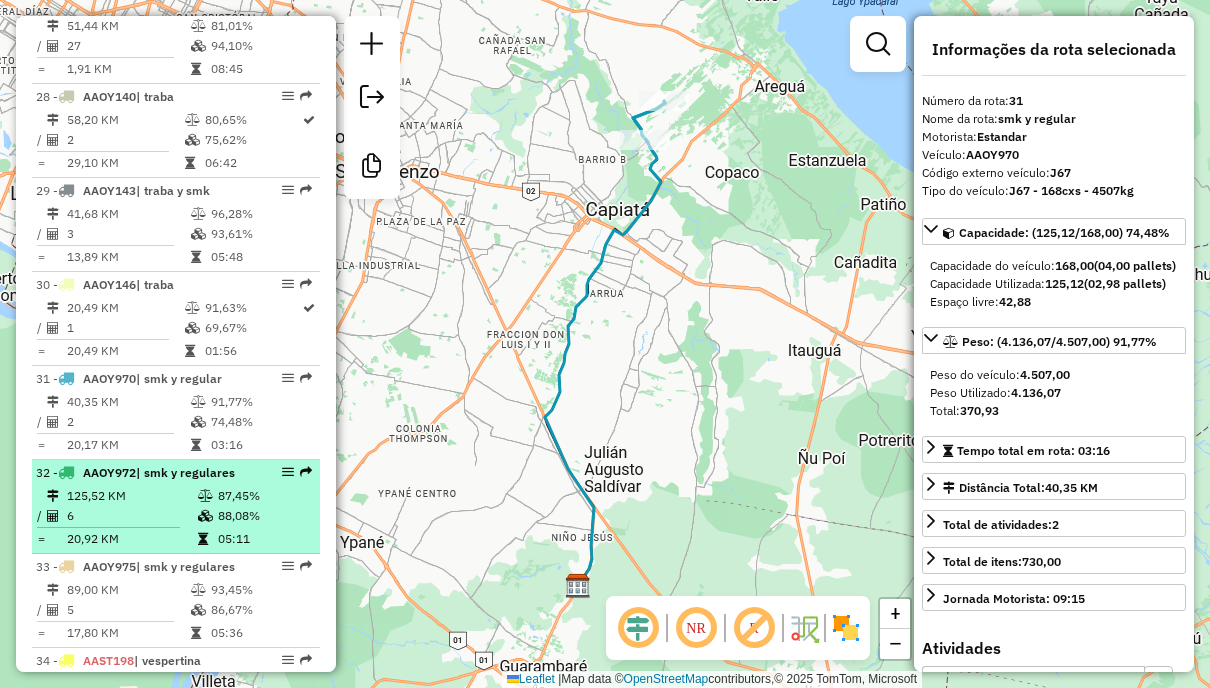 click on "05:11" at bounding box center [264, 539] 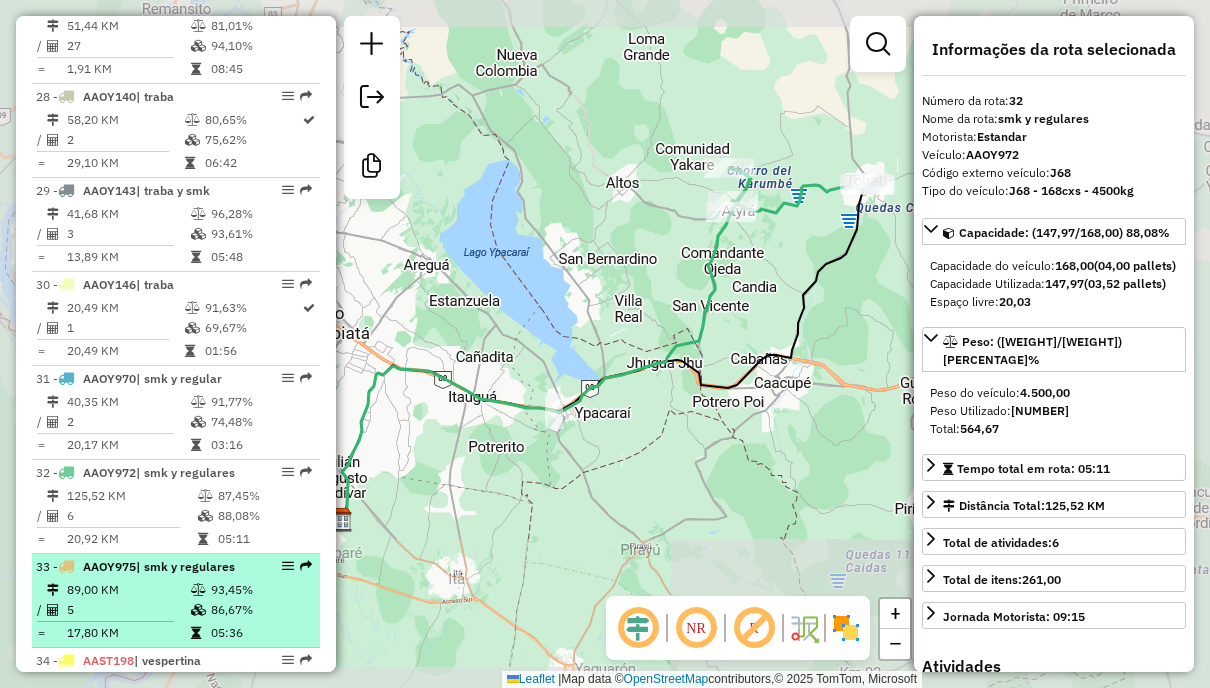 click on "93,45%" at bounding box center (260, 590) 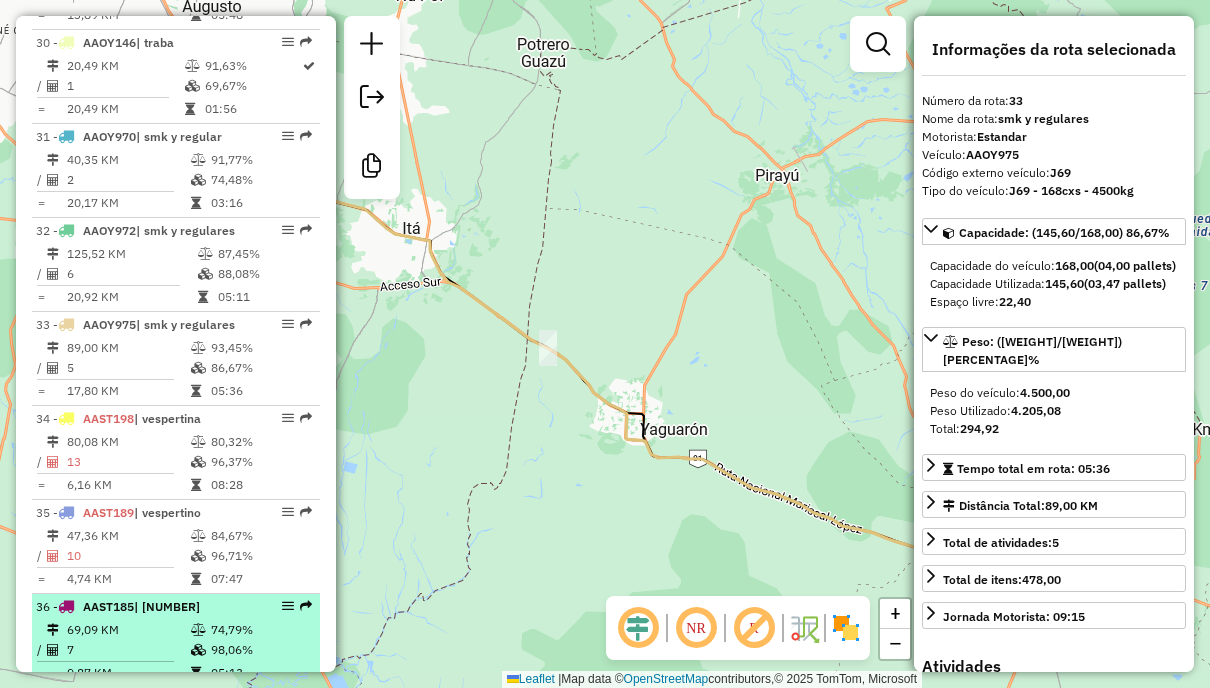 scroll, scrollTop: 4200, scrollLeft: 0, axis: vertical 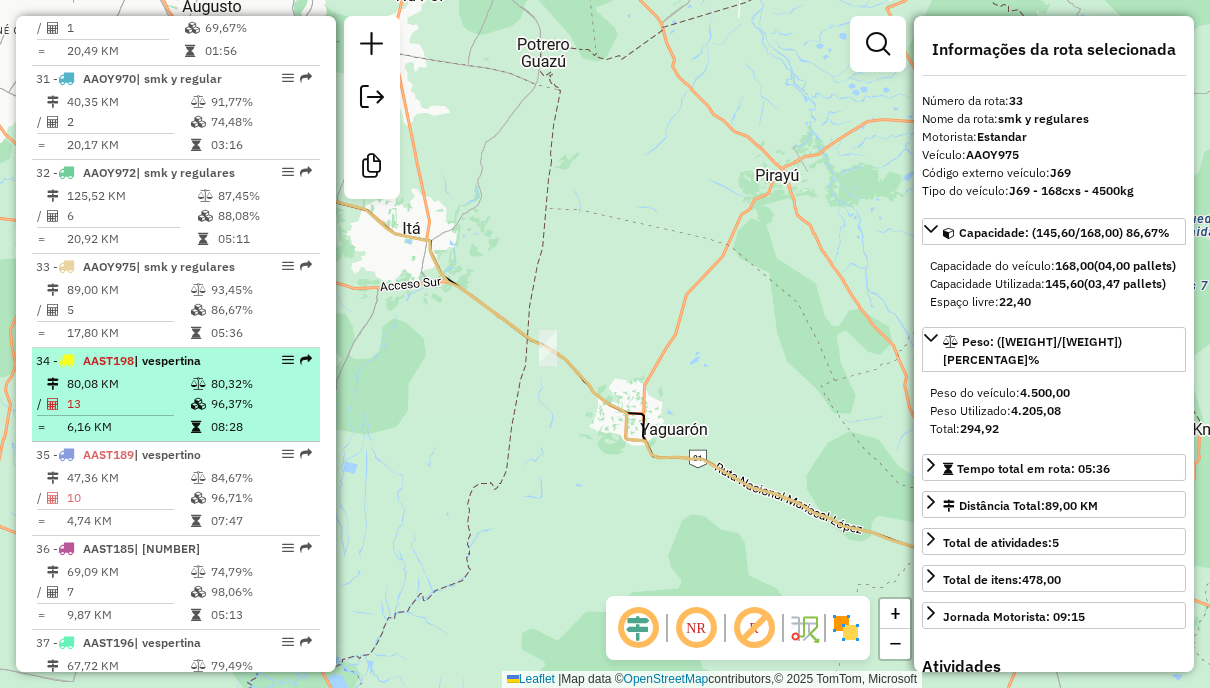 click on "08:28" at bounding box center [260, 427] 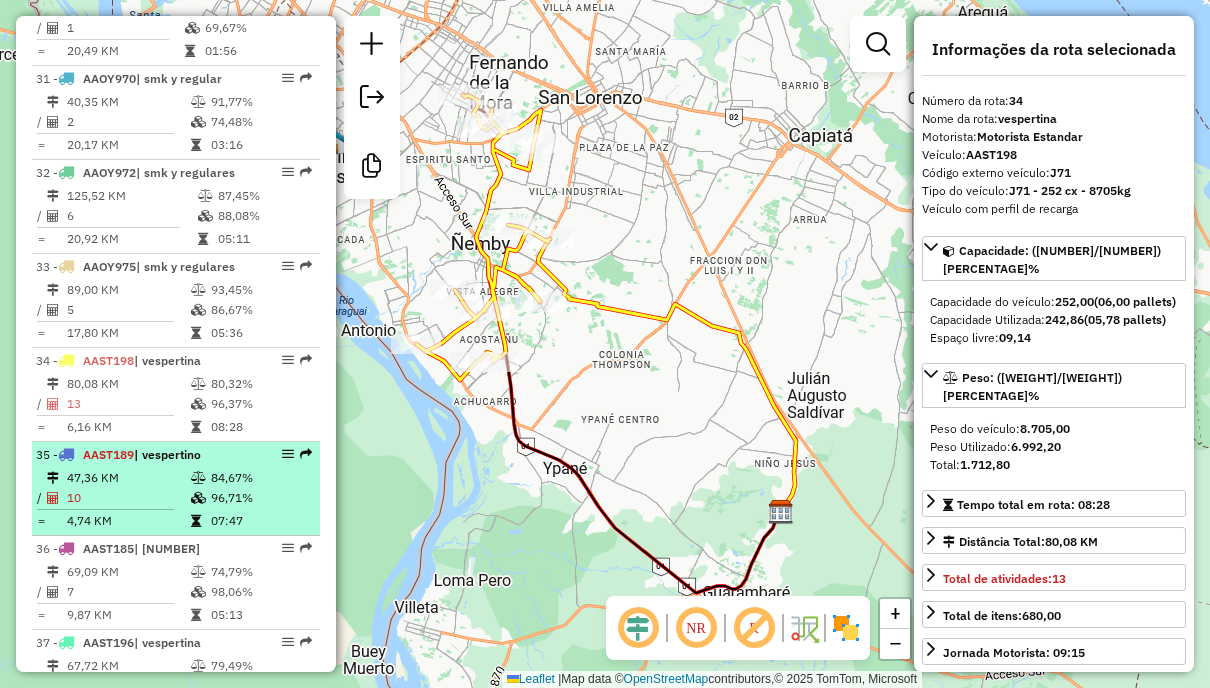 click on "84,67%" at bounding box center (260, 478) 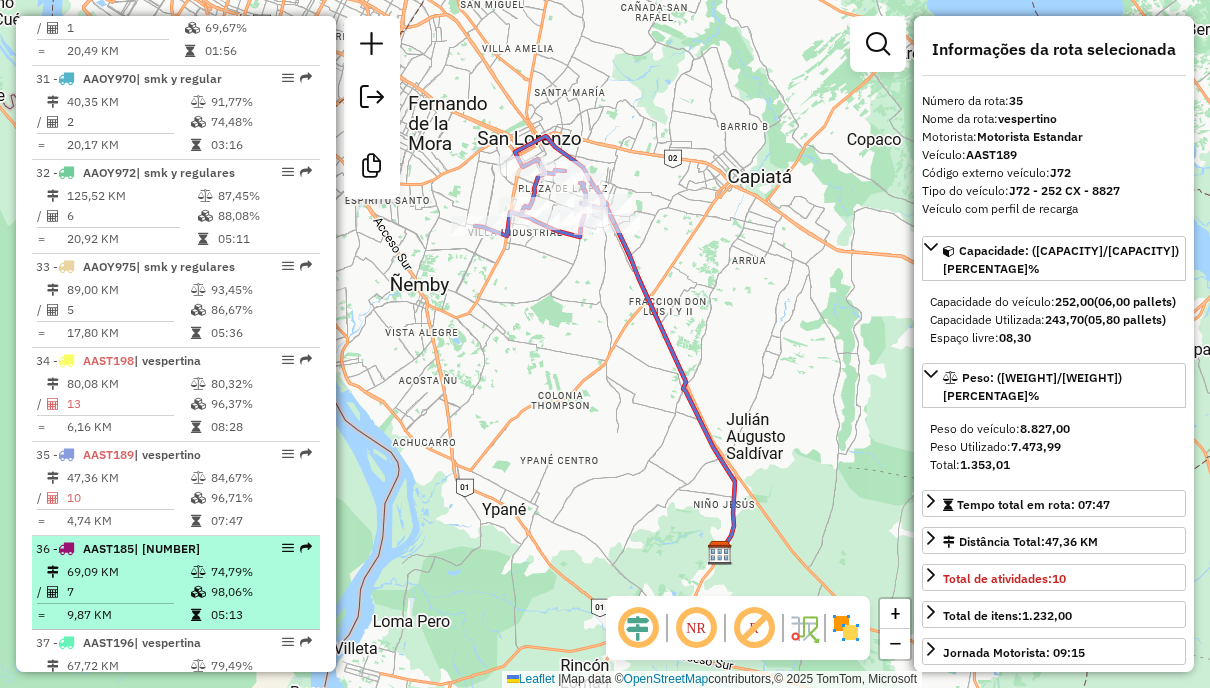 click on "74,79%" at bounding box center (260, 572) 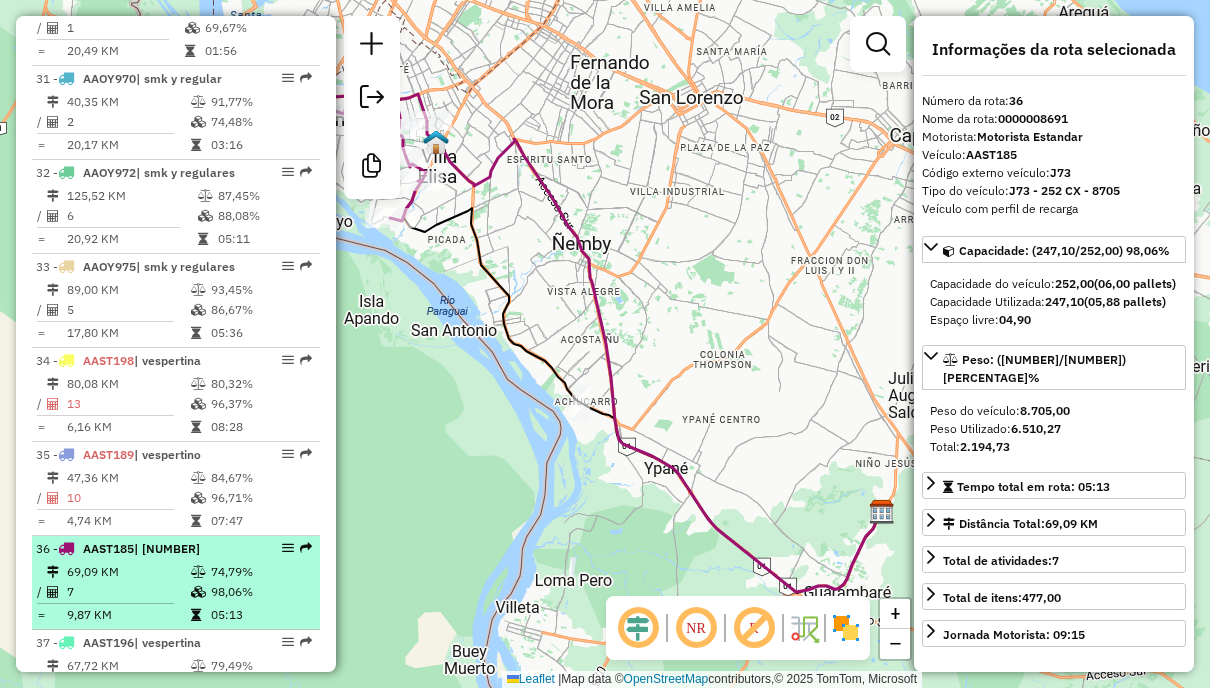 scroll, scrollTop: 4300, scrollLeft: 0, axis: vertical 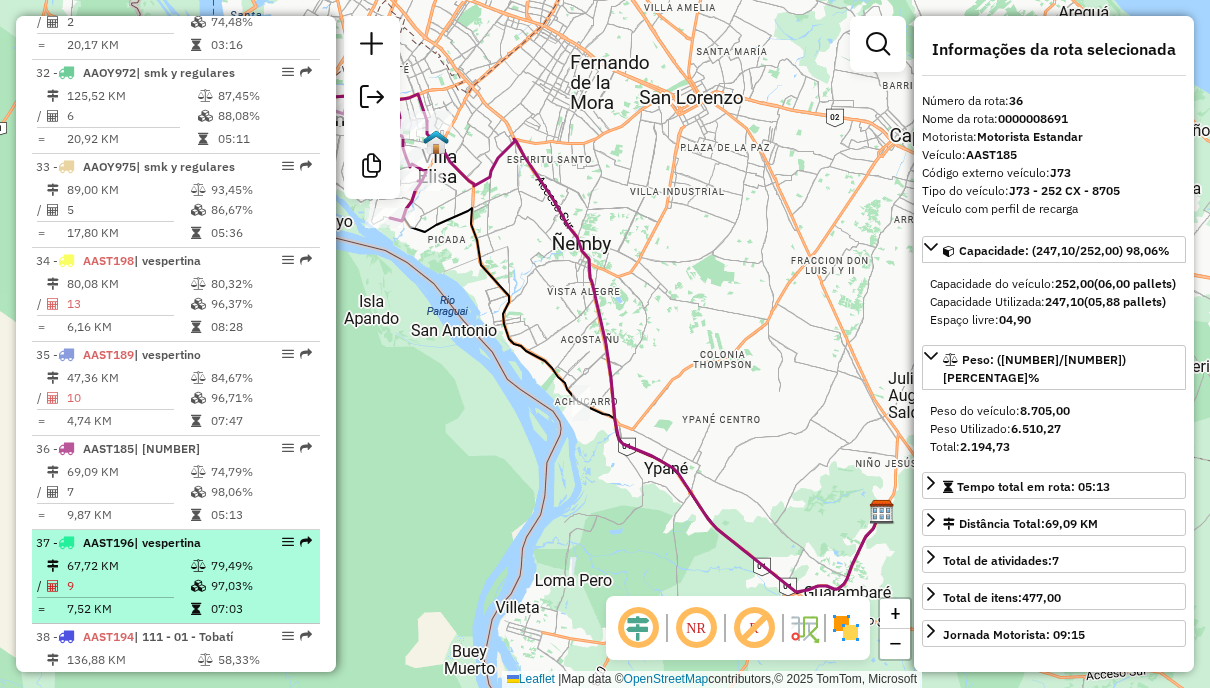click on "37 -       AAST196   | vespertina" at bounding box center (142, 543) 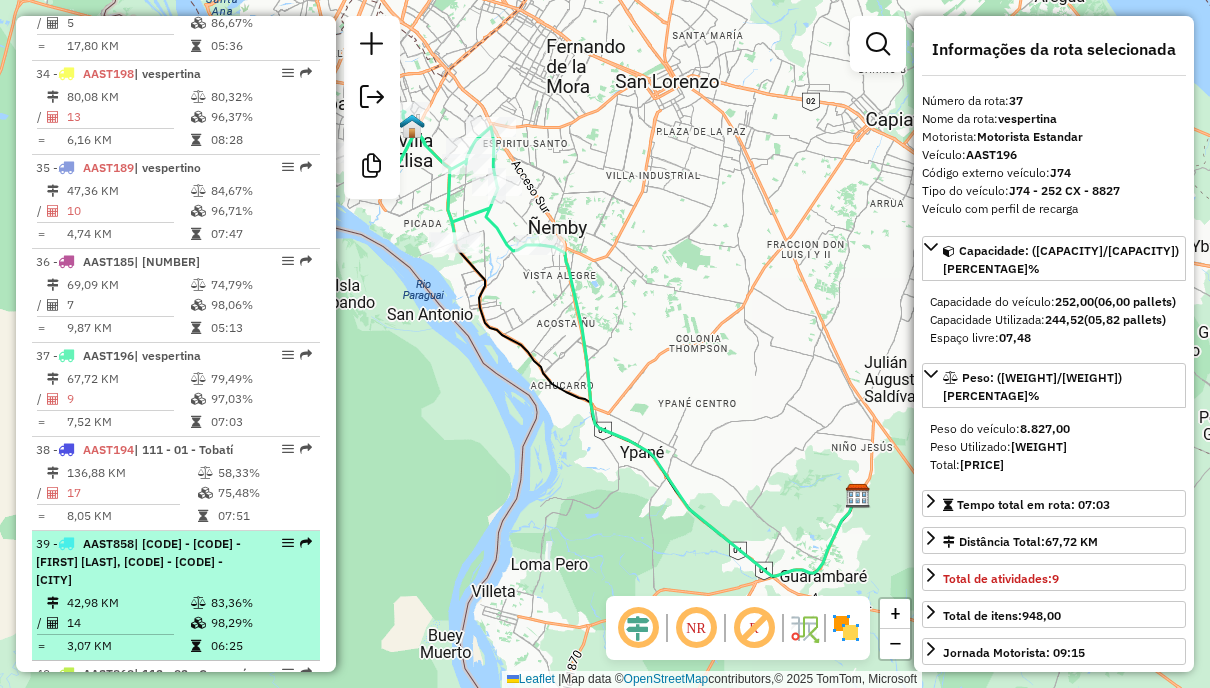scroll, scrollTop: 4500, scrollLeft: 0, axis: vertical 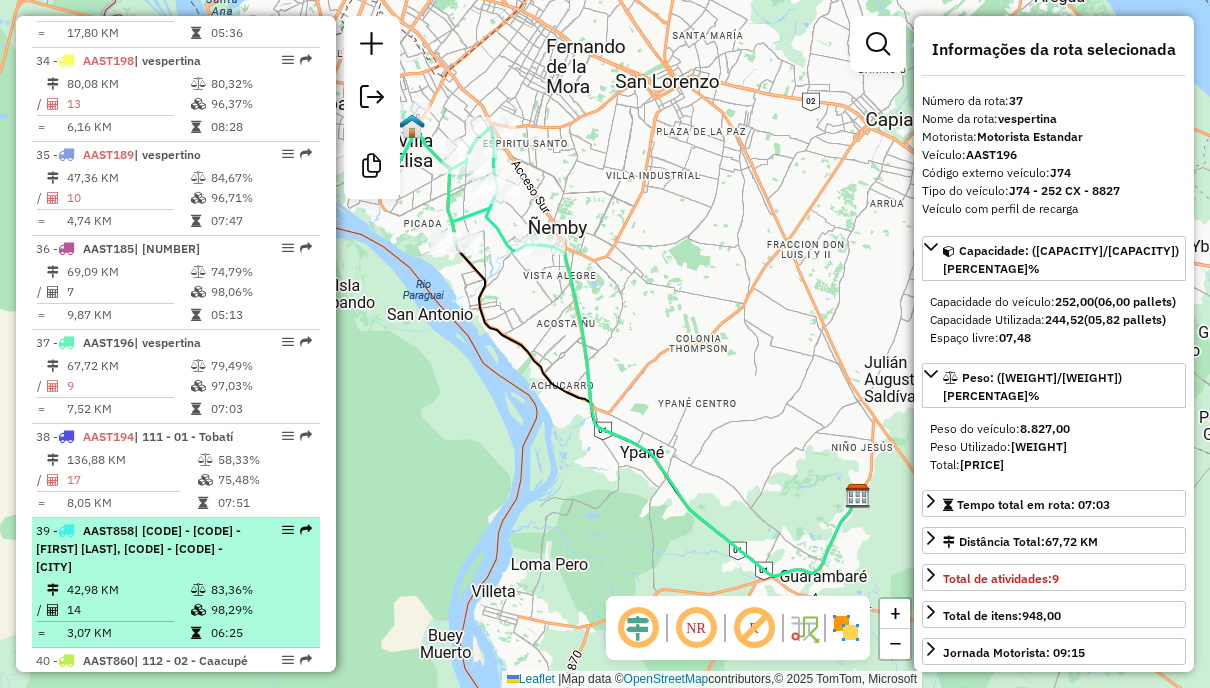 click on "39 -       AAST858   | 226 - 16 - Julian Saldivar, 304 - 21 - Ypane" at bounding box center [176, 549] 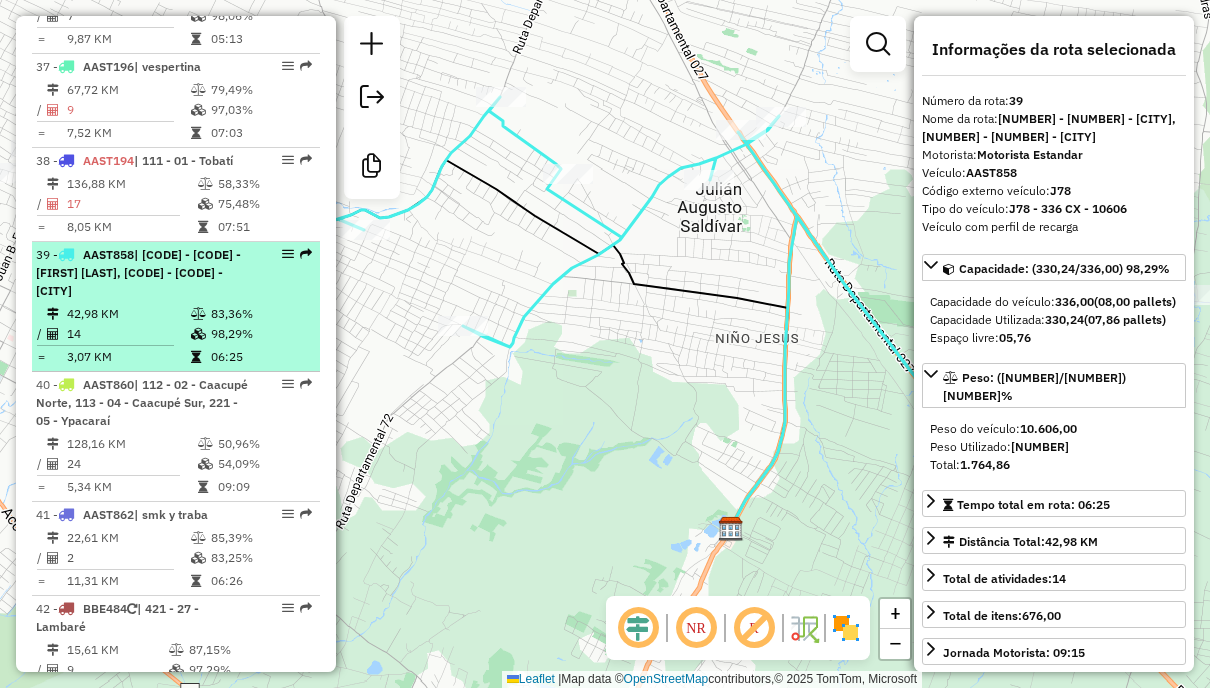 scroll, scrollTop: 4800, scrollLeft: 0, axis: vertical 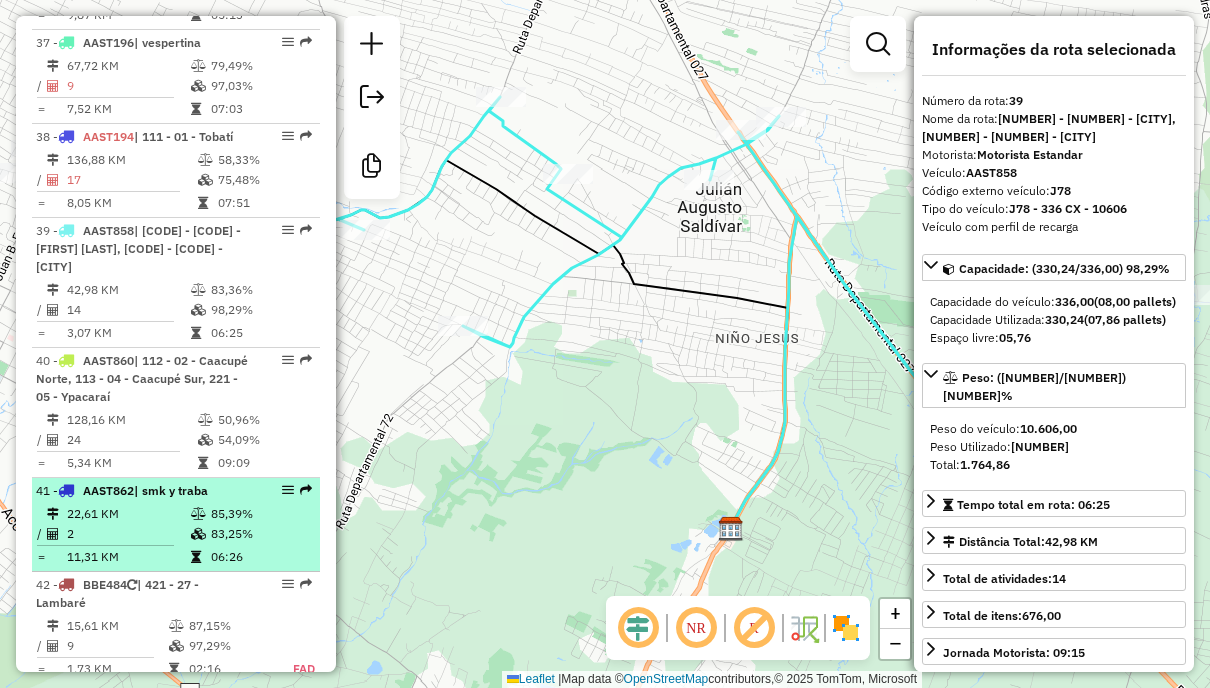 click on "85,39%" at bounding box center [260, 514] 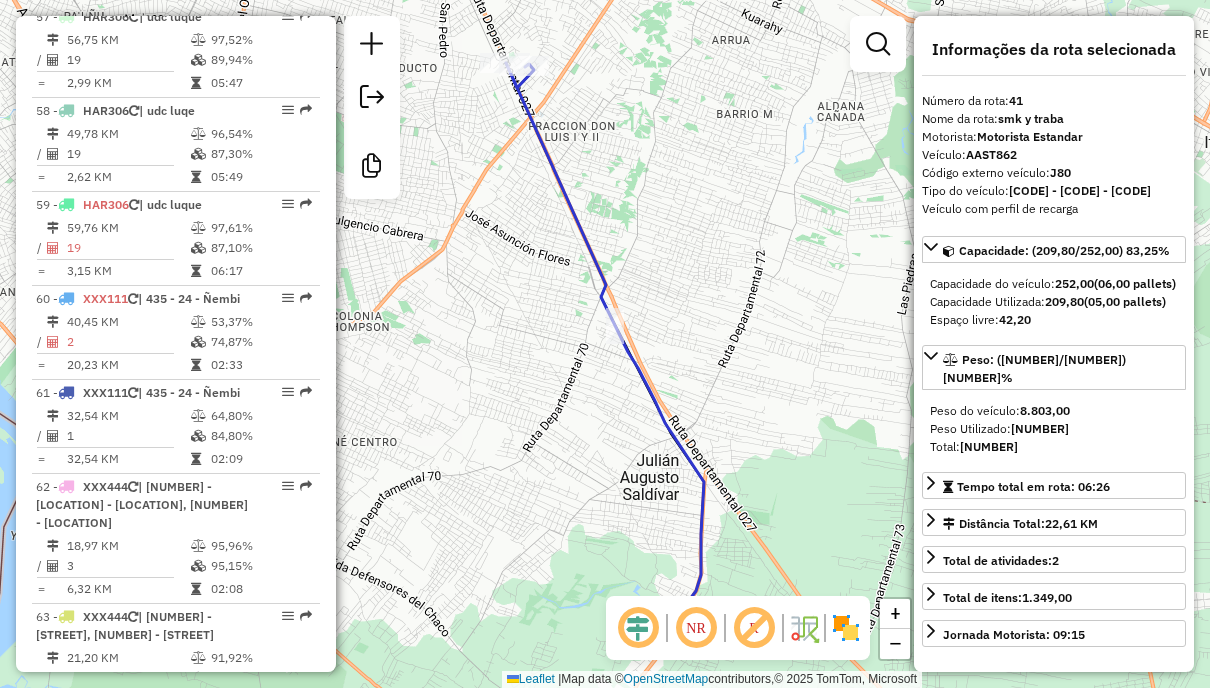 scroll, scrollTop: 7121, scrollLeft: 0, axis: vertical 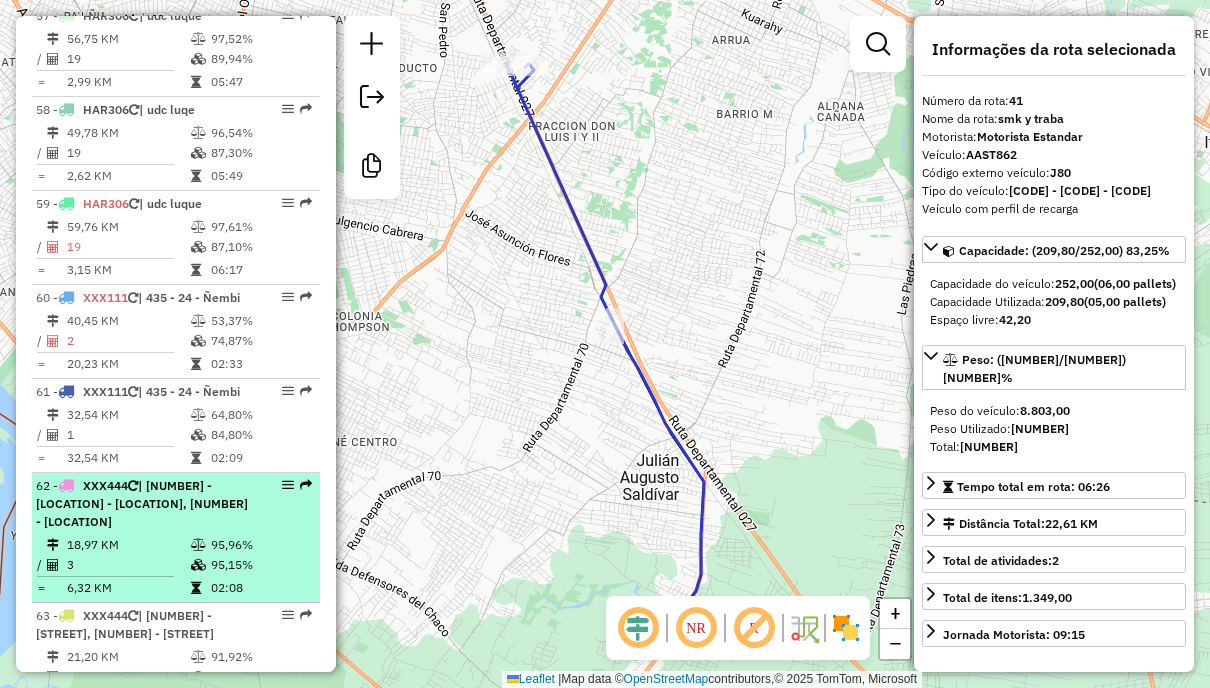 click on "62 -       XXX444   | 303 - ZONA PELIGROSA - Guarambaré, 304 - 21 - Ypane" at bounding box center (142, 504) 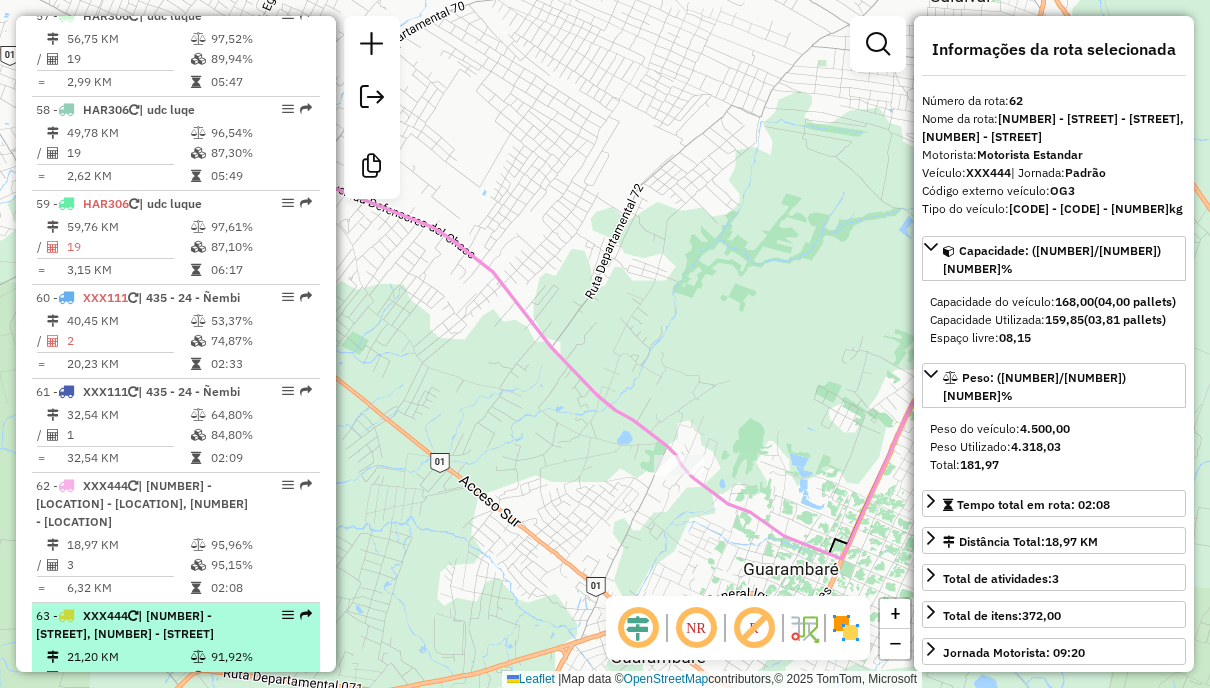 click on "| 226 - 16 - Julian Saldivar, 434 - 17 - Capiatá Sur" at bounding box center (125, 624) 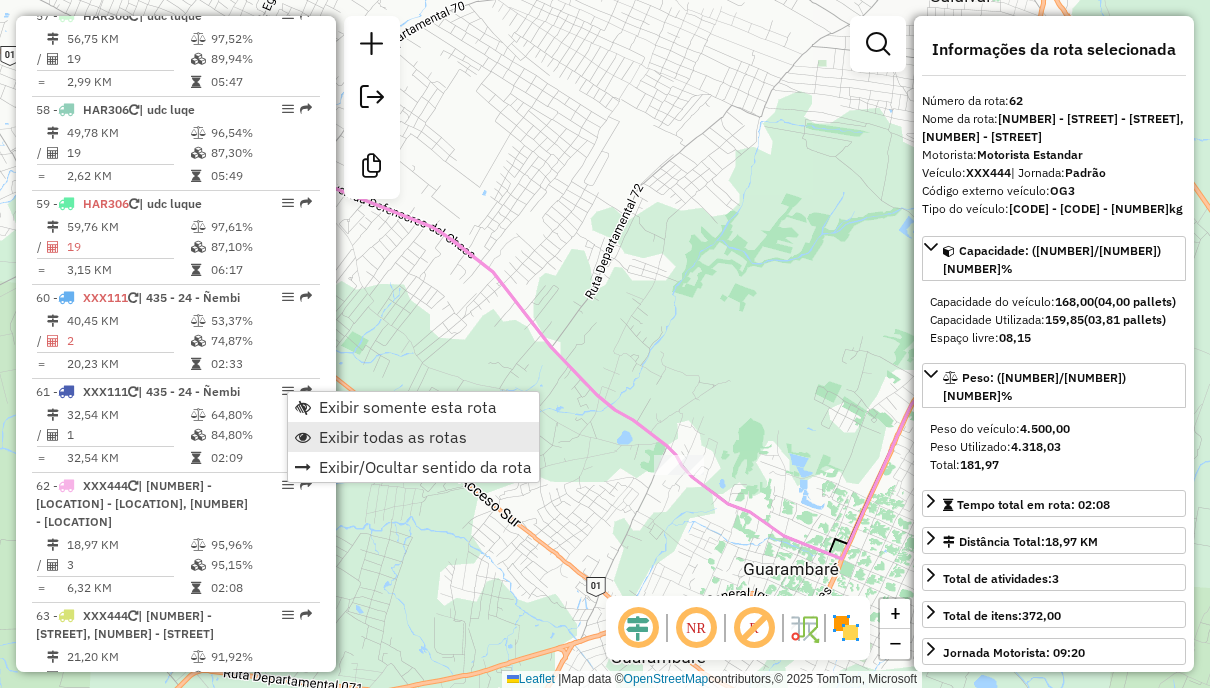 click on "Exibir todas as rotas" at bounding box center (393, 437) 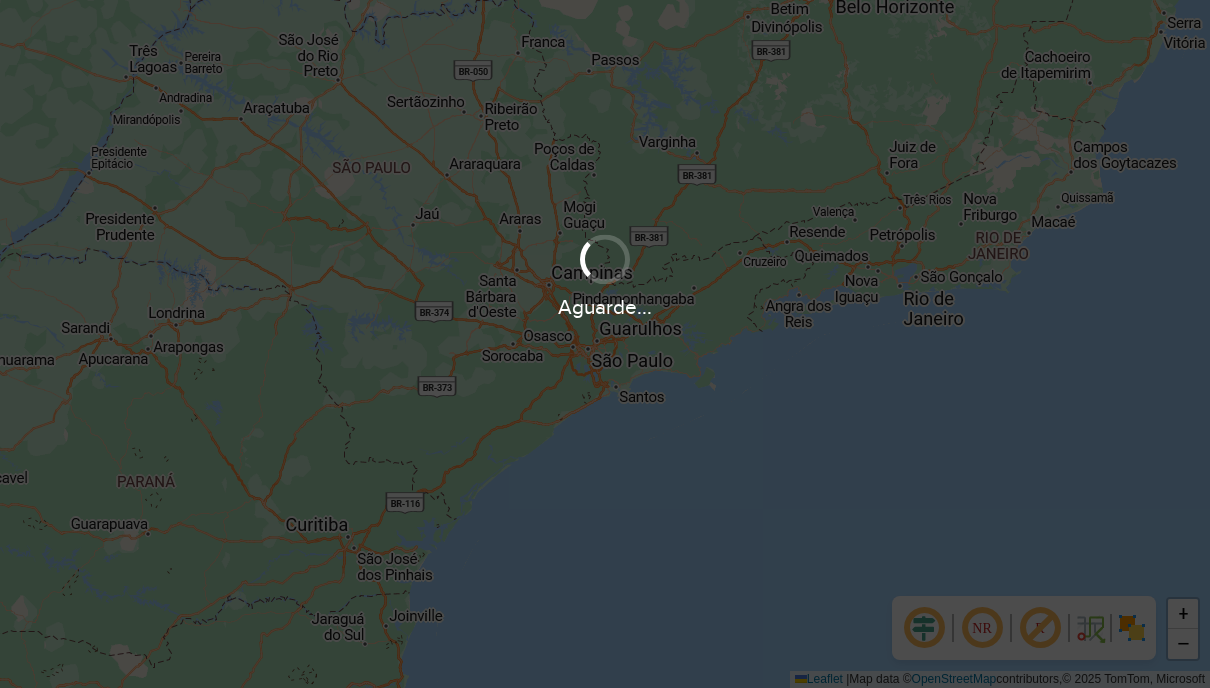 scroll, scrollTop: 0, scrollLeft: 0, axis: both 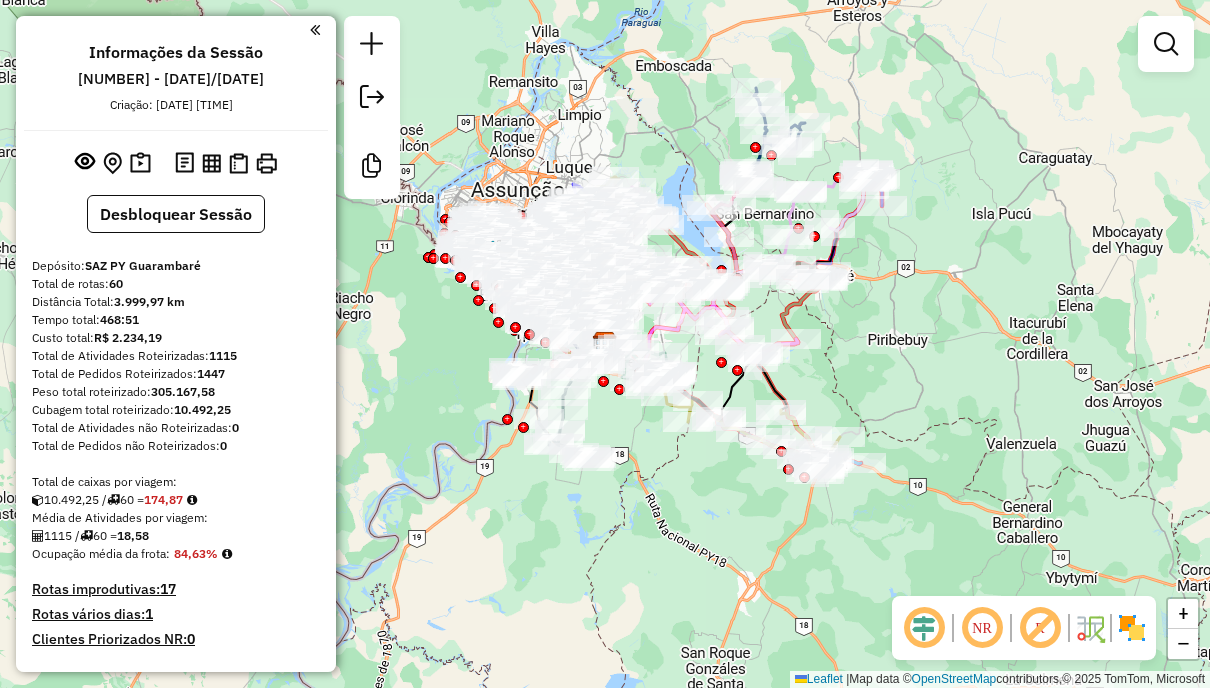 click at bounding box center (1166, 44) 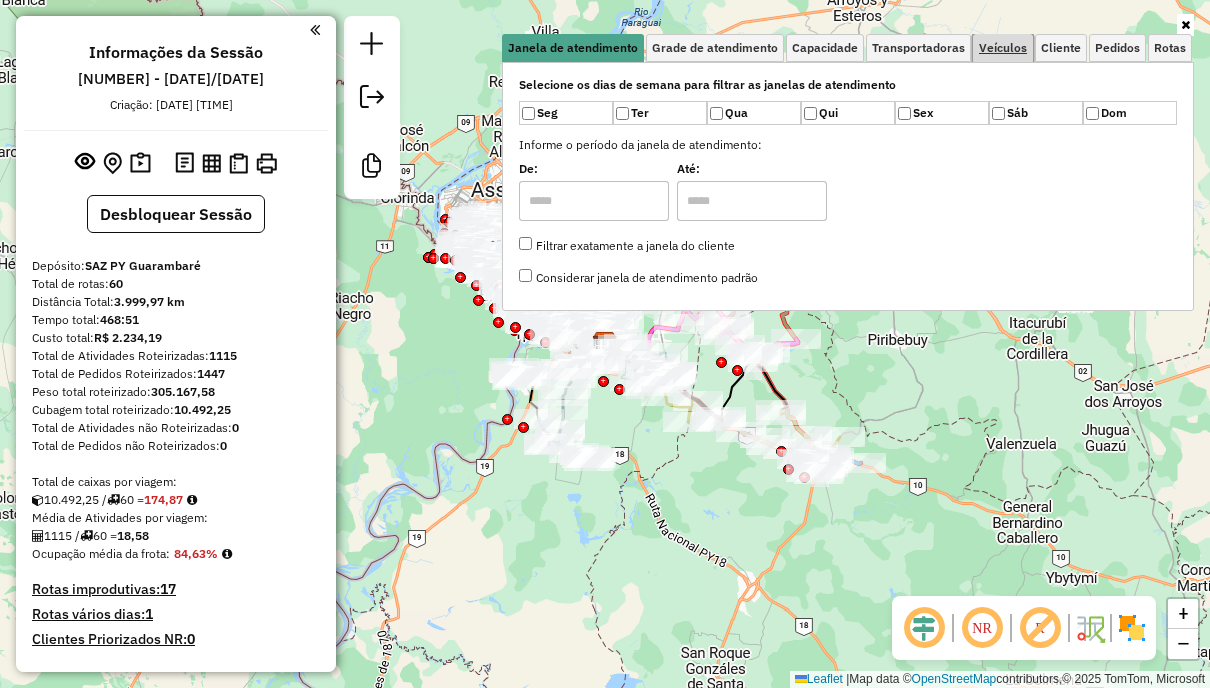 click on "Veículos" at bounding box center [1003, 48] 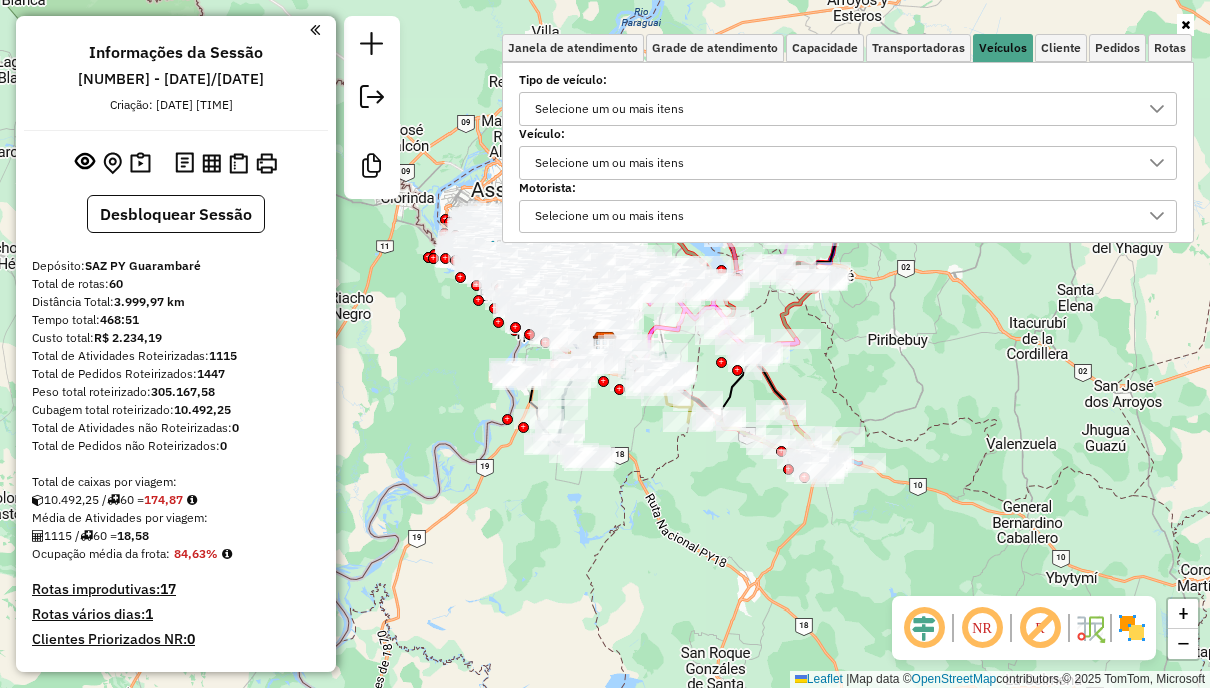 click on "Selecione um ou mais itens" at bounding box center [833, 109] 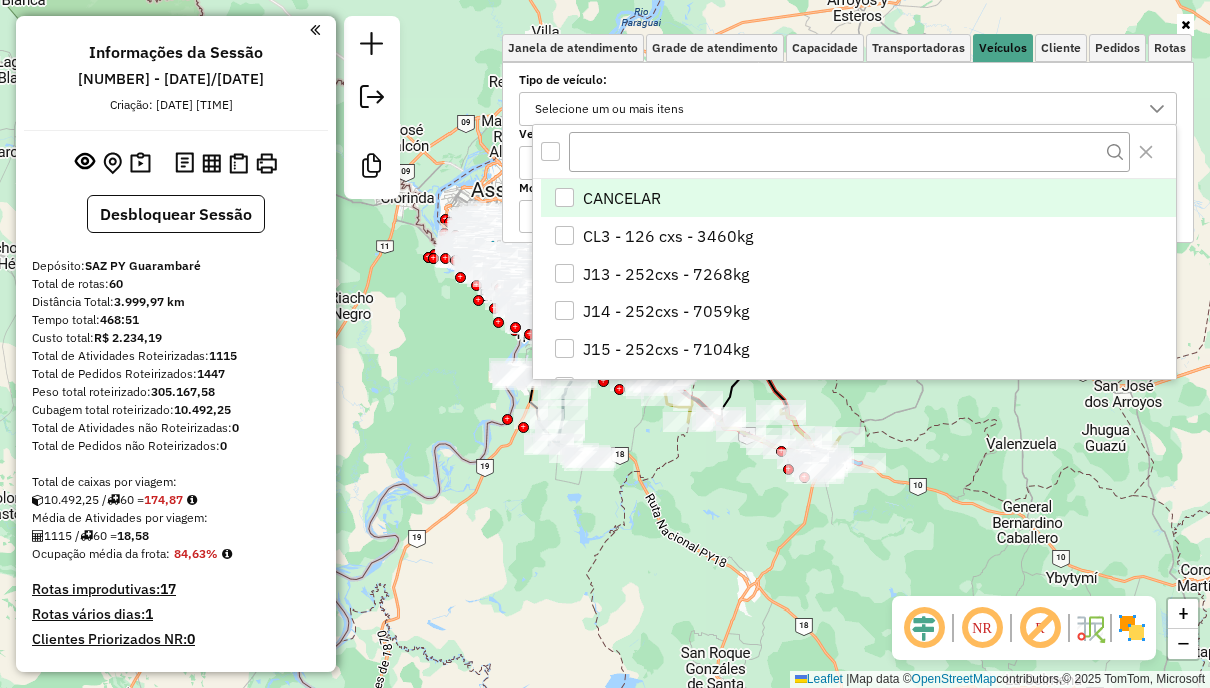 scroll, scrollTop: 12, scrollLeft: 68, axis: both 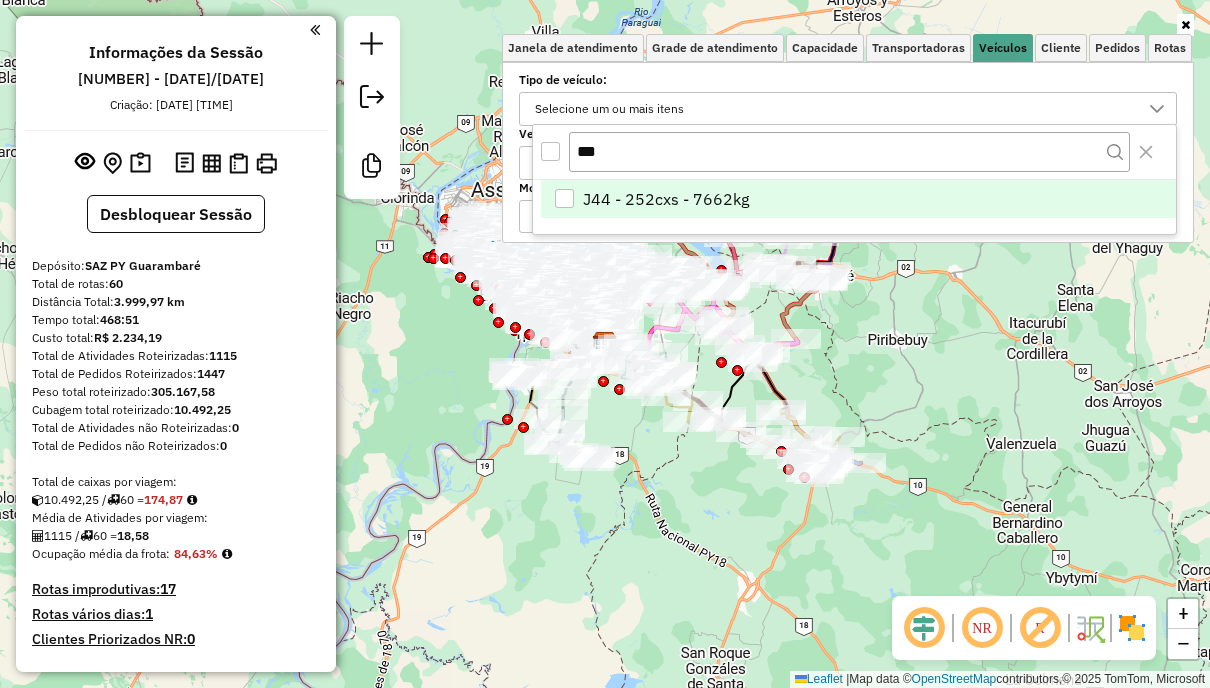 type on "***" 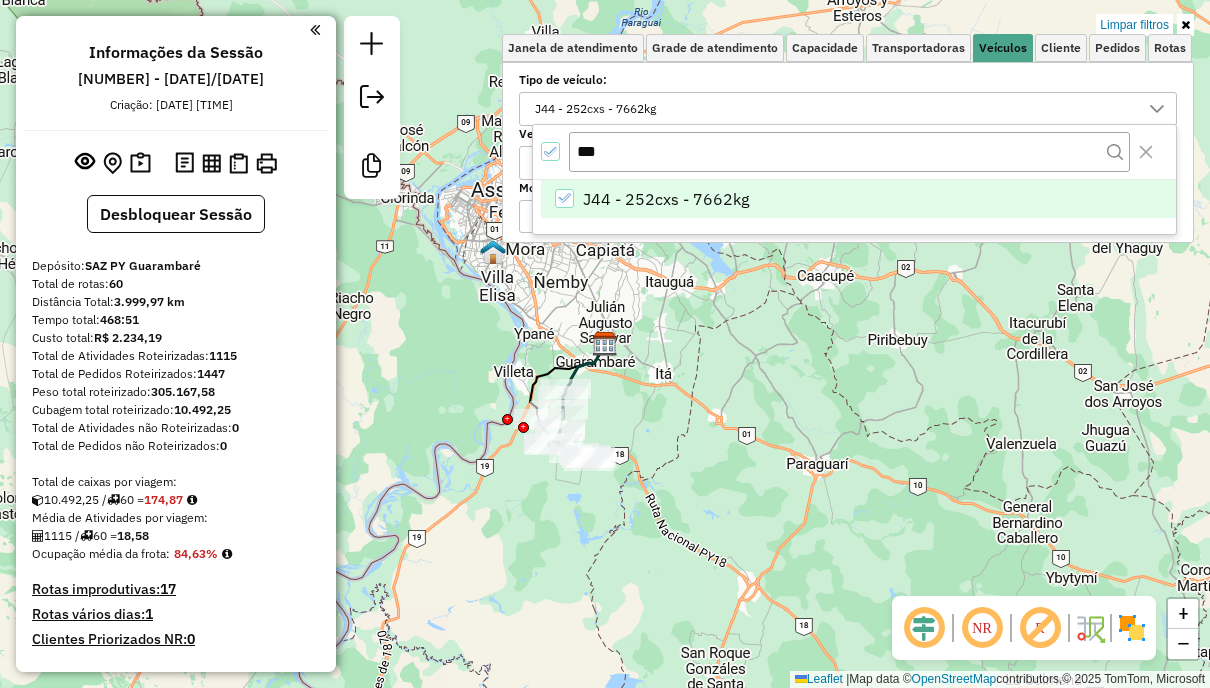 click on "Limpar filtros Janela de atendimento Grade de atendimento Capacidade Transportadoras Veículos Cliente Pedidos  Rotas Selecione os dias de semana para filtrar as janelas de atendimento  Seg   Ter   Qua   Qui   Sex   Sáb   Dom  Informe o período da janela de atendimento: De: Até:  Filtrar exatamente a janela do cliente  Considerar janela de atendimento padrão  Selecione os dias de semana para filtrar as grades de atendimento  Seg   Ter   Qua   Qui   Sex   Sáb   Dom   Considerar clientes sem dia de atendimento cadastrado  Clientes fora do dia de atendimento selecionado Filtrar as atividades entre os valores definidos abaixo:  Peso mínimo:   Peso máximo:   Cubagem mínima:   Cubagem máxima:   De:   Até:  Filtrar as atividades entre o tempo de atendimento definido abaixo:  De:   Até:   Considerar capacidade total dos clientes não roteirizados Transportadora: Selecione um ou mais itens Tipo de veículo: J44 - 252cxs - 7662kg Veículo: Selecione um ou mais itens Motorista: Selecione um ou mais itens De:" 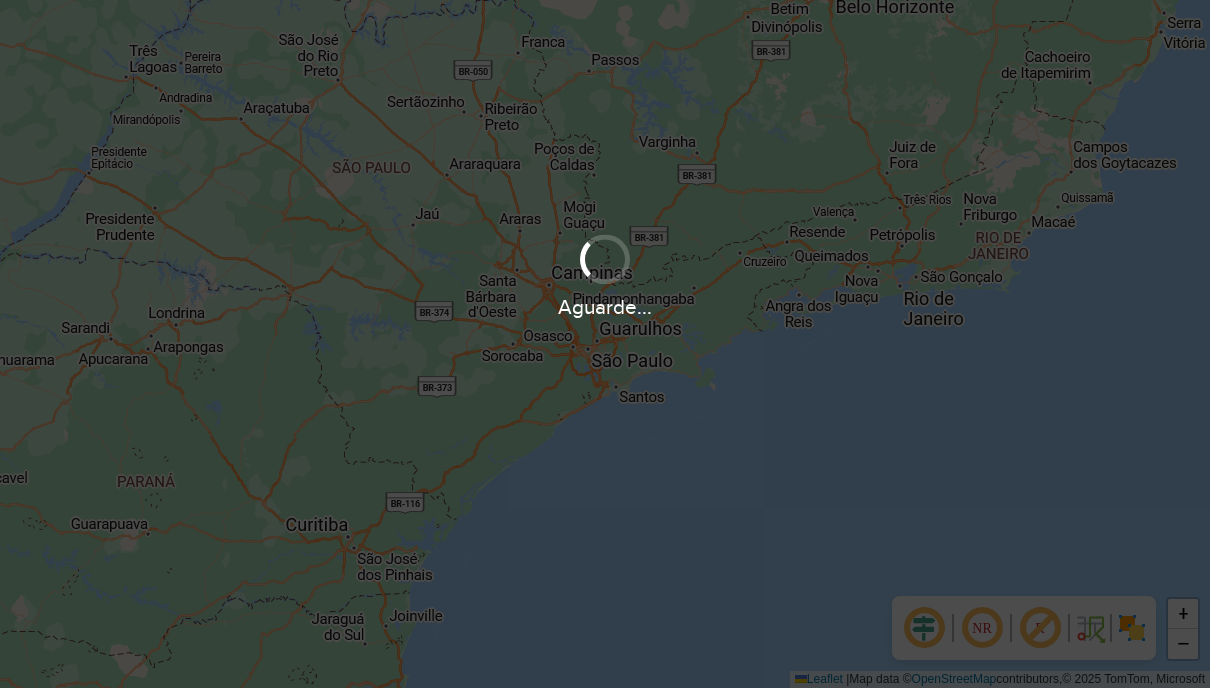 scroll, scrollTop: 0, scrollLeft: 0, axis: both 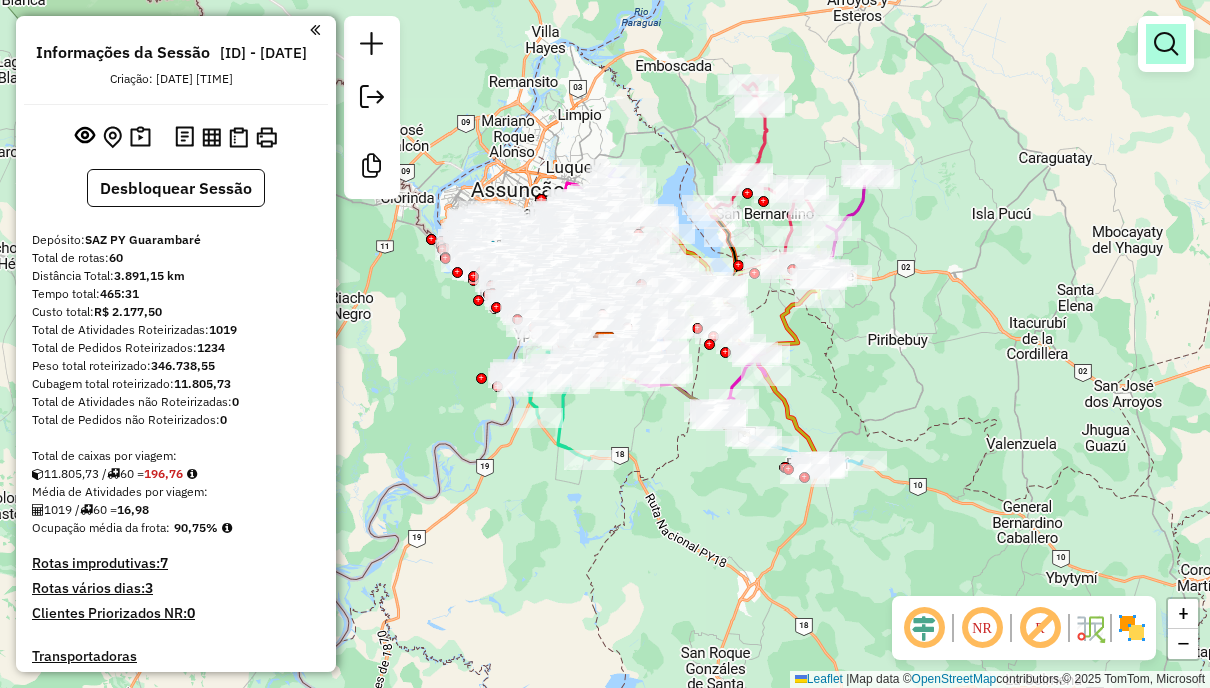 click at bounding box center (1166, 44) 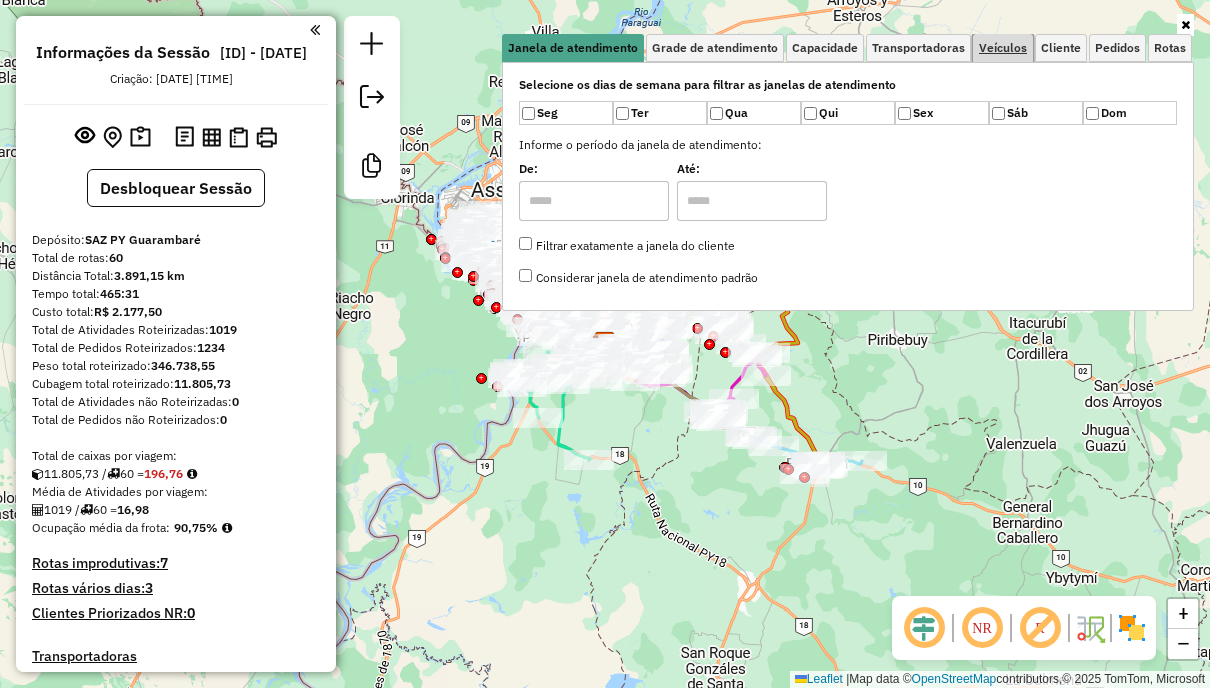 click on "Veículos" at bounding box center [1003, 48] 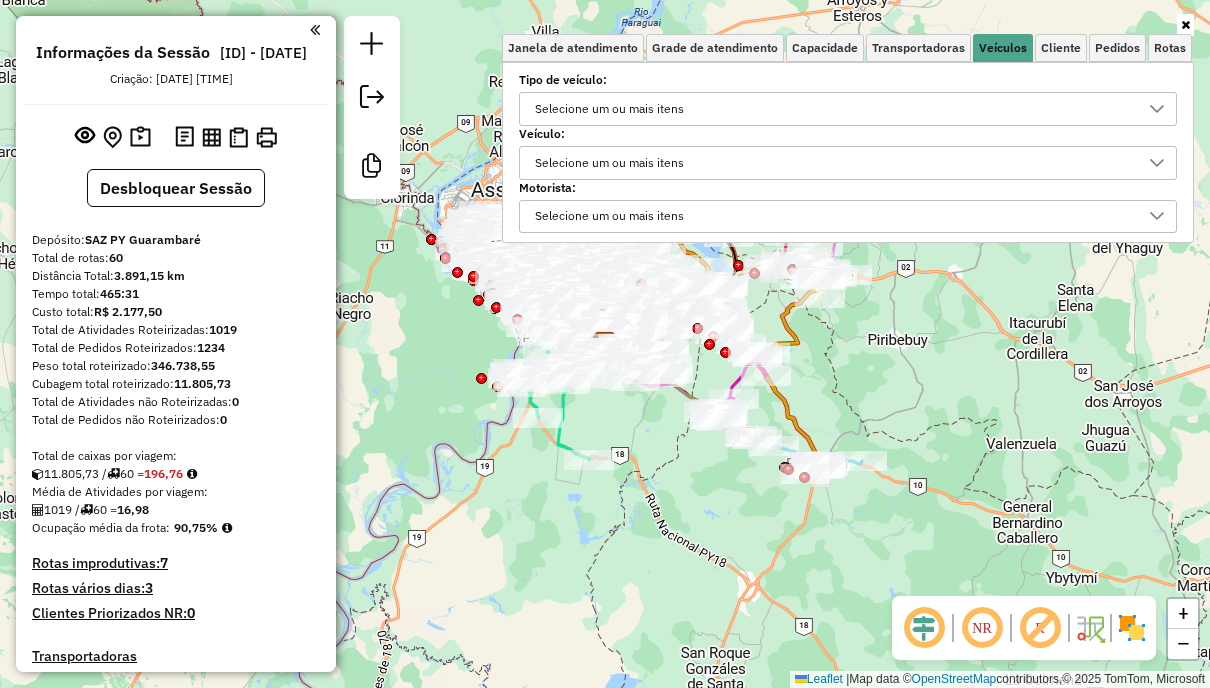 click on "Selecione um ou mais itens" at bounding box center [833, 109] 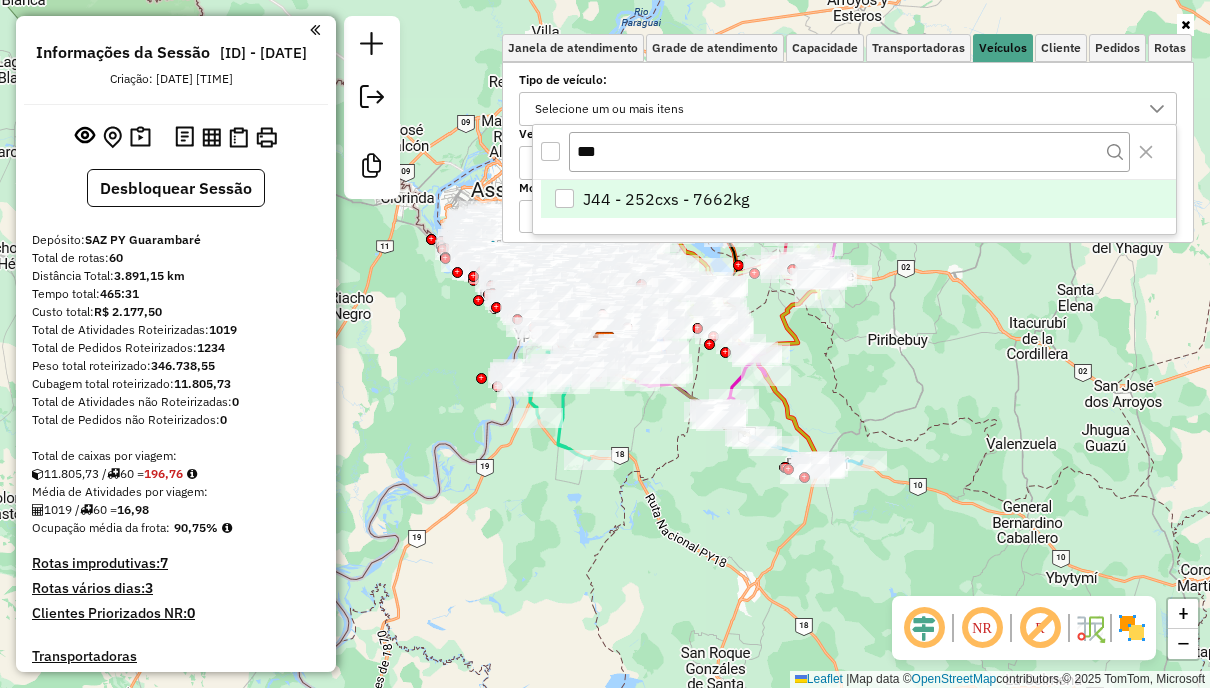 type on "***" 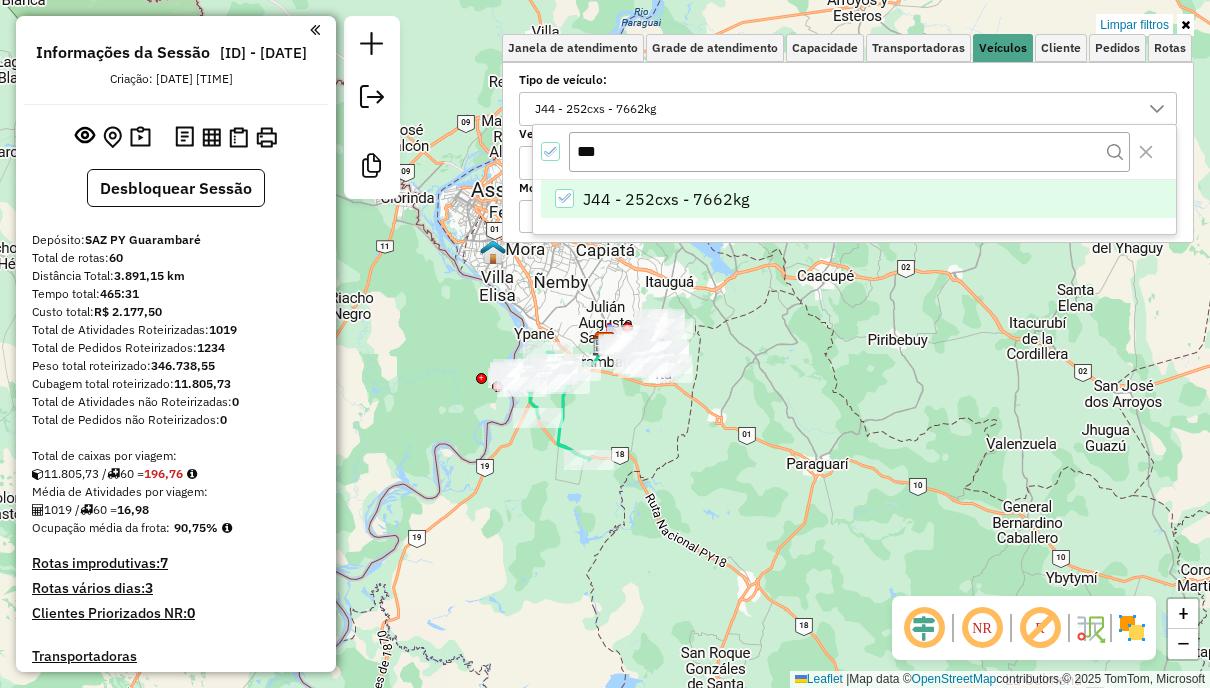 click on "Limpar filtros Janela de atendimento Grade de atendimento Capacidade Transportadoras Veículos Cliente Pedidos  Rotas Selecione os dias de semana para filtrar as janelas de atendimento  Seg   Ter   Qua   Qui   Sex   Sáb   Dom  Informe o período da janela de atendimento: De: Até:  Filtrar exatamente a janela do cliente  Considerar janela de atendimento padrão  Selecione os dias de semana para filtrar as grades de atendimento  Seg   Ter   Qua   Qui   Sex   Sáb   Dom   Considerar clientes sem dia de atendimento cadastrado  Clientes fora do dia de atendimento selecionado Filtrar as atividades entre os valores definidos abaixo:  Peso mínimo:   Peso máximo:   Cubagem mínima:   Cubagem máxima:   De:   Até:  Filtrar as atividades entre o tempo de atendimento definido abaixo:  De:   Até:   Considerar capacidade total dos clientes não roteirizados Transportadora: Selecione um ou mais itens Tipo de veículo: J44 - 252cxs - 7662kg Veículo: Selecione um ou mais itens Motorista: Selecione um ou mais itens De:" 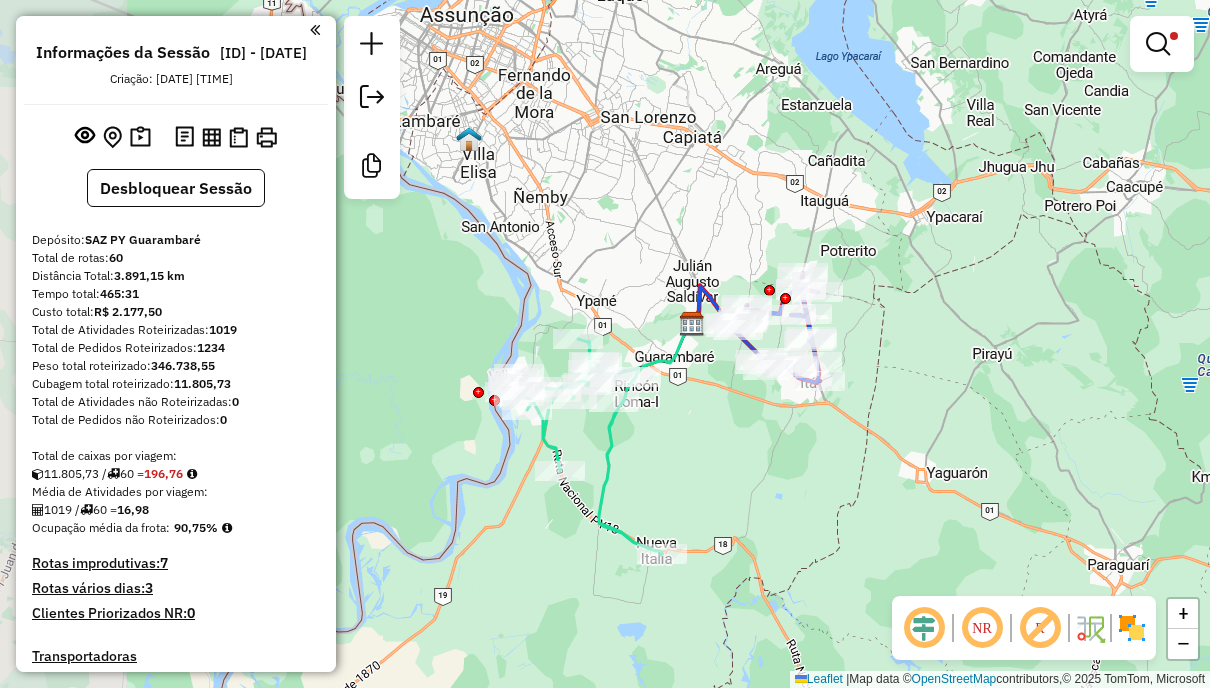 drag, startPoint x: 707, startPoint y: 319, endPoint x: 942, endPoint y: 238, distance: 248.5679 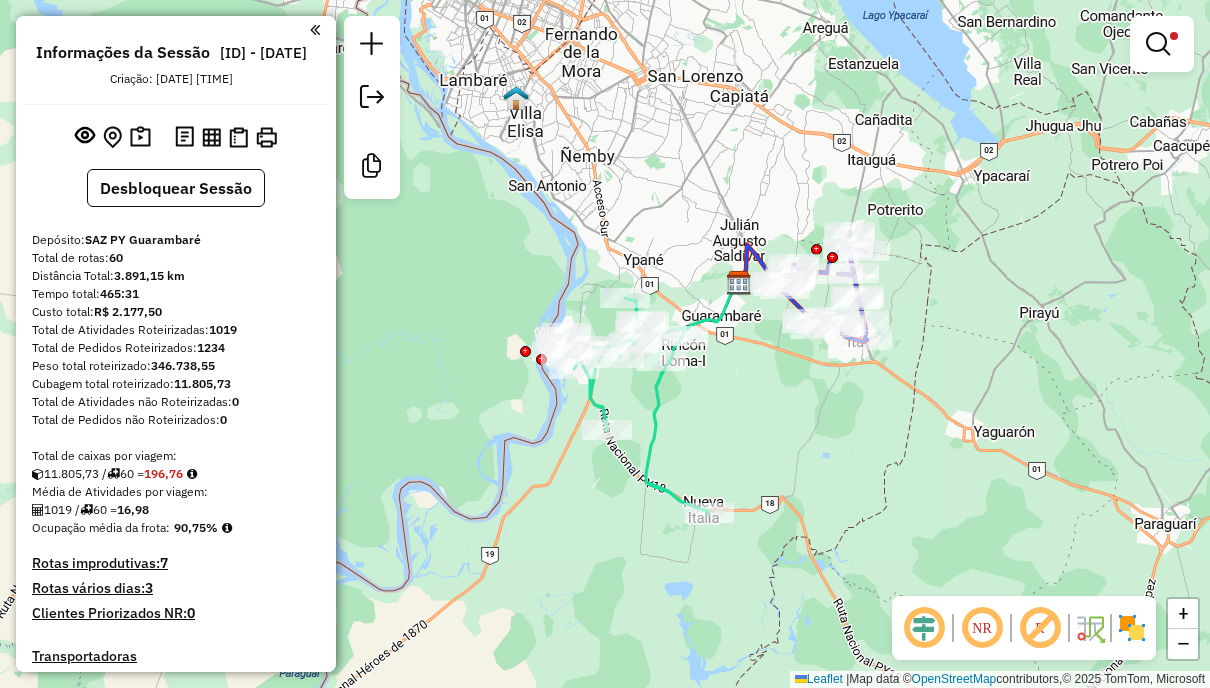 click 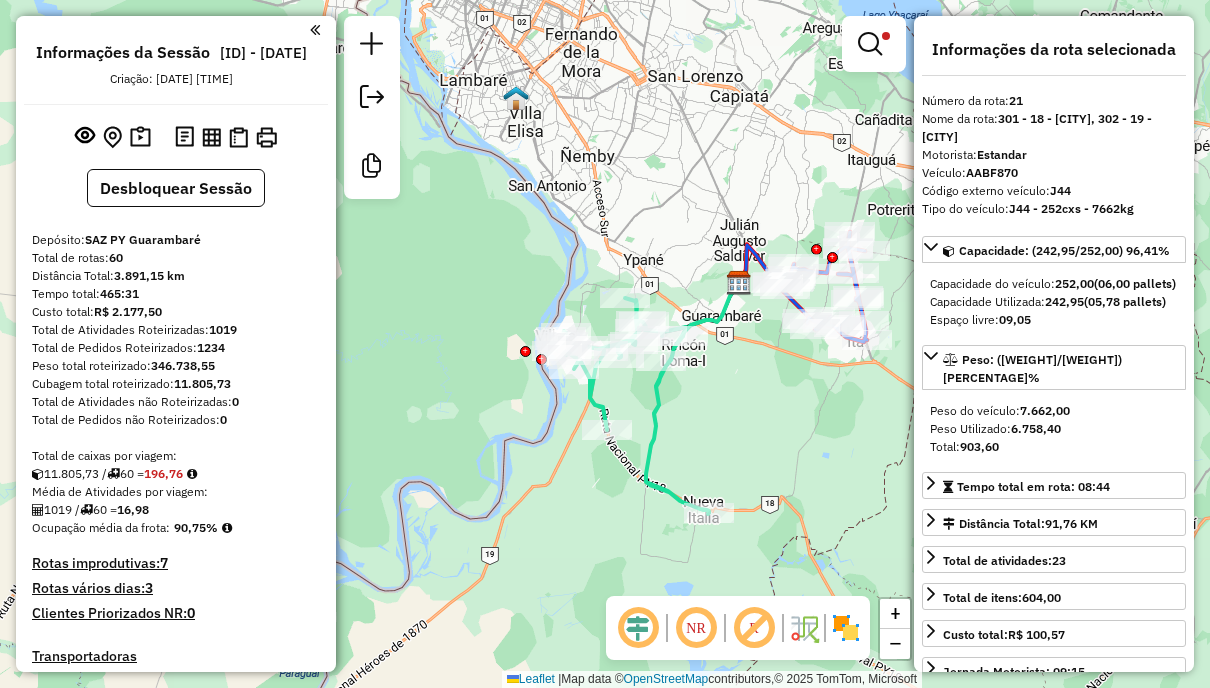 scroll, scrollTop: 377, scrollLeft: 0, axis: vertical 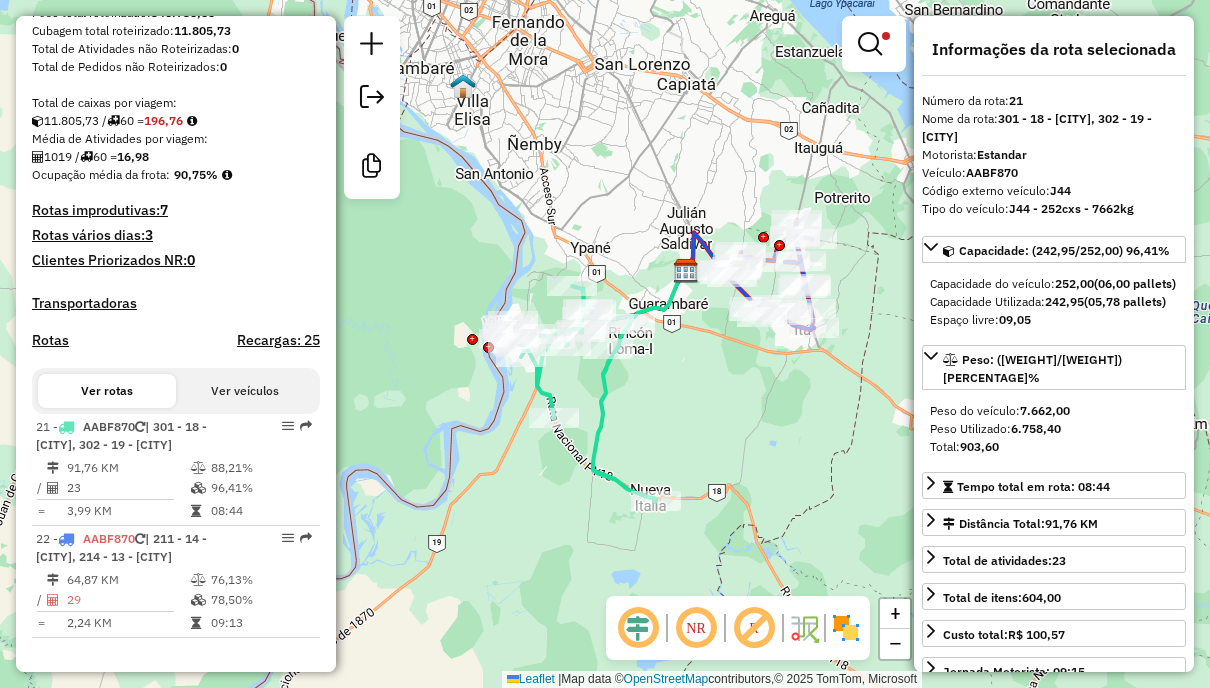 drag, startPoint x: 790, startPoint y: 401, endPoint x: 737, endPoint y: 389, distance: 54.34151 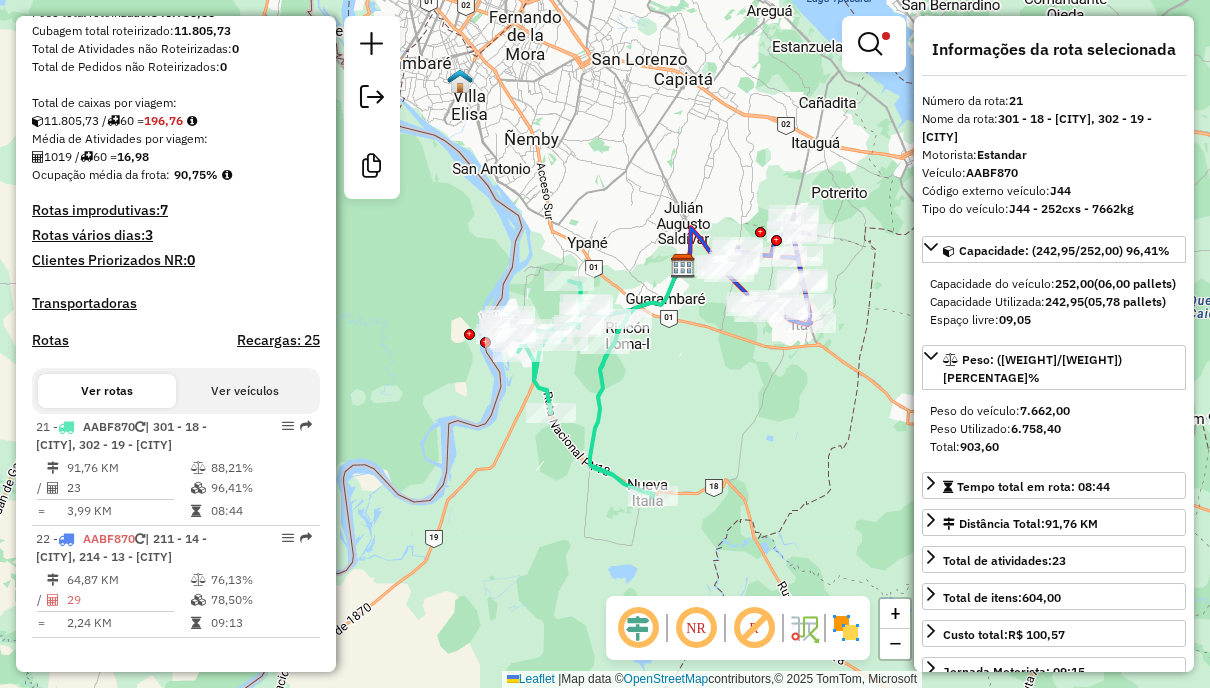 click on "Limpar filtros Janela de atendimento Grade de atendimento Capacidade Transportadoras Veículos Cliente Pedidos  Rotas Selecione os dias de semana para filtrar as janelas de atendimento  Seg   Ter   Qua   Qui   Sex   Sáb   Dom  Informe o período da janela de atendimento: De: Até:  Filtrar exatamente a janela do cliente  Considerar janela de atendimento padrão  Selecione os dias de semana para filtrar as grades de atendimento  Seg   Ter   Qua   Qui   Sex   Sáb   Dom   Considerar clientes sem dia de atendimento cadastrado  Clientes fora do dia de atendimento selecionado Filtrar as atividades entre os valores definidos abaixo:  Peso mínimo:   Peso máximo:   Cubagem mínima:   Cubagem máxima:   De:   Até:  Filtrar as atividades entre o tempo de atendimento definido abaixo:  De:   Até:   Considerar capacidade total dos clientes não roteirizados Transportadora: Selecione um ou mais itens Tipo de veículo: J44 - 252cxs - 7662kg Veículo: Selecione um ou mais itens Motorista: Selecione um ou mais itens De:" 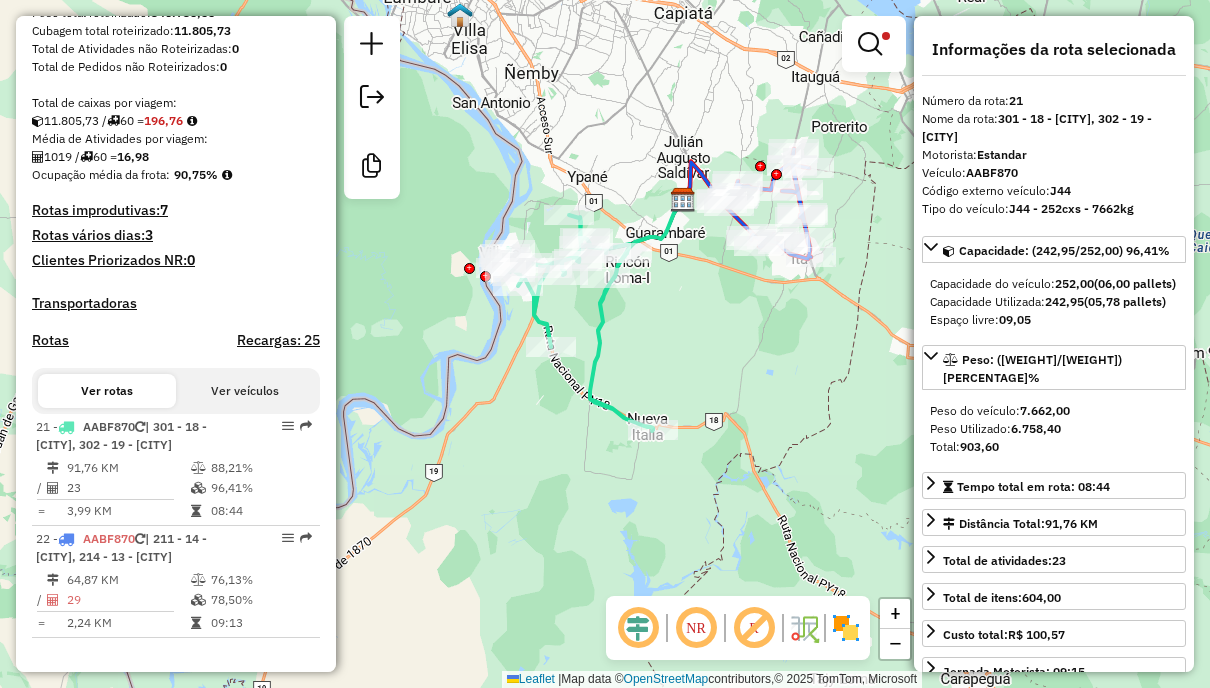 drag, startPoint x: 701, startPoint y: 366, endPoint x: 701, endPoint y: 300, distance: 66 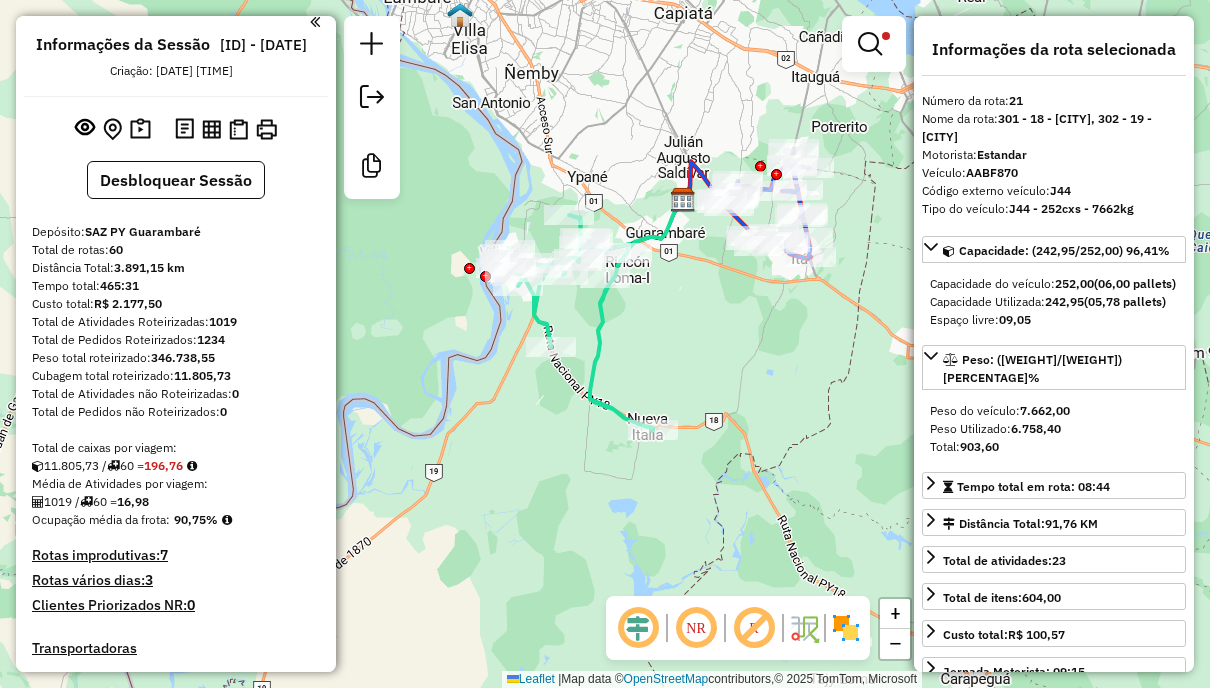 scroll, scrollTop: 0, scrollLeft: 0, axis: both 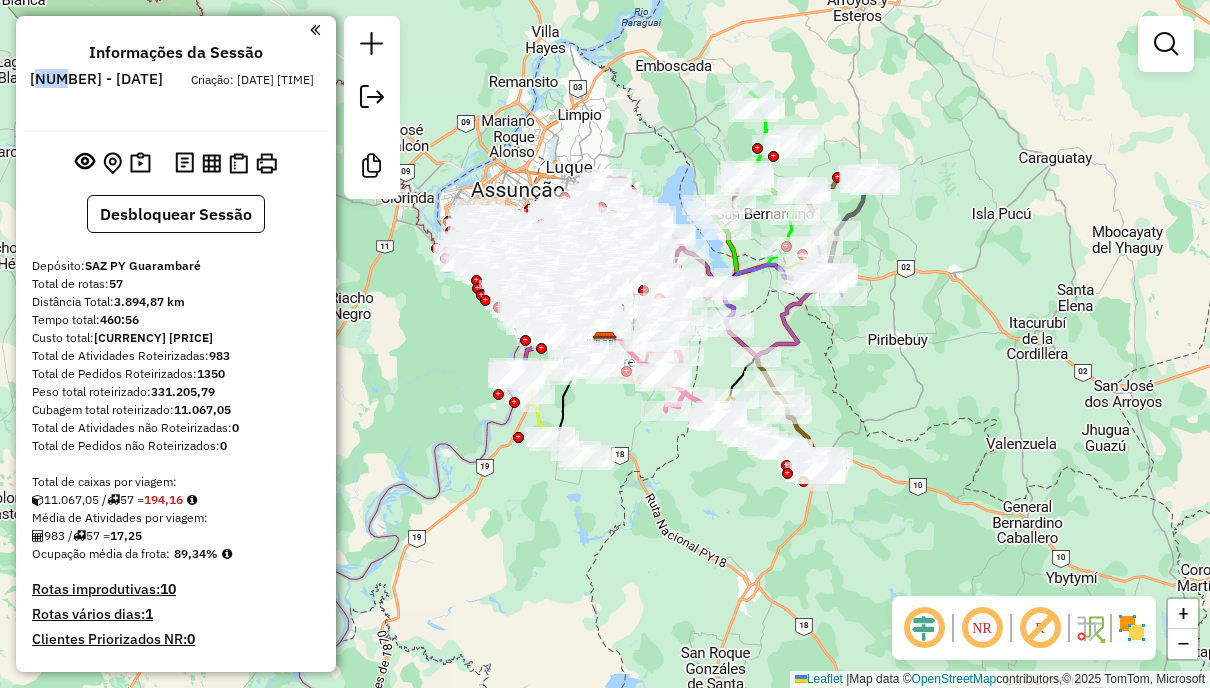 drag, startPoint x: 92, startPoint y: 76, endPoint x: 126, endPoint y: 90, distance: 36.769554 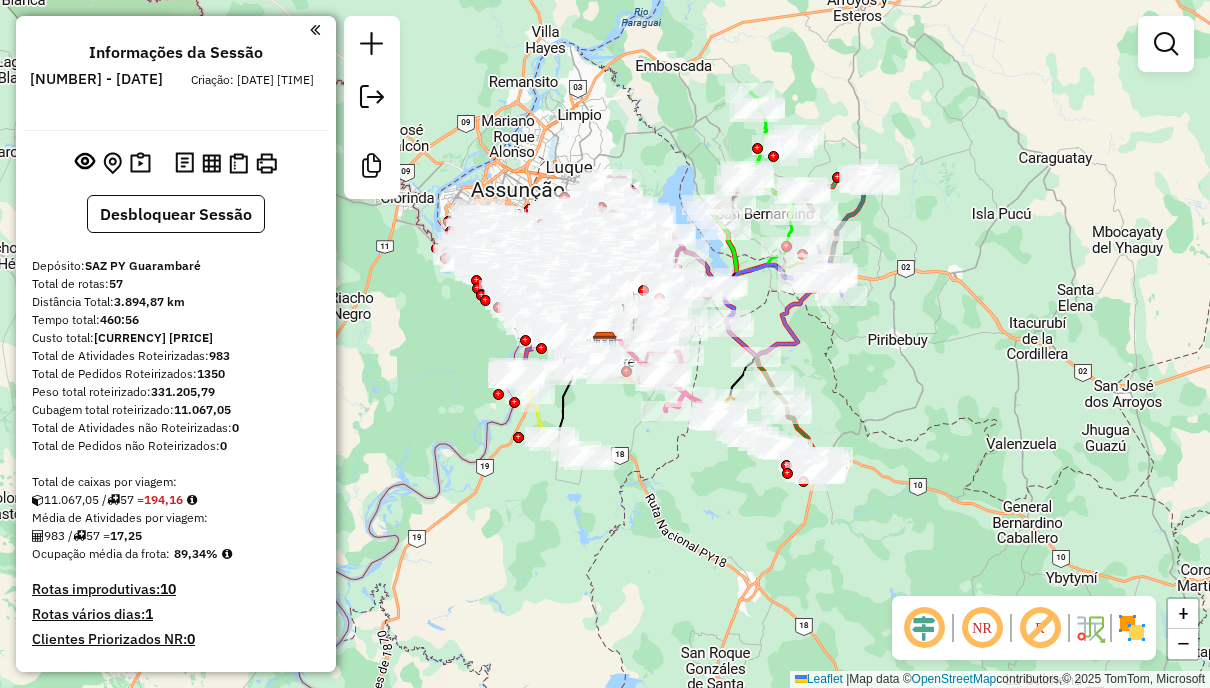 drag, startPoint x: 126, startPoint y: 90, endPoint x: 66, endPoint y: 68, distance: 63.90618 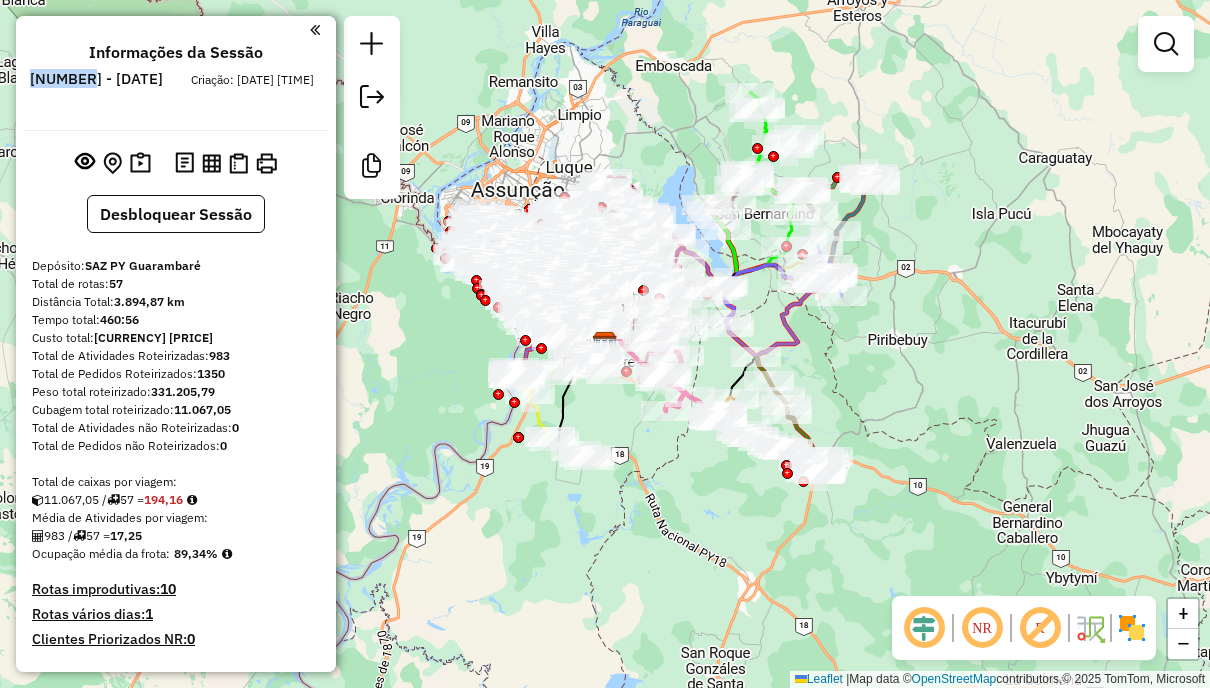 drag, startPoint x: 87, startPoint y: 82, endPoint x: 148, endPoint y: 77, distance: 61.204575 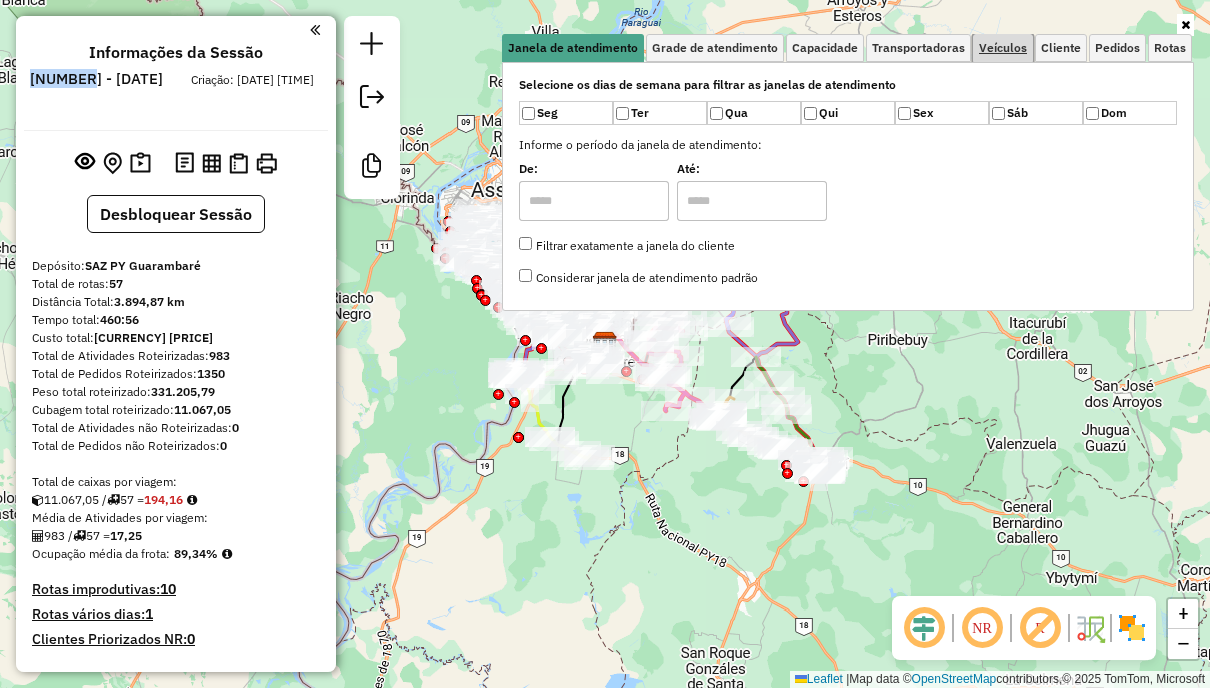 click on "Veículos" at bounding box center (1003, 48) 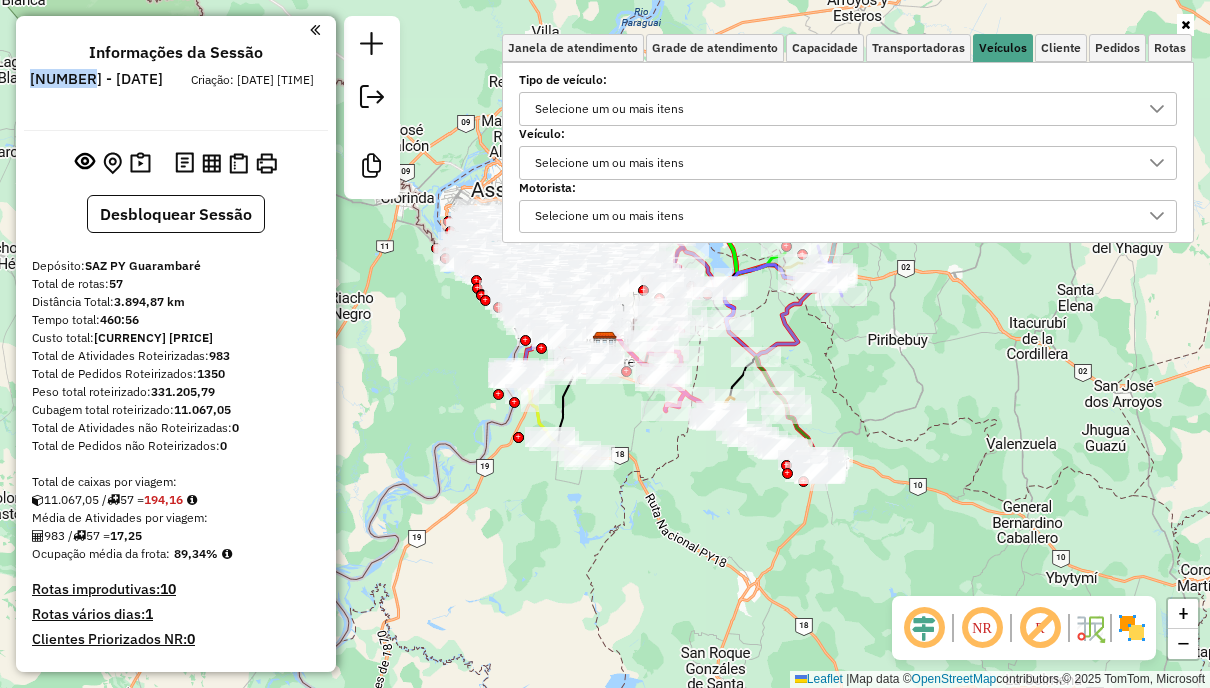 click on "Selecione um ou mais itens" at bounding box center (833, 109) 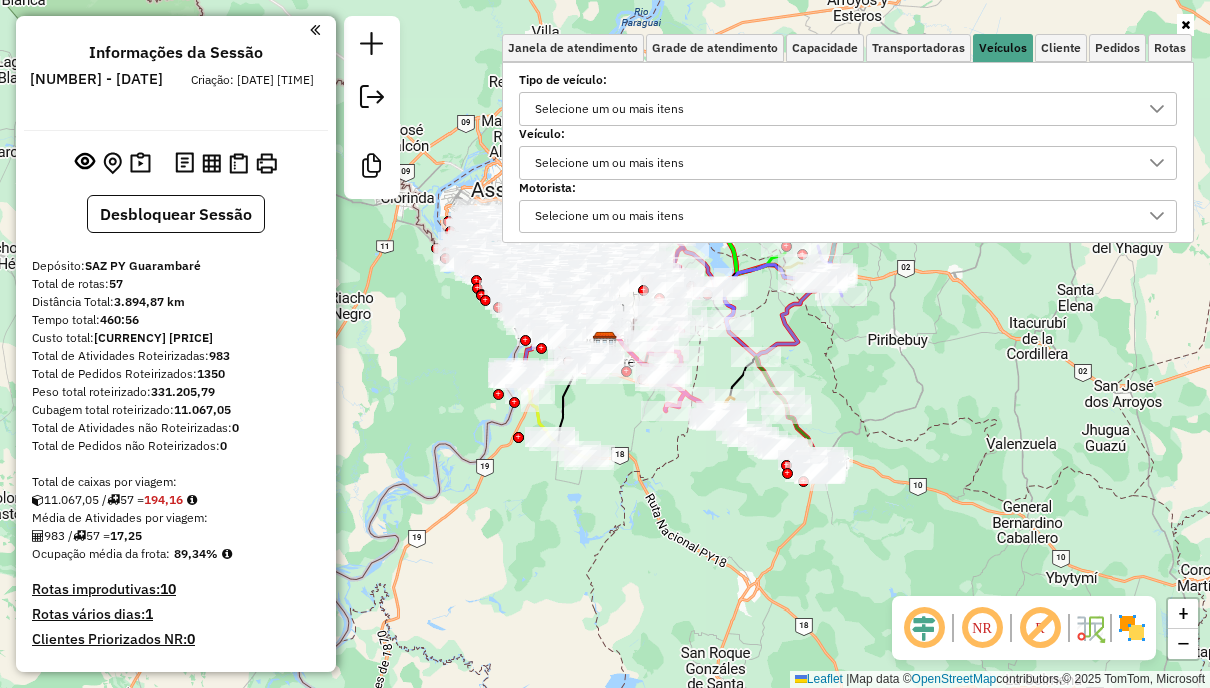 scroll, scrollTop: 12, scrollLeft: 68, axis: both 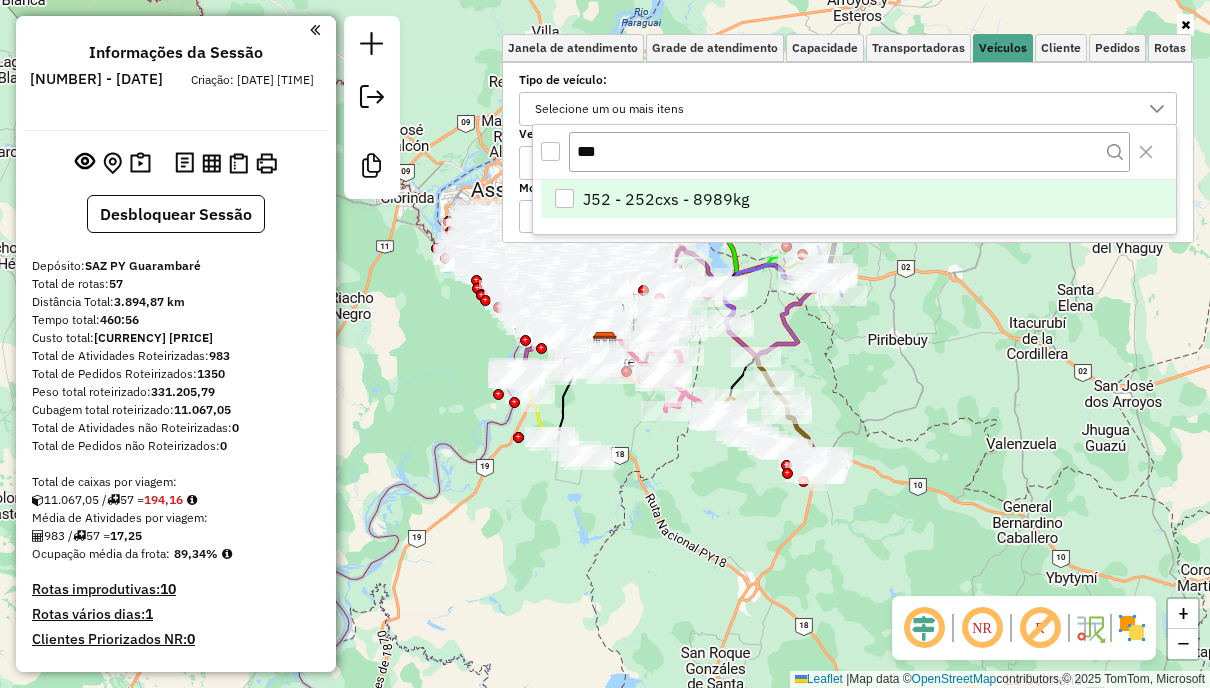 type on "***" 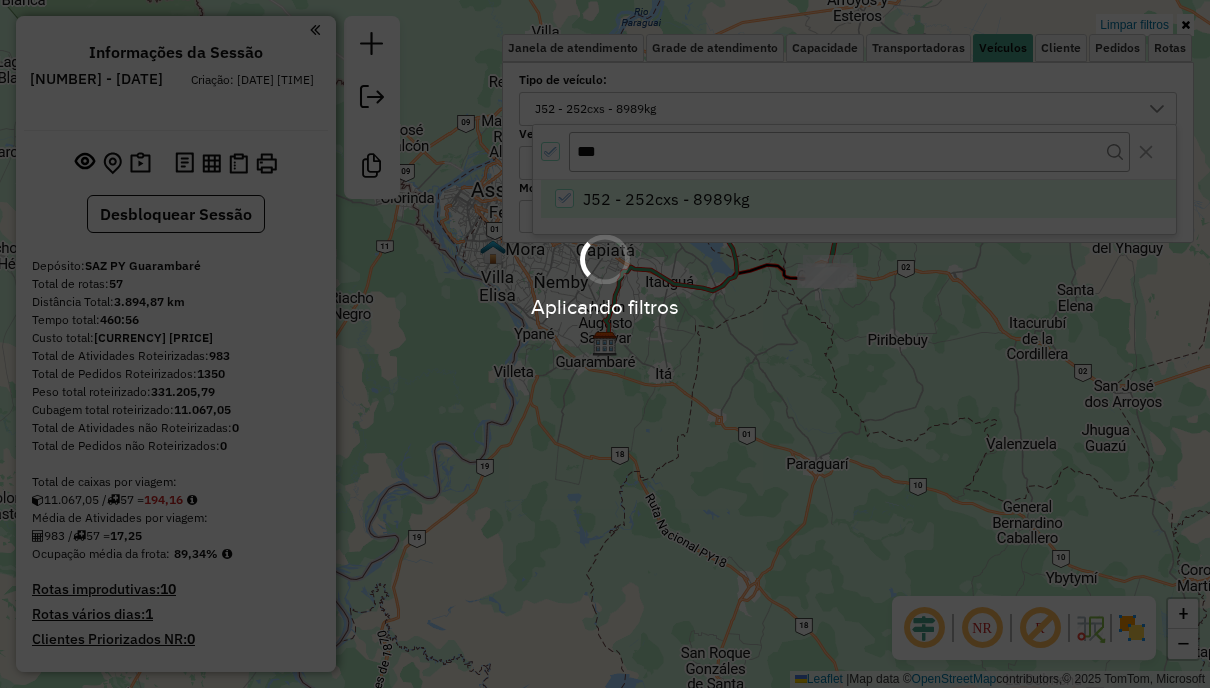 click on "Aplicando filtros  Pop-up bloqueado!  Seu navegador bloqueou automáticamente a abertura de uma nova janela.   Acesse as configurações e adicione o endereço do sistema a lista de permissão.   Fechar  Informações da Sessão 1219455 - 29/07/2025     Criação: 28/07/2025 20:17   Desbloquear Sessão   Depósito:  SAZ PY Guarambaré  Total de rotas:  57  Distância Total:  3.894,87 km  Tempo total:  460:56  Custo total:  R$ 2.215,67  Total de Atividades Roteirizadas:  983  Total de Pedidos Roteirizados:  1350  Peso total roteirizado:  331.205,79  Cubagem total roteirizado:  11.067,05  Total de Atividades não Roteirizadas:  0  Total de Pedidos não Roteirizados:  0 Total de caixas por viagem:  11.067,05 /   57 =  194,16 Média de Atividades por viagem:  983 /   57 =  17,25 Ocupação média da frota:  89,34%   Rotas improdutivas:  10  Rotas vários dias:  1  Clientes Priorizados NR:  0  Transportadoras  Rotas  Recargas: 20   Ver rotas   Ver veículos   23 -       AABF865   160,95 KM   76,79%  /  19     =" at bounding box center [605, 344] 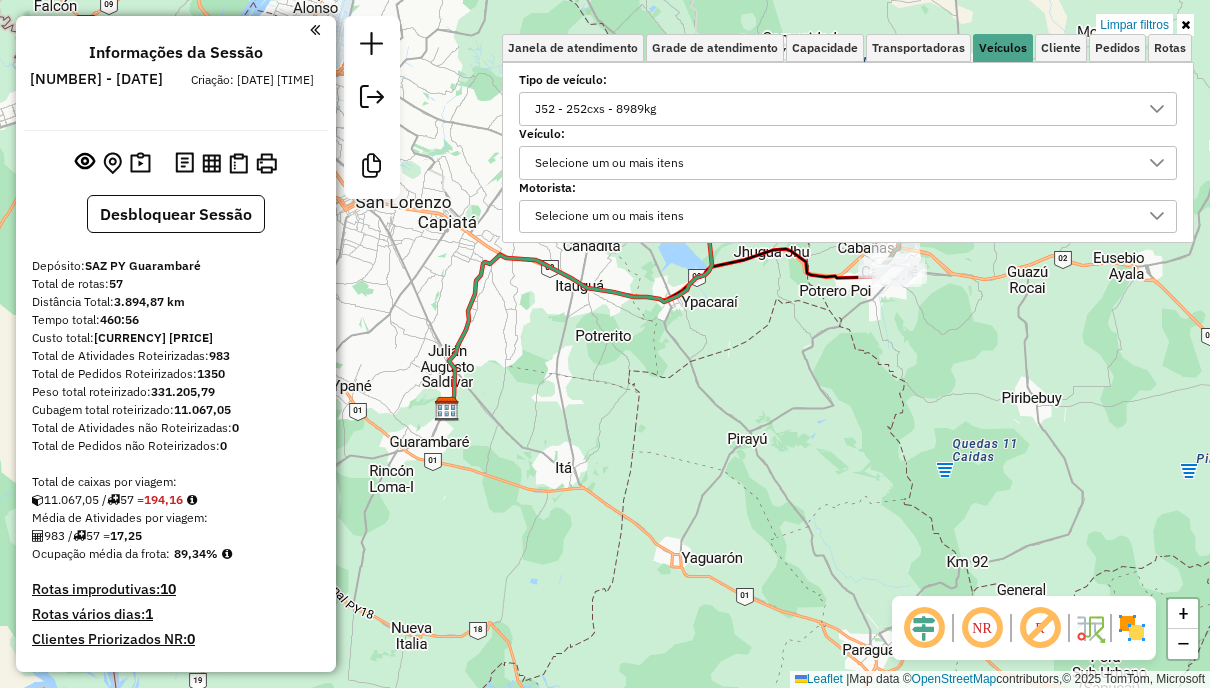 click on "Limpar filtros Janela de atendimento Grade de atendimento Capacidade Transportadoras Veículos Cliente Pedidos  Rotas Selecione os dias de semana para filtrar as janelas de atendimento  Seg   Ter   Qua   Qui   Sex   Sáb   Dom  Informe o período da janela de atendimento: De: Até:  Filtrar exatamente a janela do cliente  Considerar janela de atendimento padrão  Selecione os dias de semana para filtrar as grades de atendimento  Seg   Ter   Qua   Qui   Sex   Sáb   Dom   Considerar clientes sem dia de atendimento cadastrado  Clientes fora do dia de atendimento selecionado Filtrar as atividades entre os valores definidos abaixo:  Peso mínimo:   Peso máximo:   Cubagem mínima:   Cubagem máxima:   De:   Até:  Filtrar as atividades entre o tempo de atendimento definido abaixo:  De:   Até:   Considerar capacidade total dos clientes não roteirizados Transportadora: Selecione um ou mais itens Tipo de veículo: J52 - 252cxs - 8989kg Veículo: Selecione um ou mais itens Motorista: Selecione um ou mais itens De:" 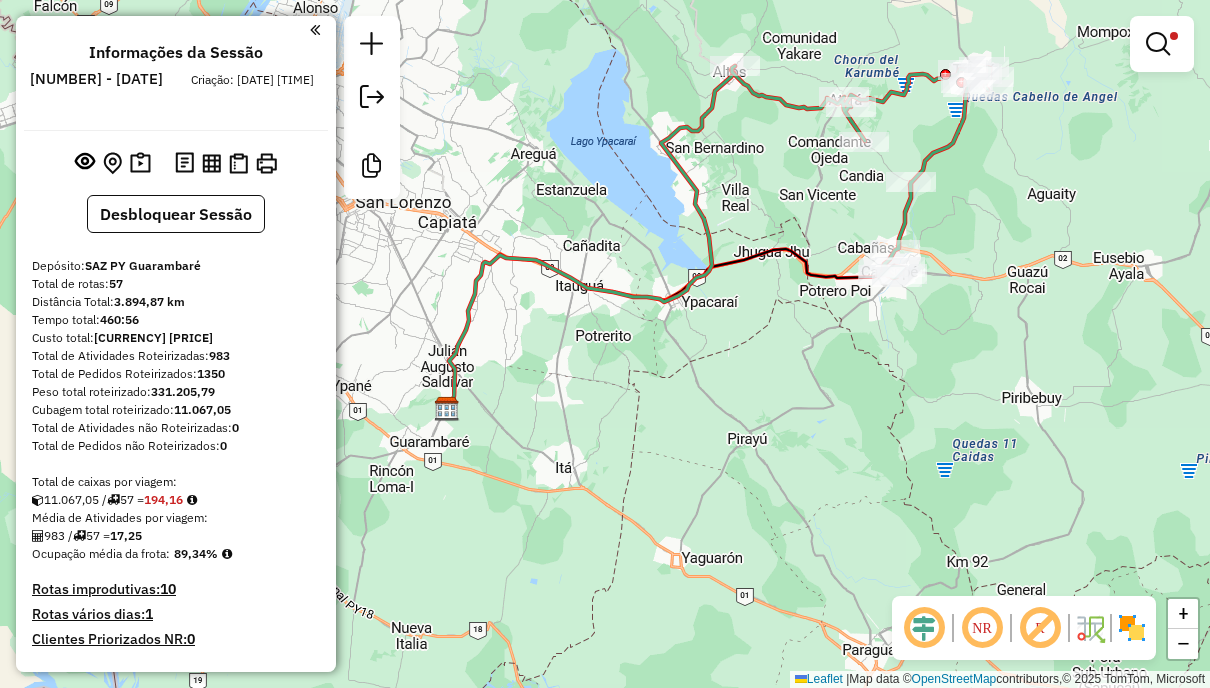 click 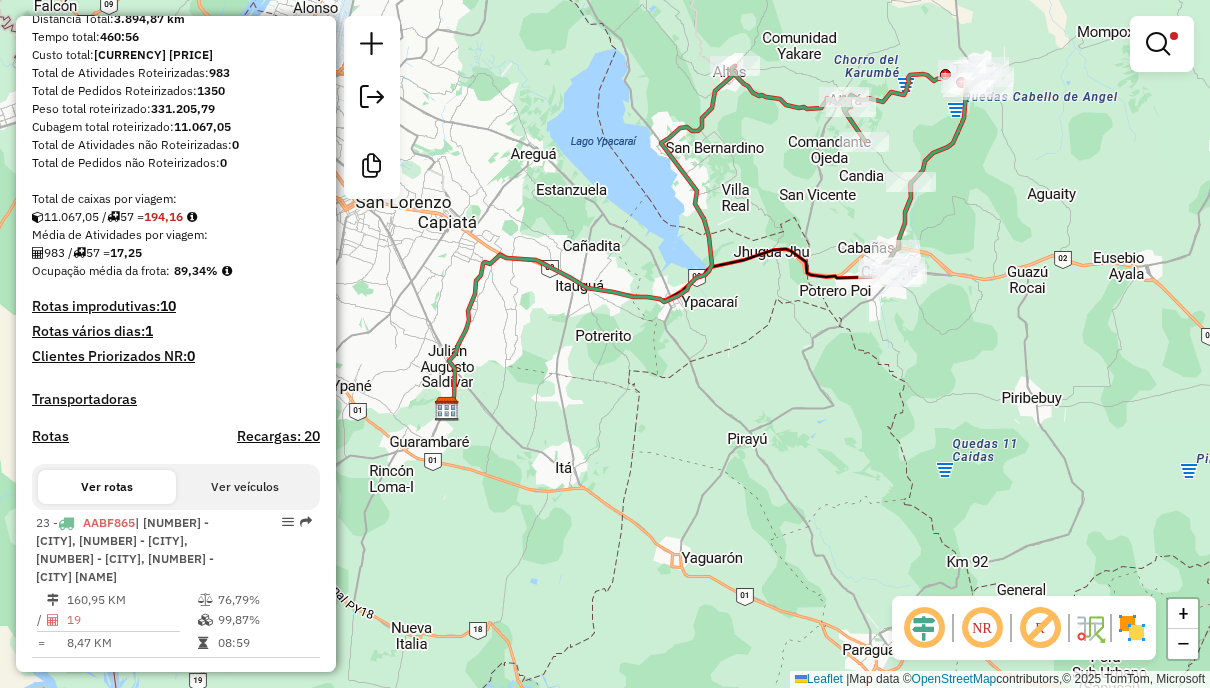 select on "**********" 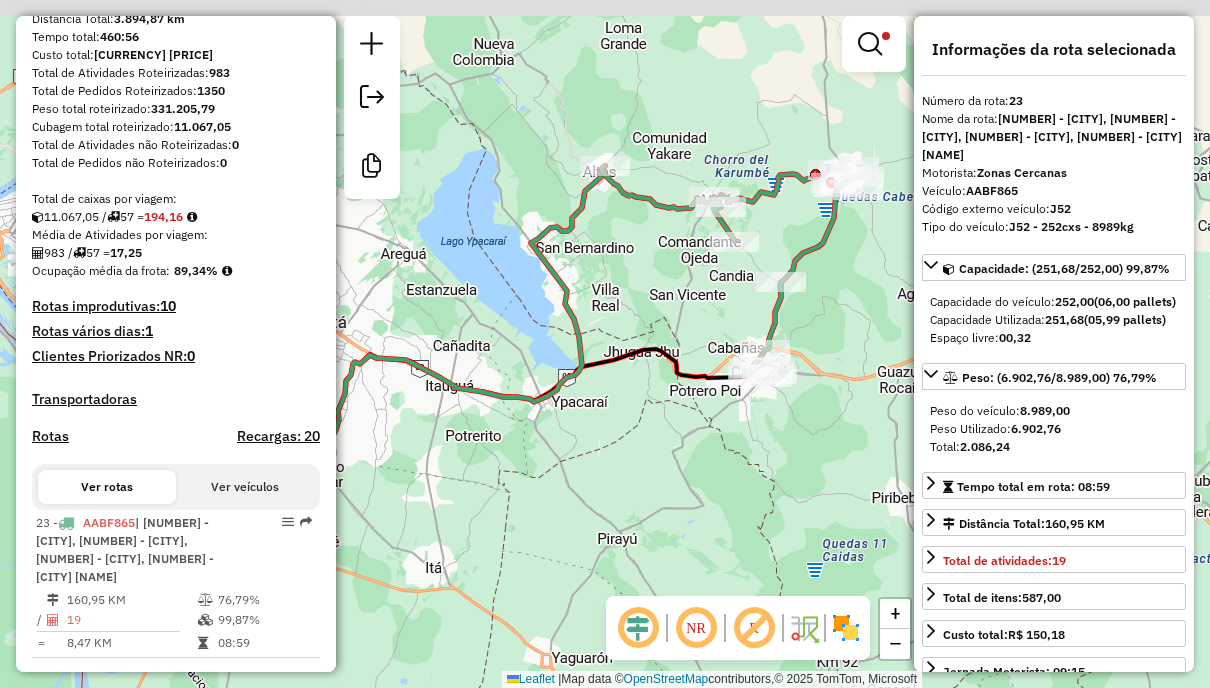 drag, startPoint x: 785, startPoint y: 194, endPoint x: 650, endPoint y: 298, distance: 170.4142 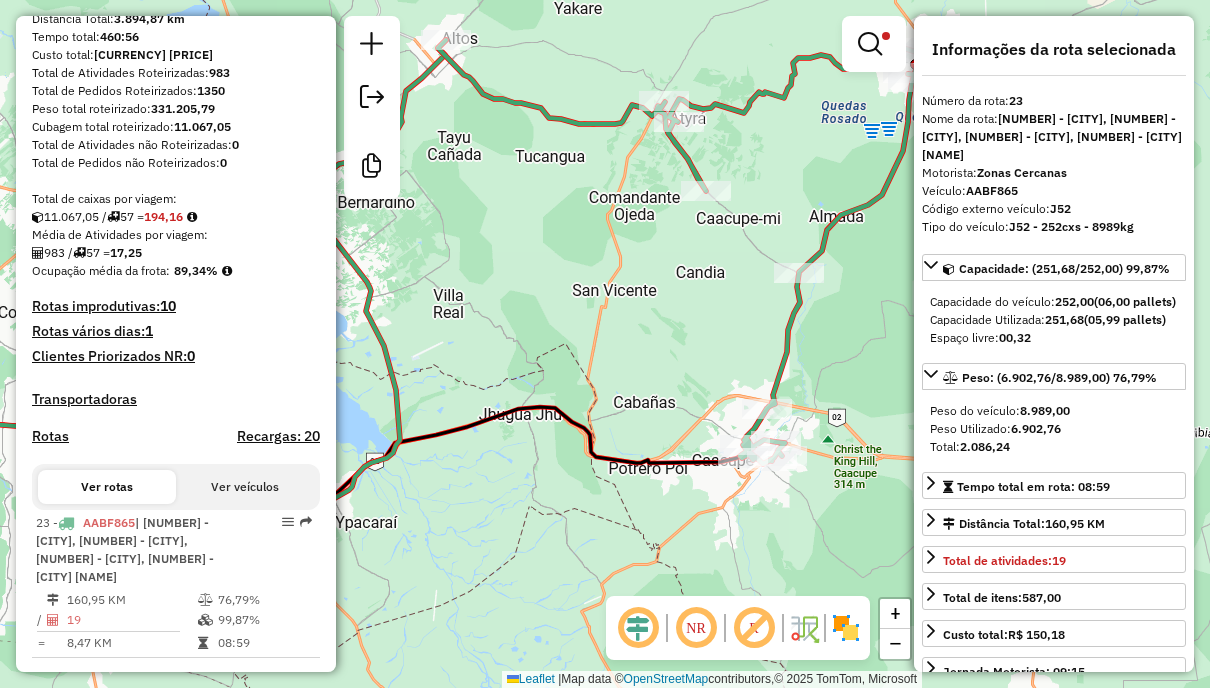 drag, startPoint x: 554, startPoint y: 238, endPoint x: 519, endPoint y: 191, distance: 58.60034 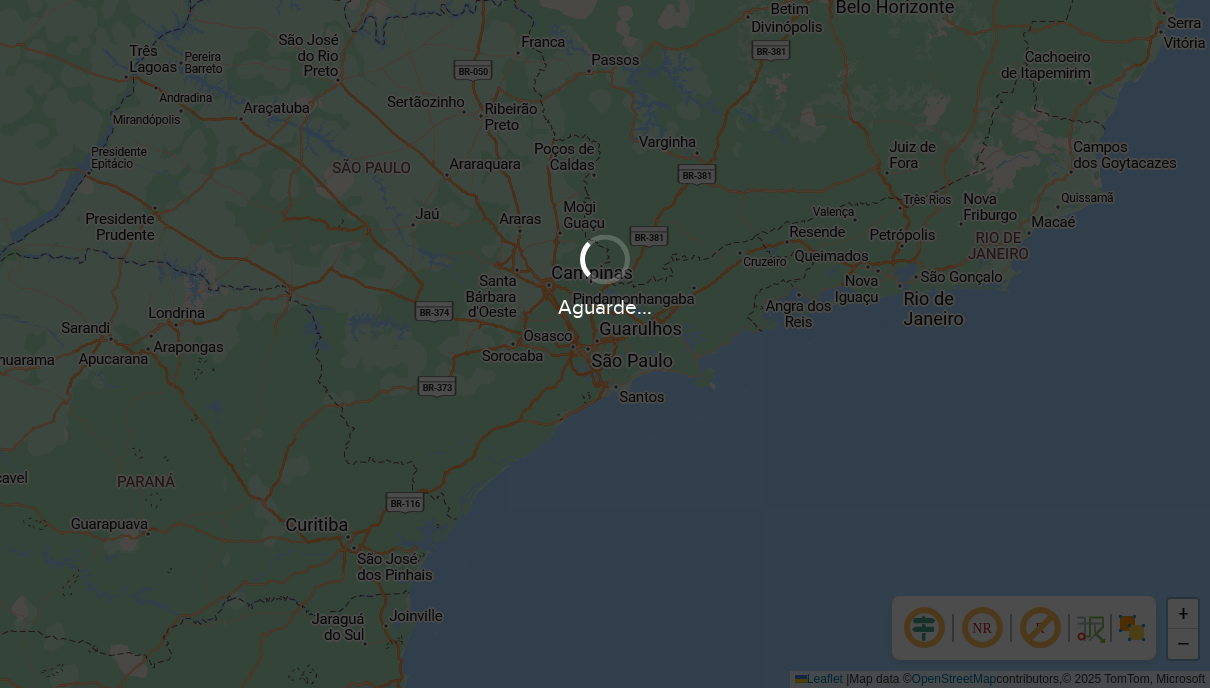 scroll, scrollTop: 0, scrollLeft: 0, axis: both 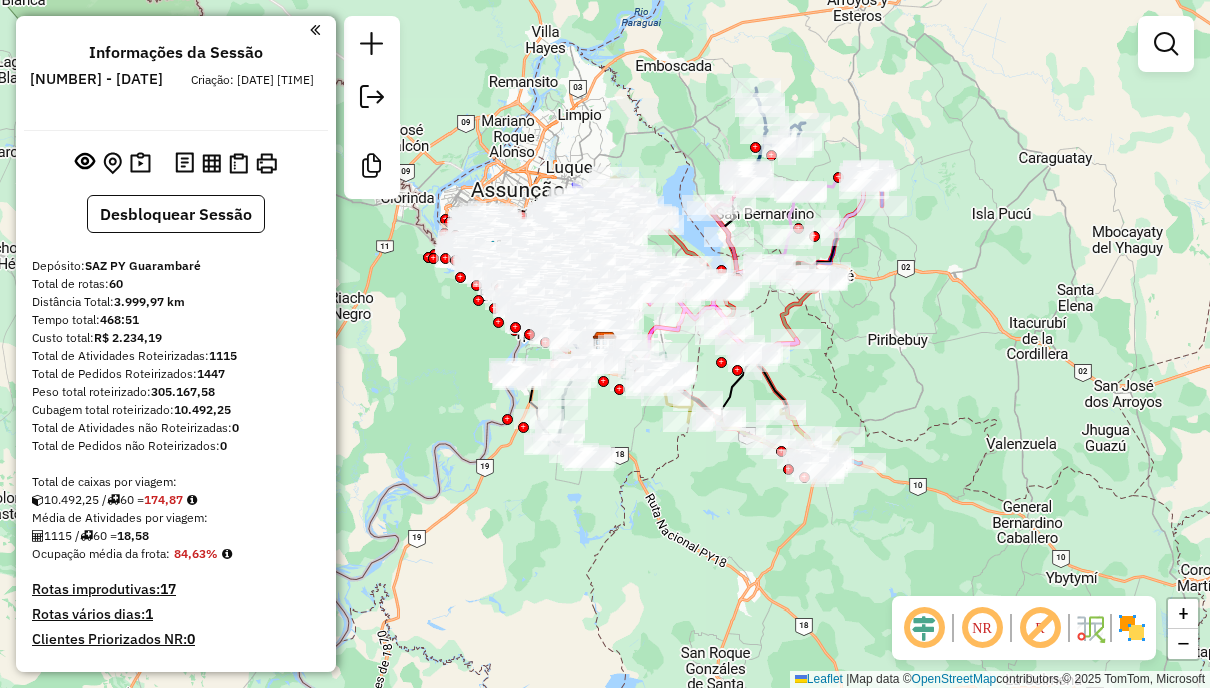 click at bounding box center [1166, 44] 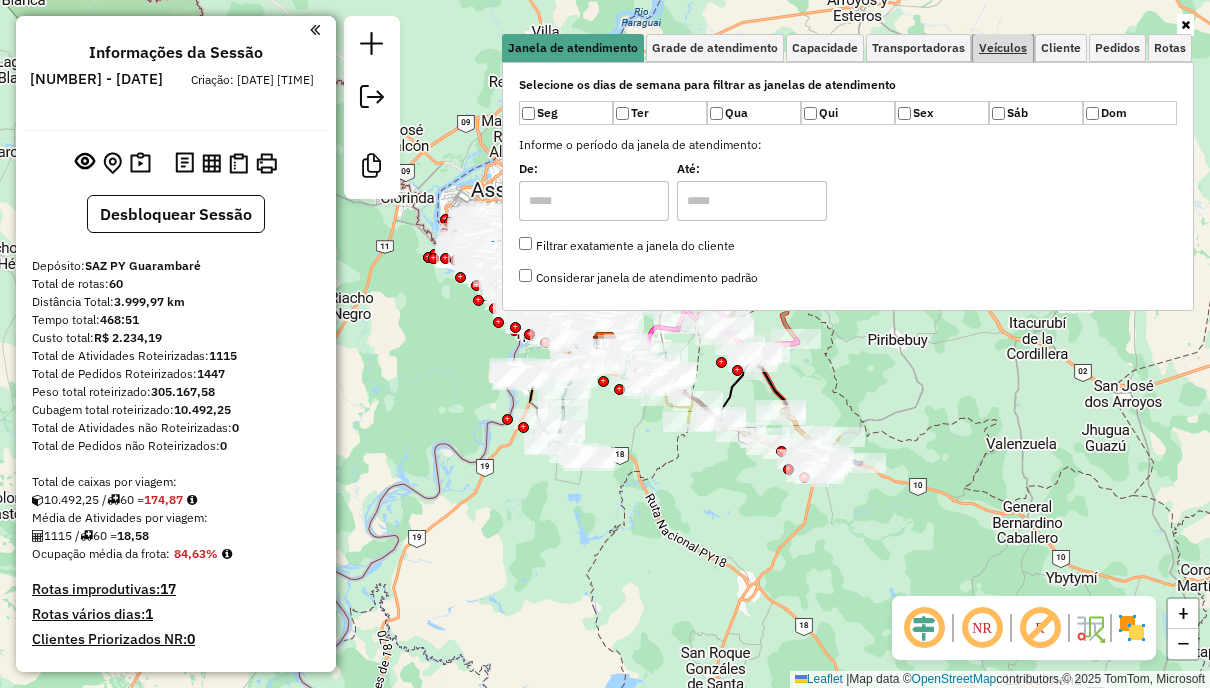 click on "Veículos" at bounding box center (1003, 48) 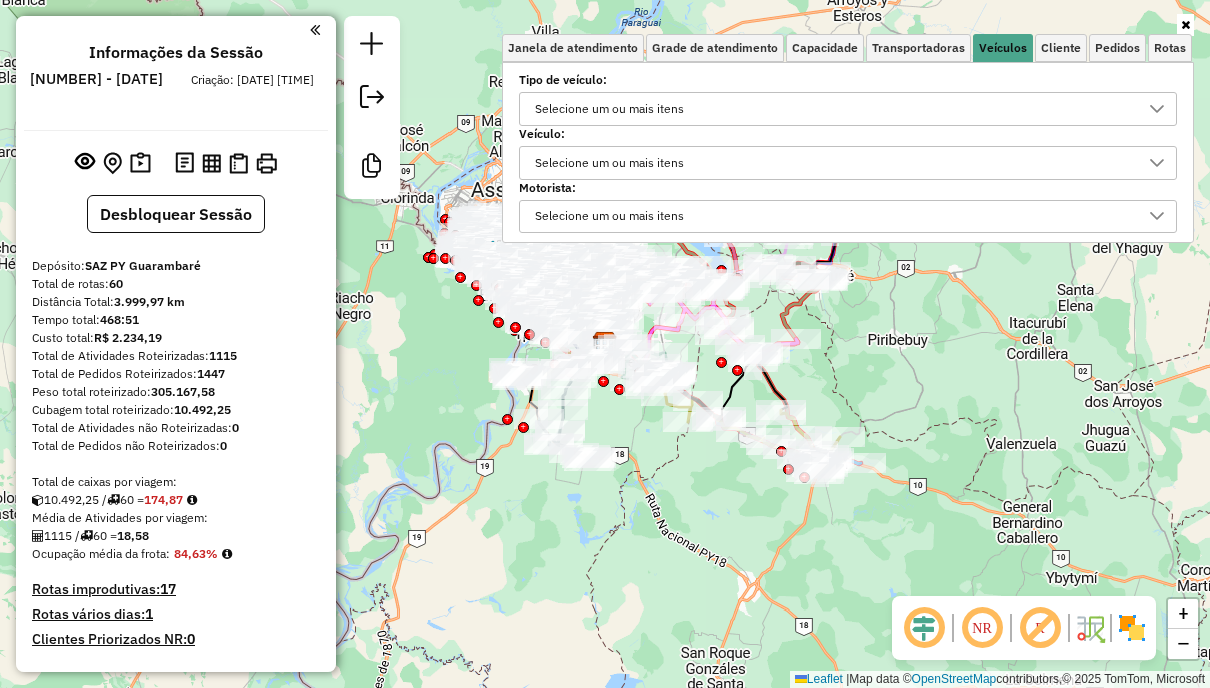 click on "Selecione um ou mais itens" at bounding box center (833, 109) 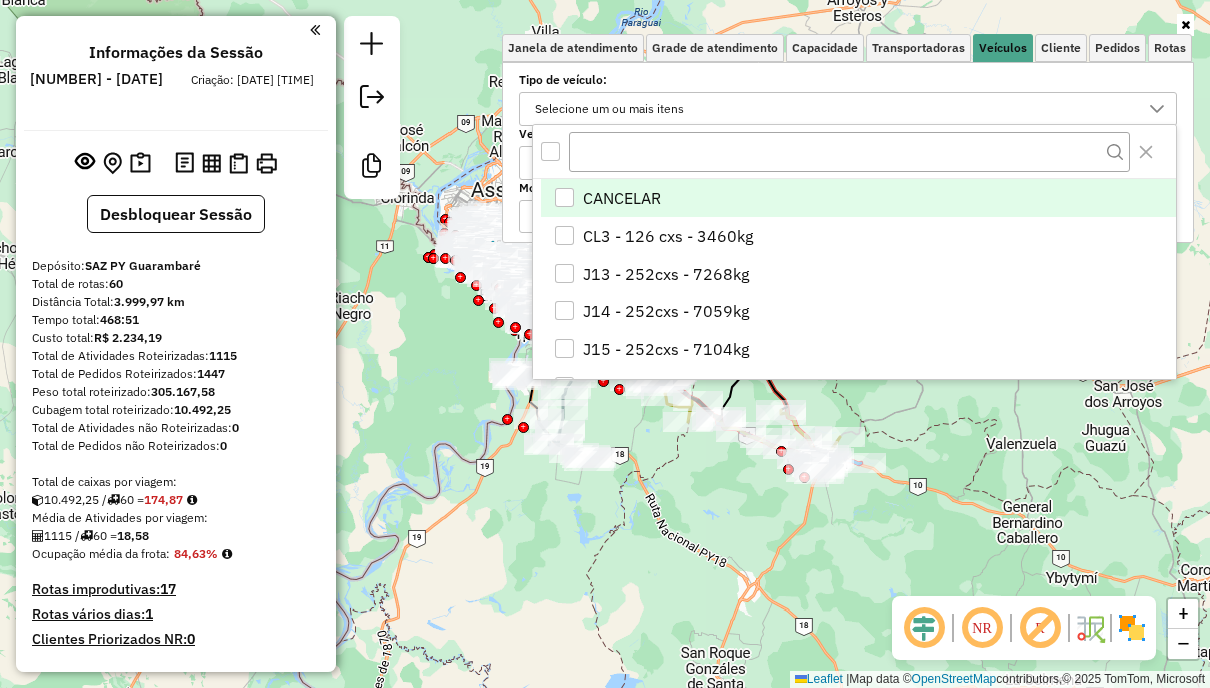 scroll, scrollTop: 12, scrollLeft: 68, axis: both 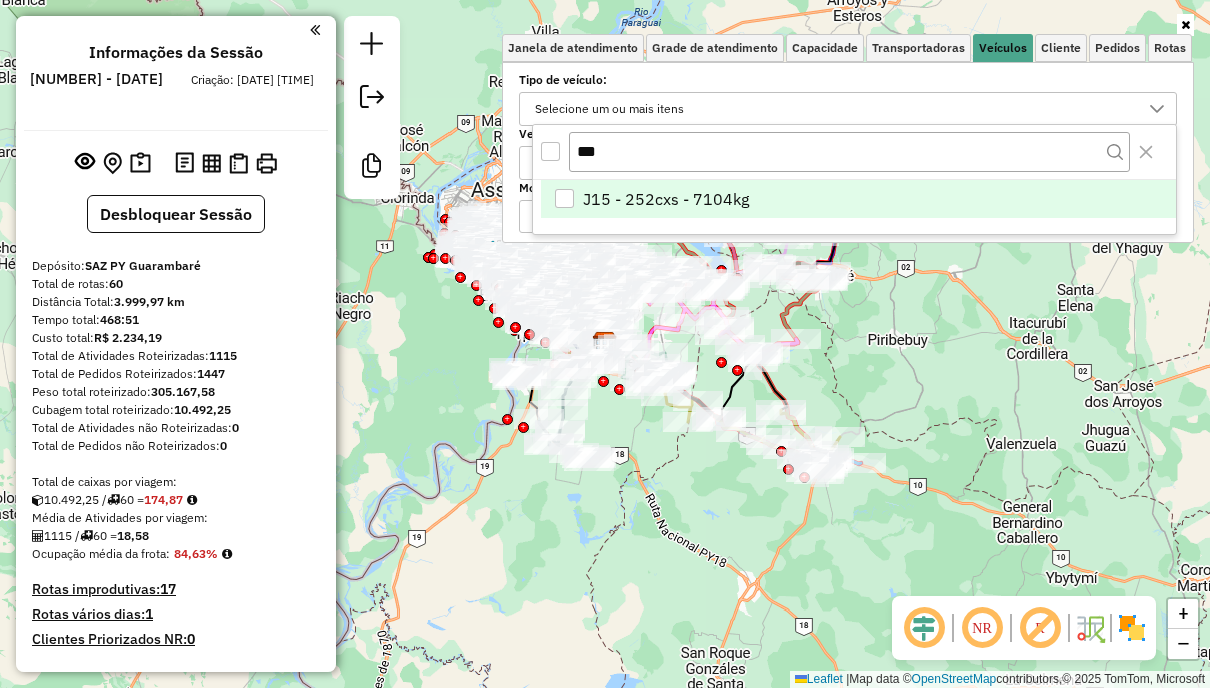 type on "***" 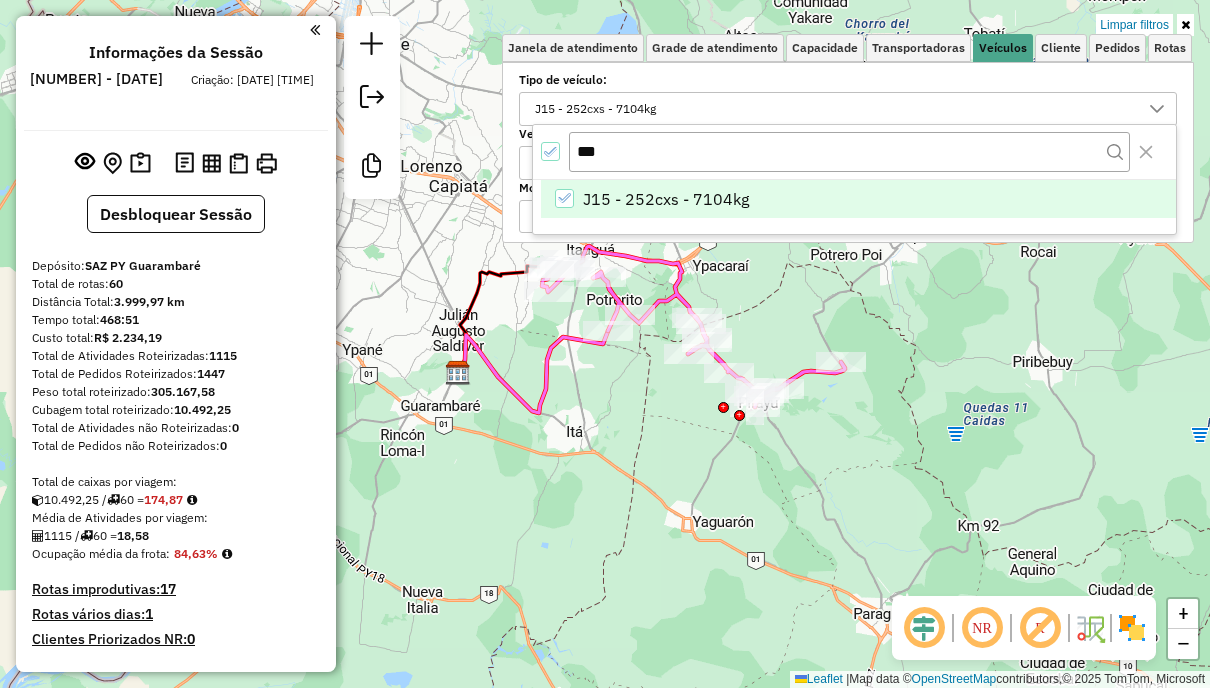 click on "Limpar filtros Janela de atendimento Grade de atendimento Capacidade Transportadoras Veículos Cliente Pedidos  Rotas Selecione os dias de semana para filtrar as janelas de atendimento  Seg   Ter   Qua   Qui   Sex   Sáb   Dom  Informe o período da janela de atendimento: De: Até:  Filtrar exatamente a janela do cliente  Considerar janela de atendimento padrão  Selecione os dias de semana para filtrar as grades de atendimento  Seg   Ter   Qua   Qui   Sex   Sáb   Dom   Considerar clientes sem dia de atendimento cadastrado  Clientes fora do dia de atendimento selecionado Filtrar as atividades entre os valores definidos abaixo:  Peso mínimo:   Peso máximo:   Cubagem mínima:   Cubagem máxima:   De:   Até:  Filtrar as atividades entre o tempo de atendimento definido abaixo:  De:   Até:   Considerar capacidade total dos clientes não roteirizados Transportadora: Selecione um ou mais itens Tipo de veículo: J15 - 252cxs - 7104kg Veículo: Selecione um ou mais itens Motorista: Selecione um ou mais itens De:" 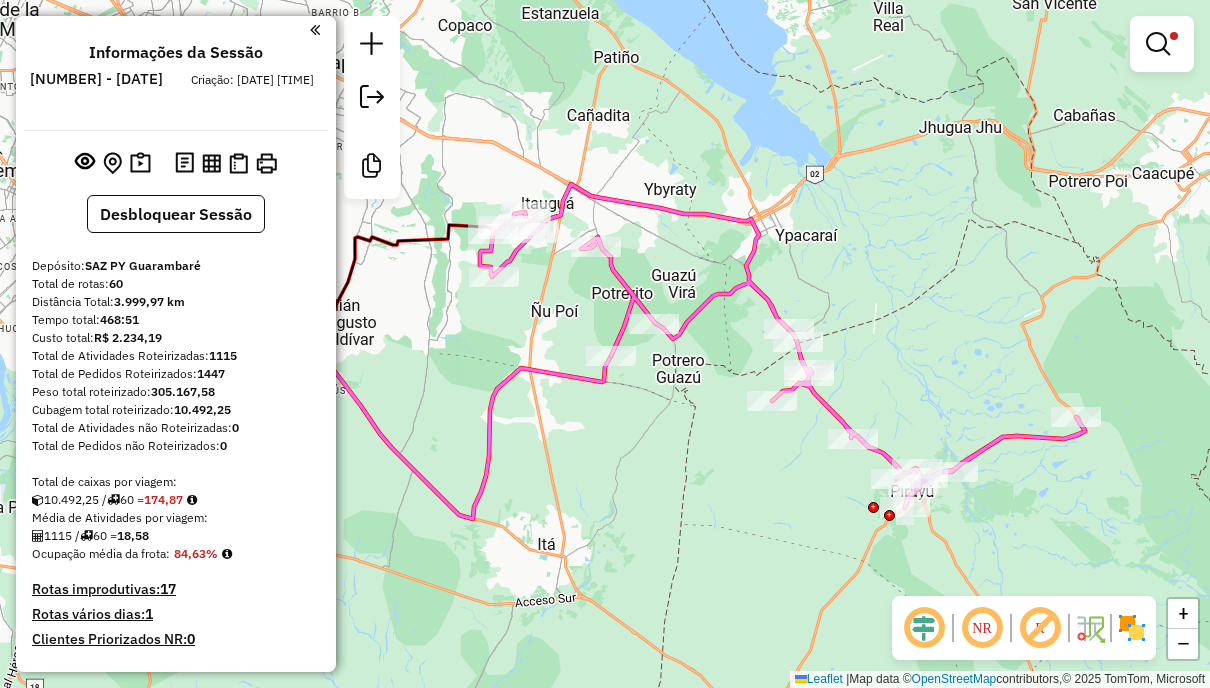 drag, startPoint x: 740, startPoint y: 283, endPoint x: 885, endPoint y: 256, distance: 147.49237 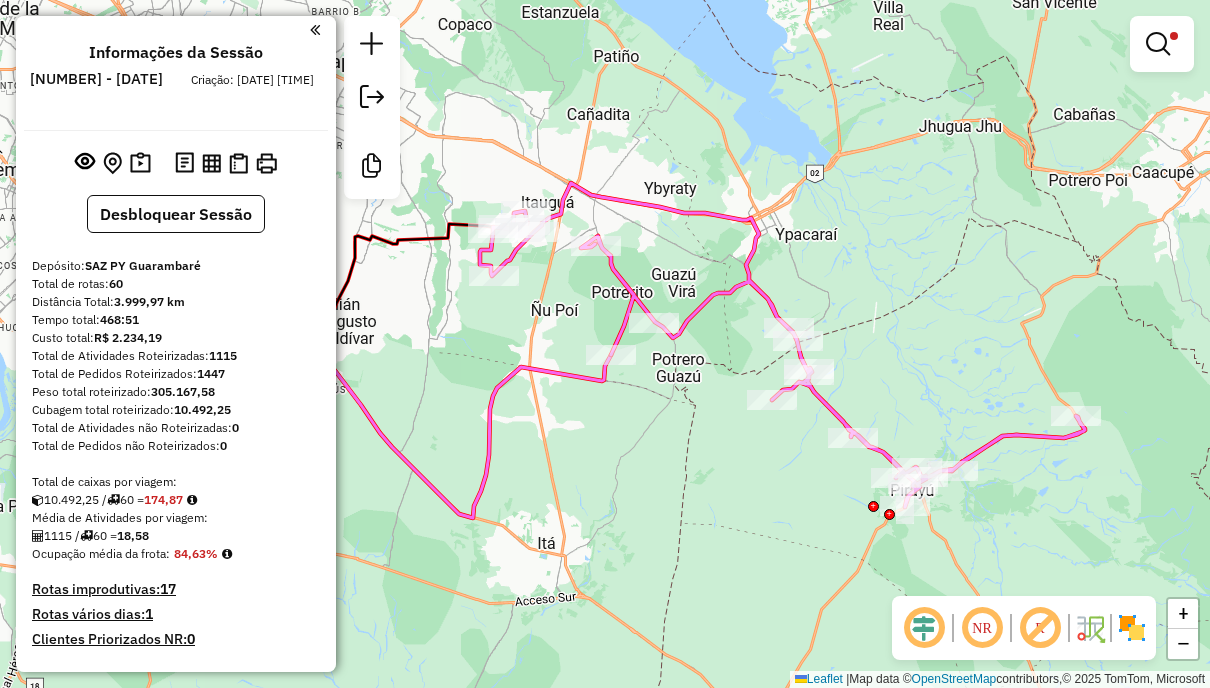 click 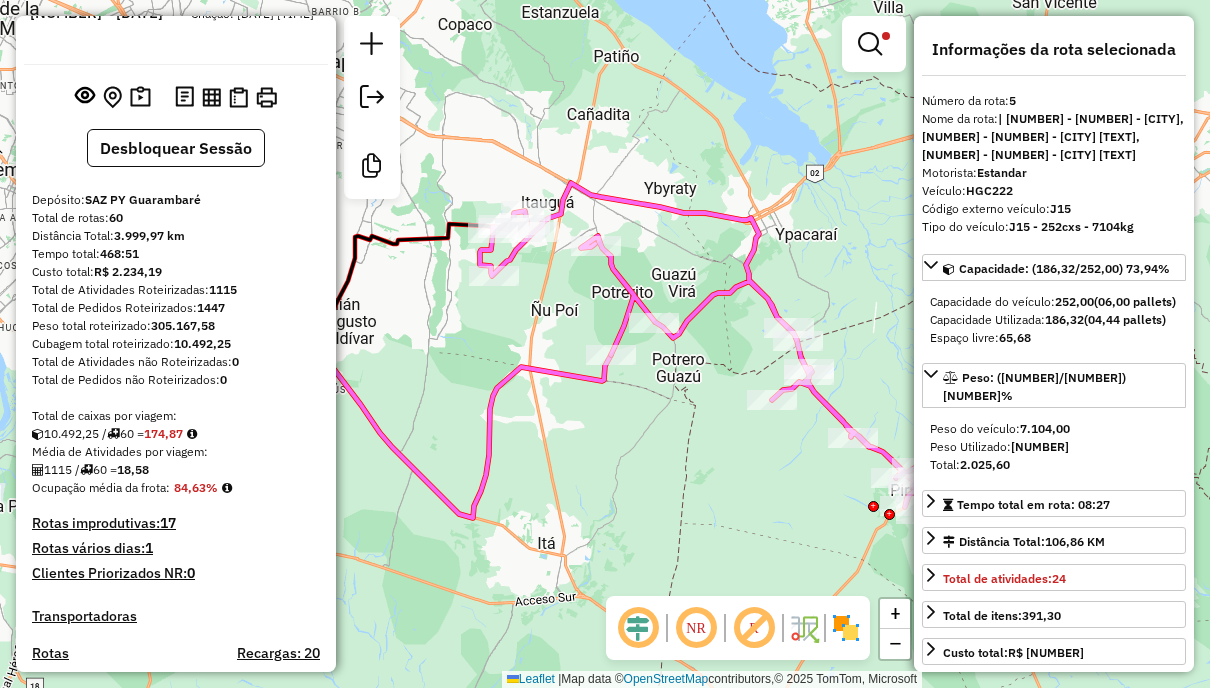 scroll, scrollTop: 0, scrollLeft: 0, axis: both 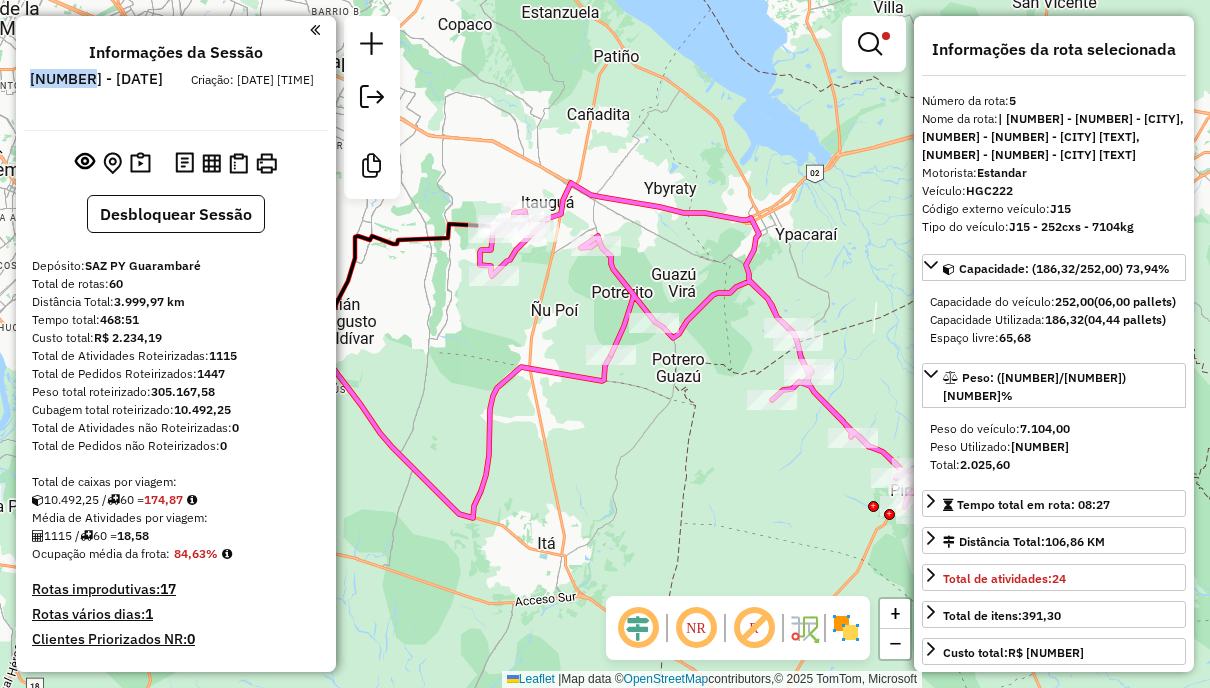 drag, startPoint x: 88, startPoint y: 78, endPoint x: 146, endPoint y: 76, distance: 58.034473 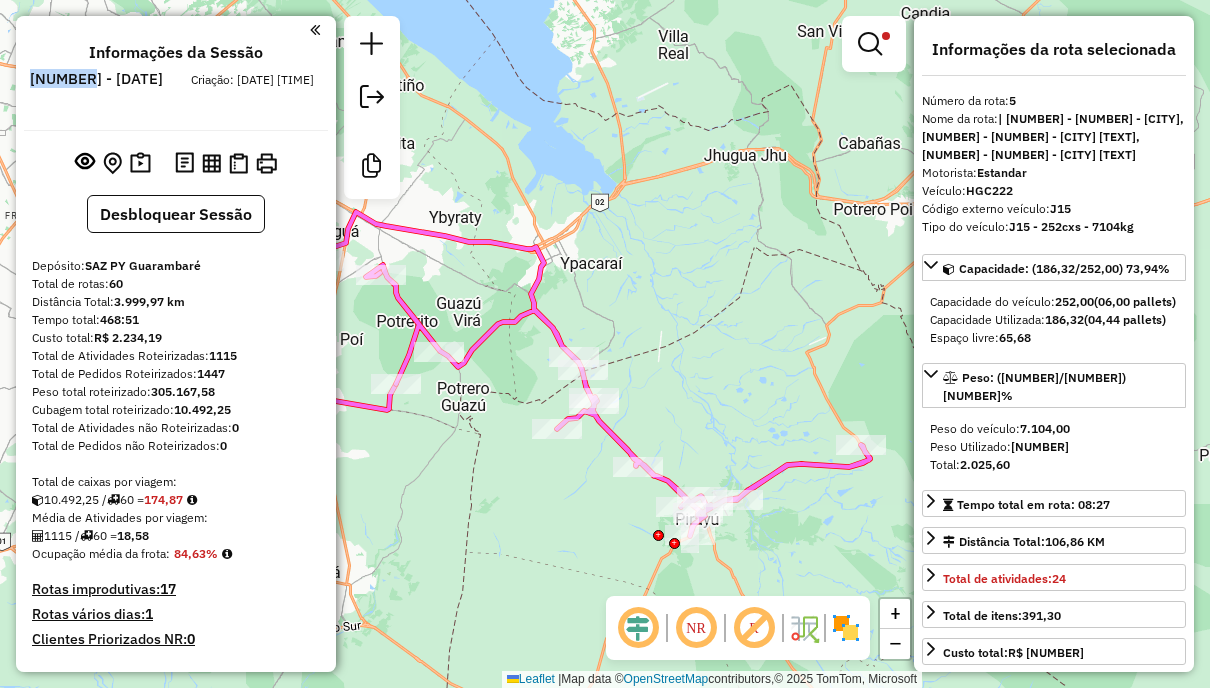 drag, startPoint x: 860, startPoint y: 285, endPoint x: 639, endPoint y: 284, distance: 221.00226 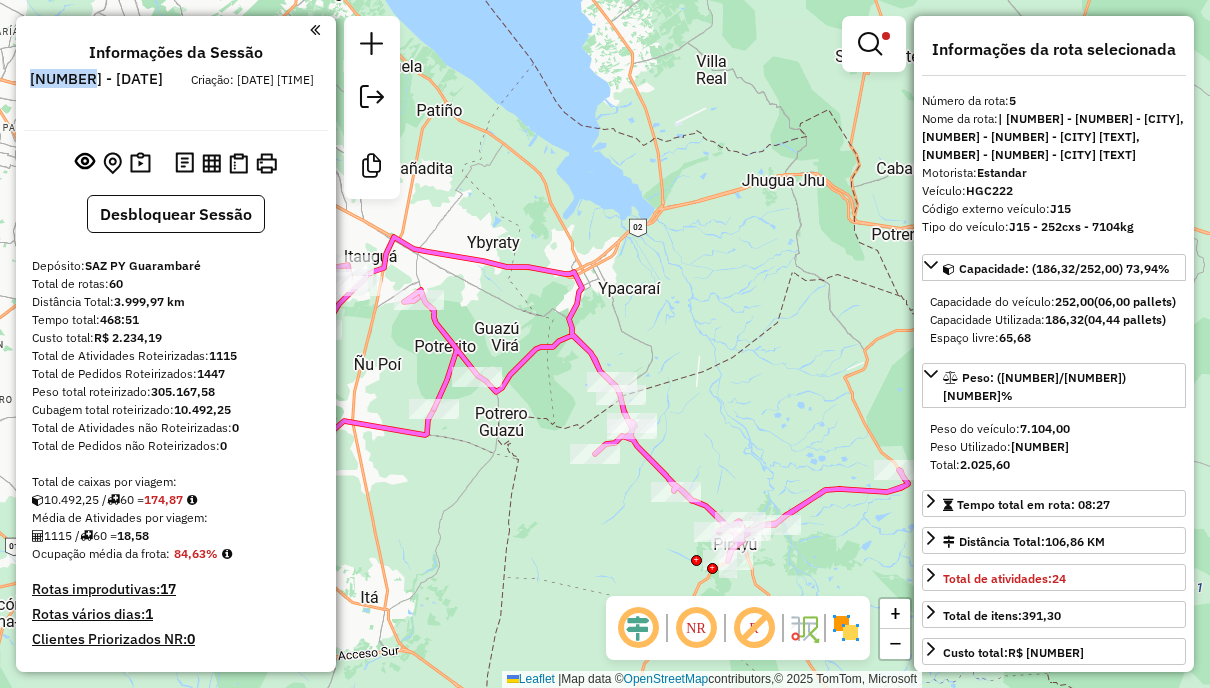drag, startPoint x: 634, startPoint y: 285, endPoint x: 672, endPoint y: 310, distance: 45.486263 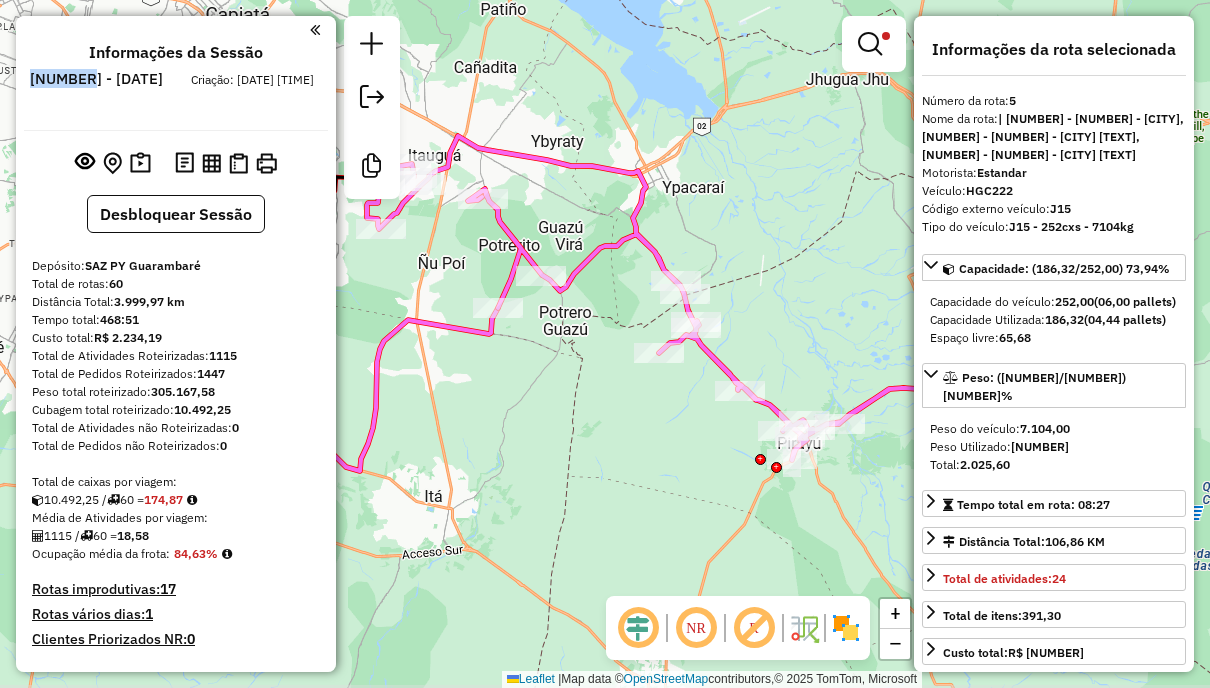 drag, startPoint x: 750, startPoint y: 153, endPoint x: 608, endPoint y: 114, distance: 147.25827 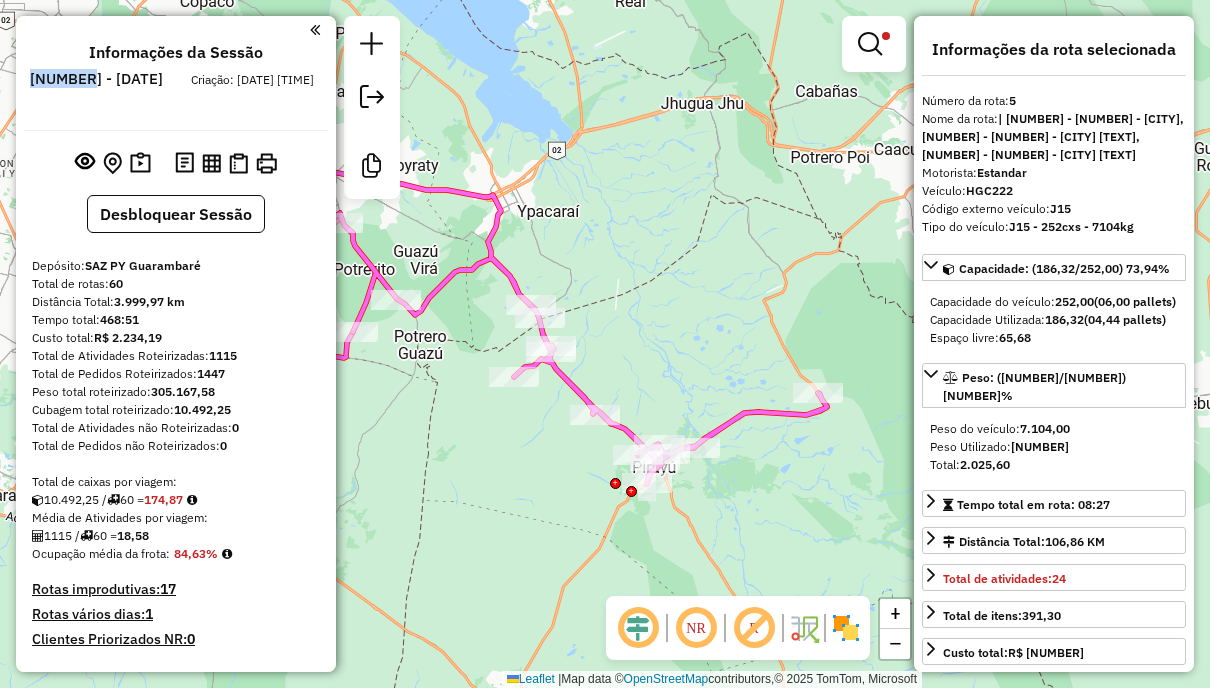 drag, startPoint x: 800, startPoint y: 319, endPoint x: 650, endPoint y: 344, distance: 152.06906 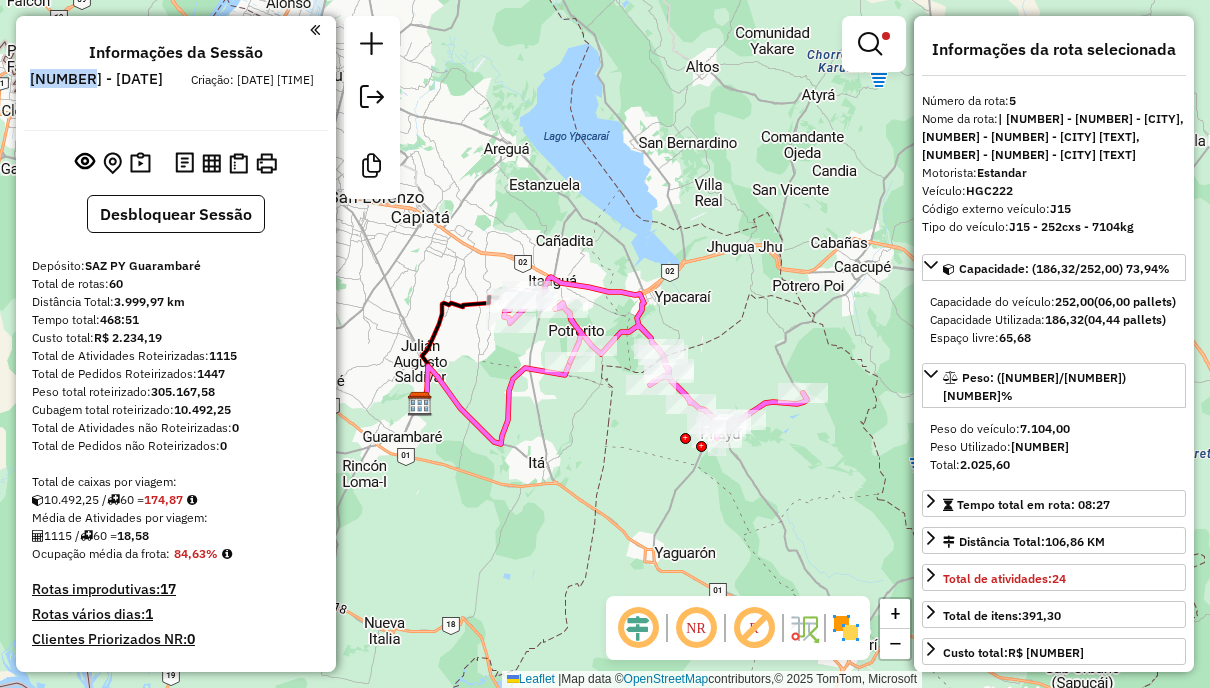 drag, startPoint x: 680, startPoint y: 357, endPoint x: 732, endPoint y: 356, distance: 52.009613 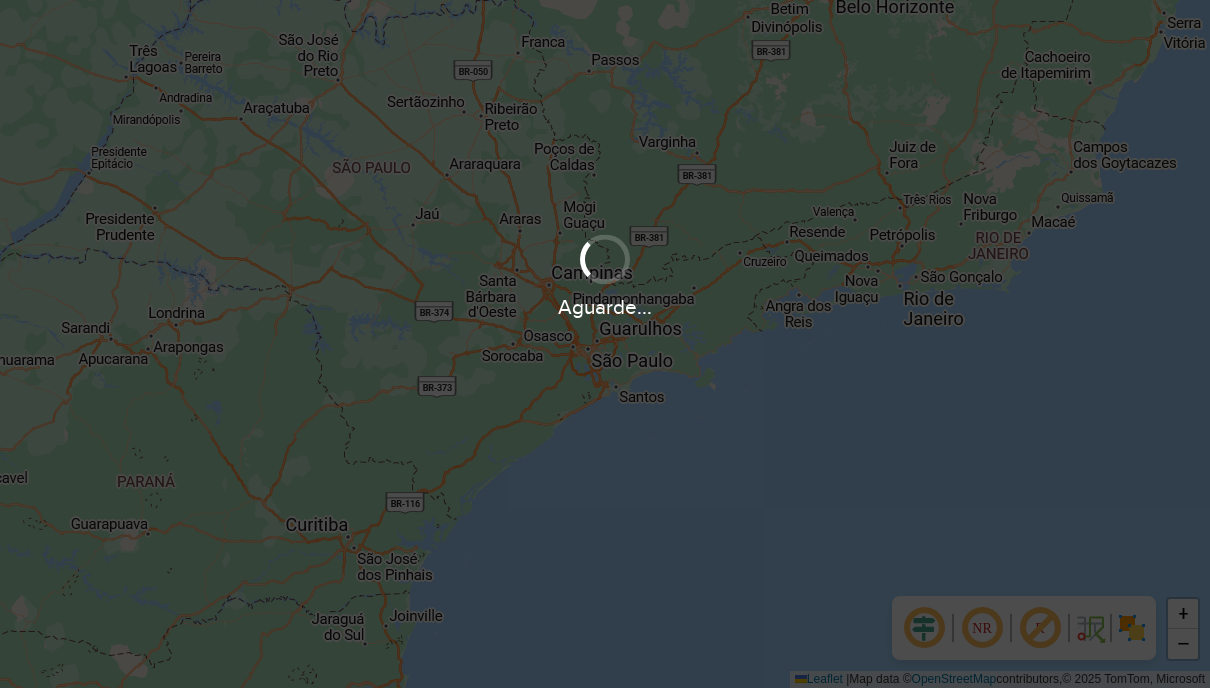 scroll, scrollTop: 0, scrollLeft: 0, axis: both 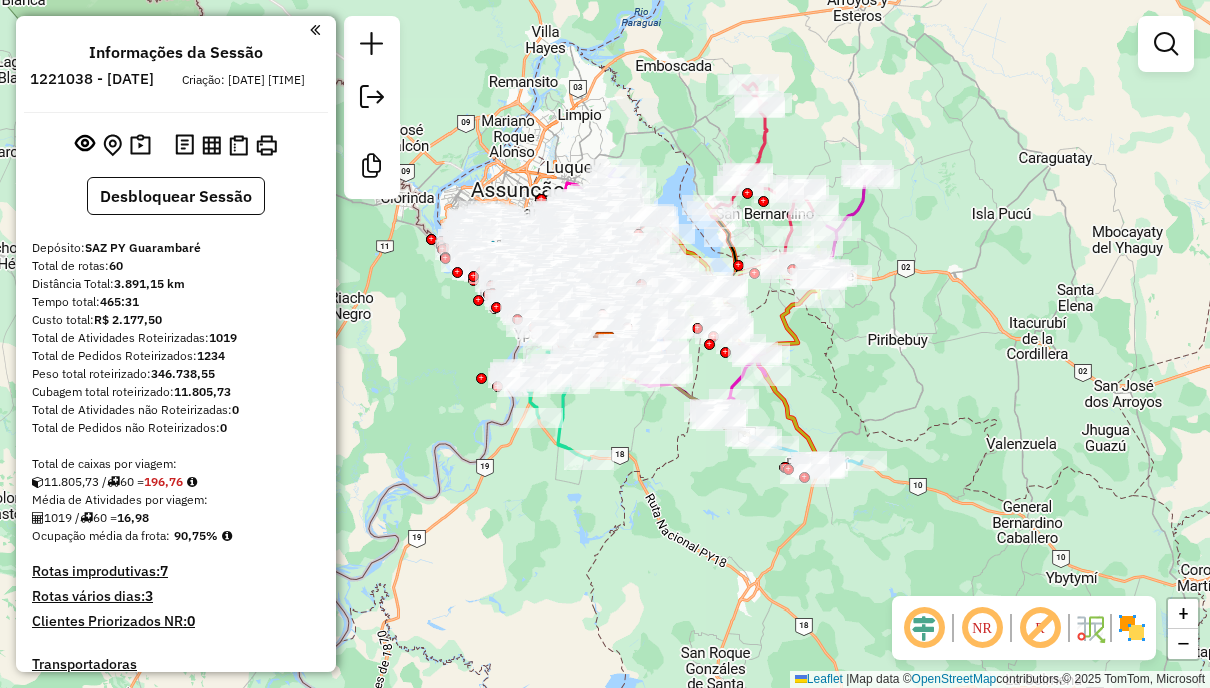 click on "Janela de atendimento Grade de atendimento Capacidade Transportadoras Veículos Cliente Pedidos  Rotas Selecione os dias de semana para filtrar as janelas de atendimento  Seg   Ter   Qua   Qui   Sex   Sáb   Dom  Informe o período da janela de atendimento: De: Até:  Filtrar exatamente a janela do cliente  Considerar janela de atendimento padrão  Selecione os dias de semana para filtrar as grades de atendimento  Seg   Ter   Qua   Qui   Sex   Sáb   Dom   Considerar clientes sem dia de atendimento cadastrado  Clientes fora do dia de atendimento selecionado Filtrar as atividades entre os valores definidos abaixo:  Peso mínimo:   Peso máximo:   Cubagem mínima:   Cubagem máxima:   De:   Até:  Filtrar as atividades entre o tempo de atendimento definido abaixo:  De:   Até:   Considerar capacidade total dos clientes não roteirizados Transportadora: Selecione um ou mais itens Tipo de veículo: Selecione um ou mais itens Veículo: Selecione um ou mais itens Motorista: Selecione um ou mais itens Nome: Rótulo:" 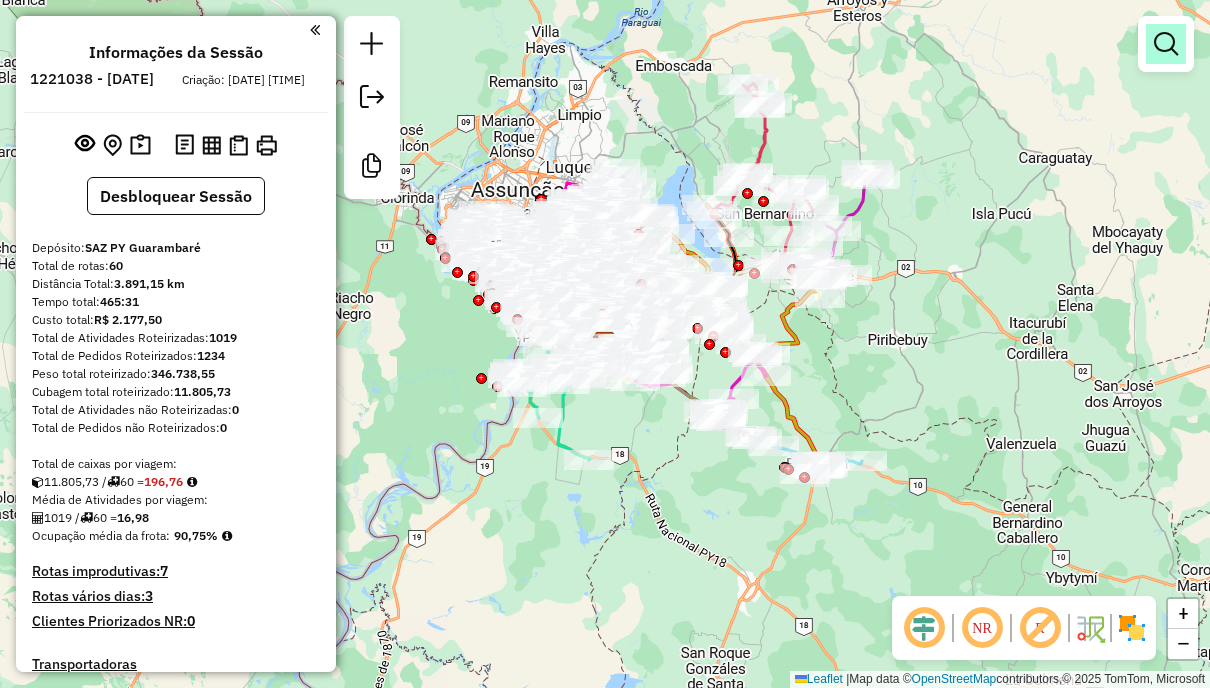 click at bounding box center (1166, 44) 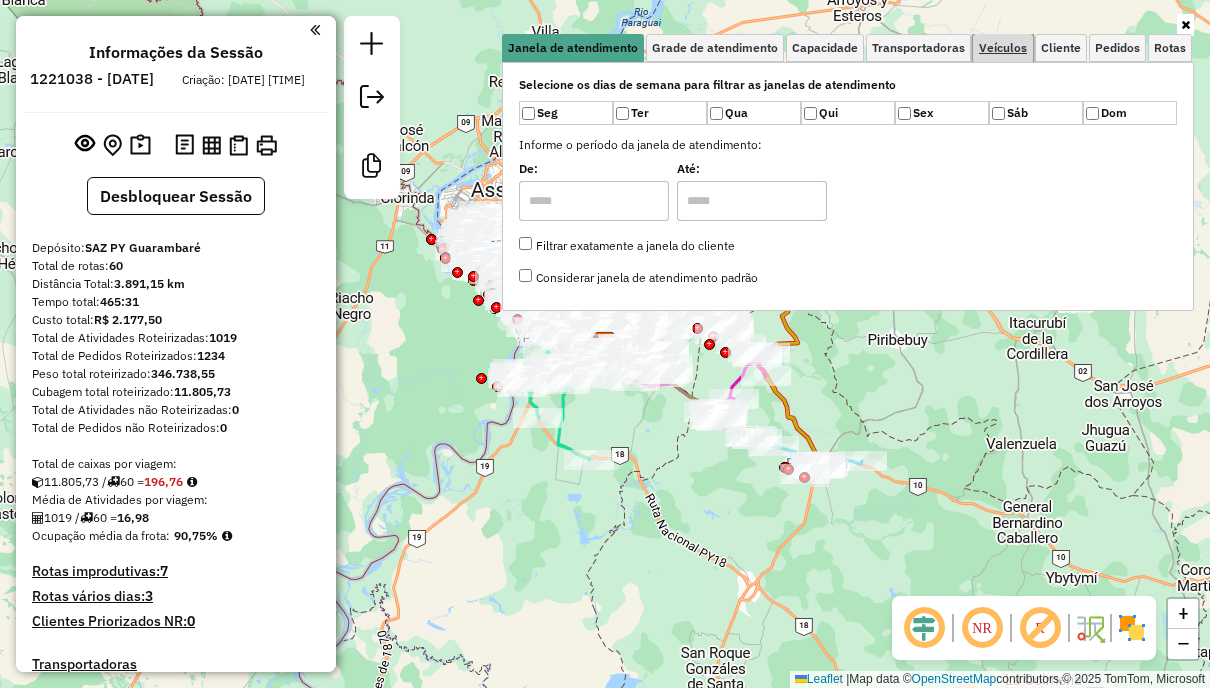 click on "Veículos" at bounding box center [1003, 48] 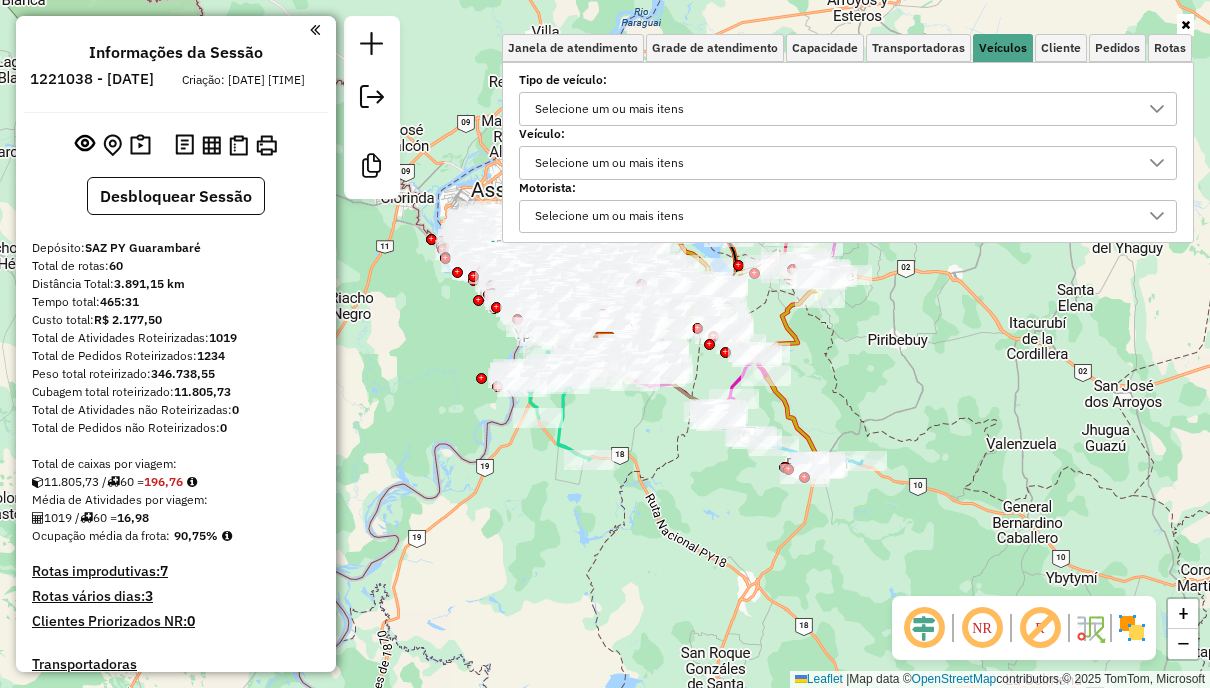 click on "Selecione um ou mais itens" at bounding box center [833, 109] 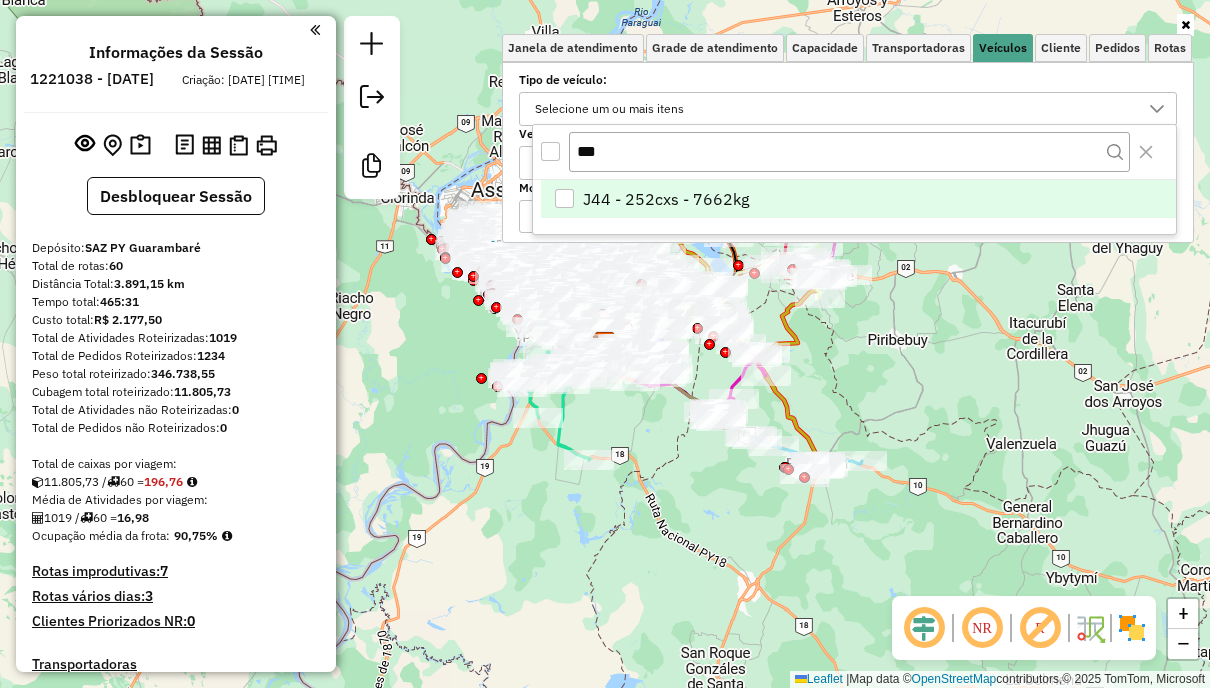 type on "***" 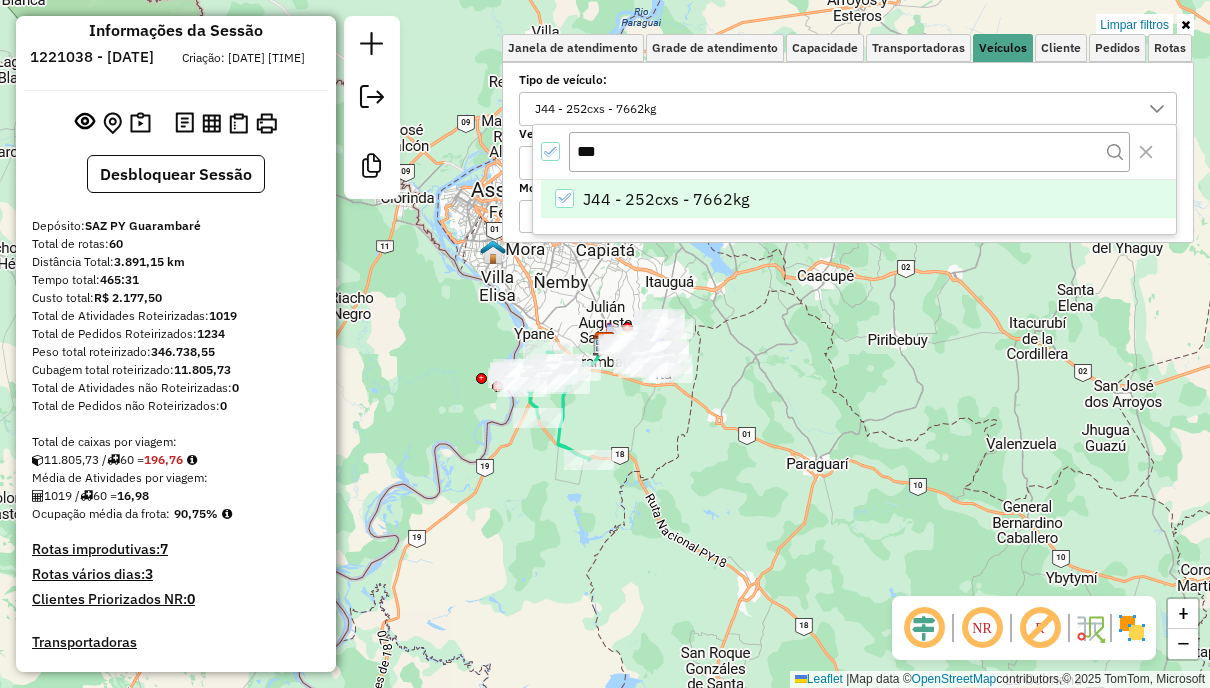 scroll, scrollTop: 0, scrollLeft: 0, axis: both 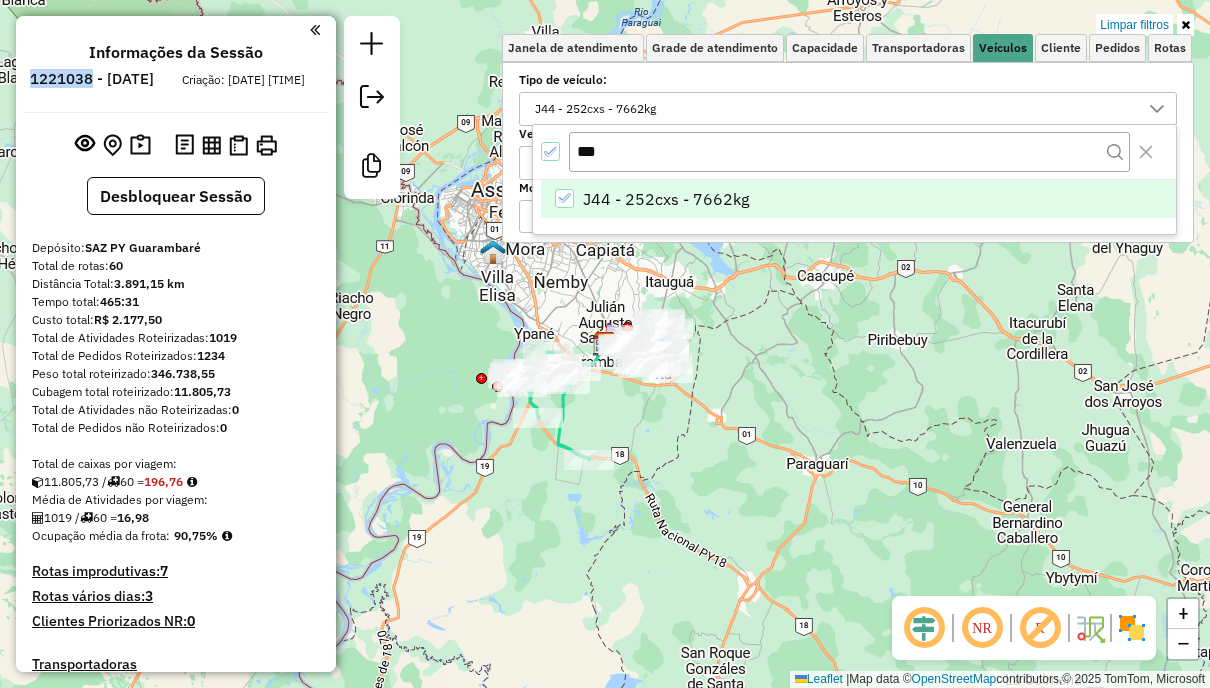 drag, startPoint x: 89, startPoint y: 77, endPoint x: 146, endPoint y: 82, distance: 57.21888 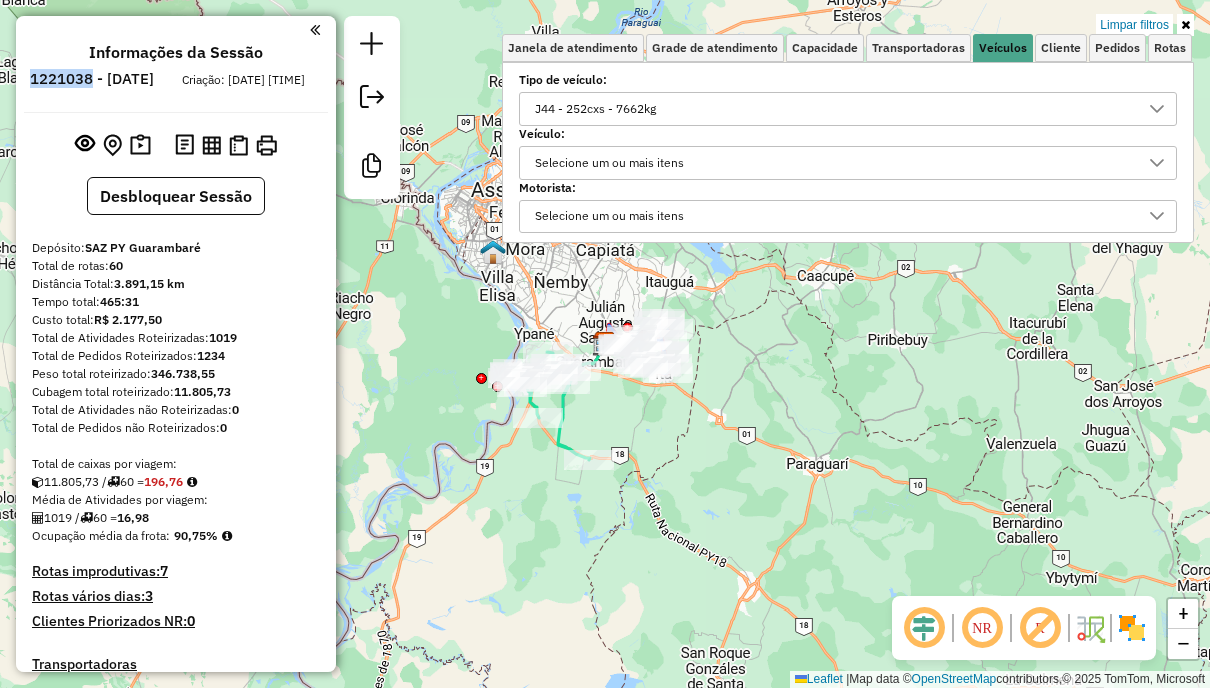 copy on "1221038" 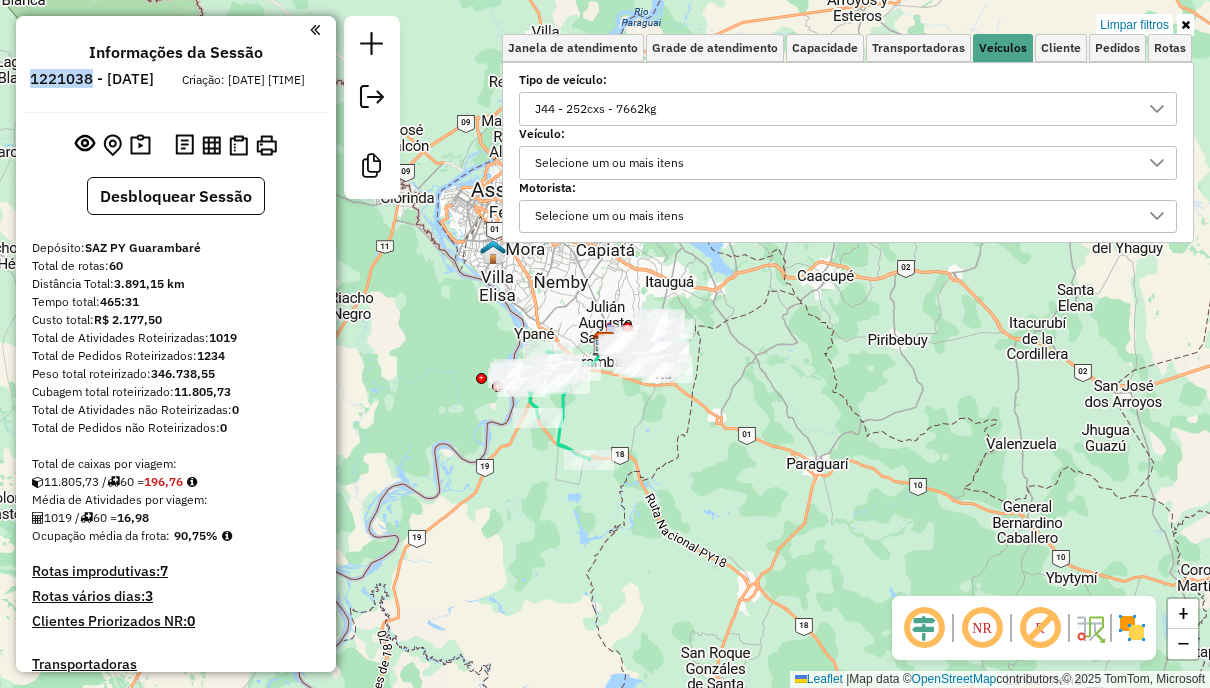 scroll, scrollTop: 300, scrollLeft: 0, axis: vertical 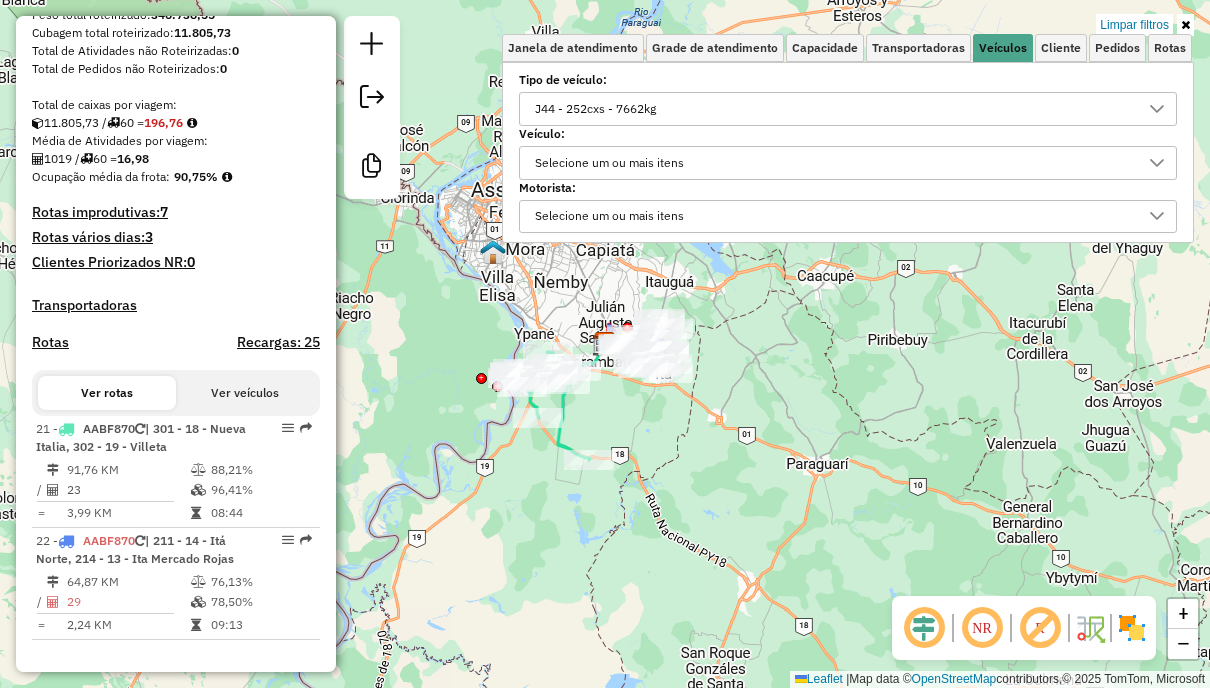 drag, startPoint x: 1156, startPoint y: 26, endPoint x: 194, endPoint y: 308, distance: 1002.4809 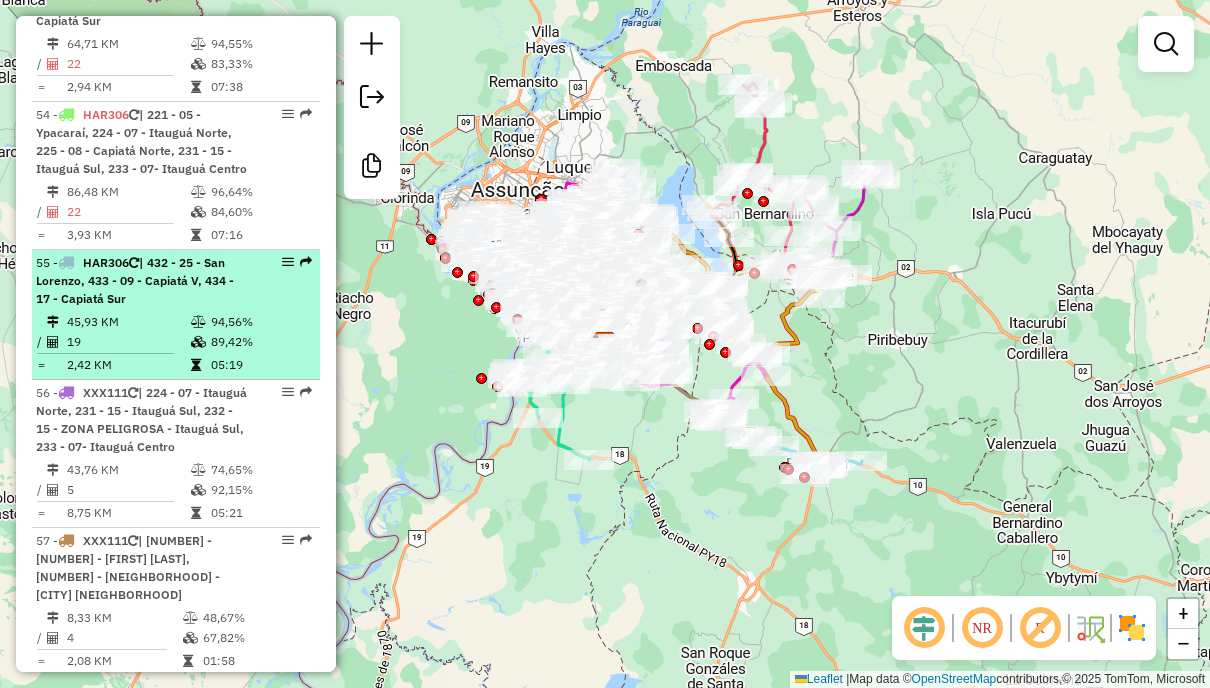scroll, scrollTop: 7011, scrollLeft: 0, axis: vertical 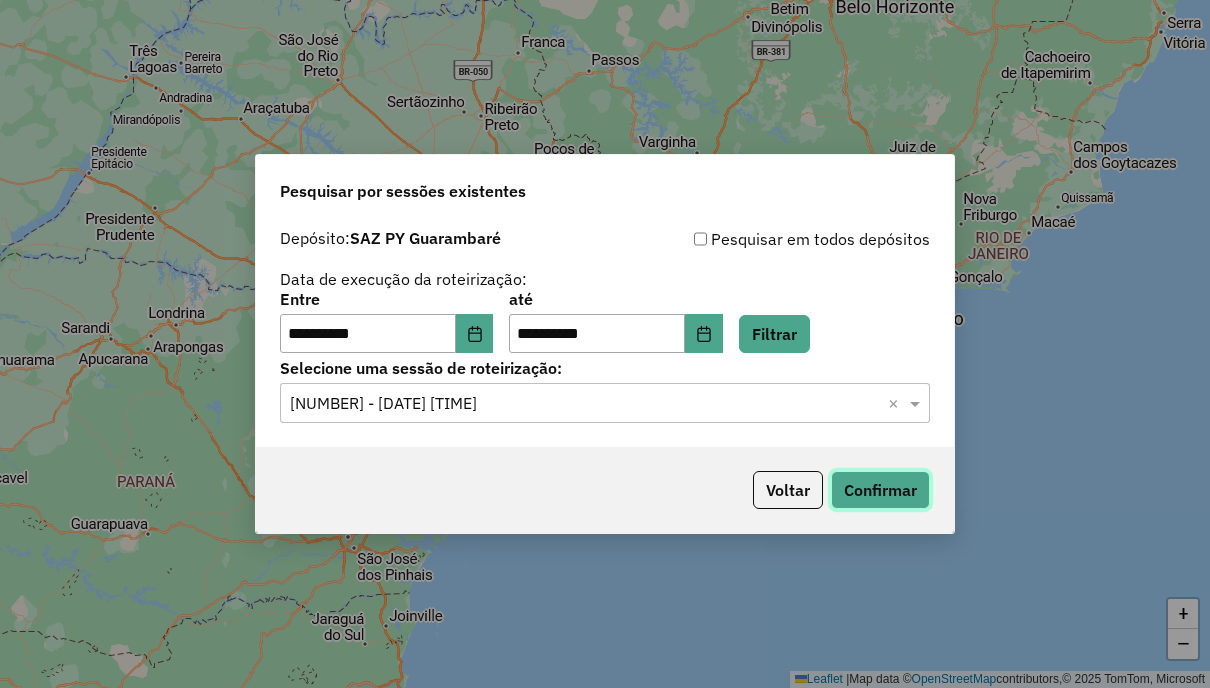 type 